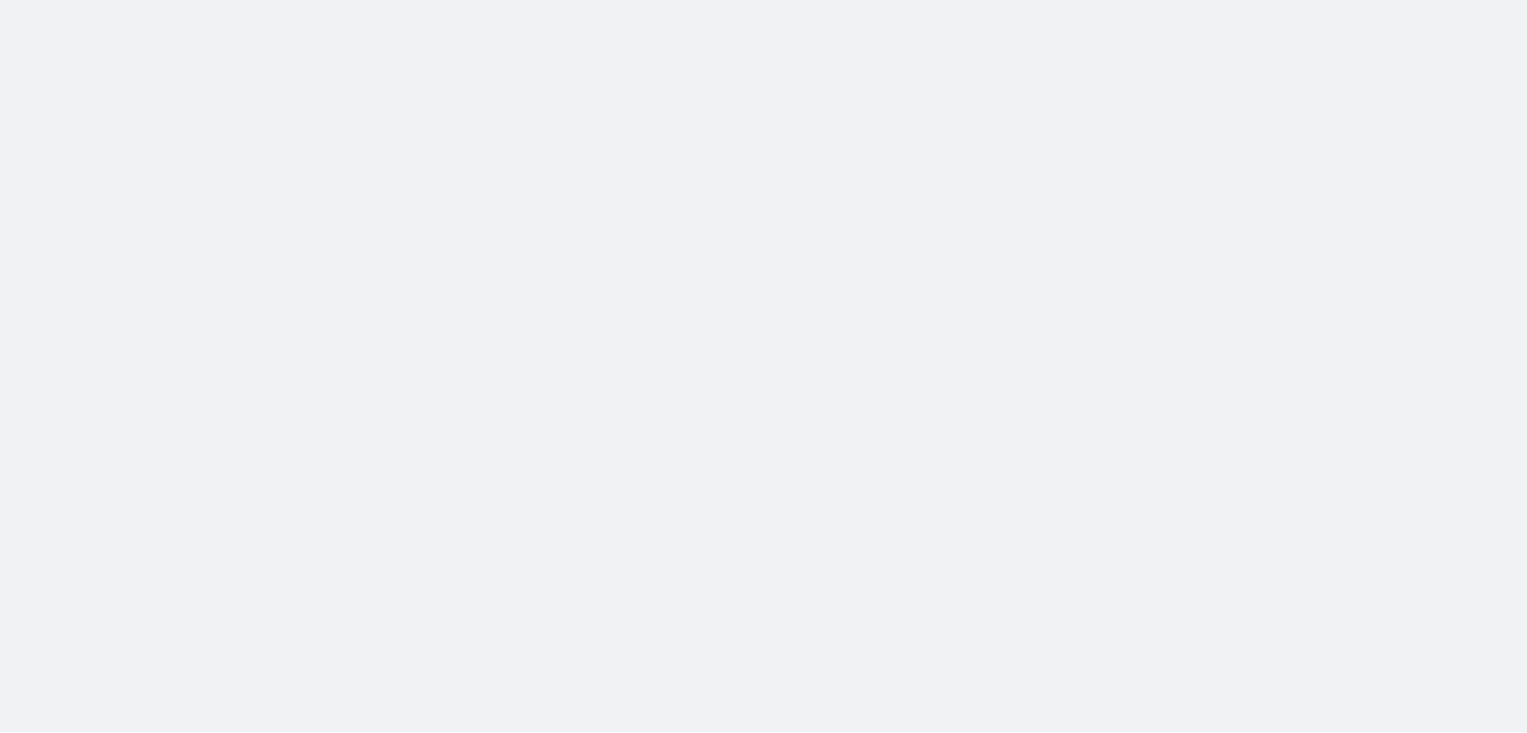 scroll, scrollTop: 0, scrollLeft: 0, axis: both 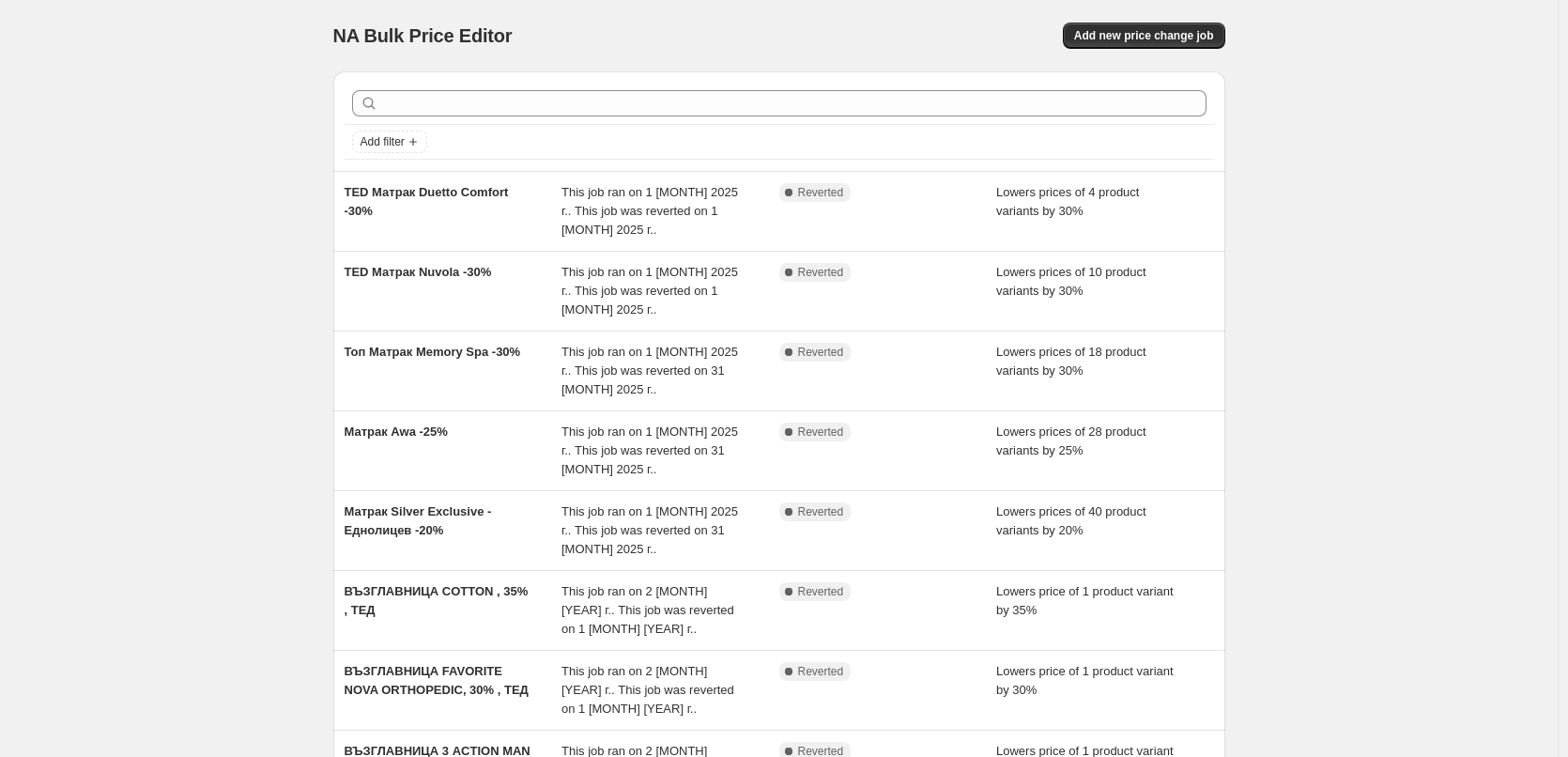 click on "NA Bulk Price Editor. This page is ready NA Bulk Price Editor Add new price change job Add filter   TED  Матрак Duetto Comfort -30% This job ran on 1 [MONTH] [YEAR] г.. This job was reverted on 1 [MONTH] [YEAR] г.. Complete Reverted Lowers prices of 4 product variants by 30% TED  Матрак Nuvola -30% This job ran on 1 [MONTH] [YEAR] г.. This job was reverted on 1 [MONTH] [YEAR] г.. Complete Reverted Lowers prices of 10 product variants by 30% Топ Матрак Memory Spa -30% This job ran on 1 [MONTH] [YEAR] г.. This job was reverted on 31 [MONTH] [YEAR] г.. Complete Reverted Lowers prices of 18 product variants by 30% Матрак Awa -25% This job ran on 1 [MONTH] [YEAR] г.. This job was reverted on 31 [MONTH] [YEAR] г.. Complete Reverted Lowers prices of 28 product variants by 25% Матрак Silver Exclusive - Еднолицев -20% This job ran on 1 [MONTH] [YEAR] г.. This job was reverted on 31 [MONTH] [YEAR] г.. Complete Reverted Lowers prices of 40 product variants by 20% Complete Reverted   FAQ" at bounding box center (778, 578) 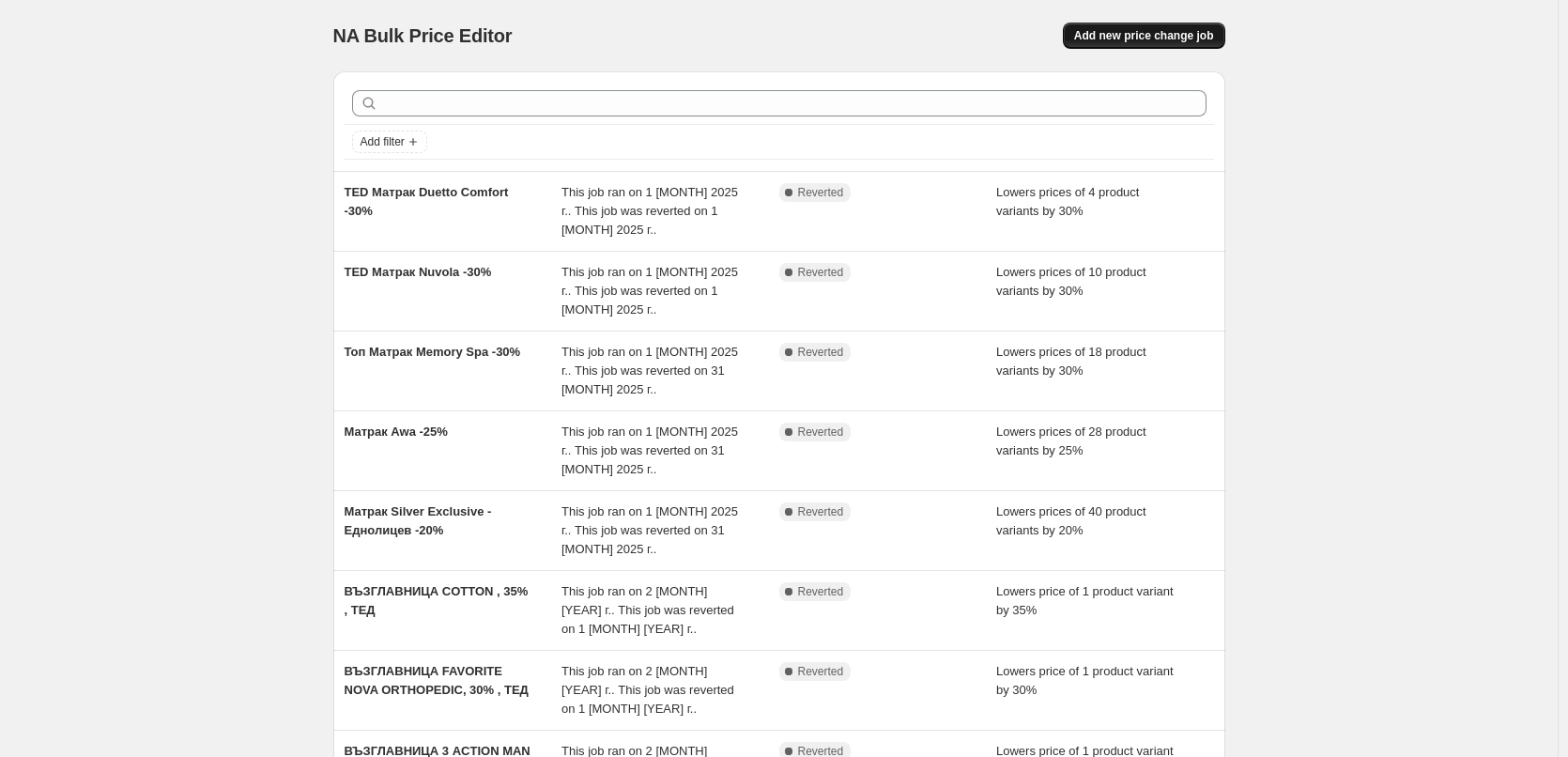 click on "Add new price change job" at bounding box center [1144, 36] 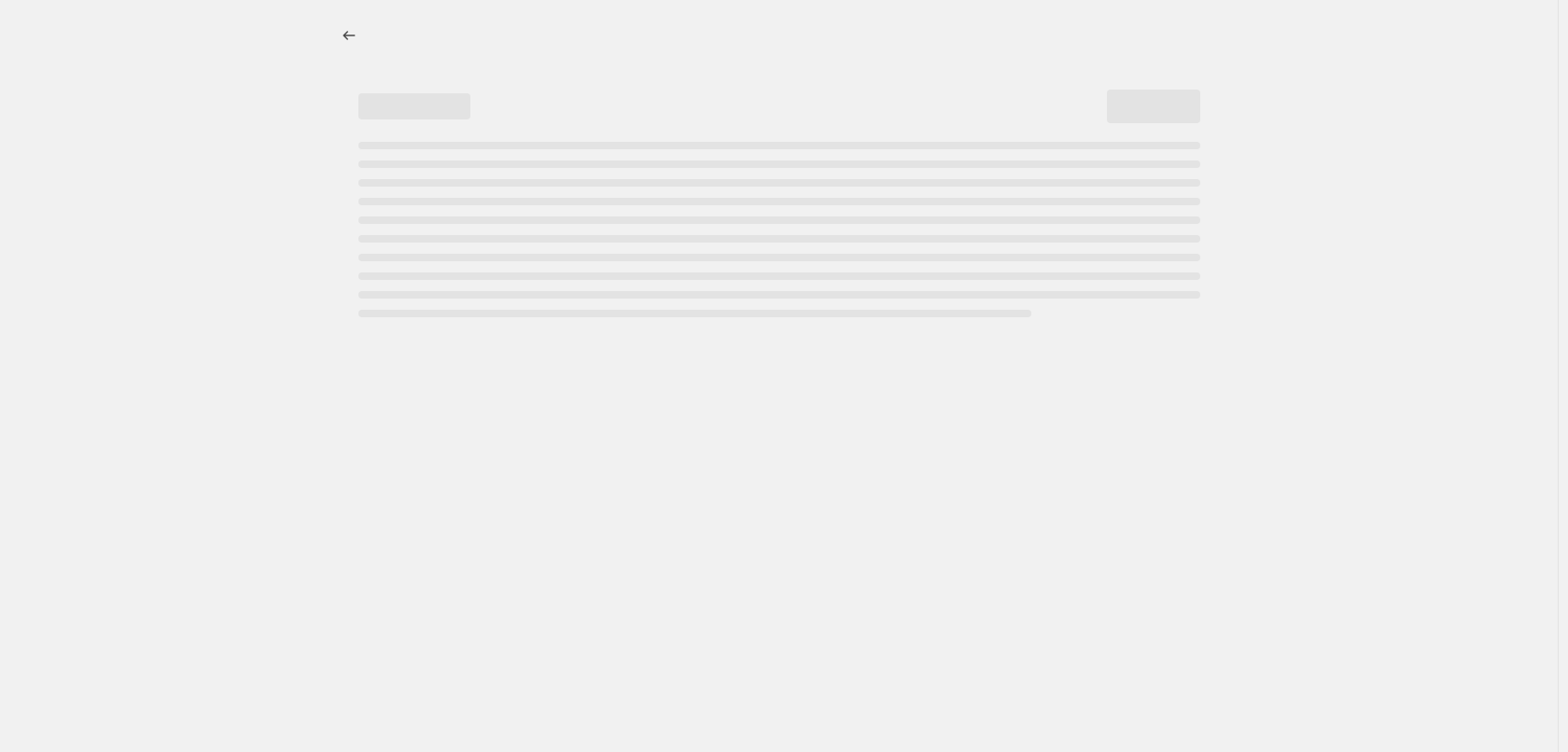 select on "percentage" 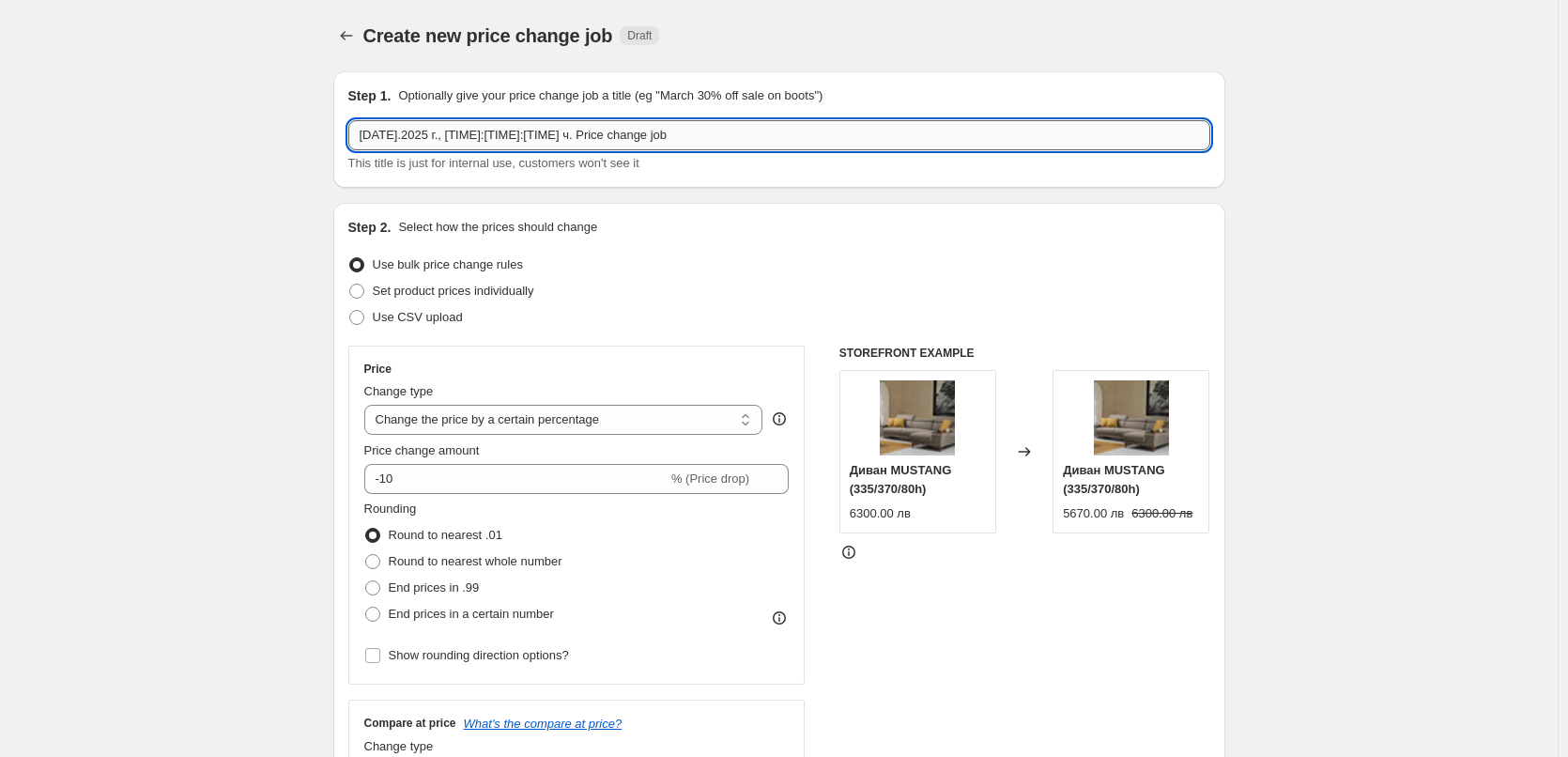 click on "[DATE].2025 г., [TIME]:[TIME]:[TIME] ч. Price change job" at bounding box center [779, 135] 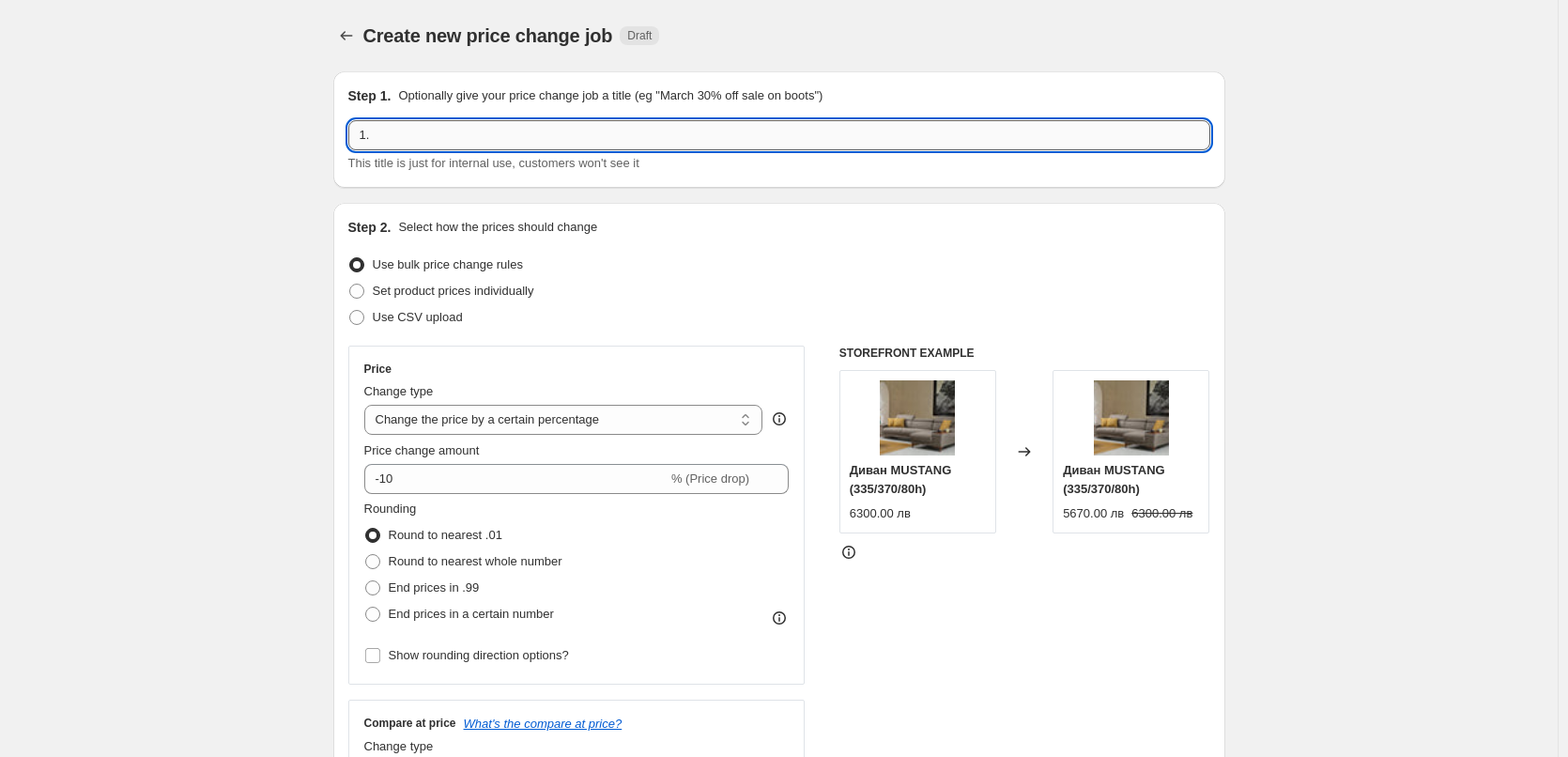 type on "1" 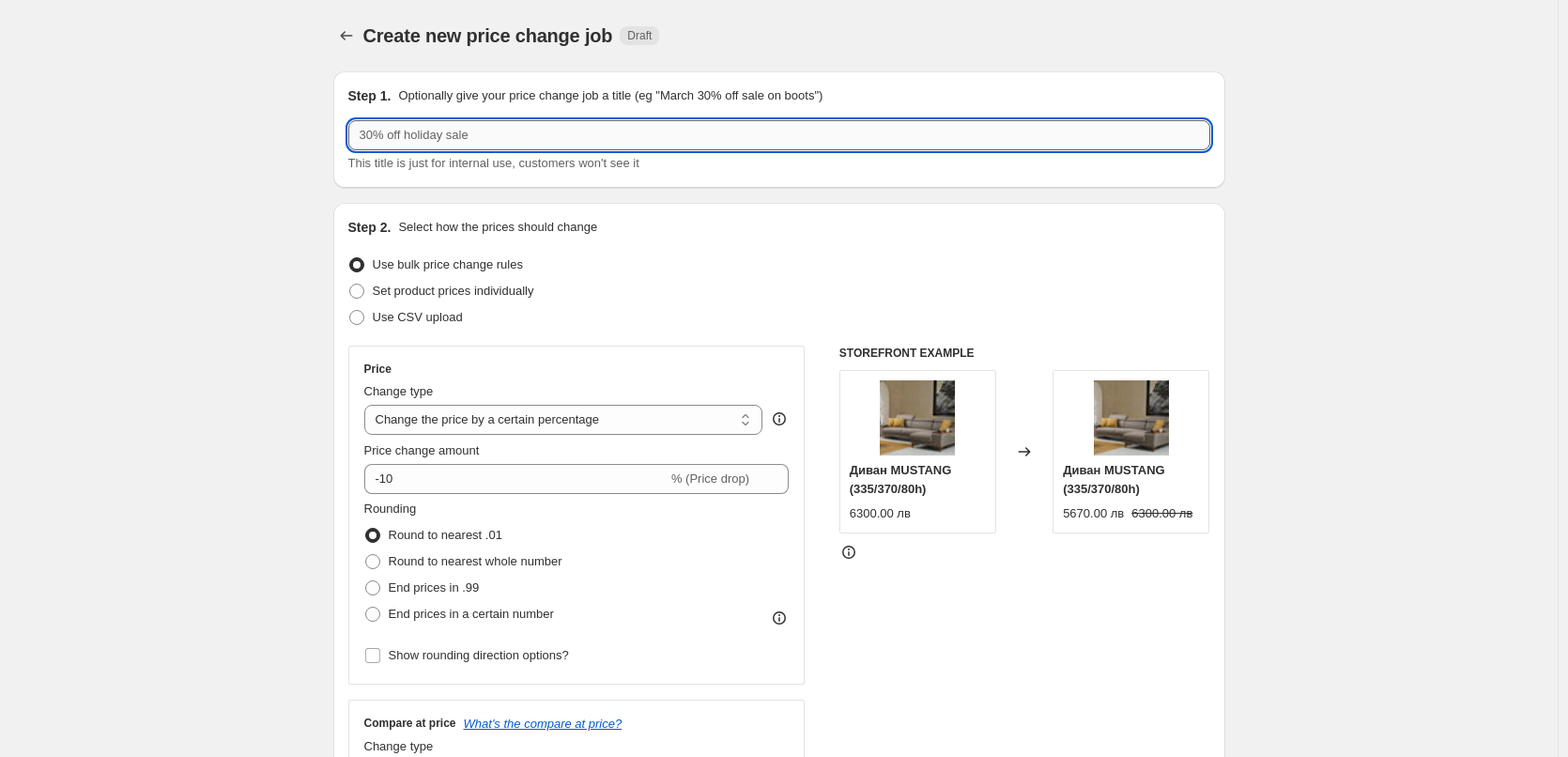 paste on "Матрак Adry Cool MAX" 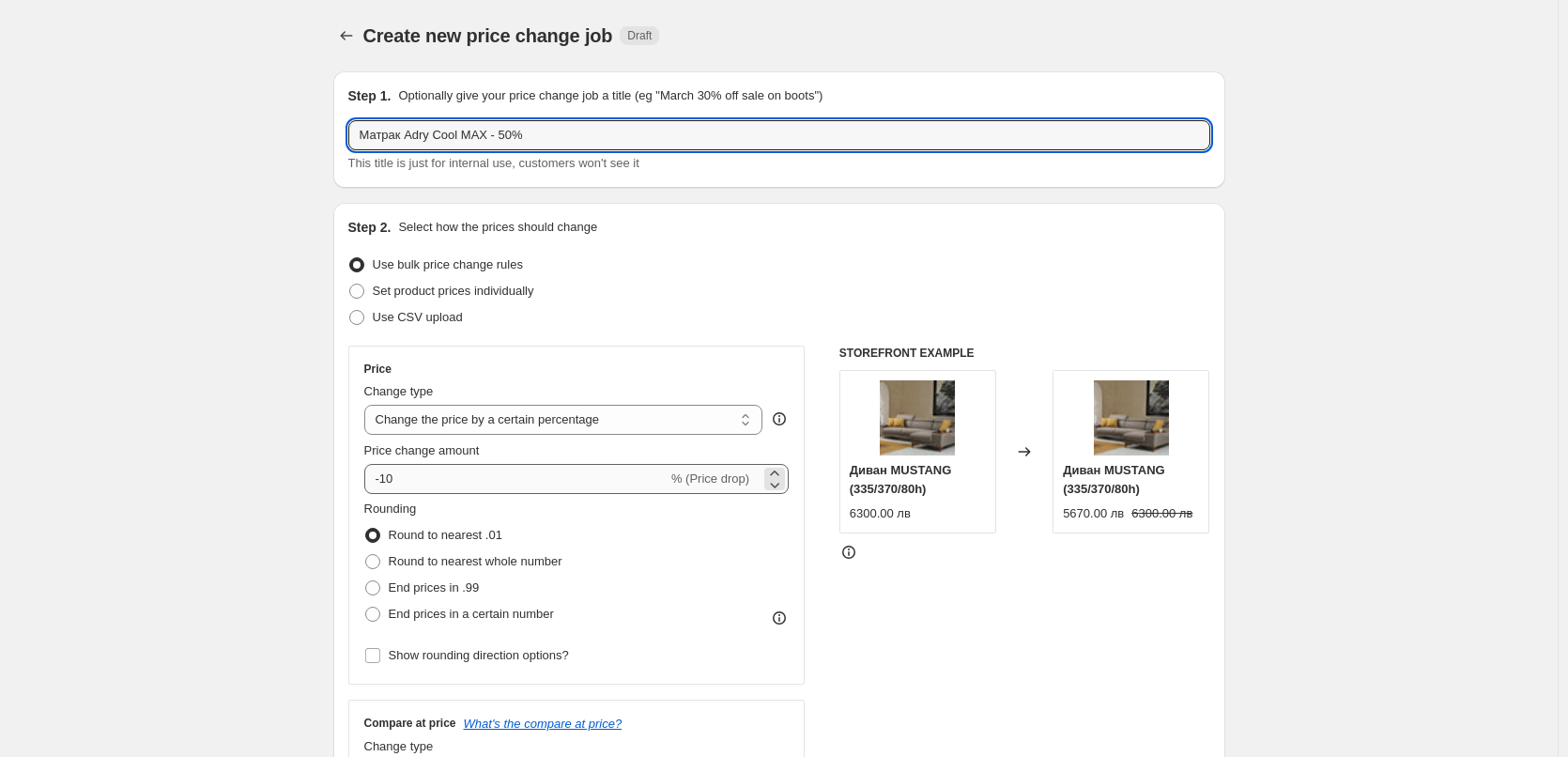 type on "Матрак Adry Cool MAX - 50%" 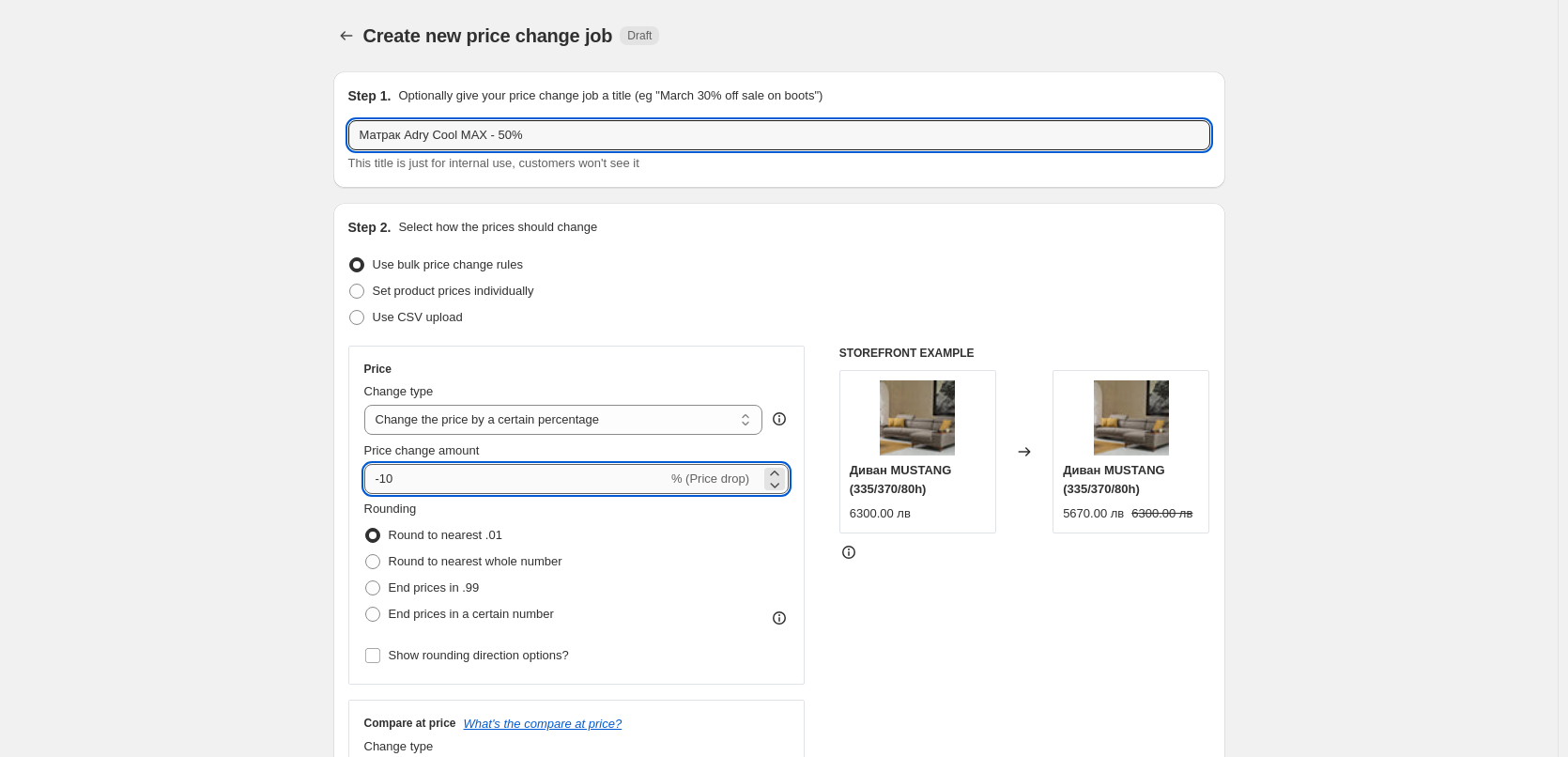 click on "-10" at bounding box center (515, 479) 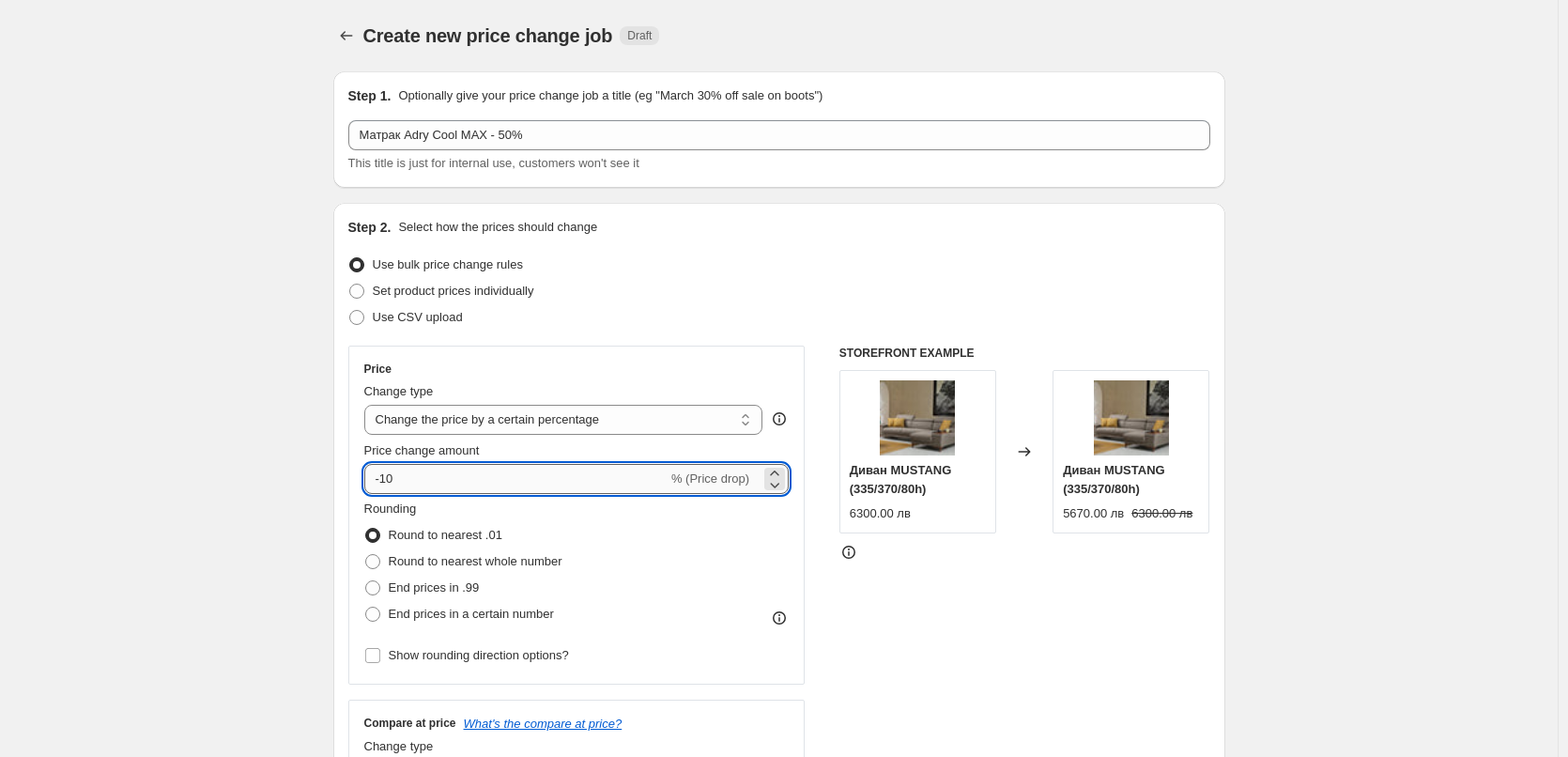 type on "-1" 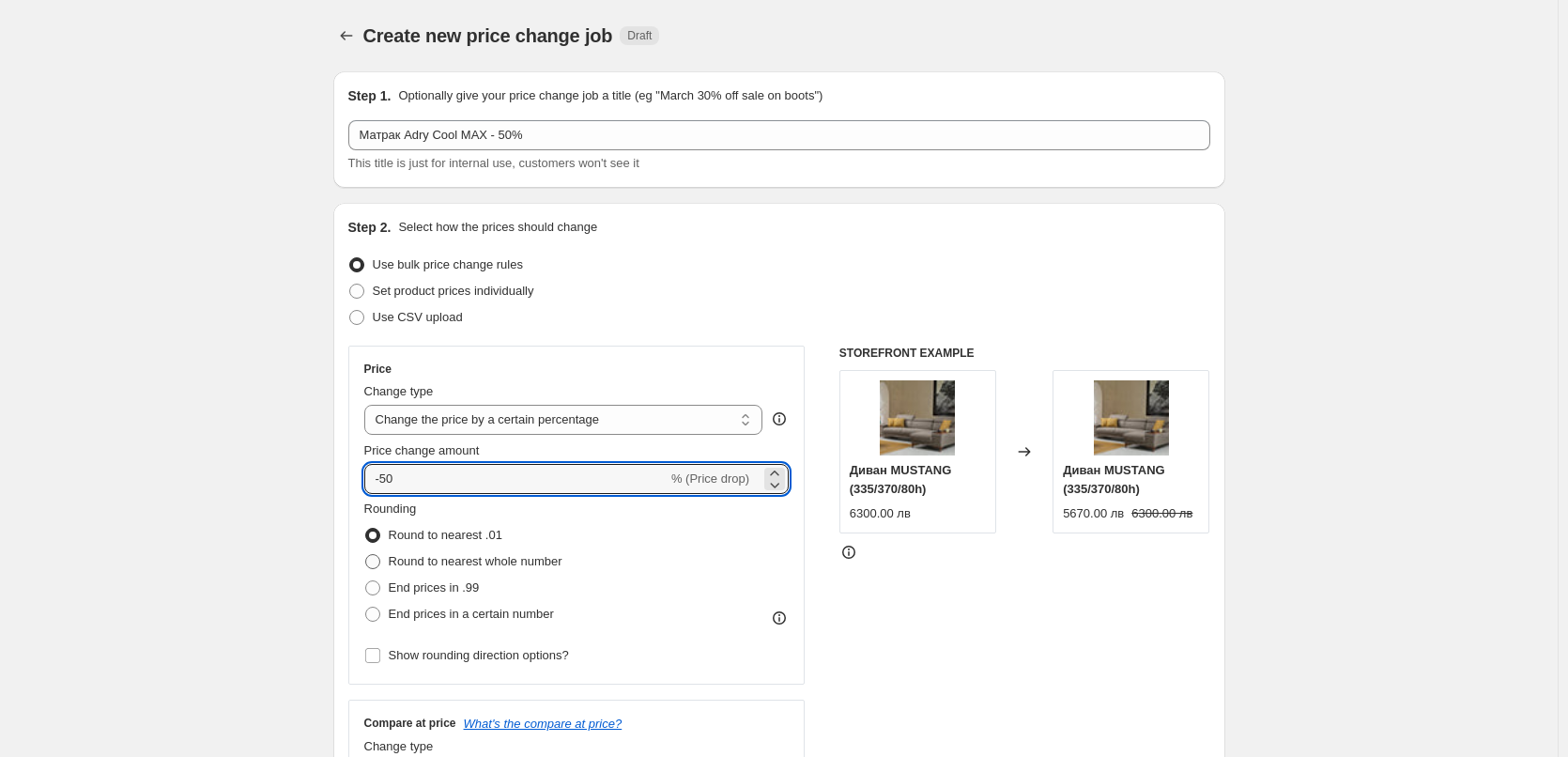 type on "-50" 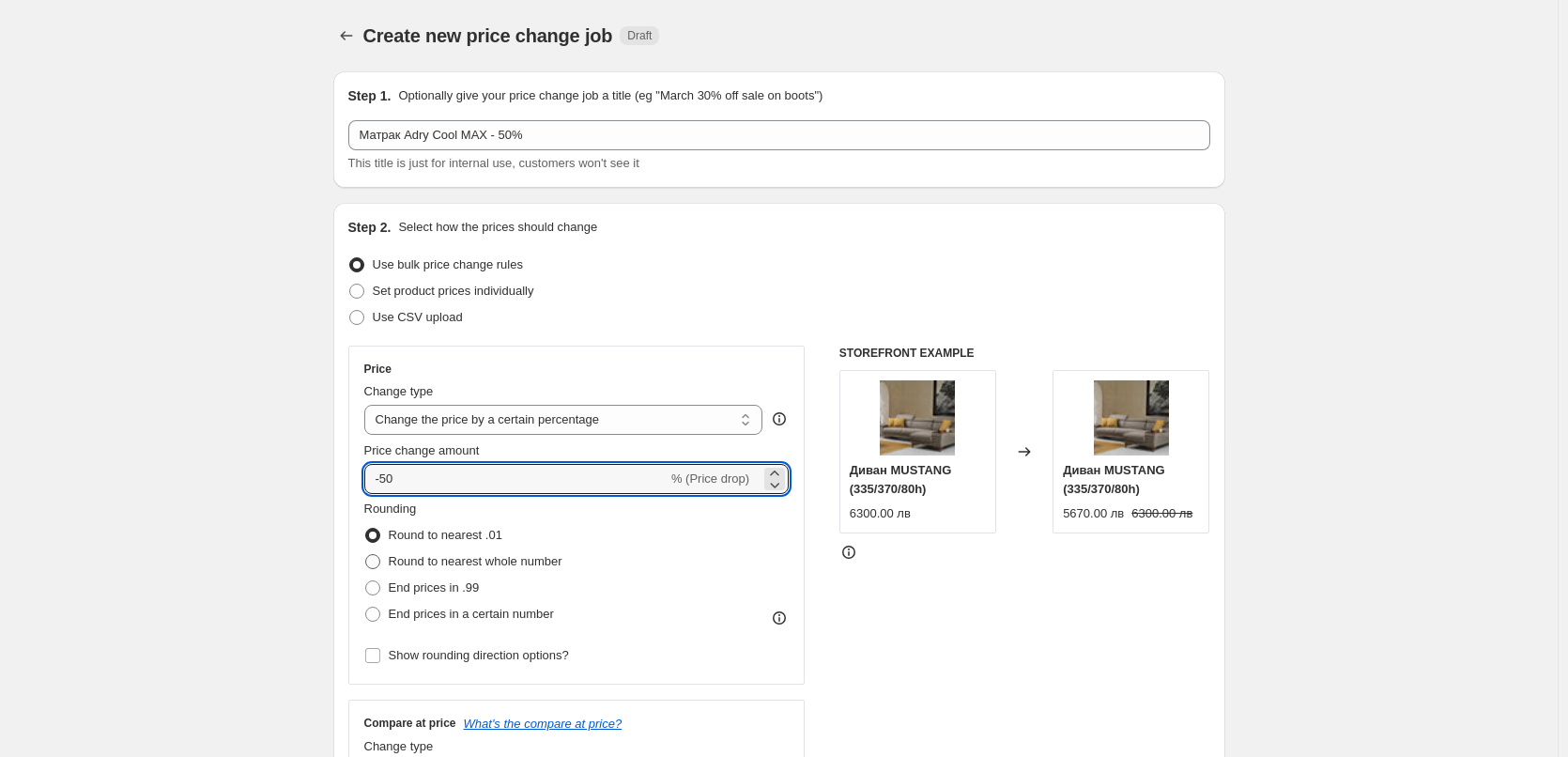 radio on "true" 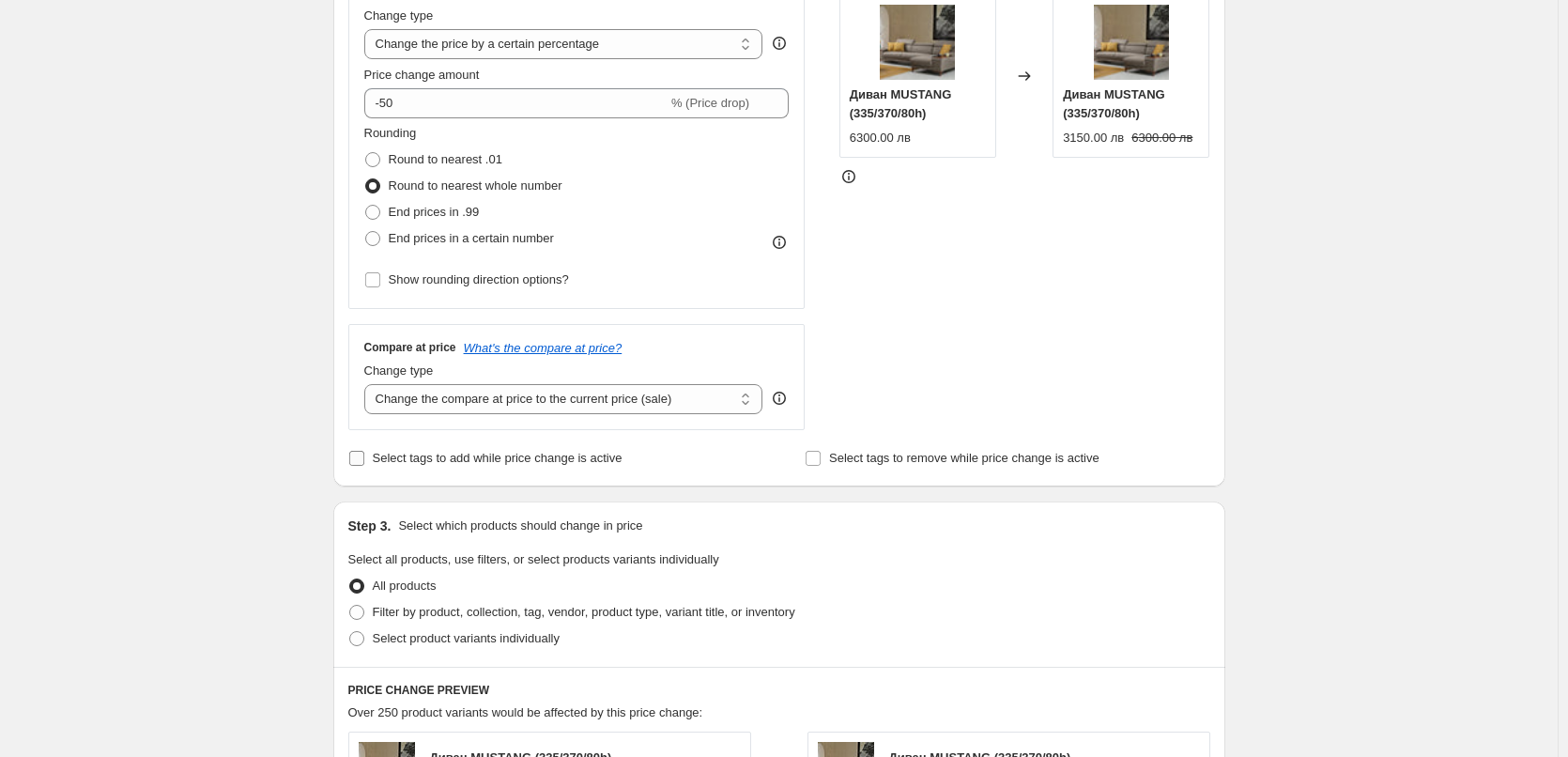 scroll, scrollTop: 564, scrollLeft: 0, axis: vertical 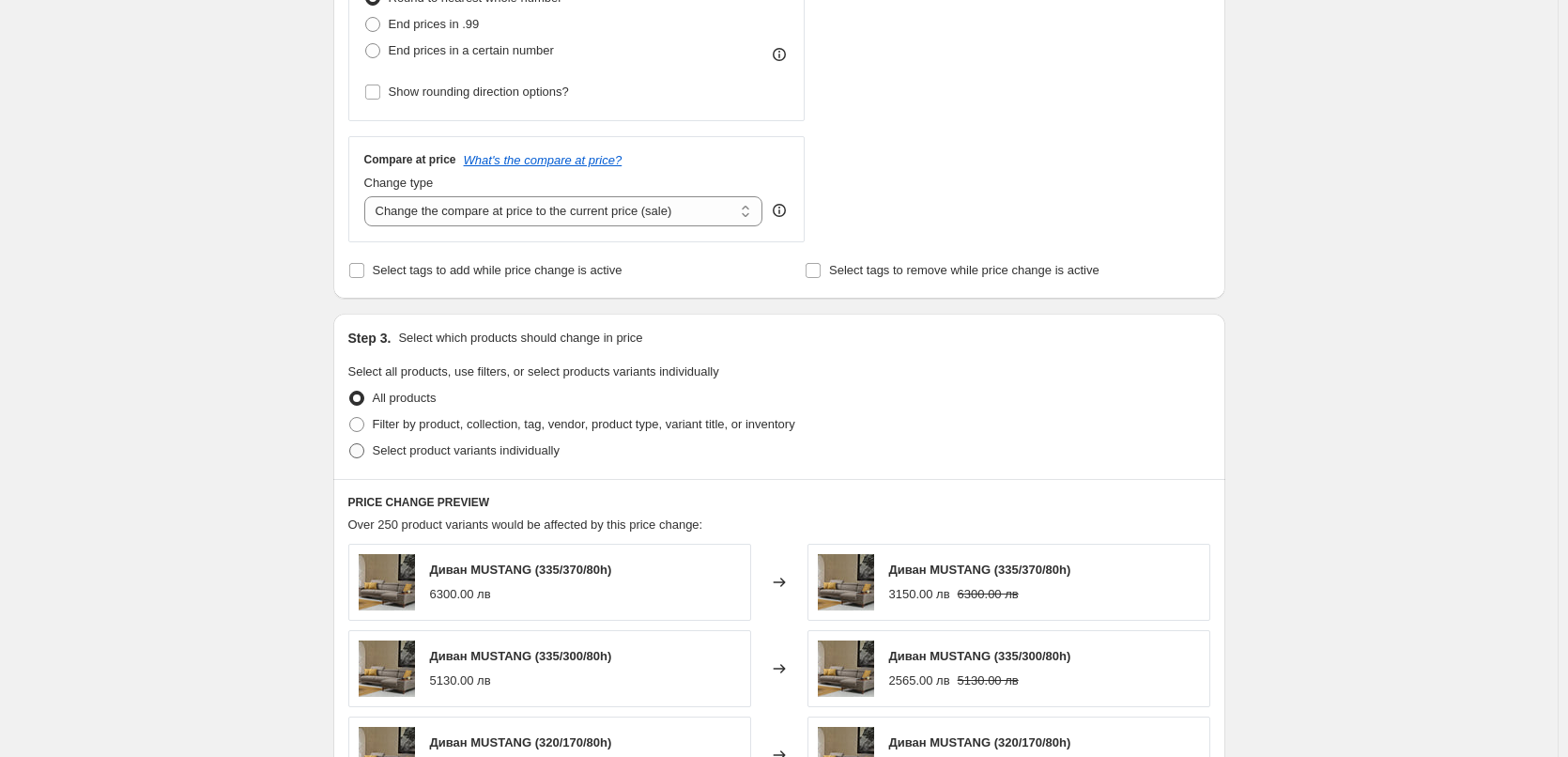 click at bounding box center [357, 451] 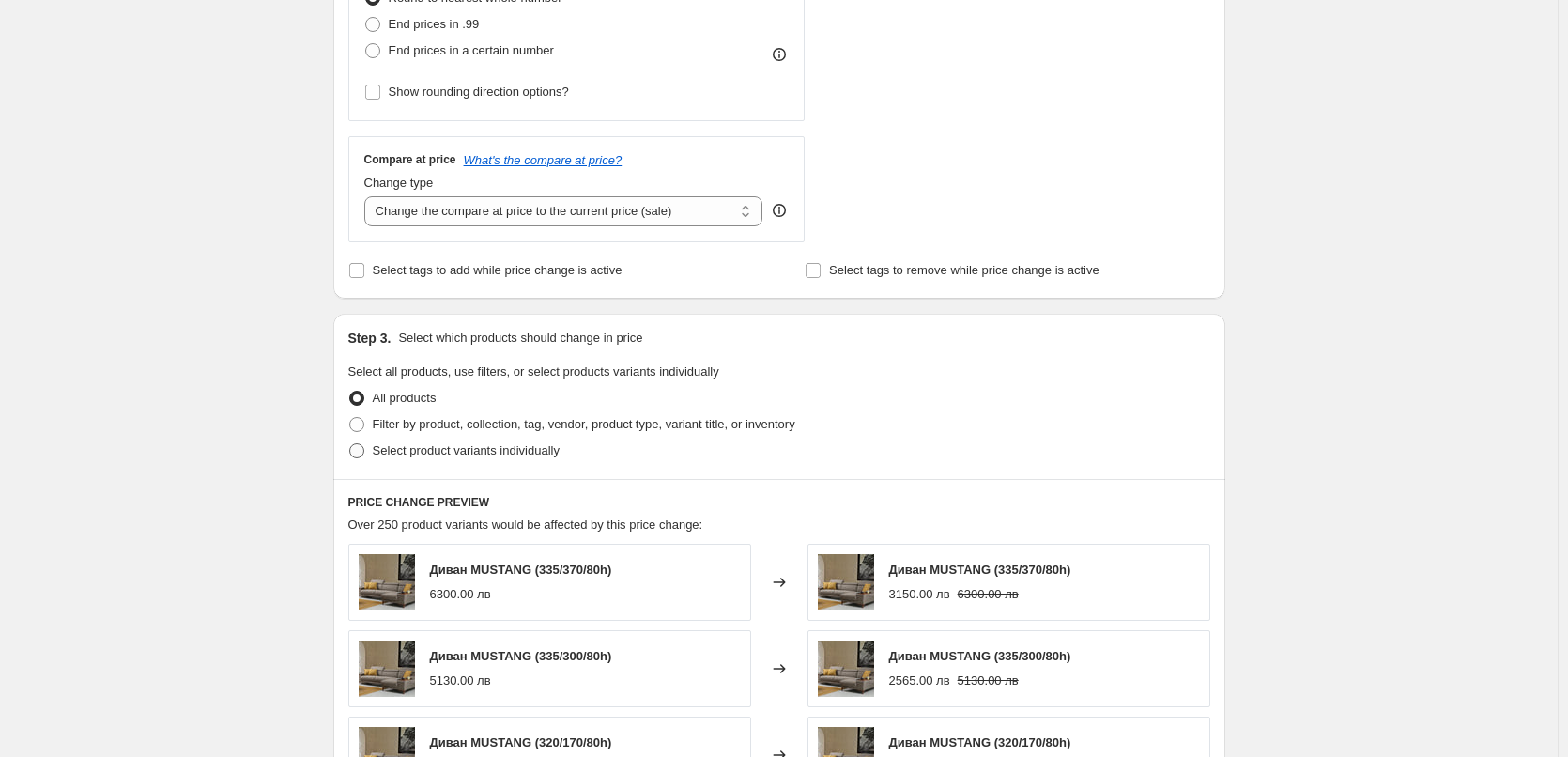 radio on "true" 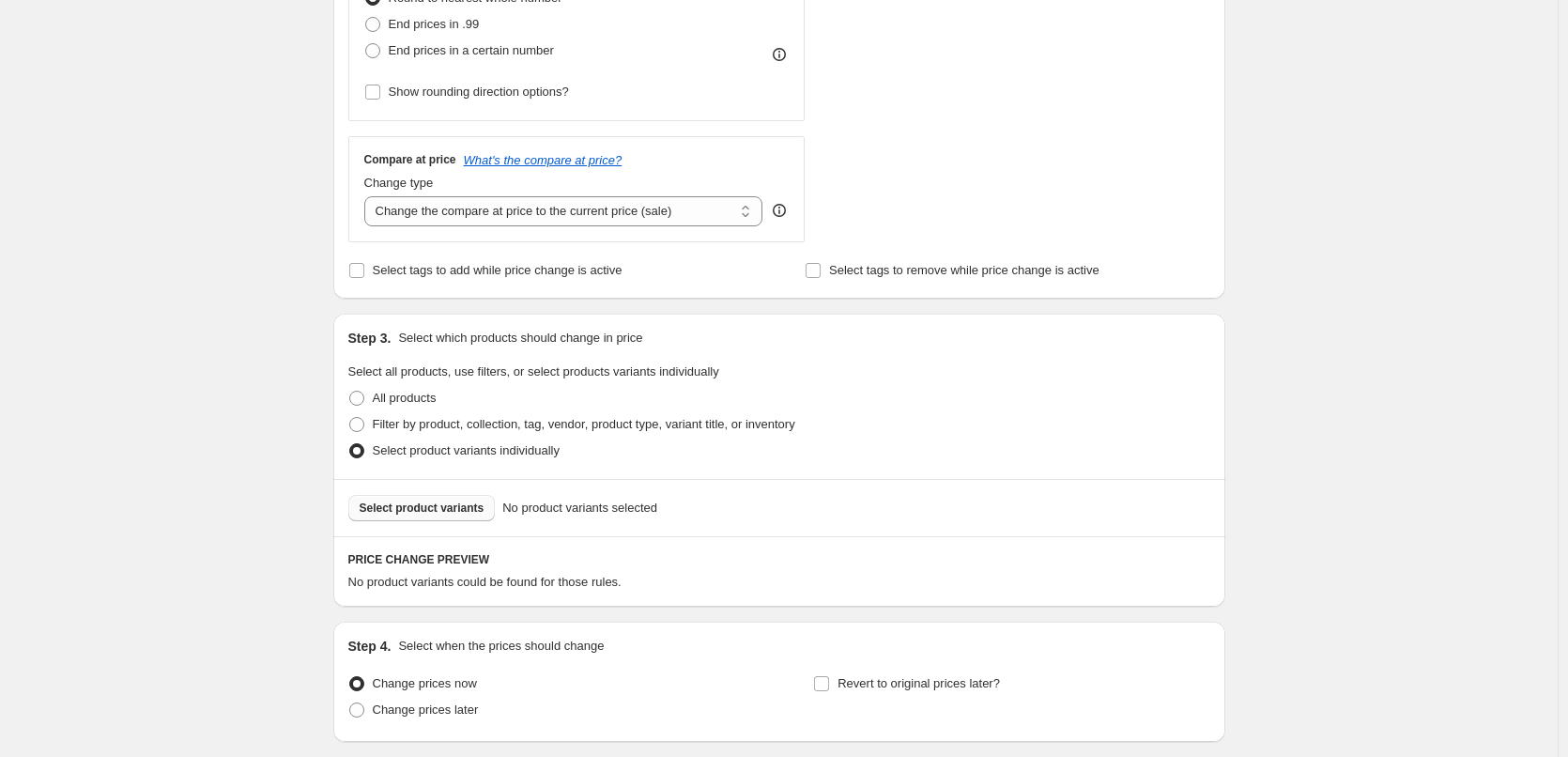 click on "Select product variants" at bounding box center [422, 508] 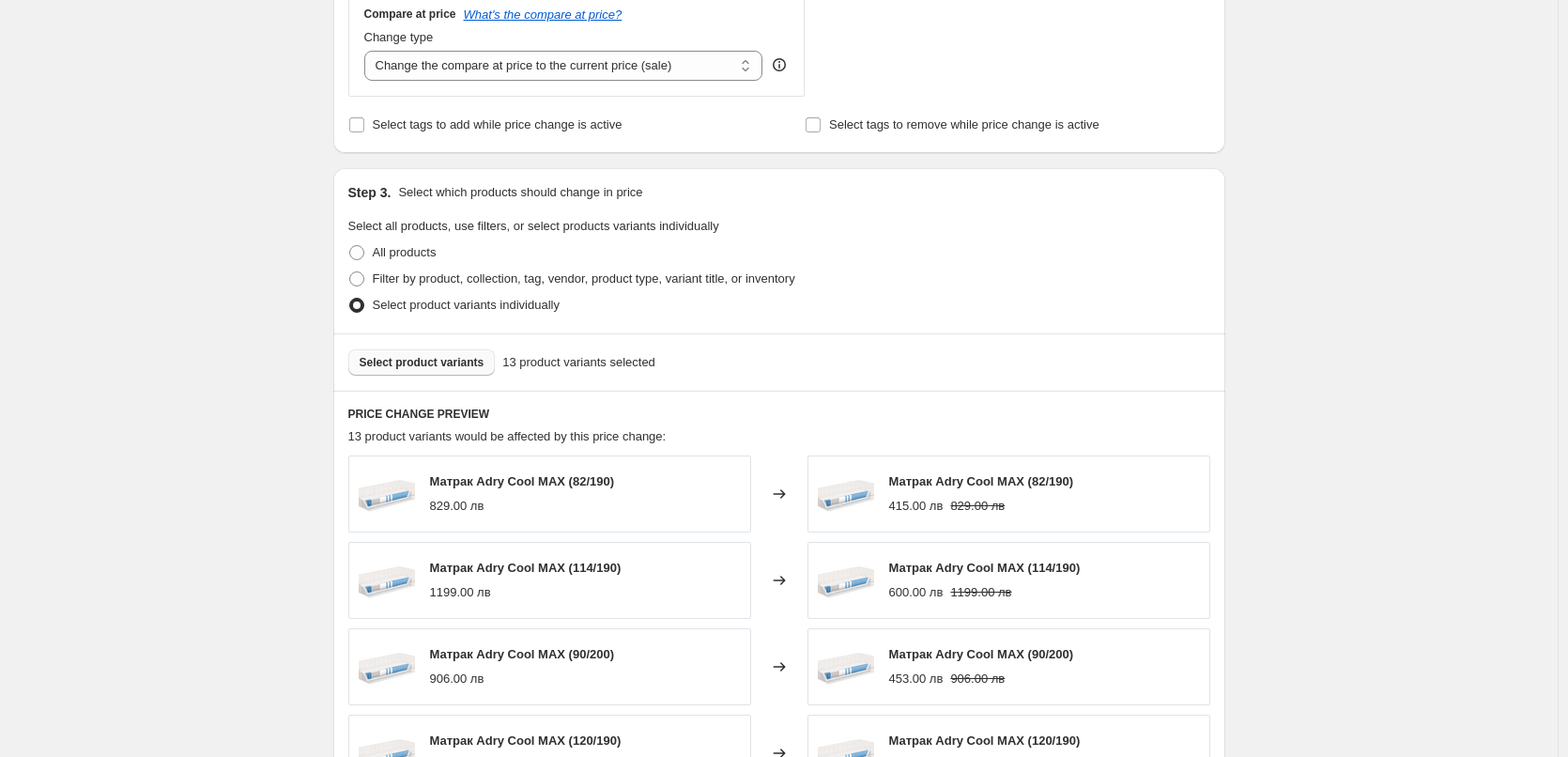 scroll, scrollTop: 1179, scrollLeft: 0, axis: vertical 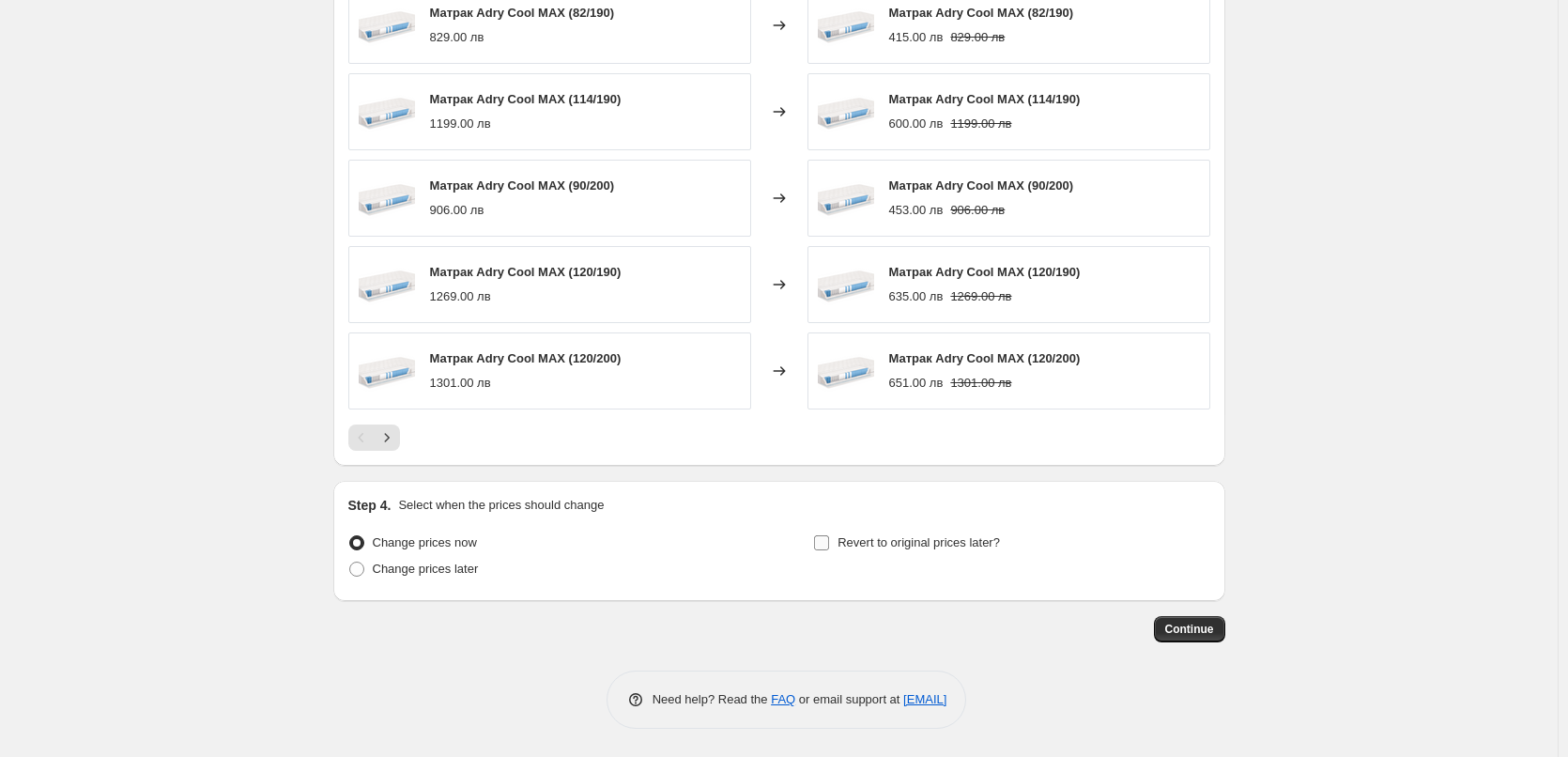 click on "Revert to original prices later?" at bounding box center (822, 543) 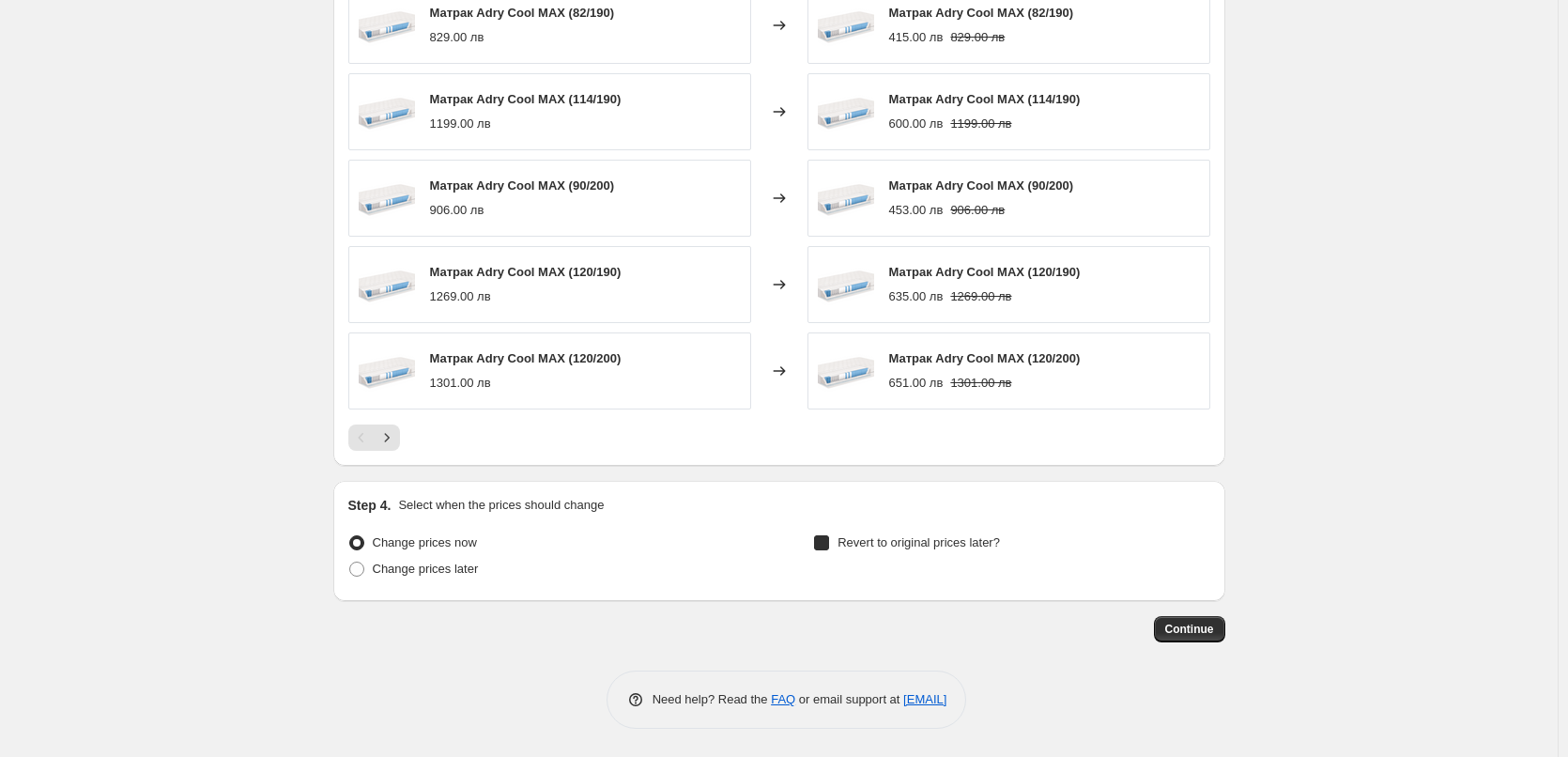 checkbox on "true" 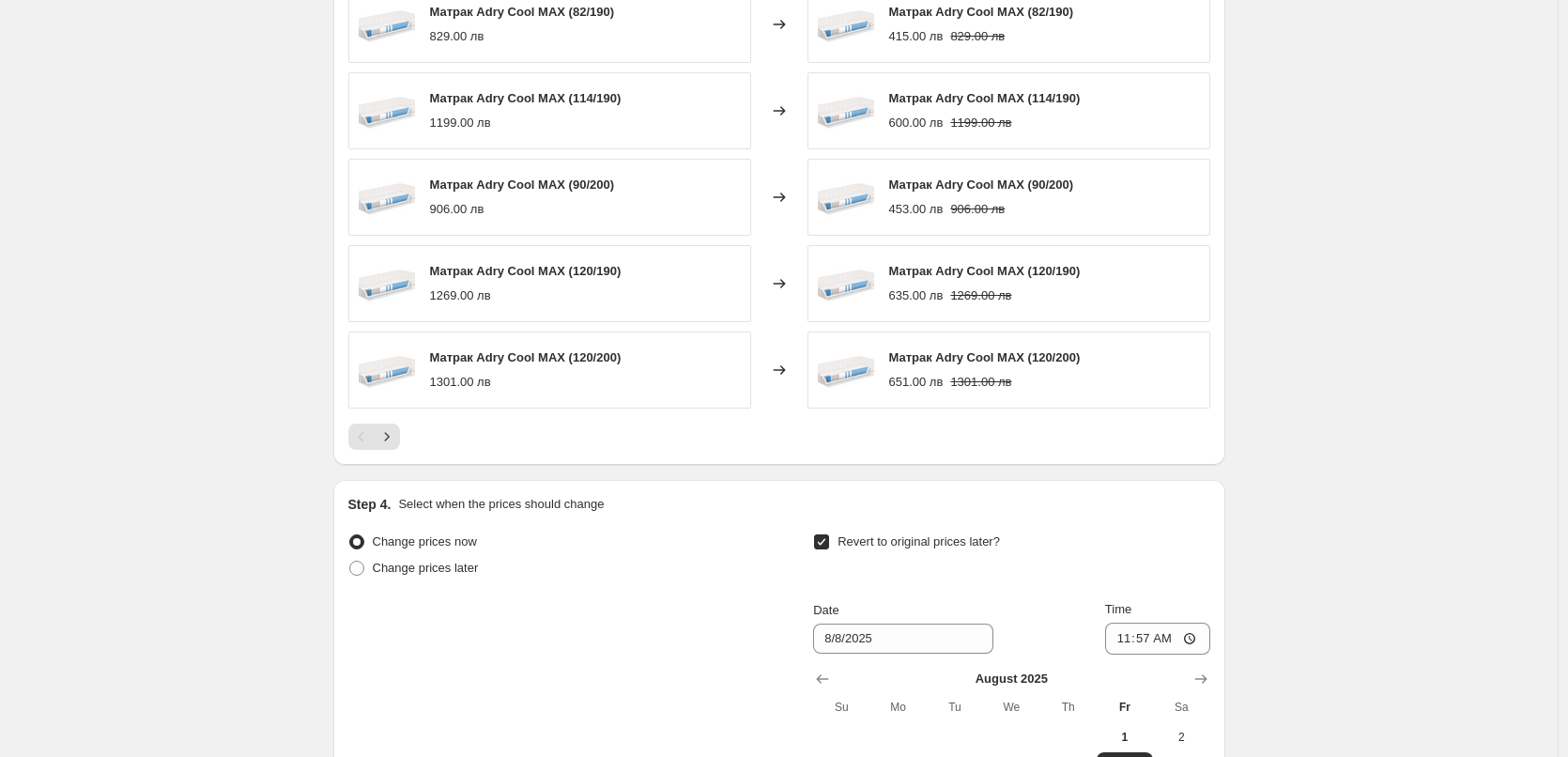 scroll, scrollTop: 1460, scrollLeft: 0, axis: vertical 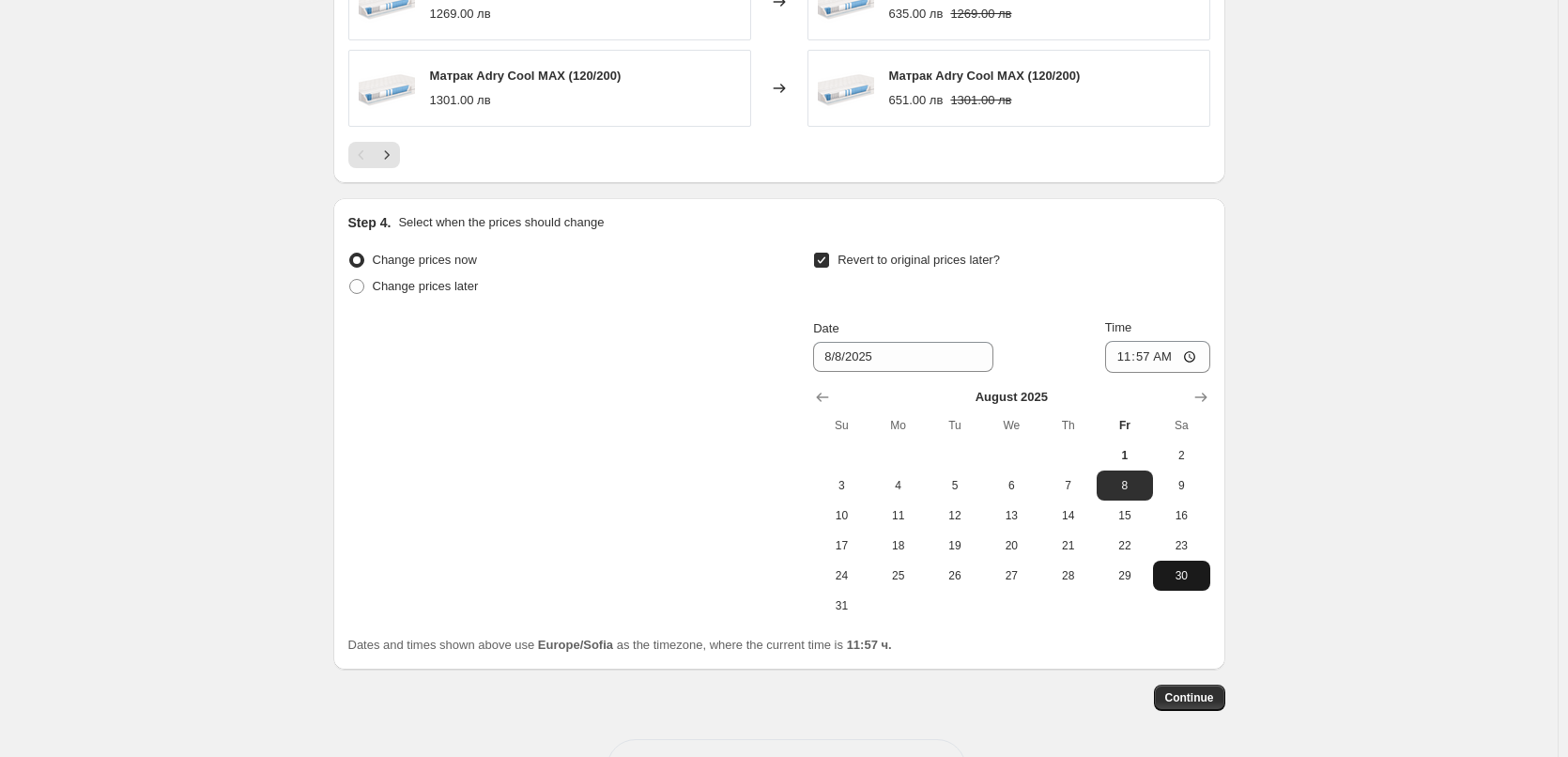 click on "30" at bounding box center (1181, 576) 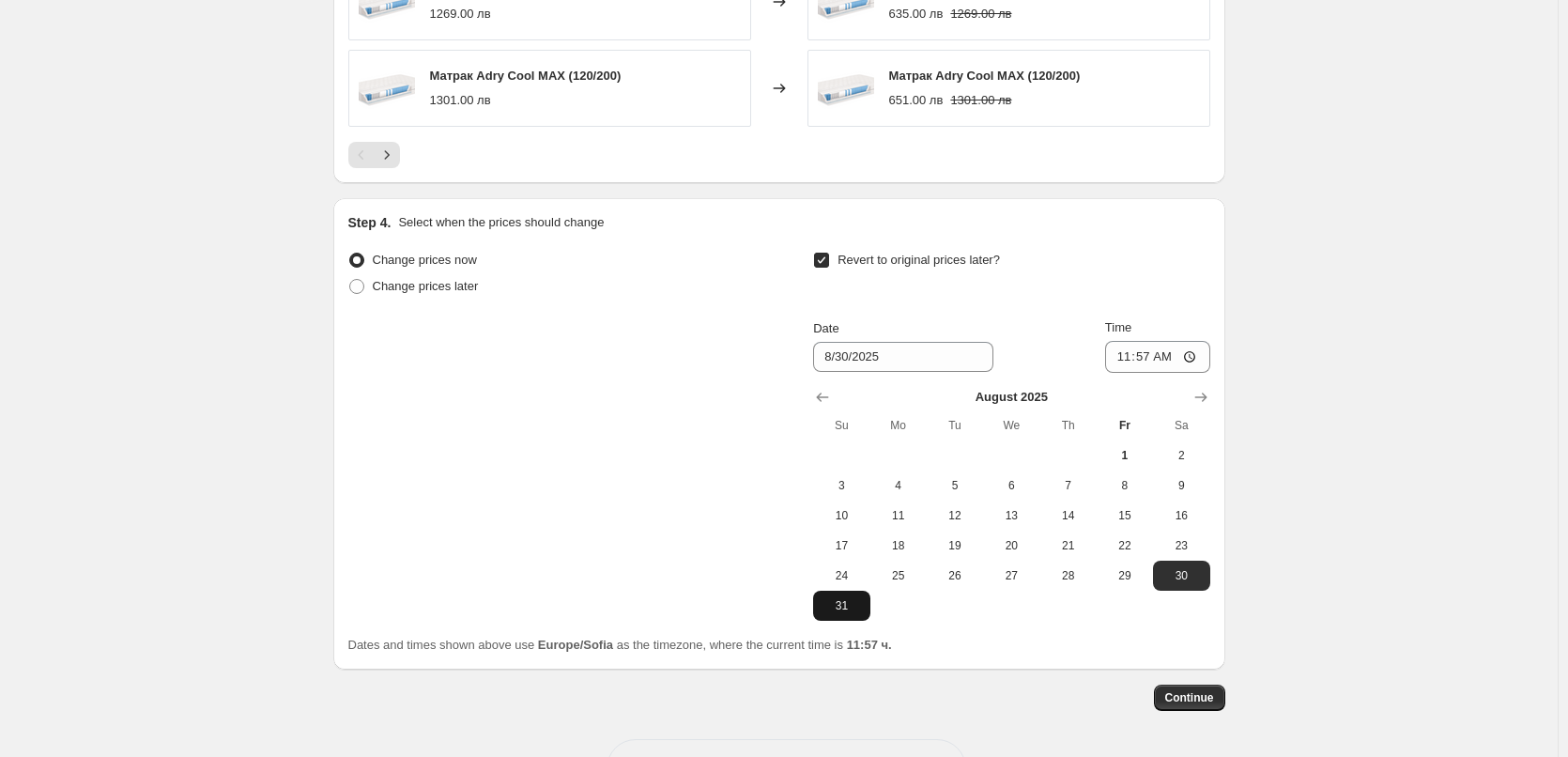 click on "31" at bounding box center (841, 606) 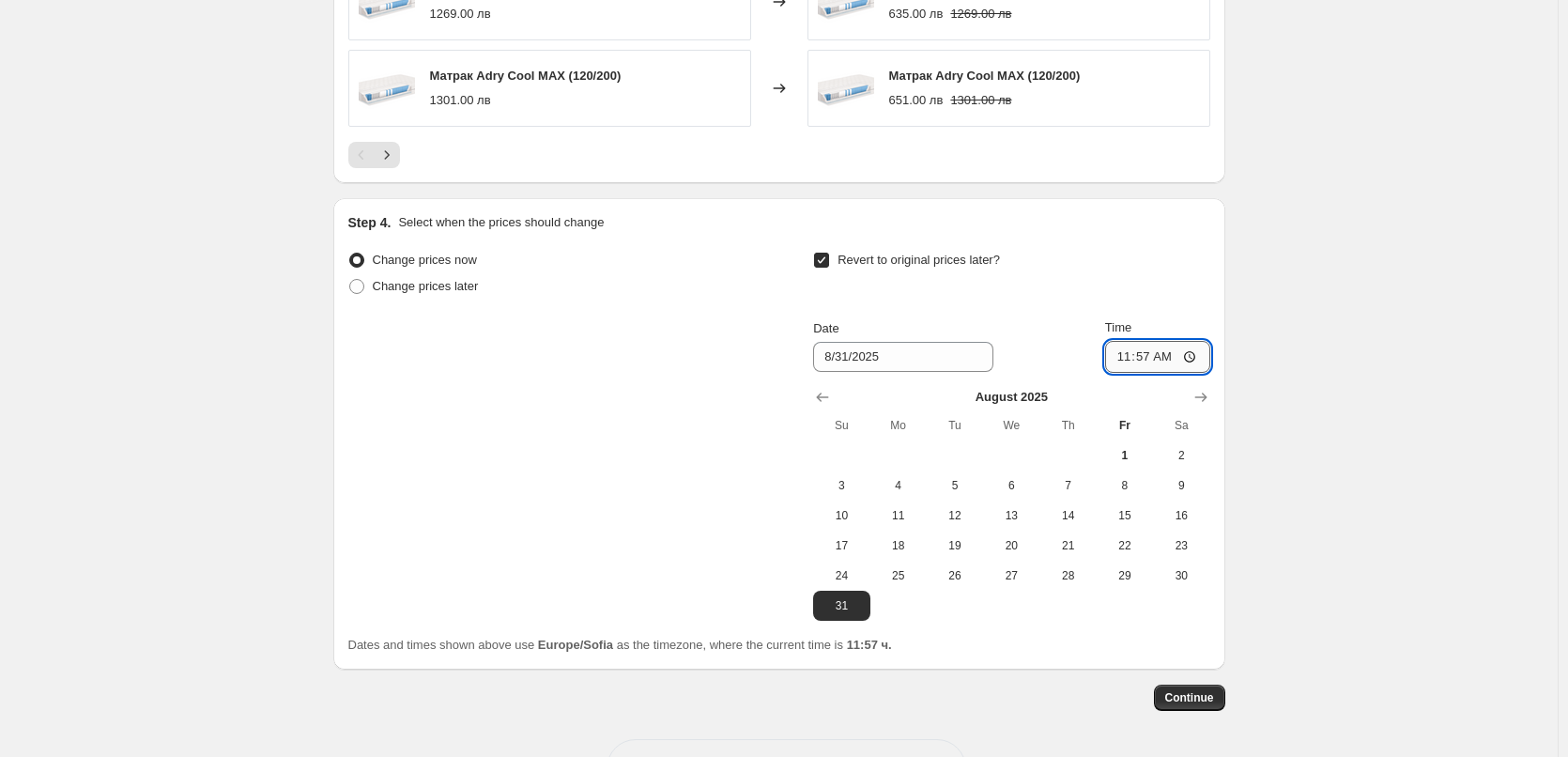 click on "11:57" at bounding box center (1158, 357) 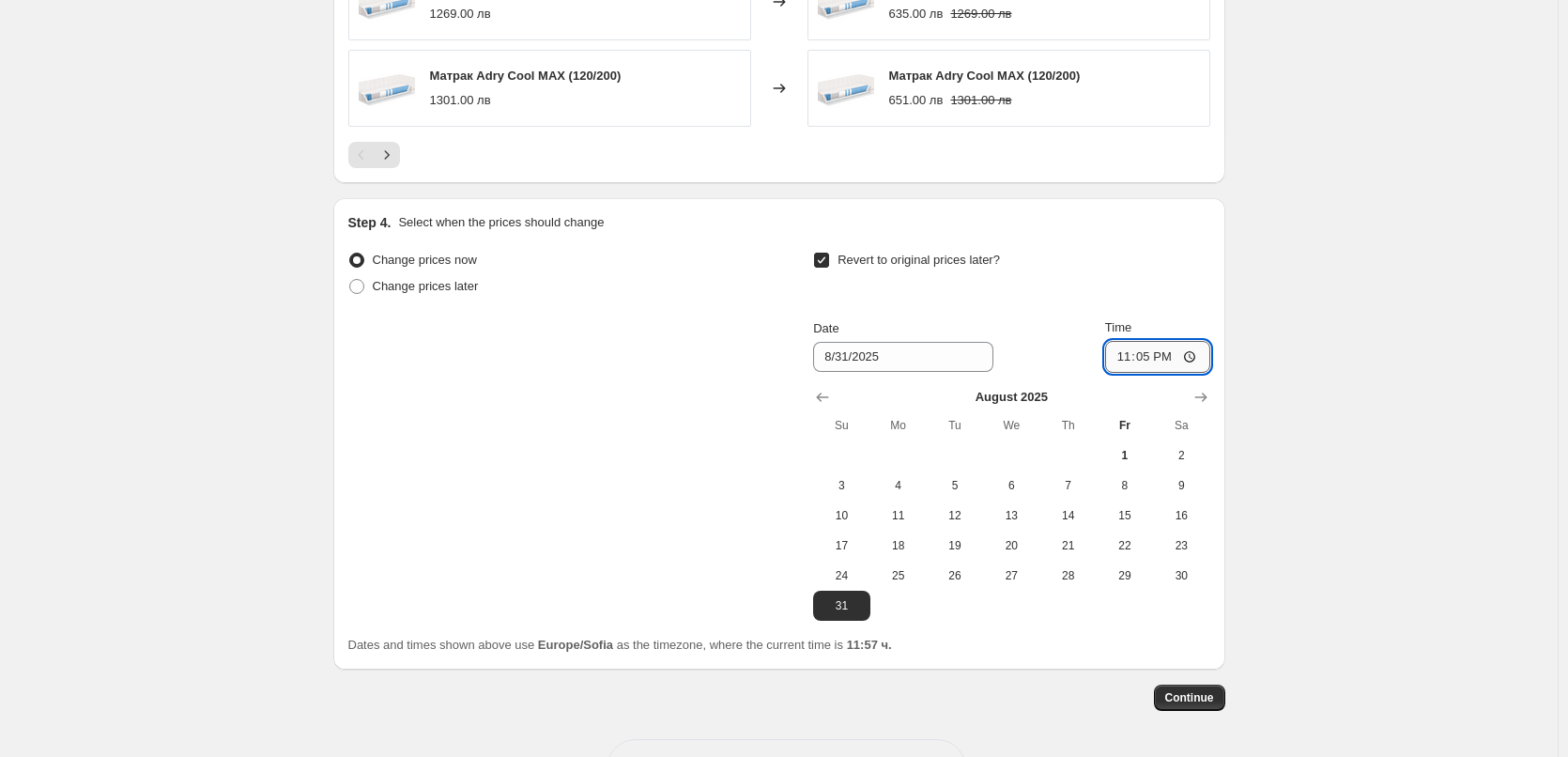 type on "23:59" 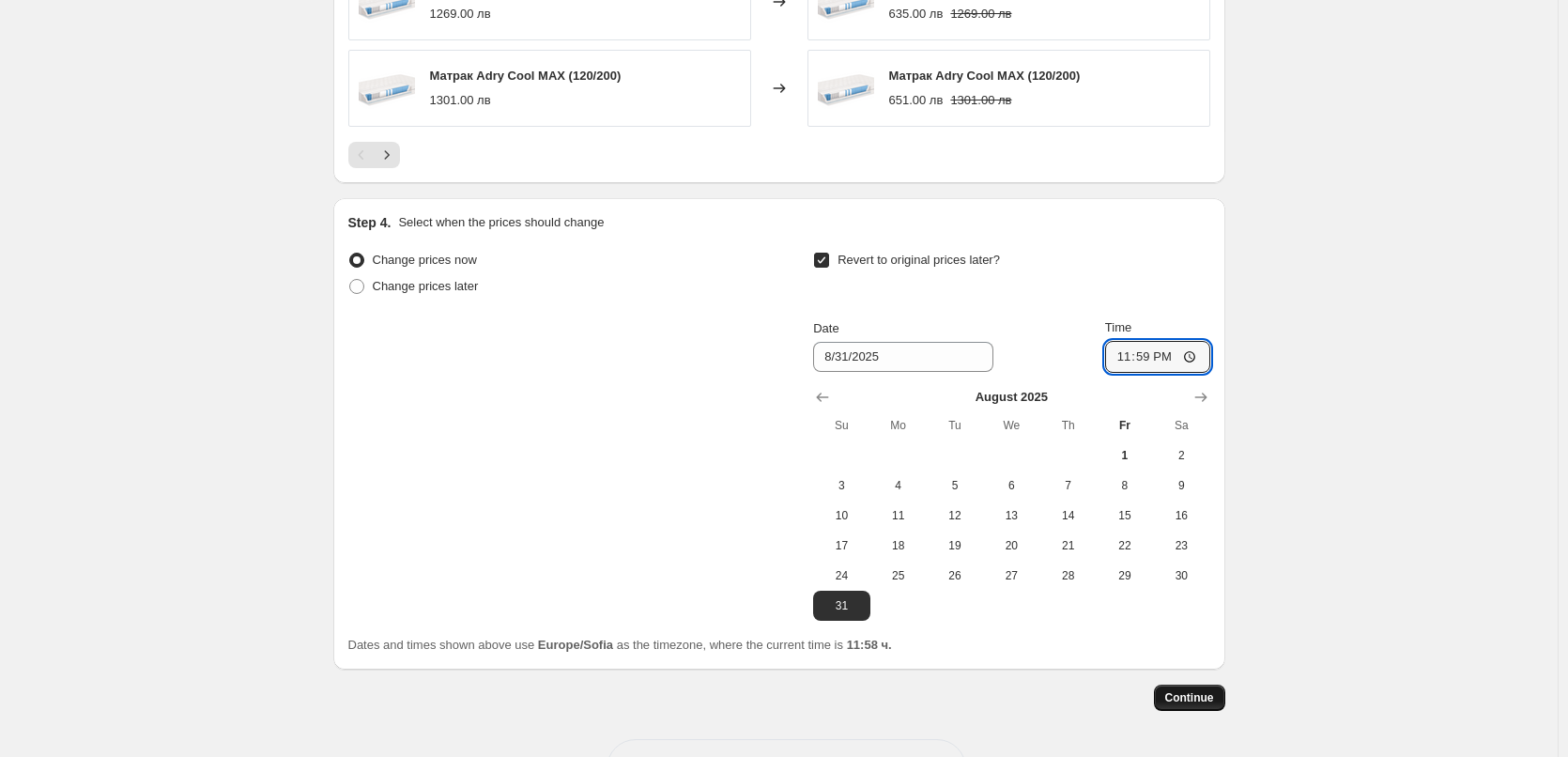 click on "Continue" at bounding box center [1190, 698] 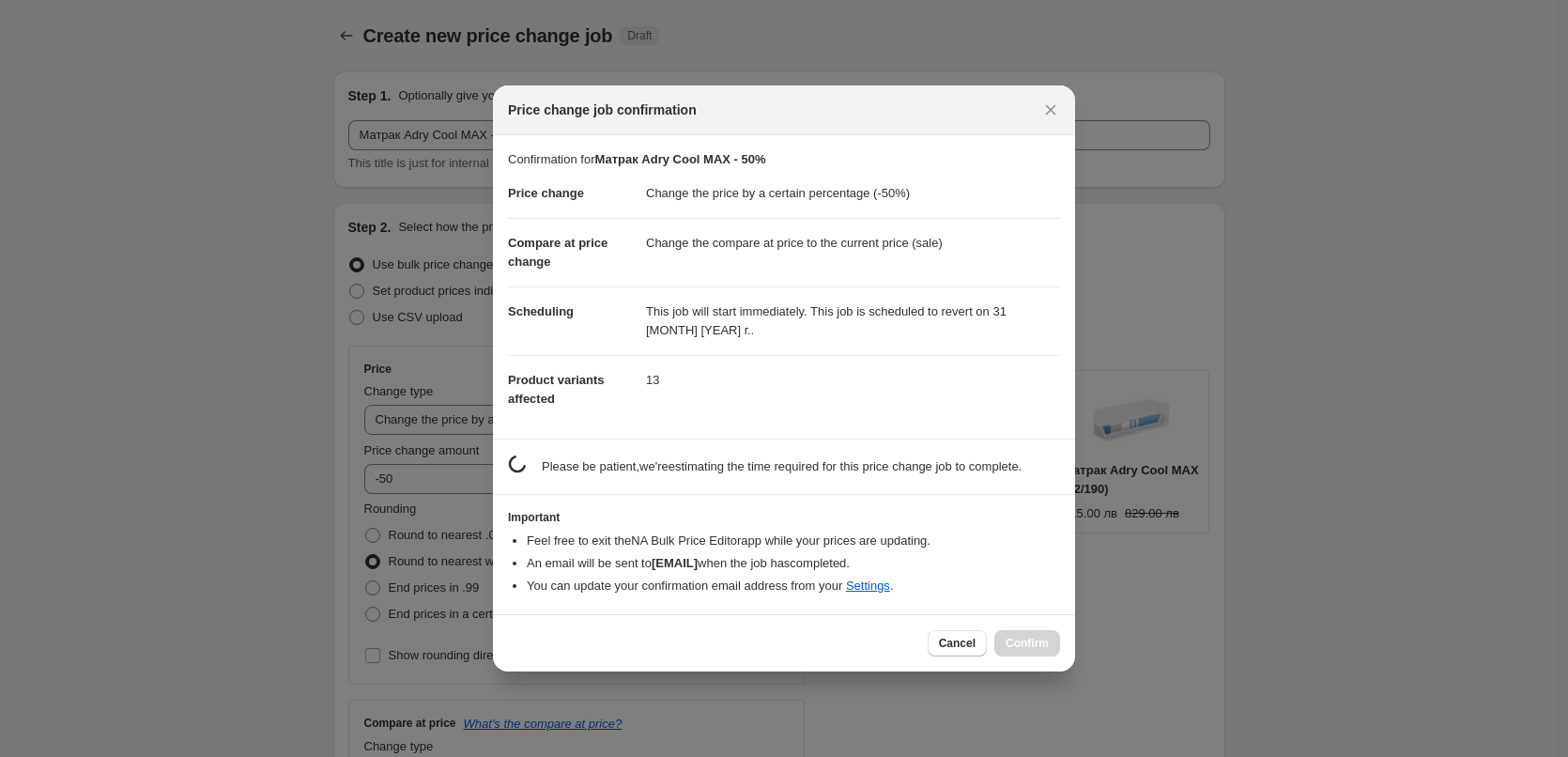 scroll, scrollTop: 0, scrollLeft: 0, axis: both 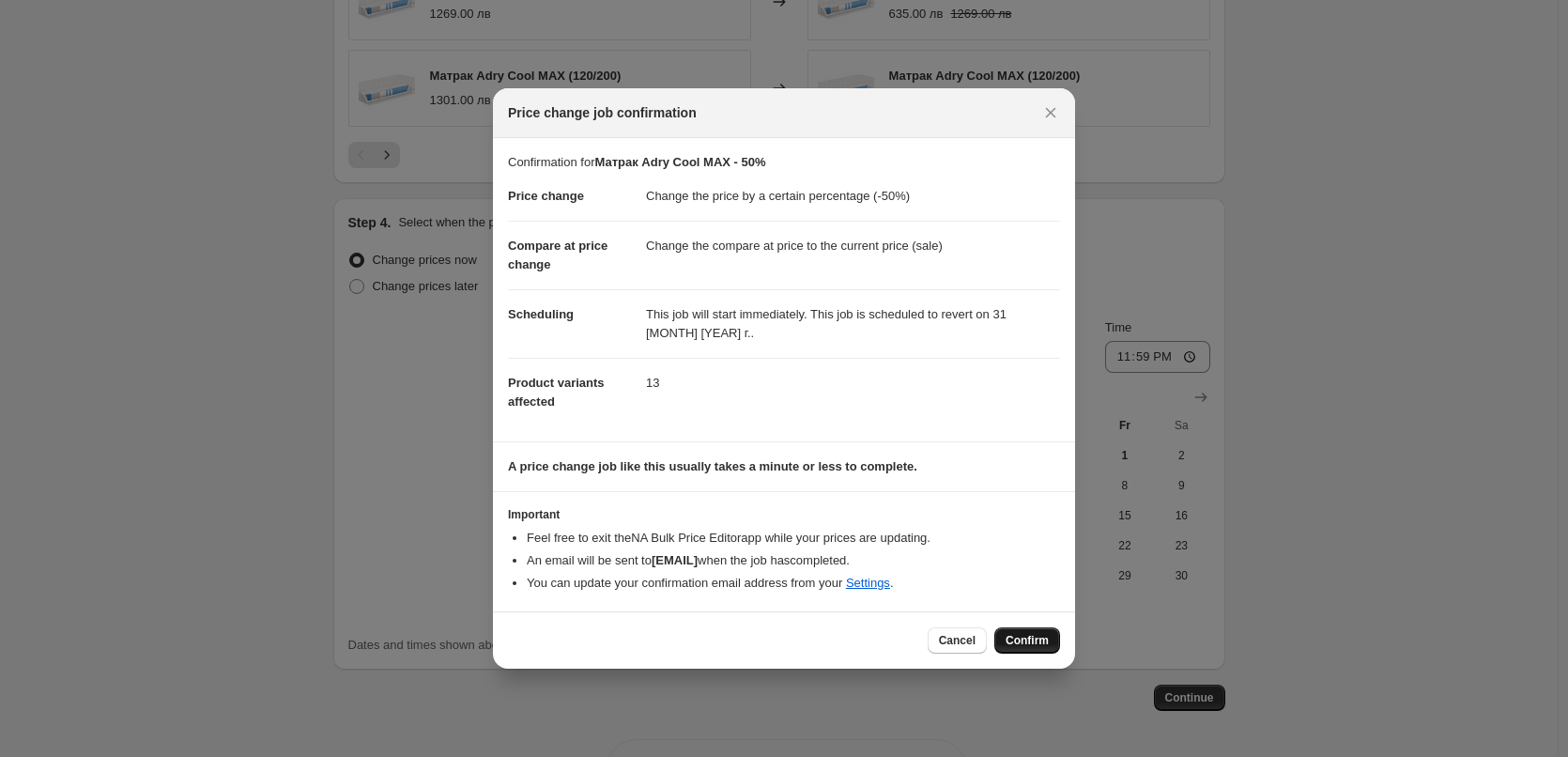 click on "Confirm" at bounding box center (1027, 641) 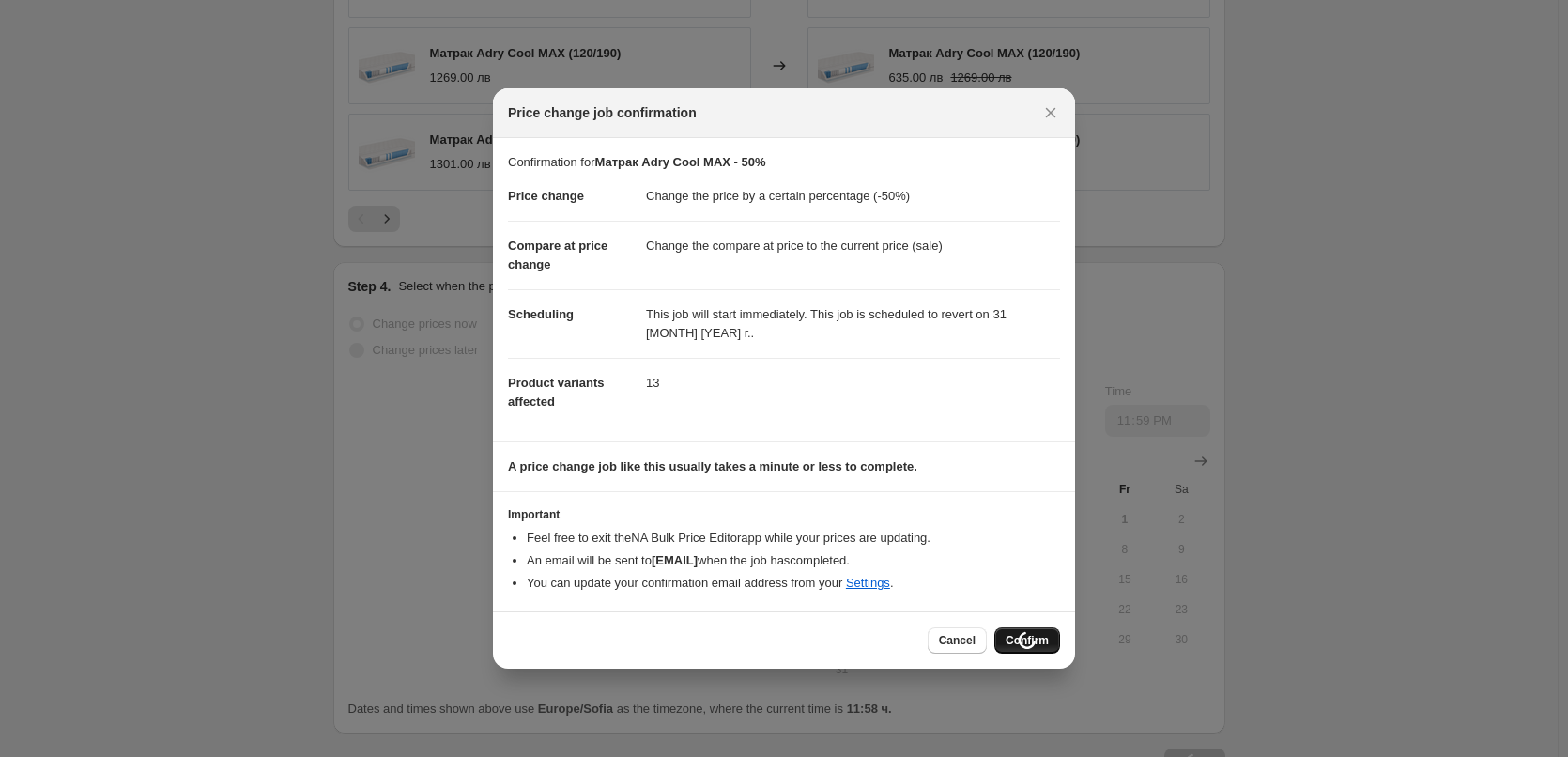 scroll, scrollTop: 1524, scrollLeft: 0, axis: vertical 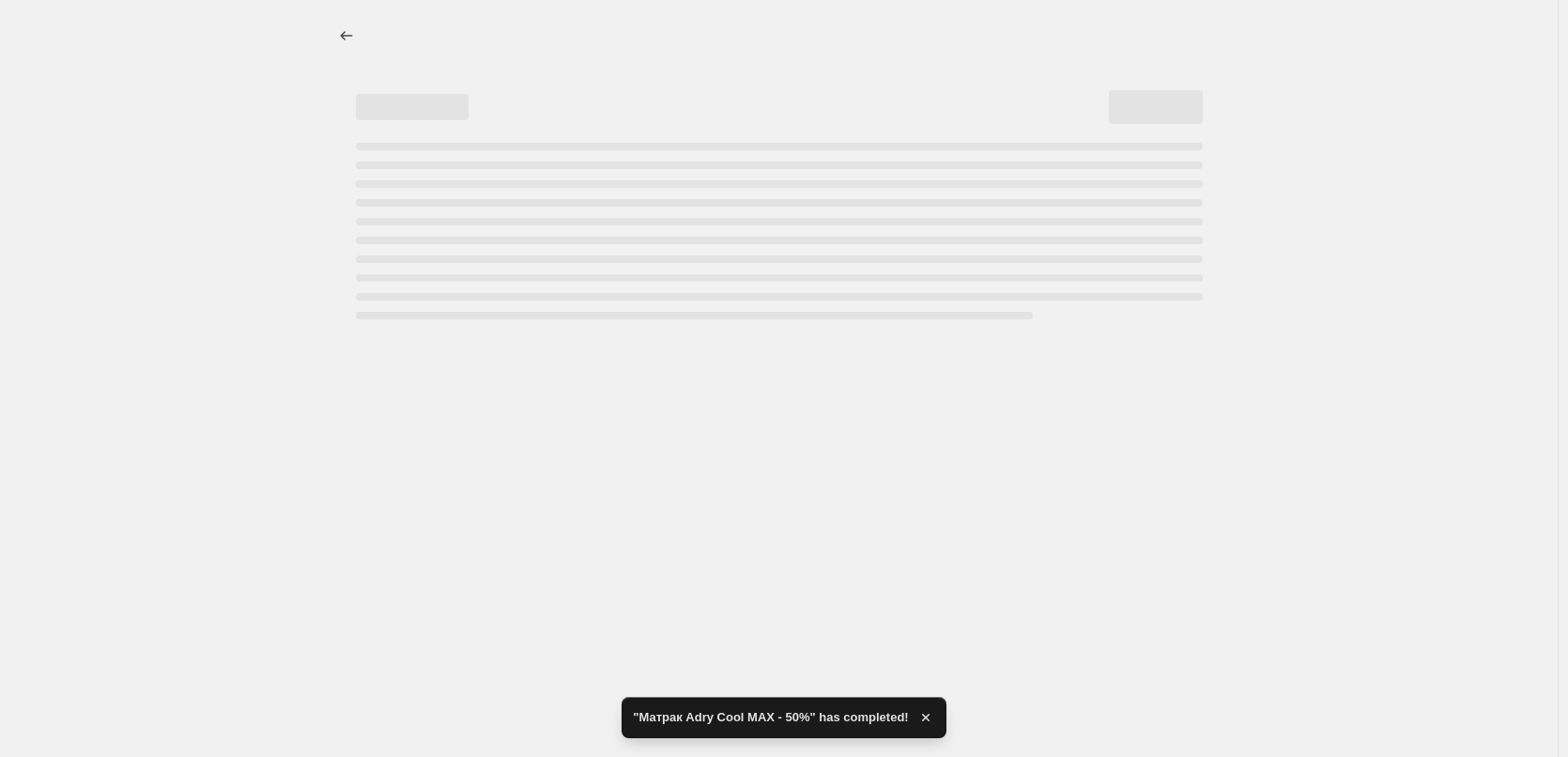 select on "percentage" 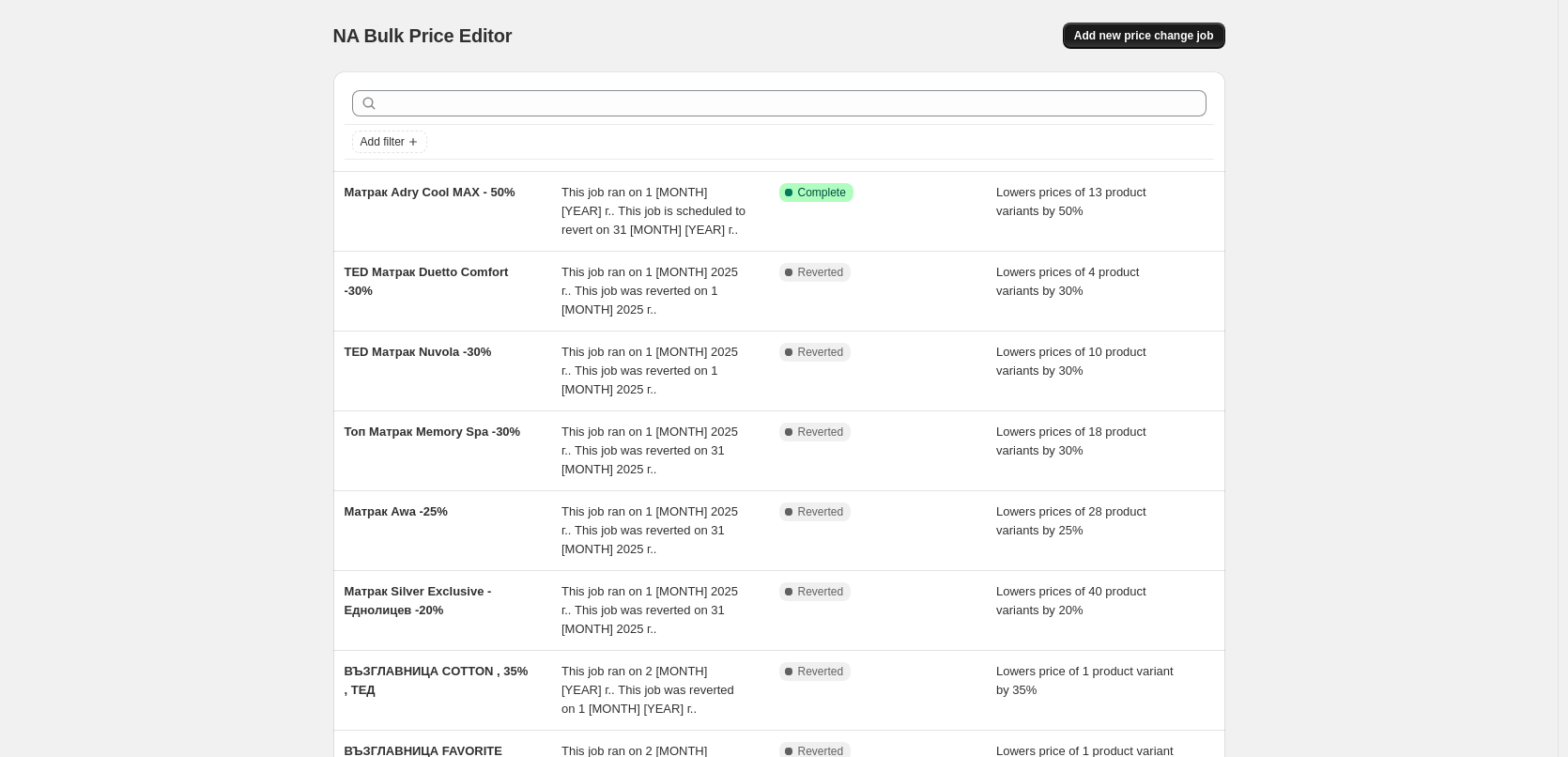 click on "Add new price change job" at bounding box center [1144, 36] 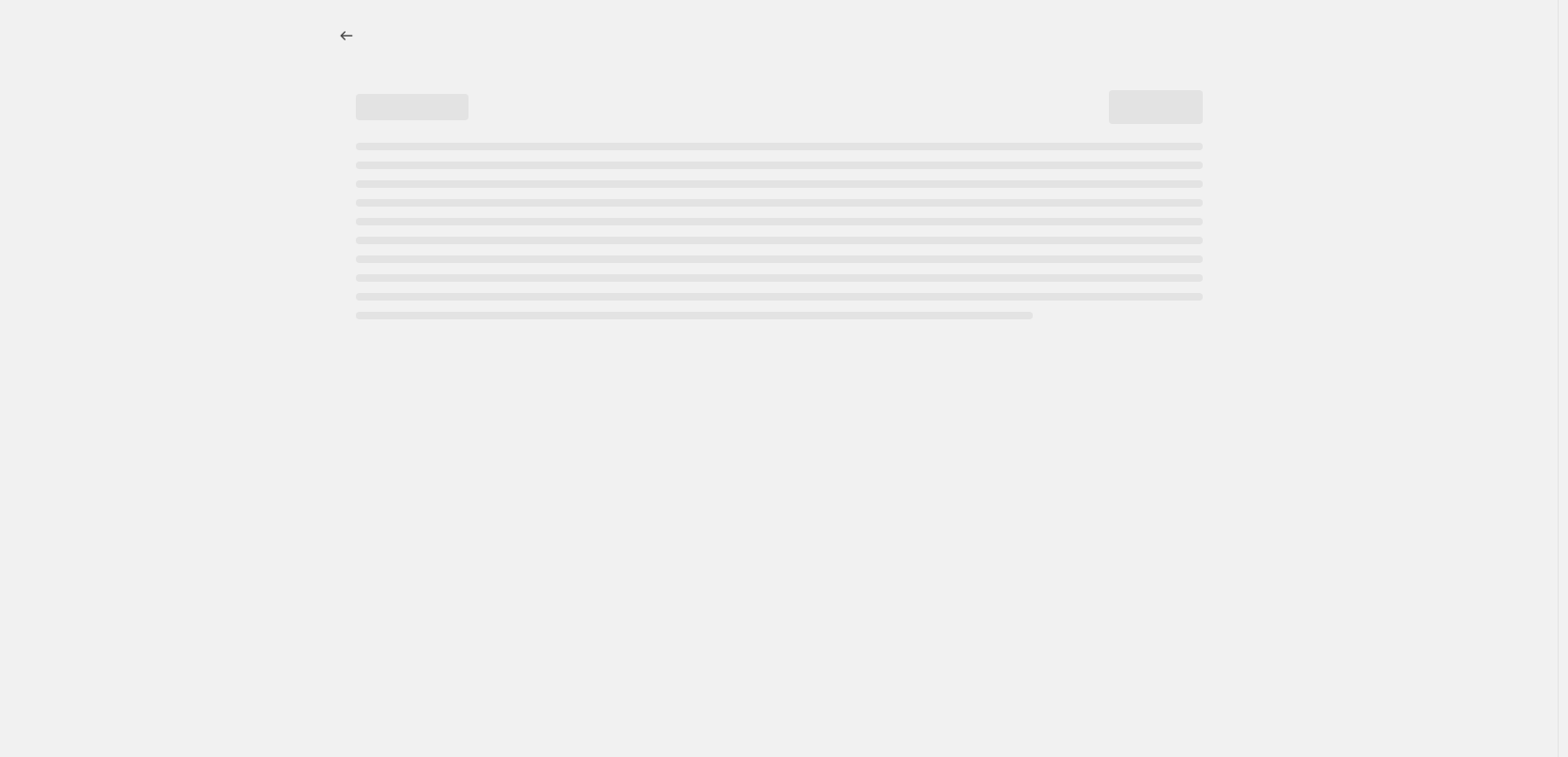 select on "percentage" 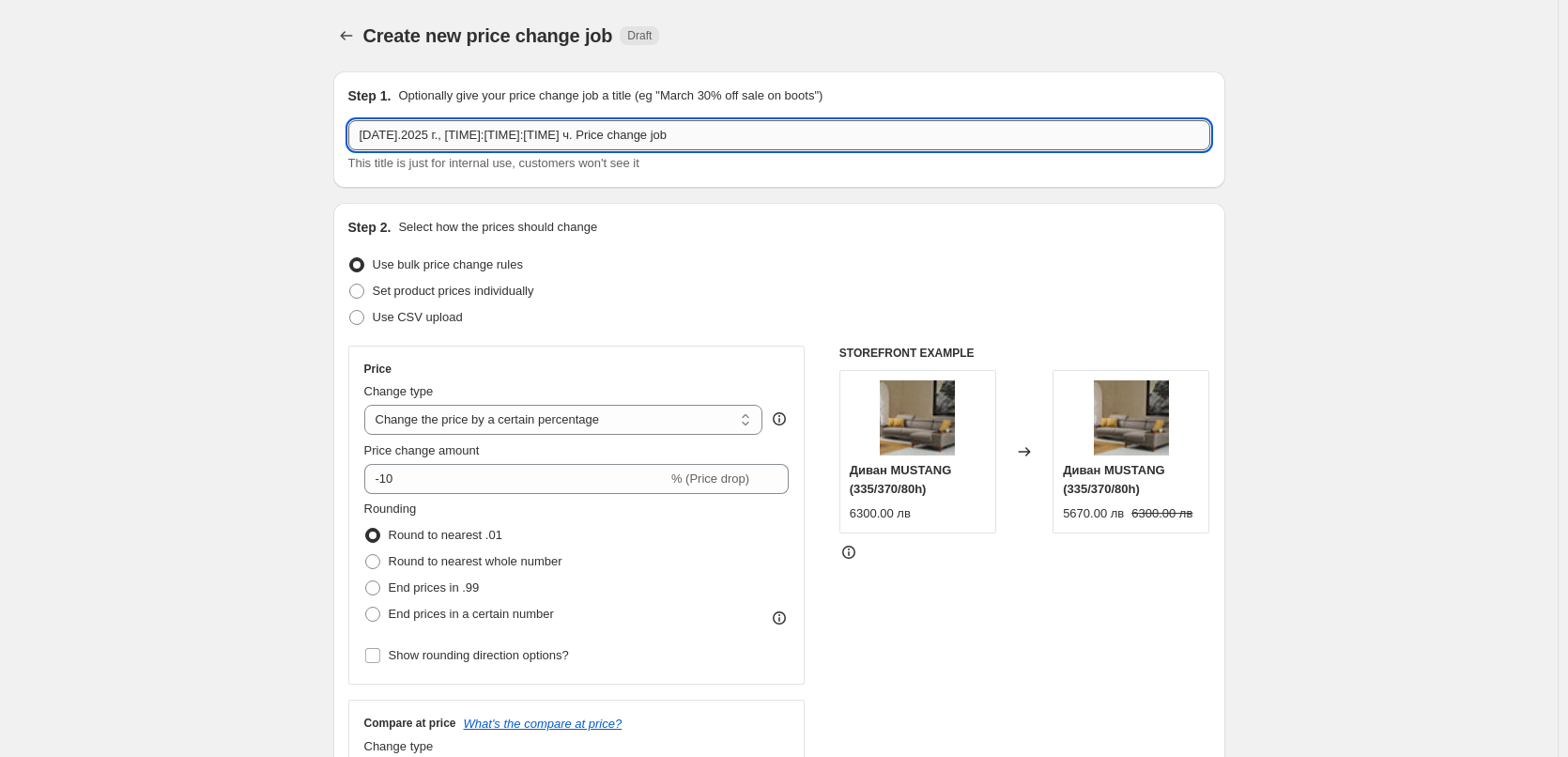 click on "[DATE].2025 г., [TIME]:[TIME]:[TIME] ч. Price change job" at bounding box center [779, 135] 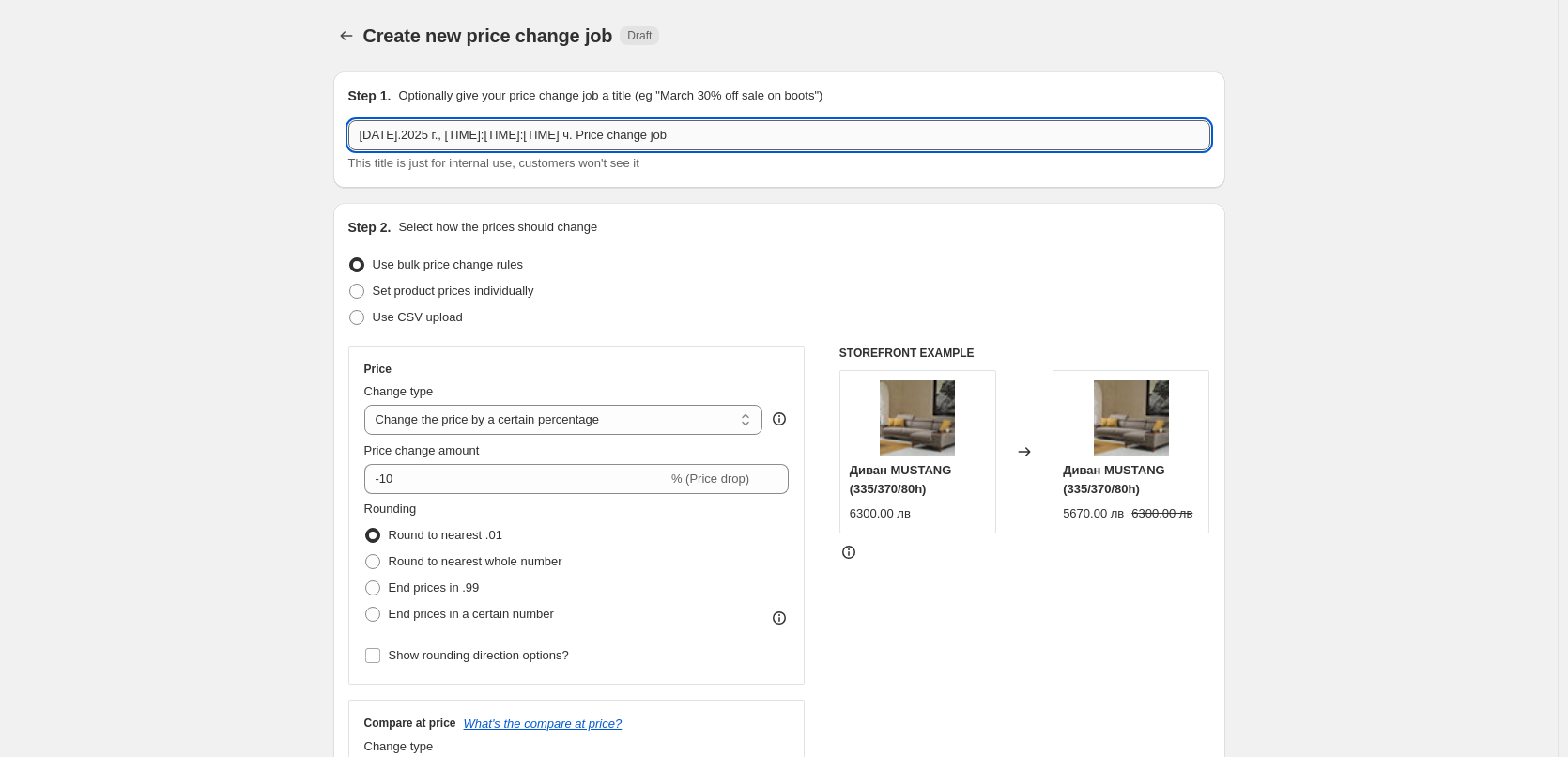 paste on "Матрак AMBER MYSTIQUE" 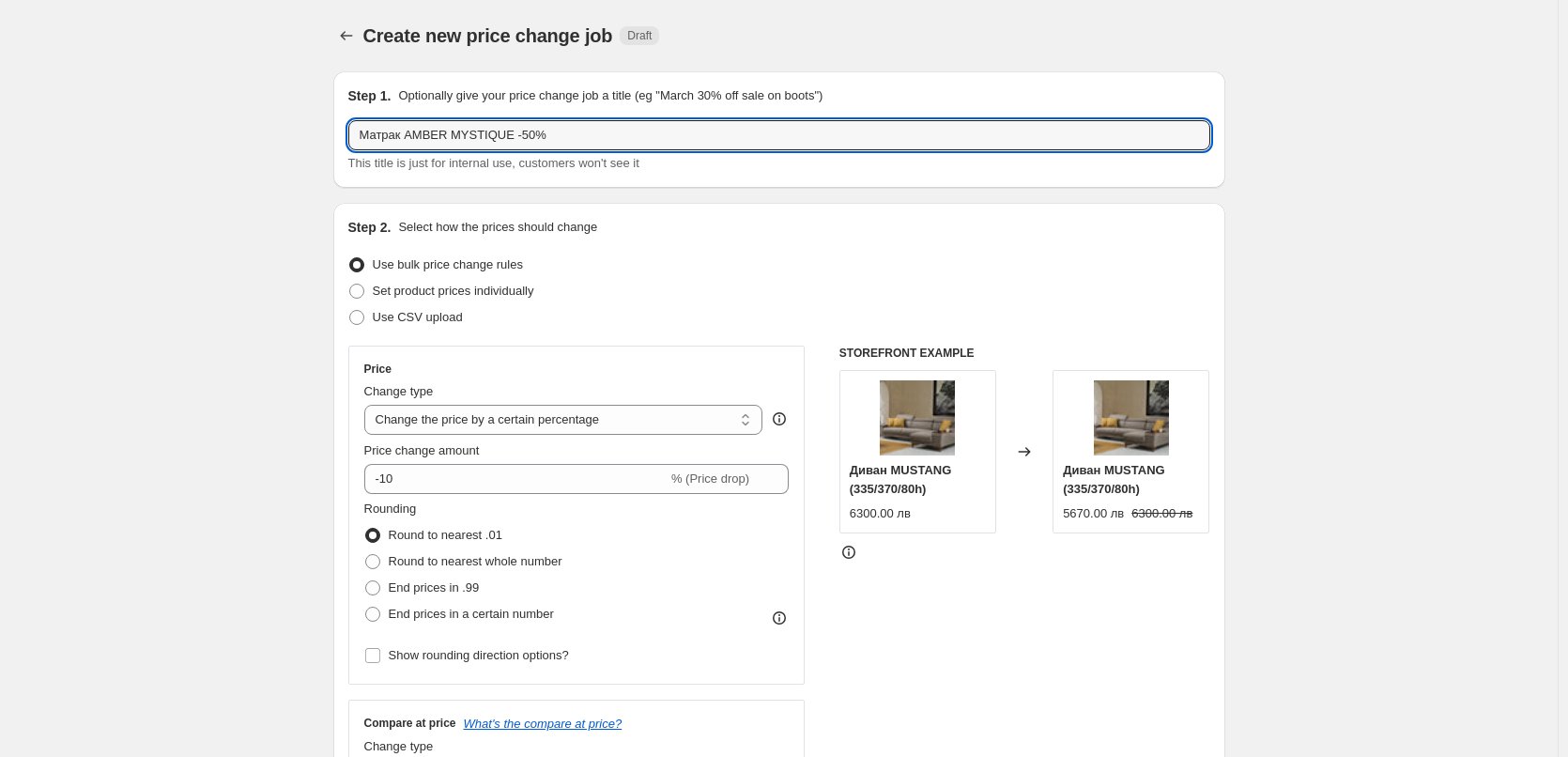 scroll, scrollTop: 188, scrollLeft: 0, axis: vertical 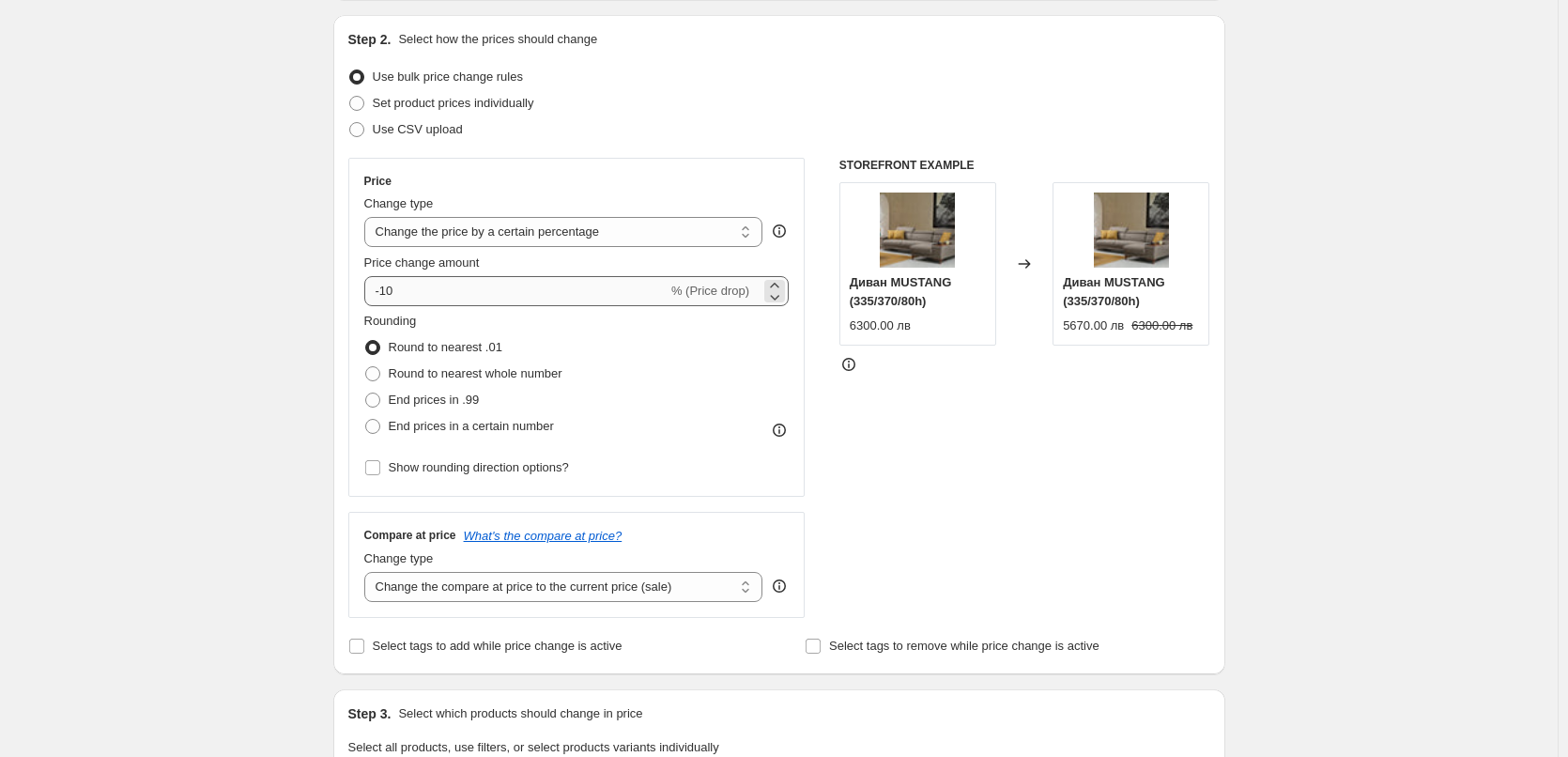 type on "Матрак AMBER MYSTIQUE -50%" 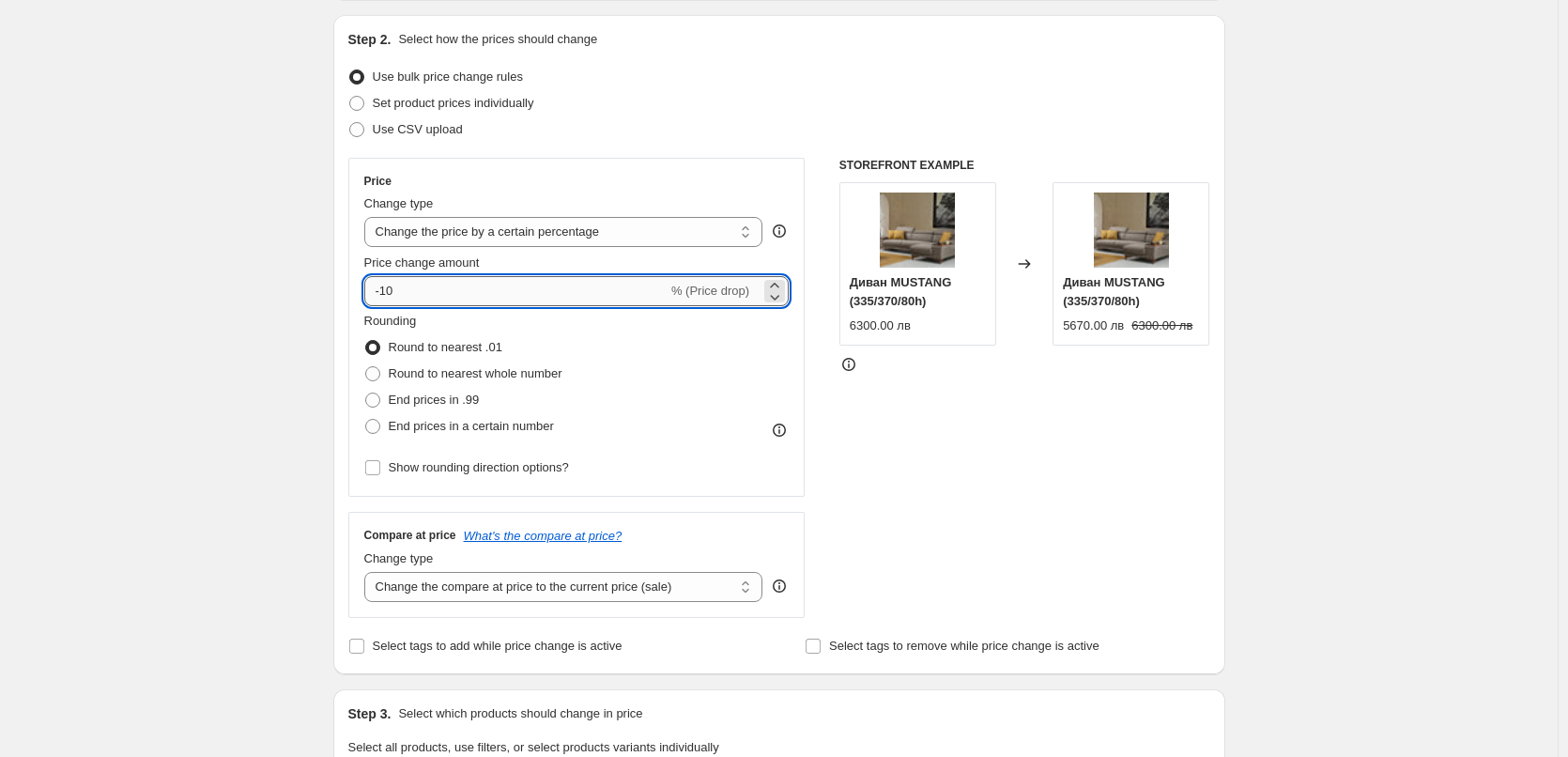 click on "-10" at bounding box center [515, 291] 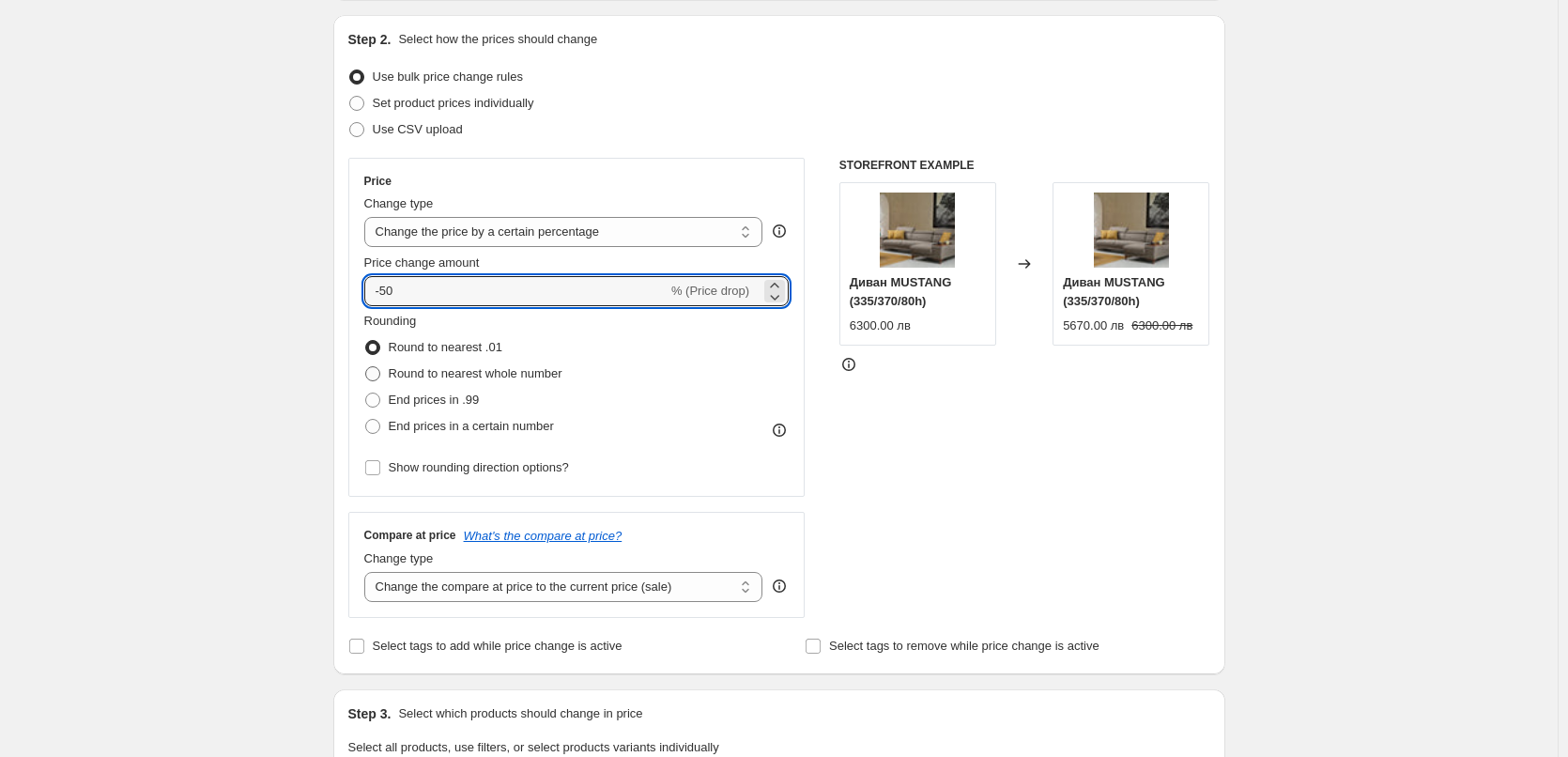 type on "-50" 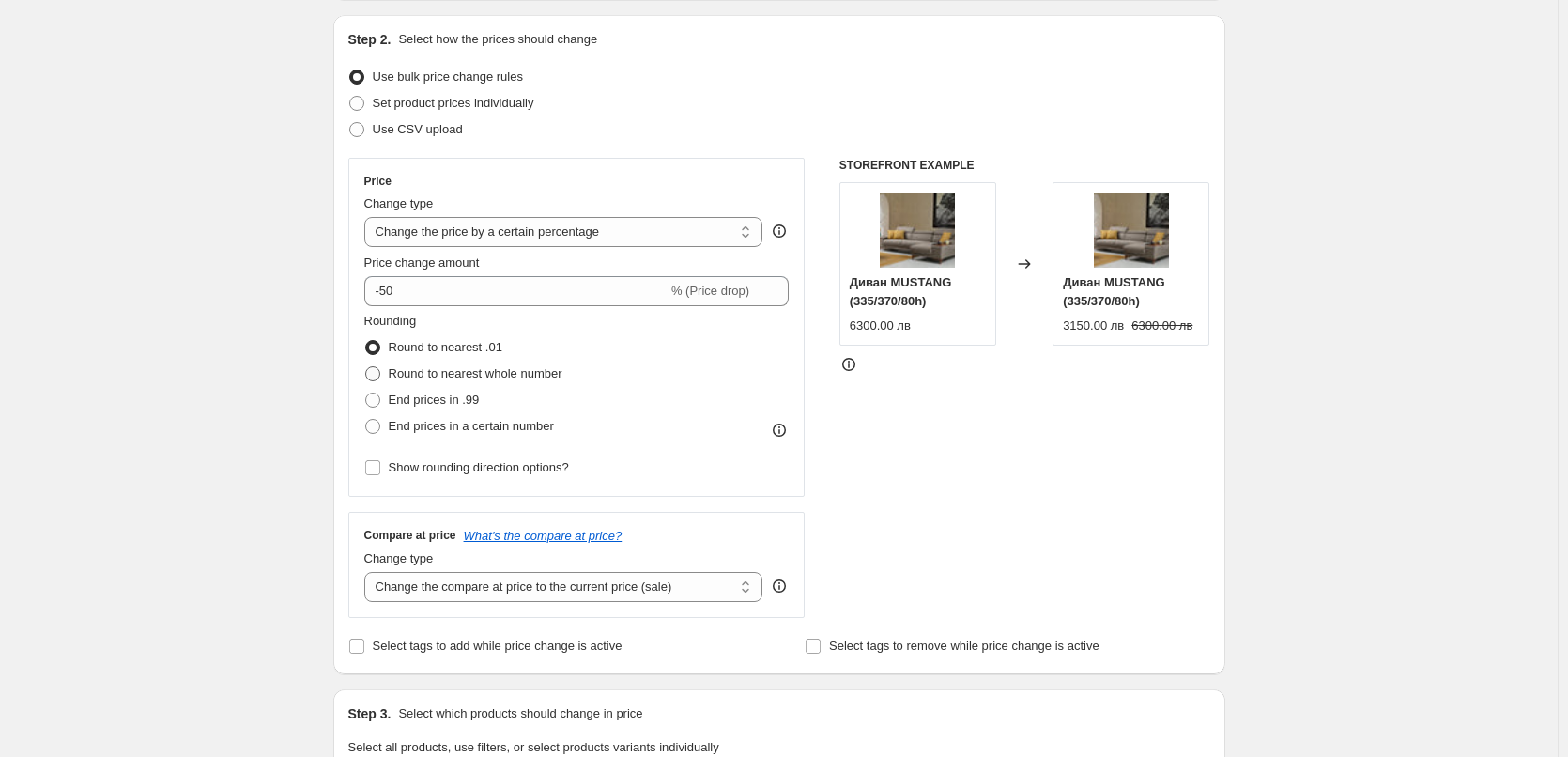 click at bounding box center [373, 374] 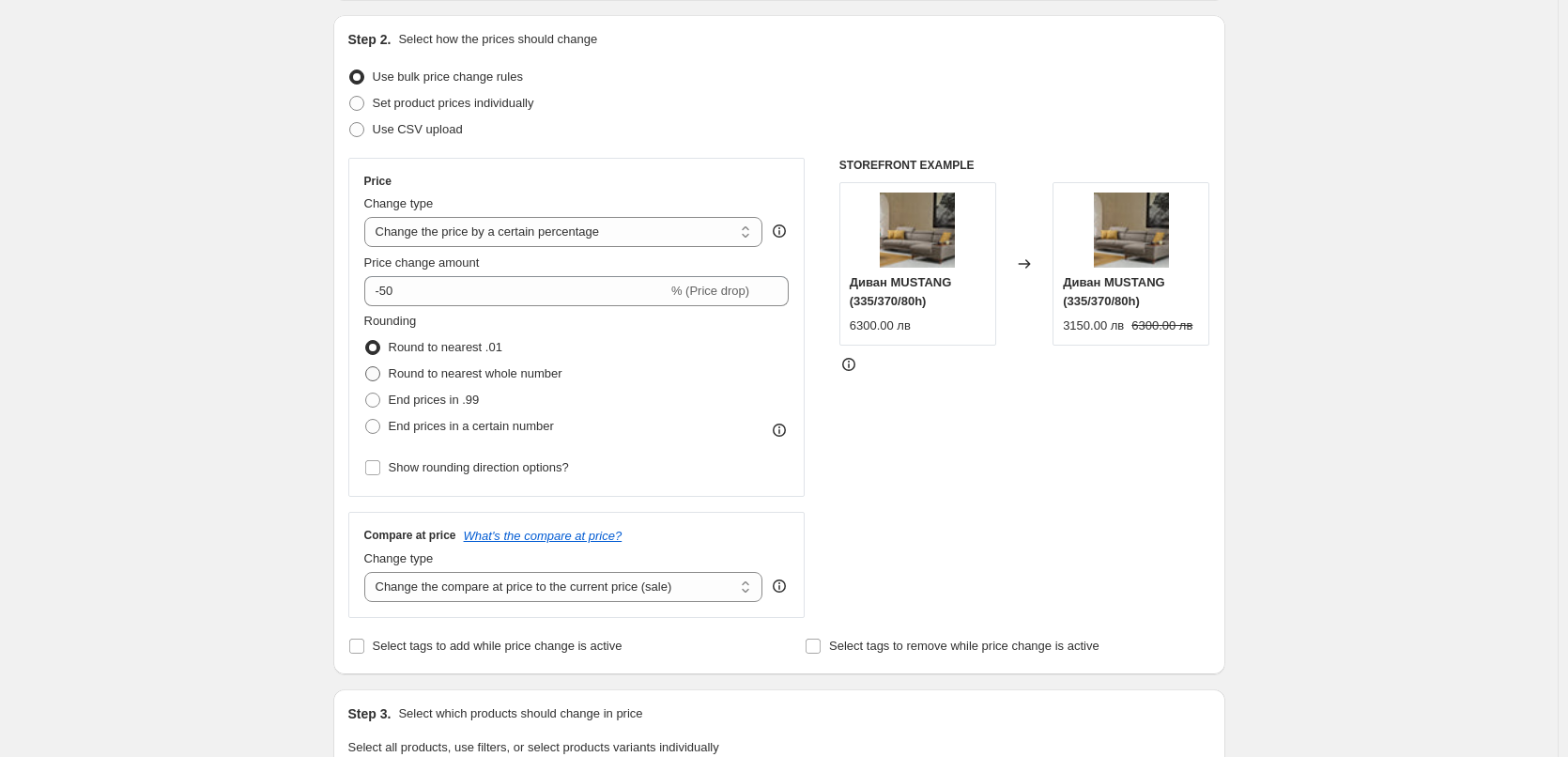 radio on "true" 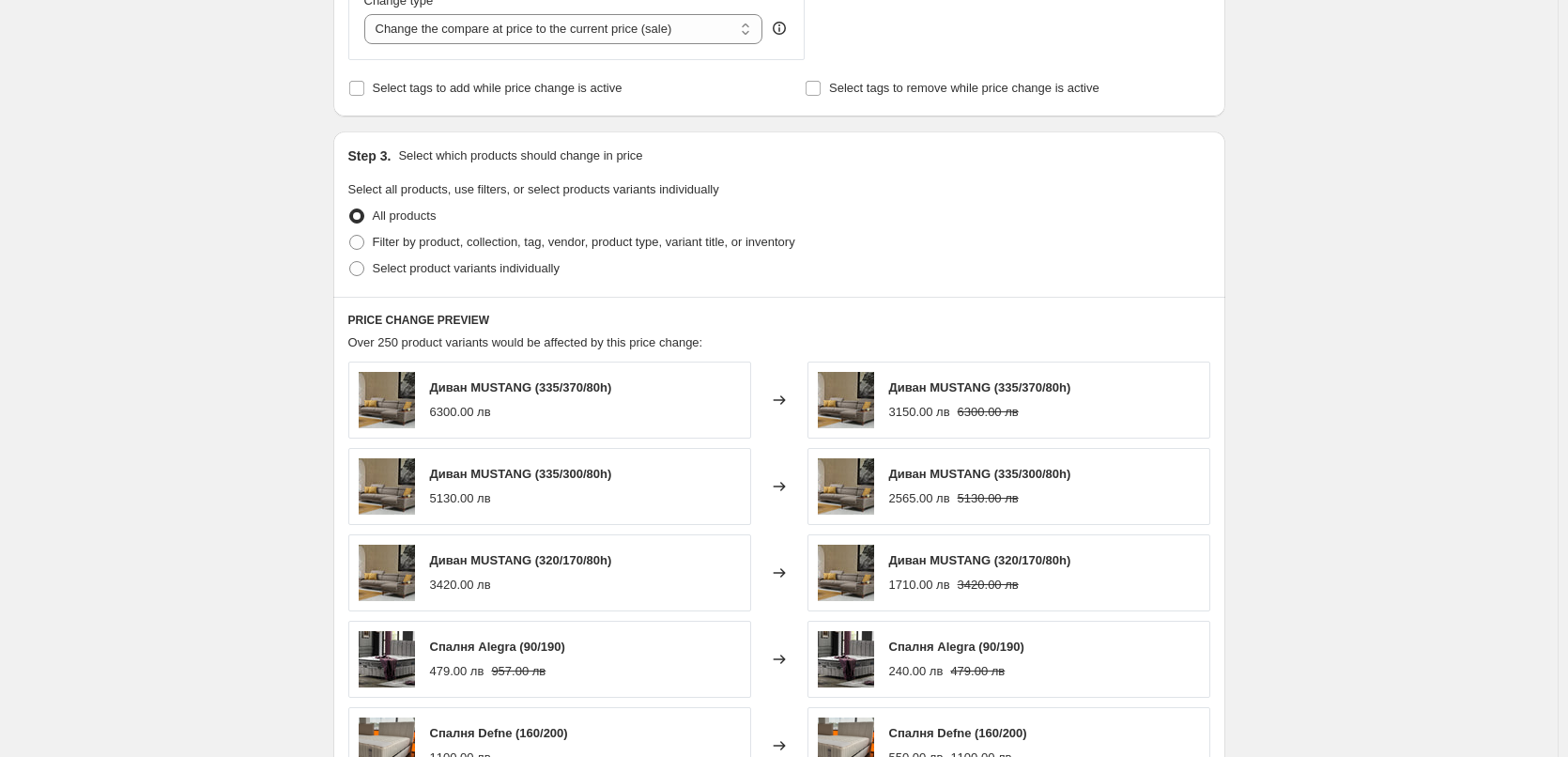 scroll, scrollTop: 558, scrollLeft: 0, axis: vertical 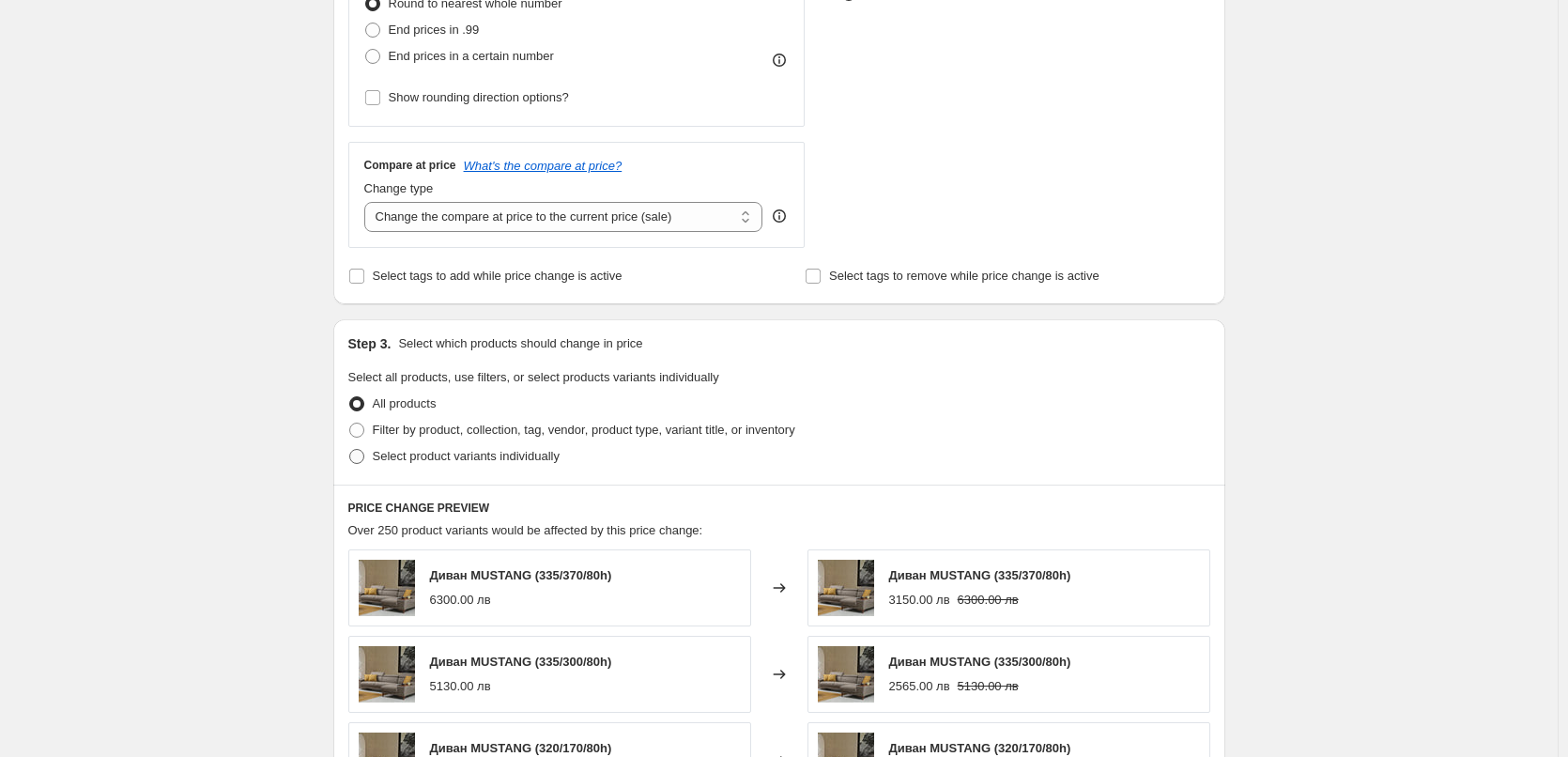click at bounding box center [357, 456] 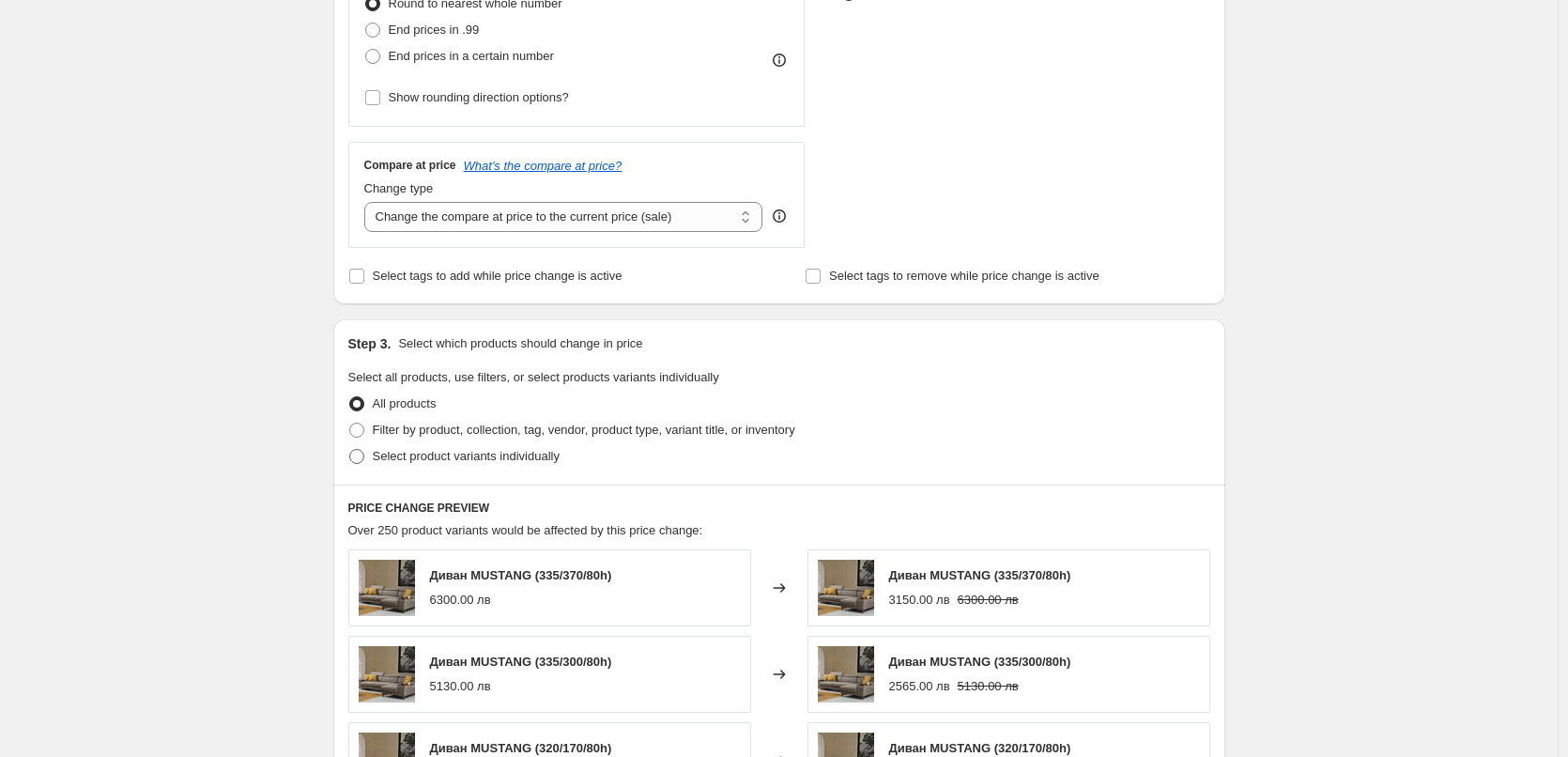 radio on "true" 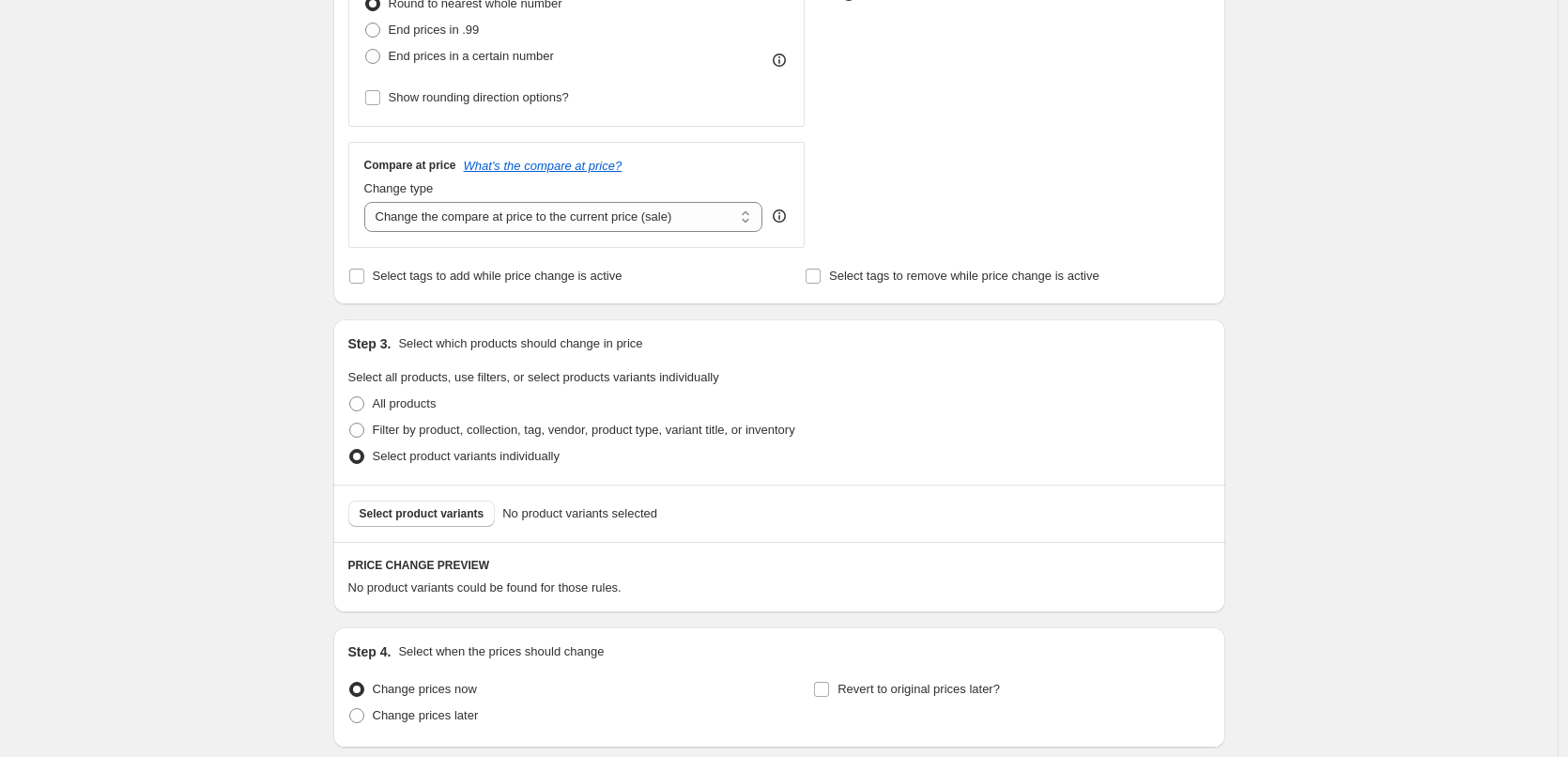 scroll, scrollTop: 705, scrollLeft: 0, axis: vertical 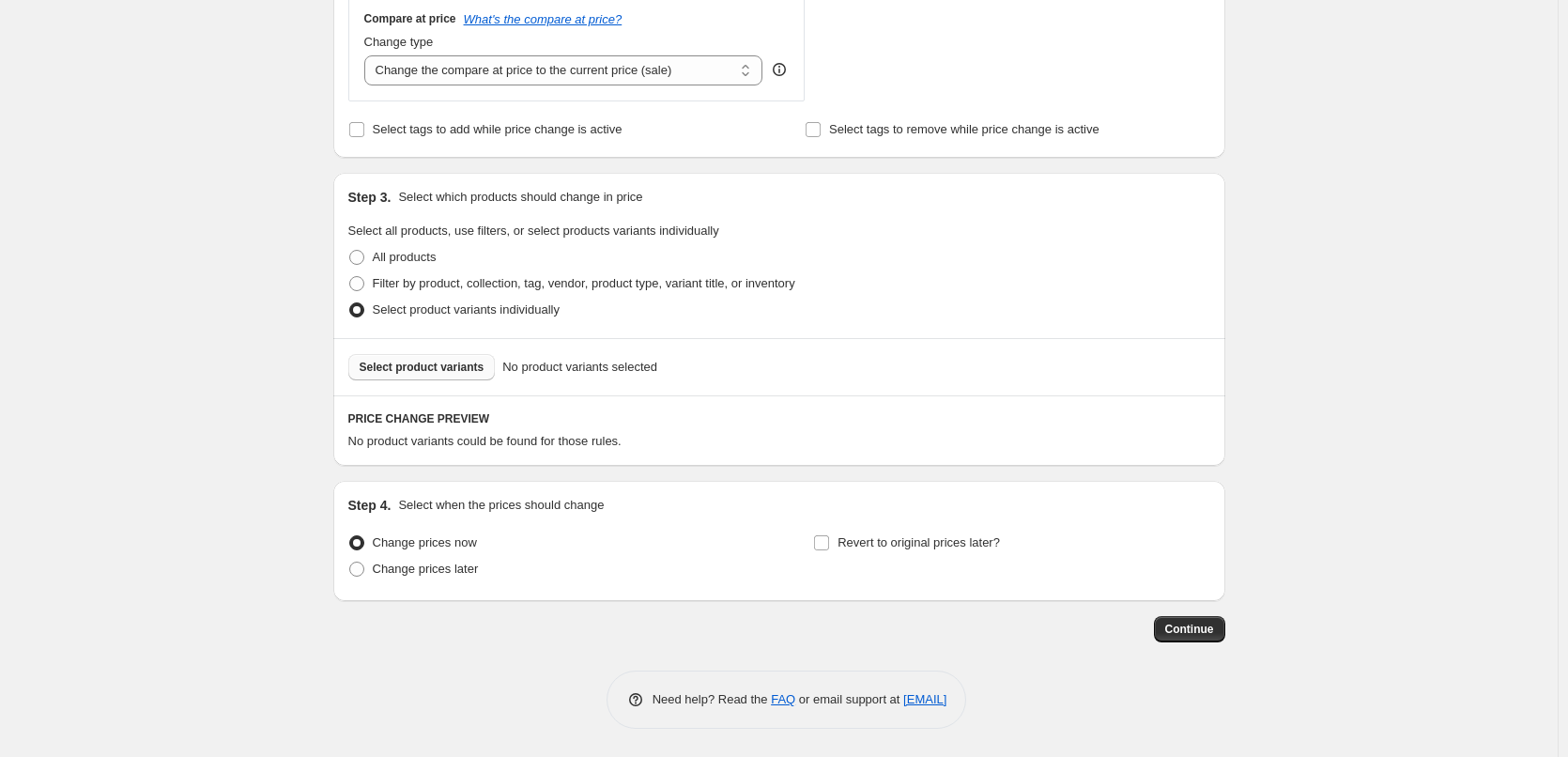 click on "Select product variants" at bounding box center [422, 367] 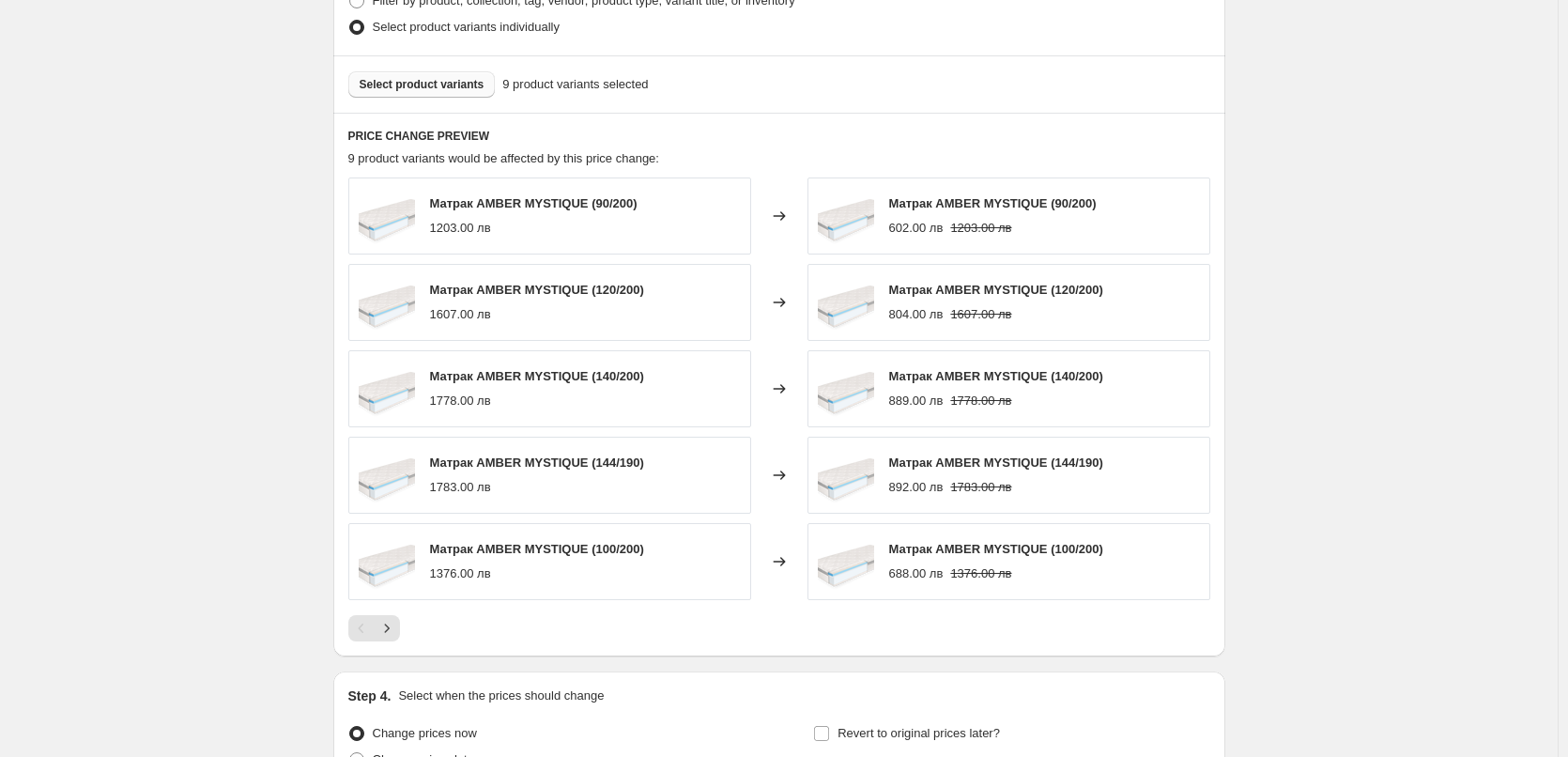 scroll, scrollTop: 1179, scrollLeft: 0, axis: vertical 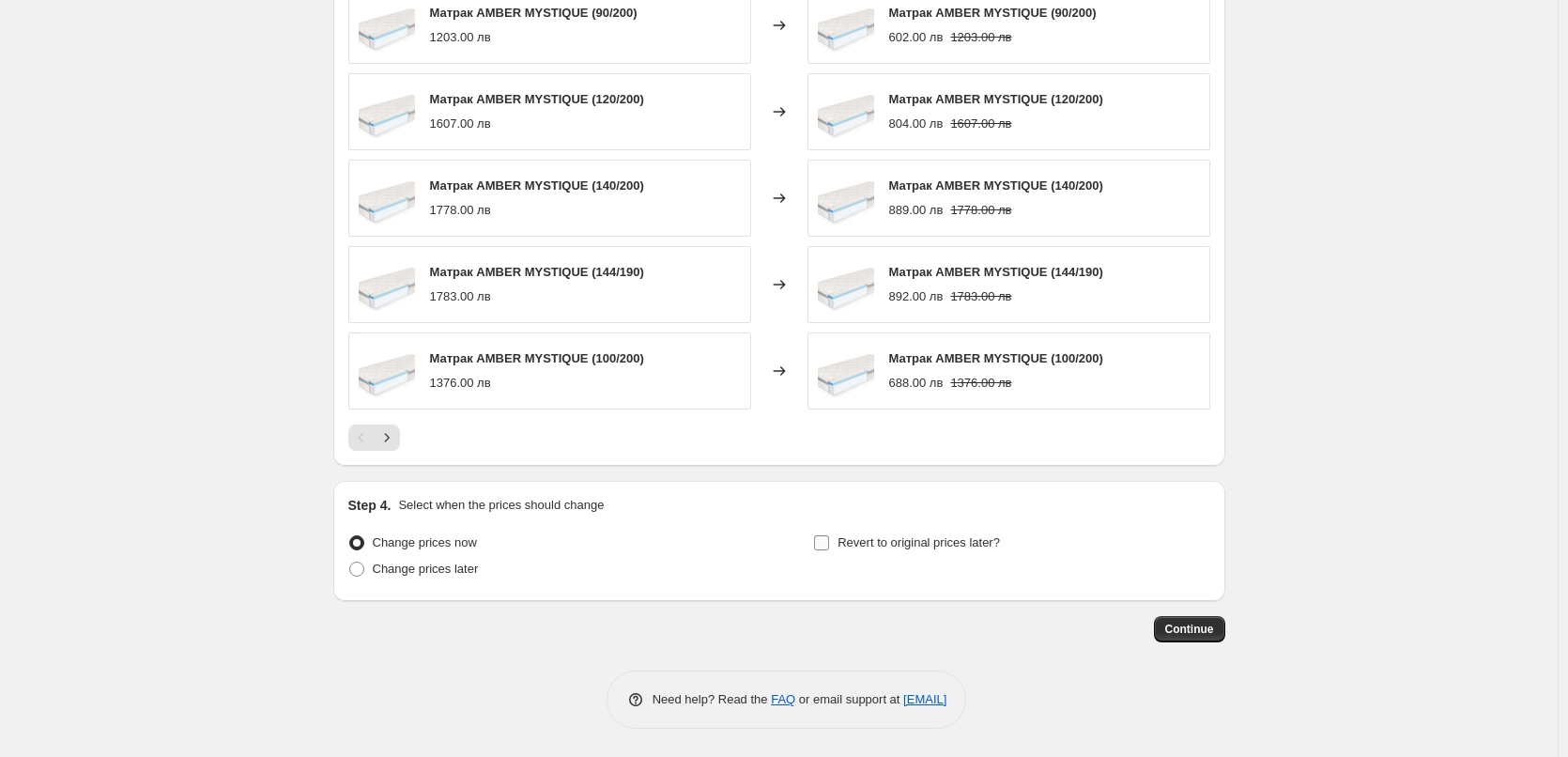 click on "Revert to original prices later?" at bounding box center [822, 543] 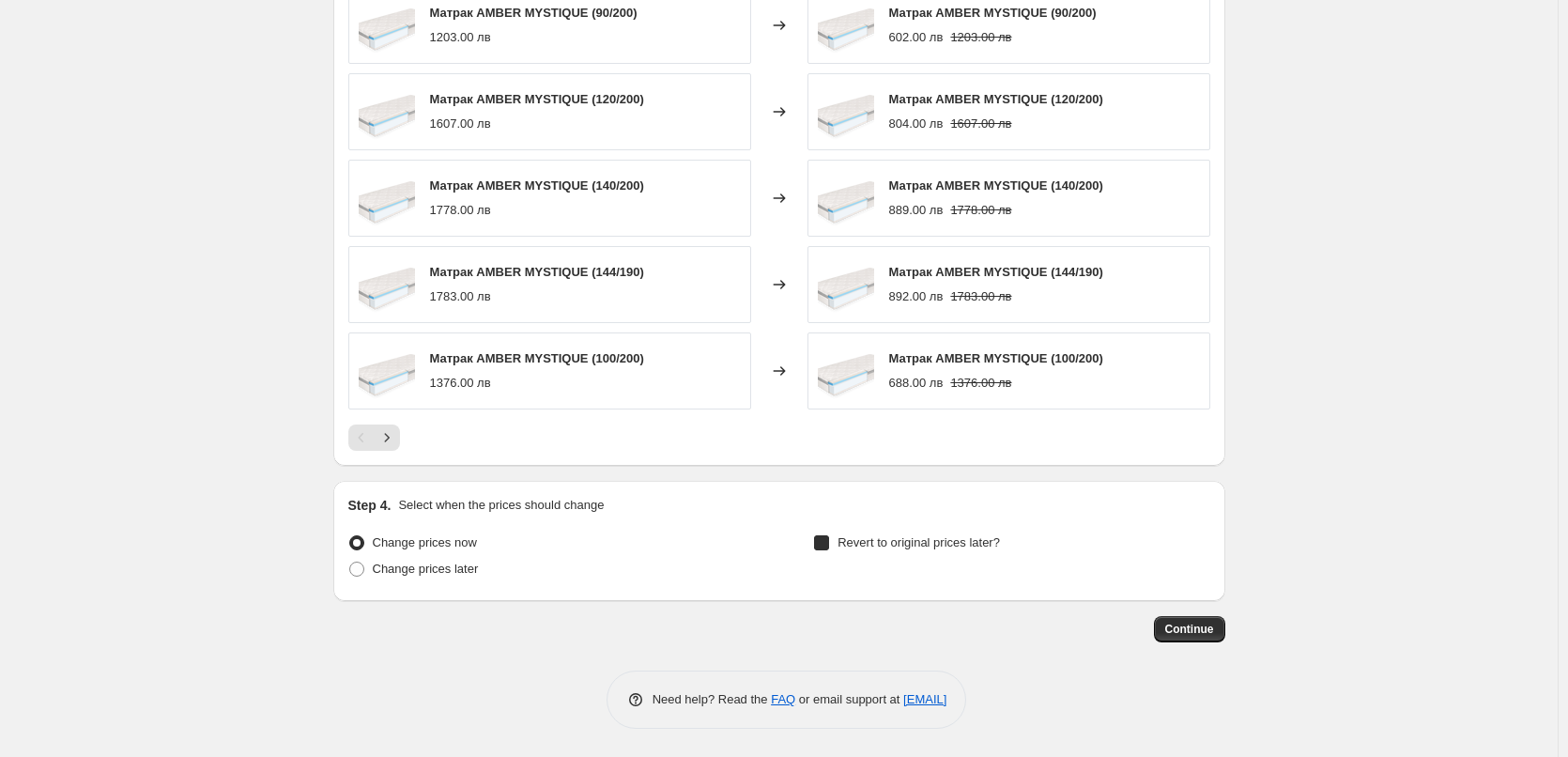 checkbox on "true" 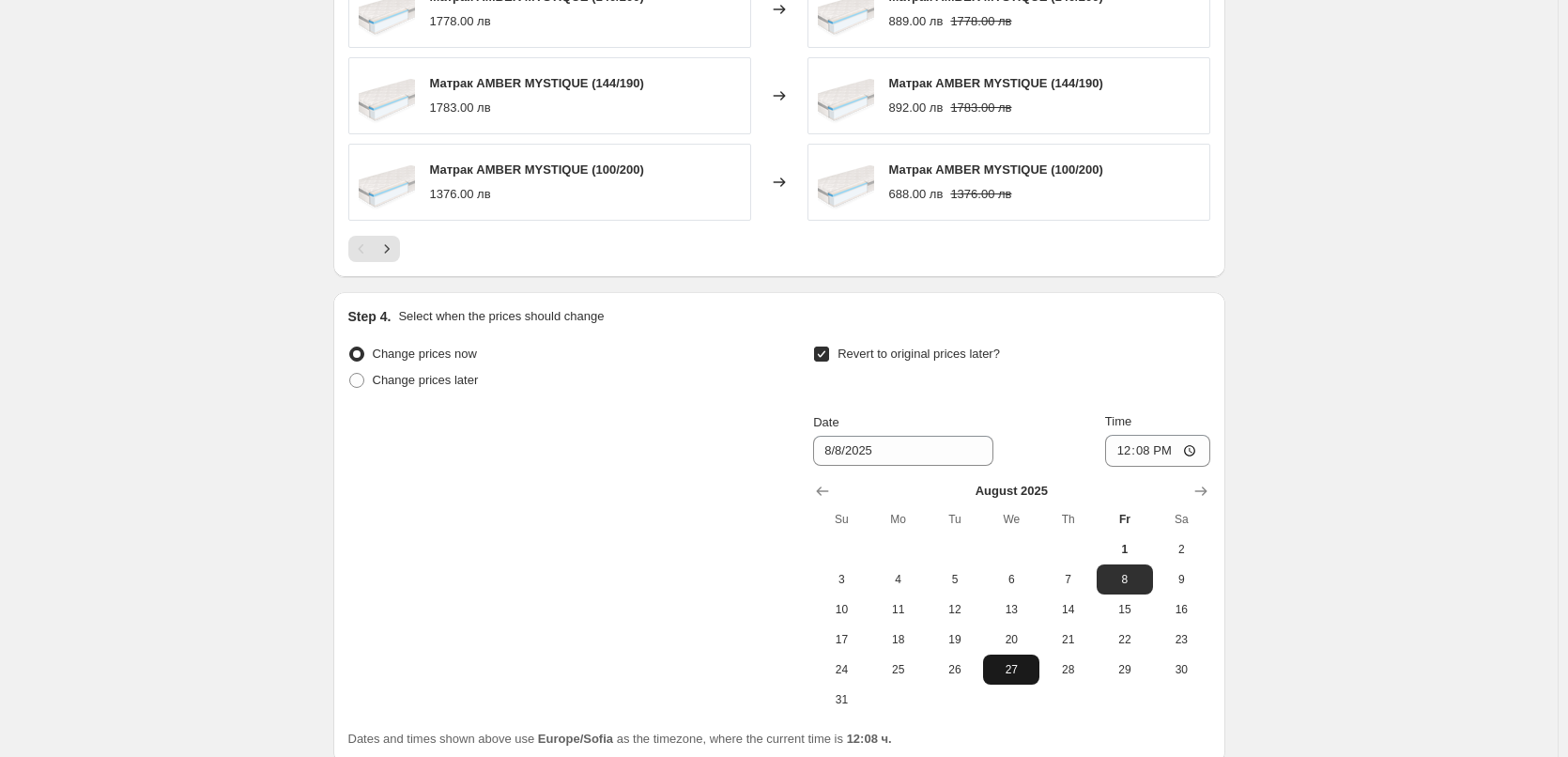 scroll, scrollTop: 1530, scrollLeft: 0, axis: vertical 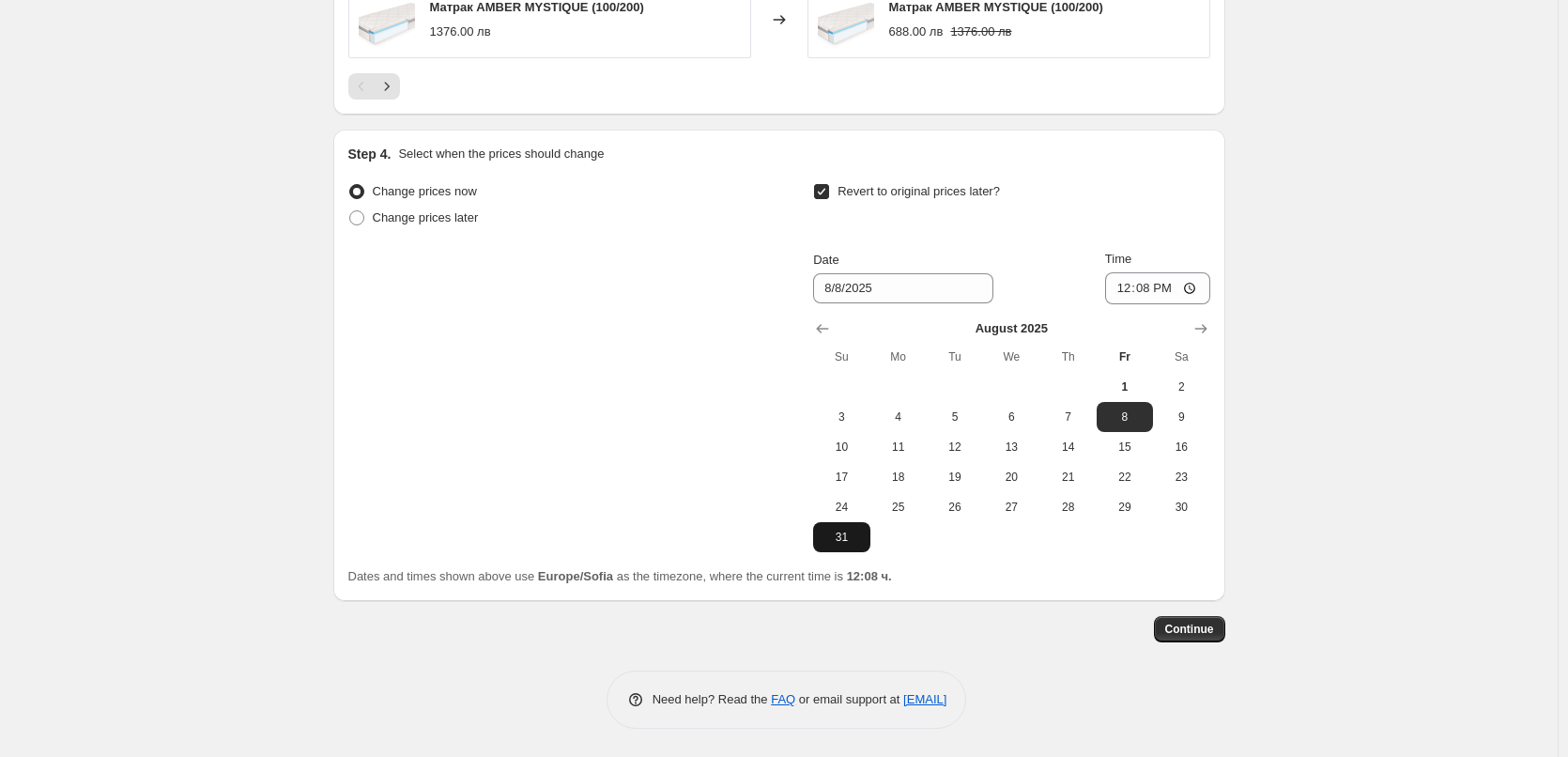 click on "31" at bounding box center (841, 537) 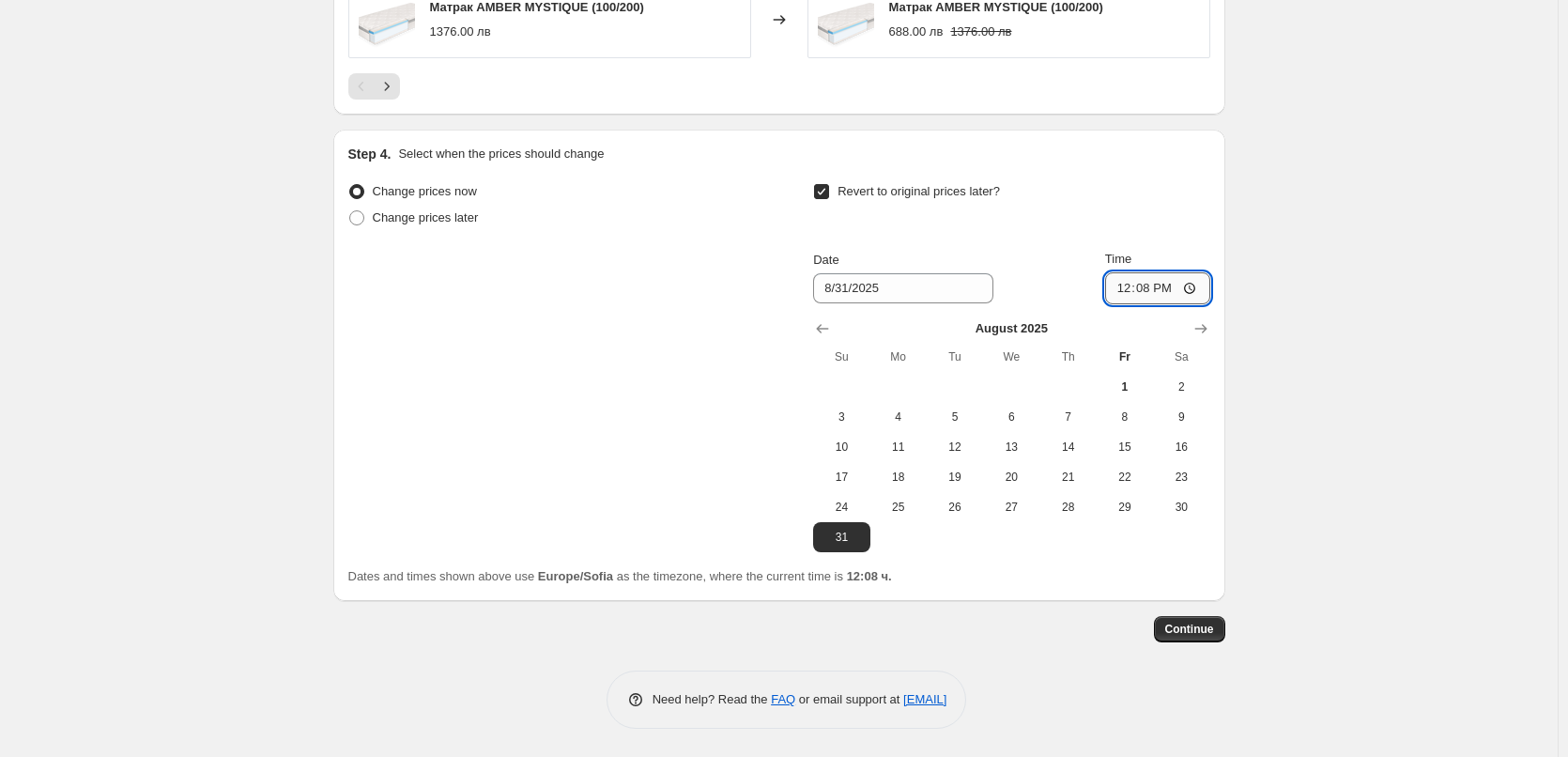 click on "12:08" at bounding box center [1158, 288] 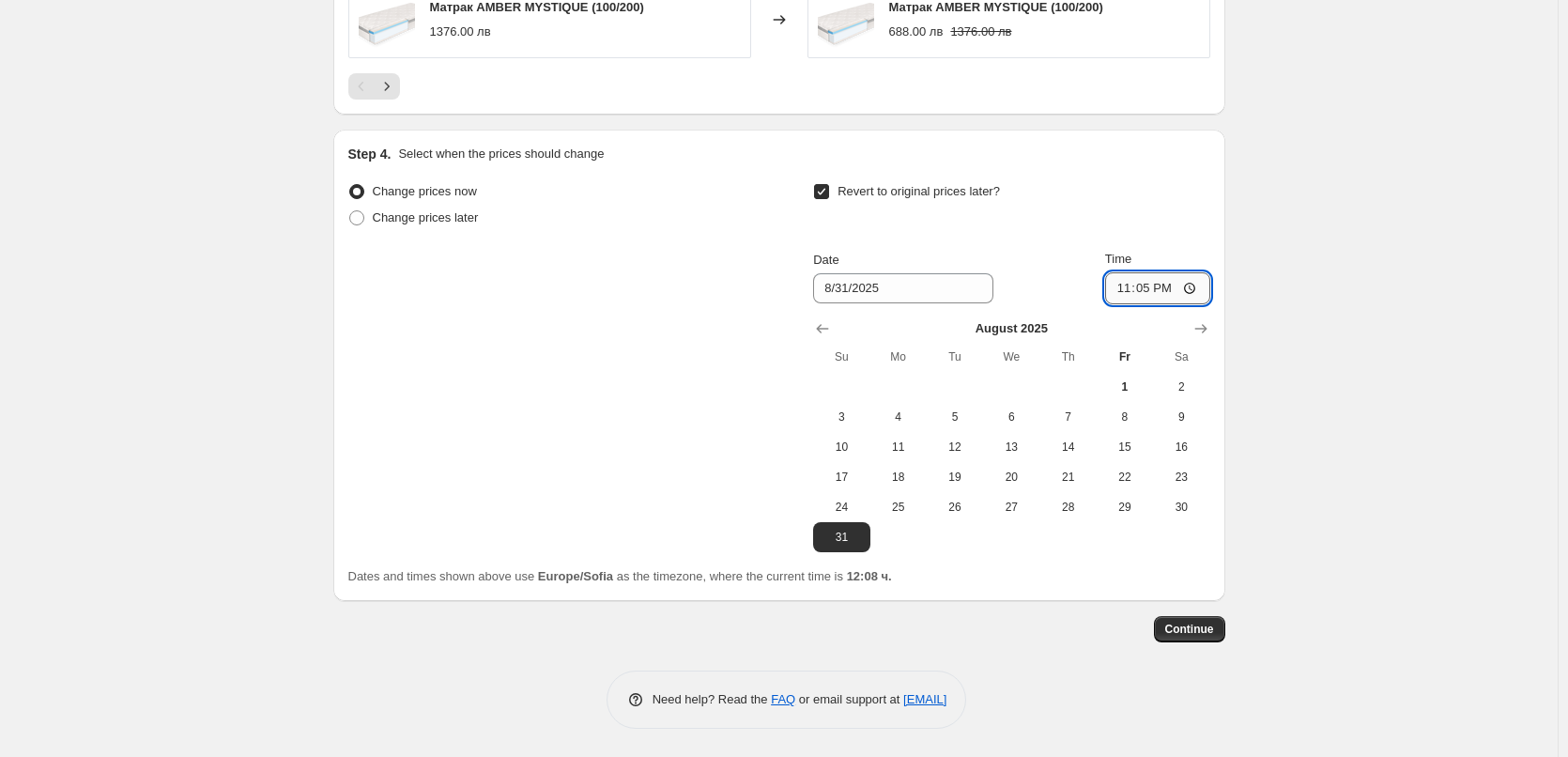 type on "23:59" 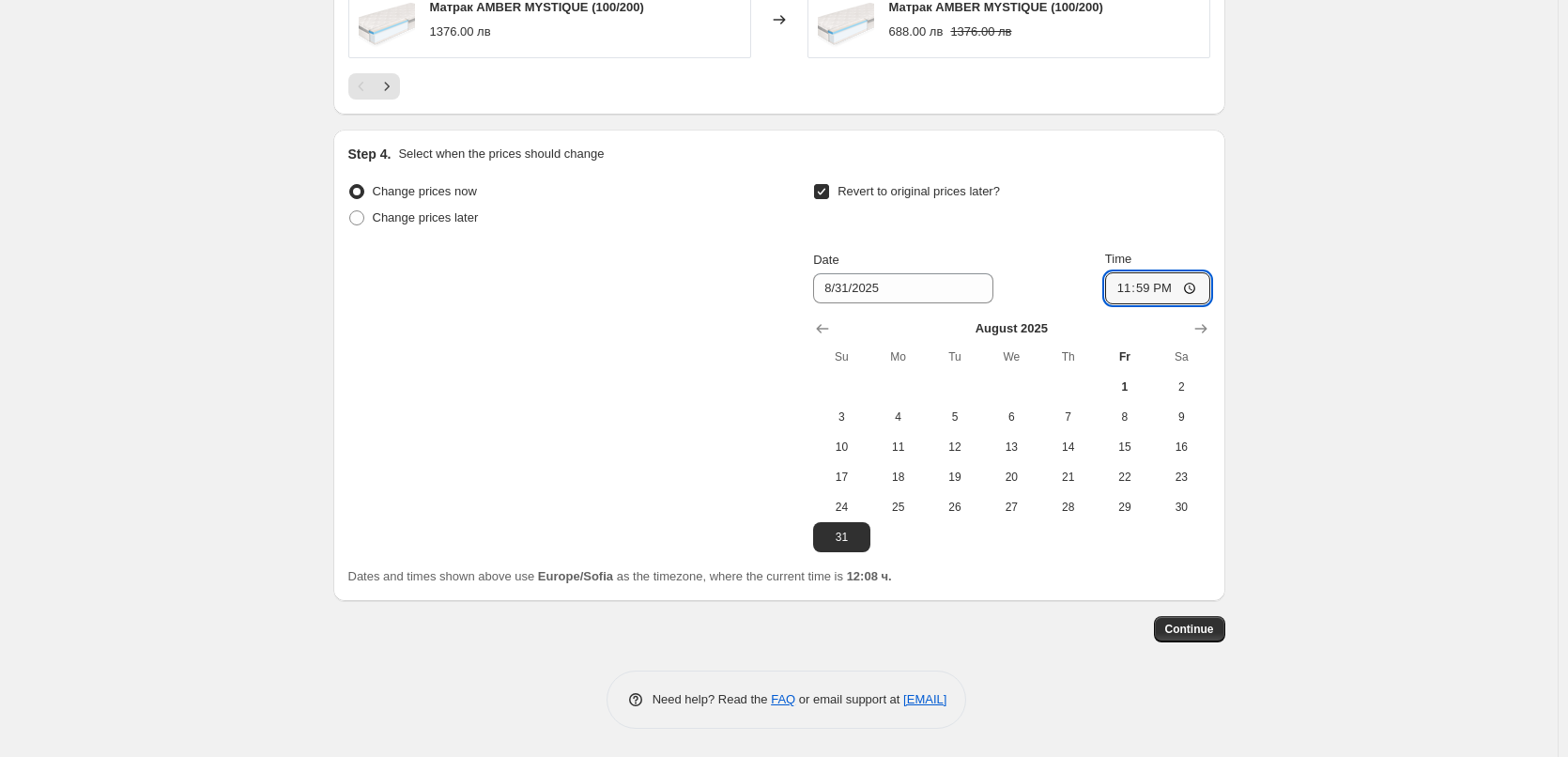 click at bounding box center (1011, 329) 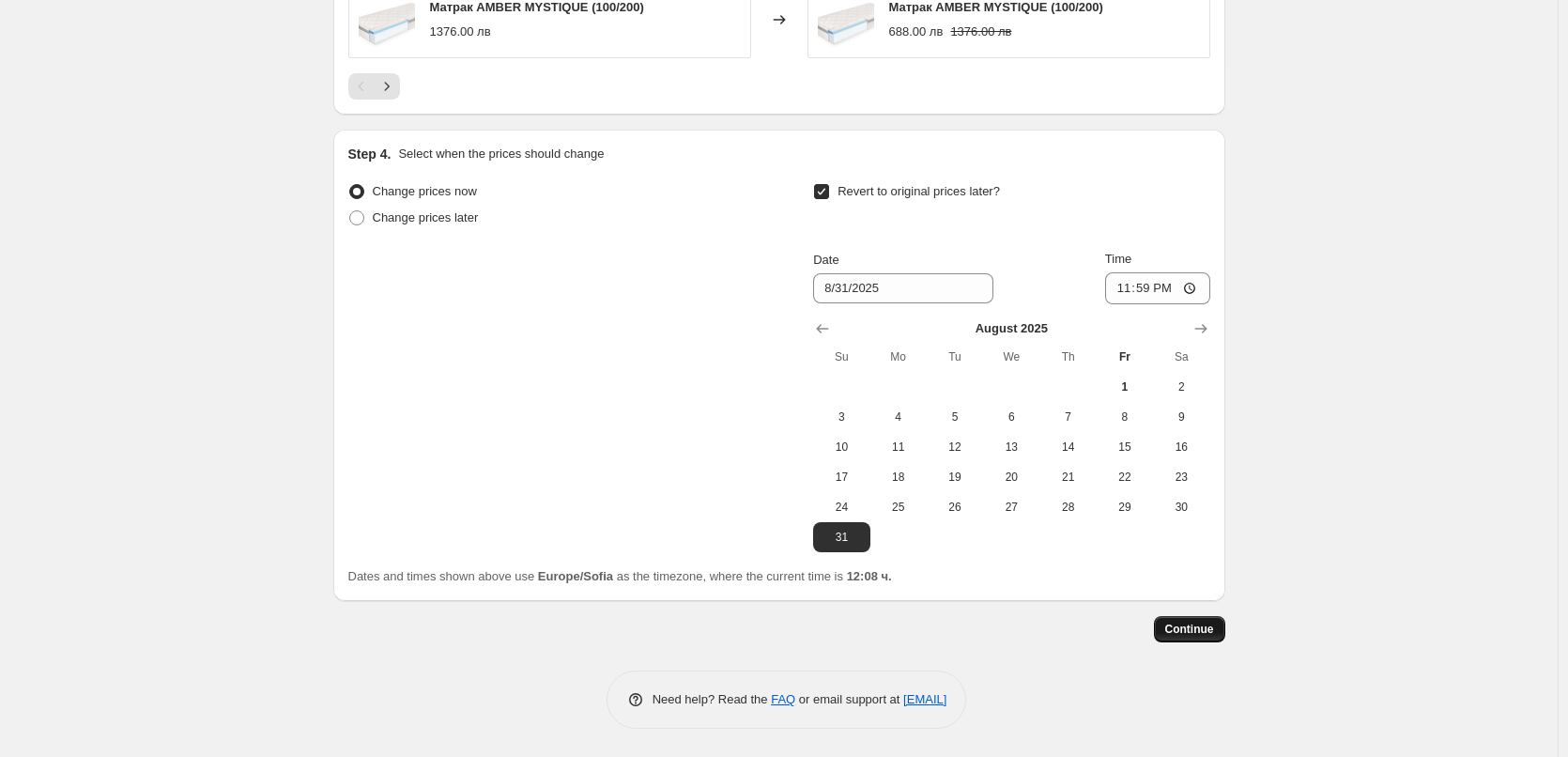 click on "Continue" at bounding box center [1190, 629] 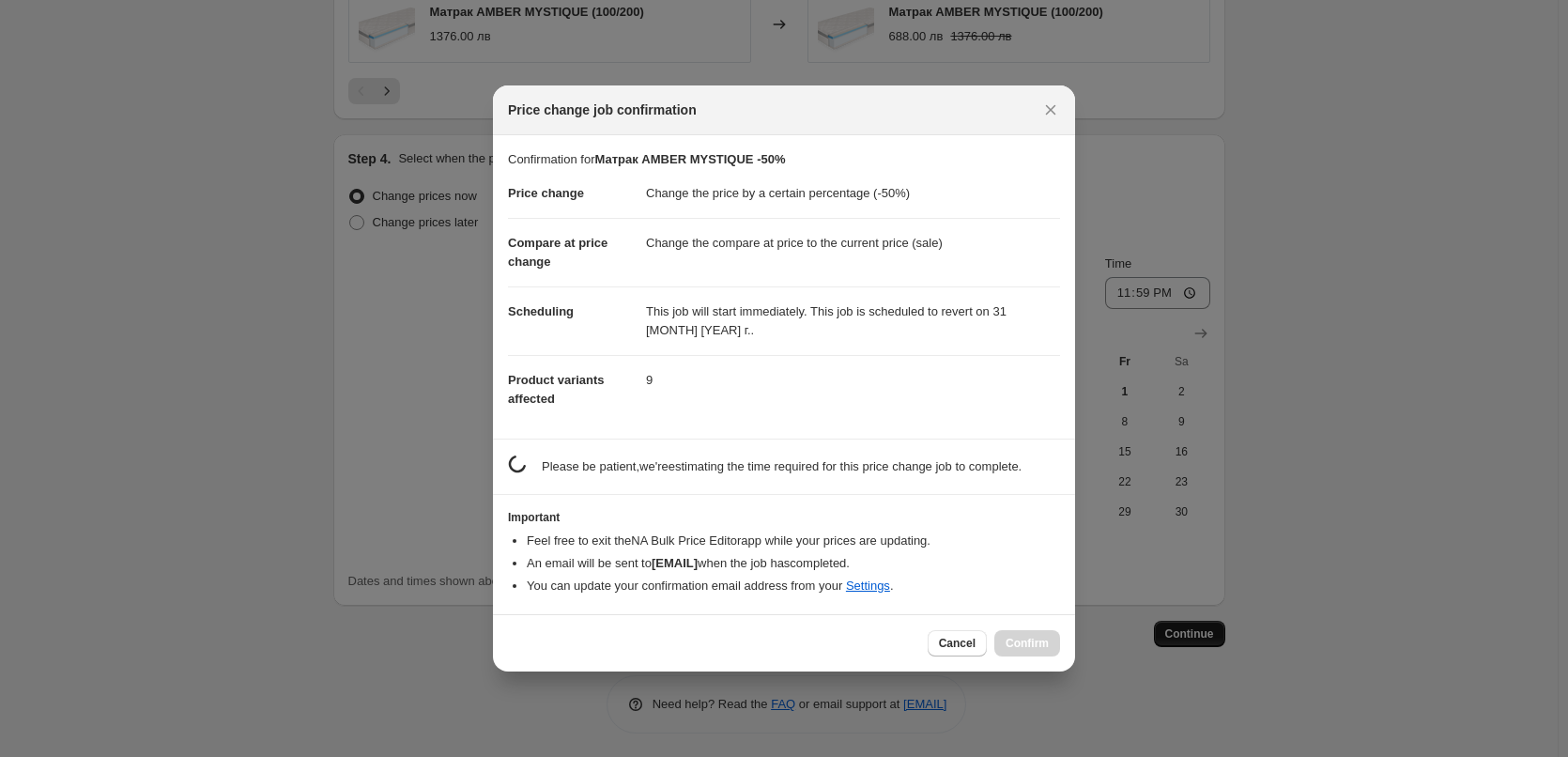 scroll, scrollTop: 0, scrollLeft: 0, axis: both 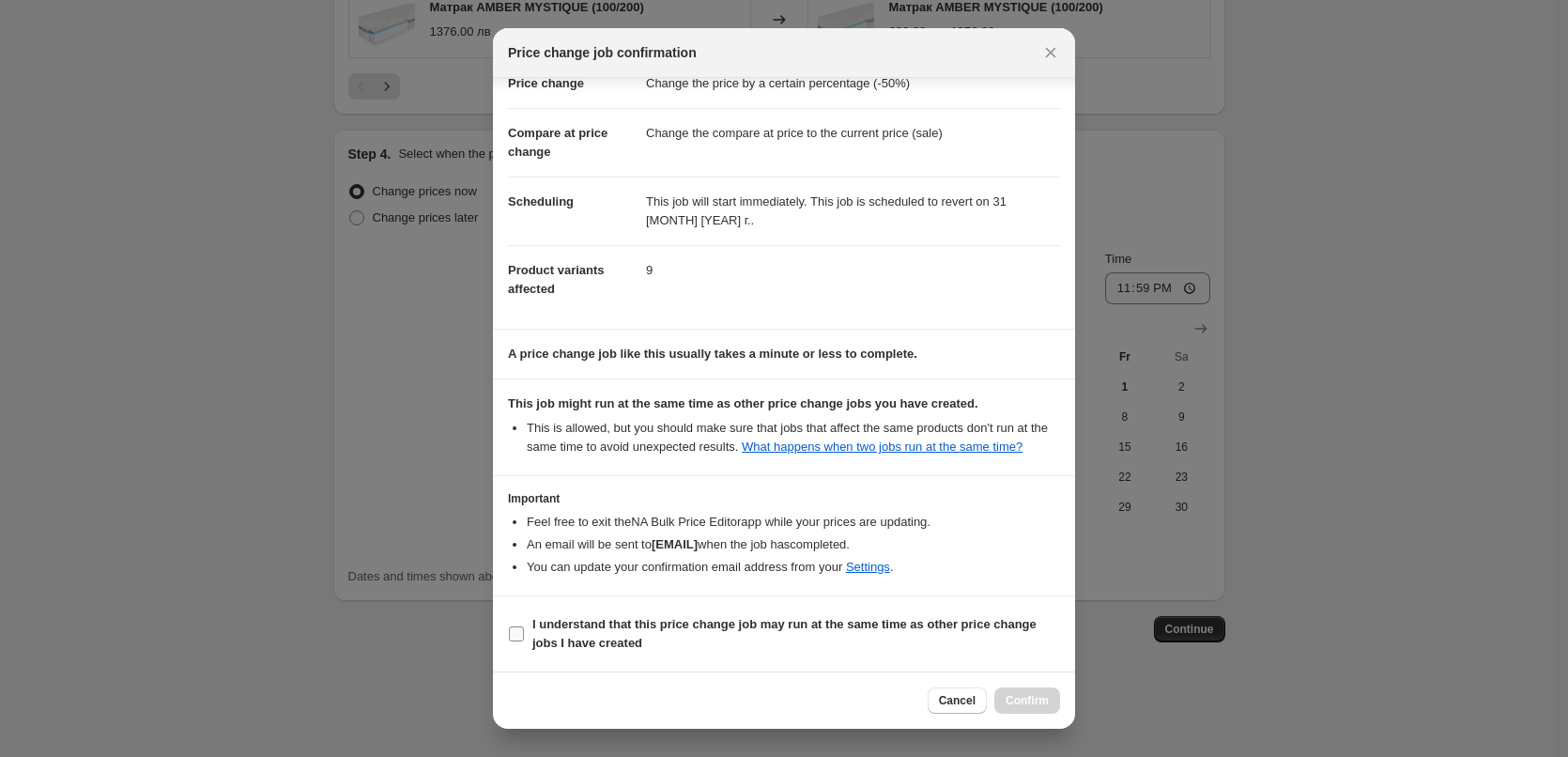 click on "I understand that this price change job may run at the same time as other price change jobs I have created" at bounding box center (516, 634) 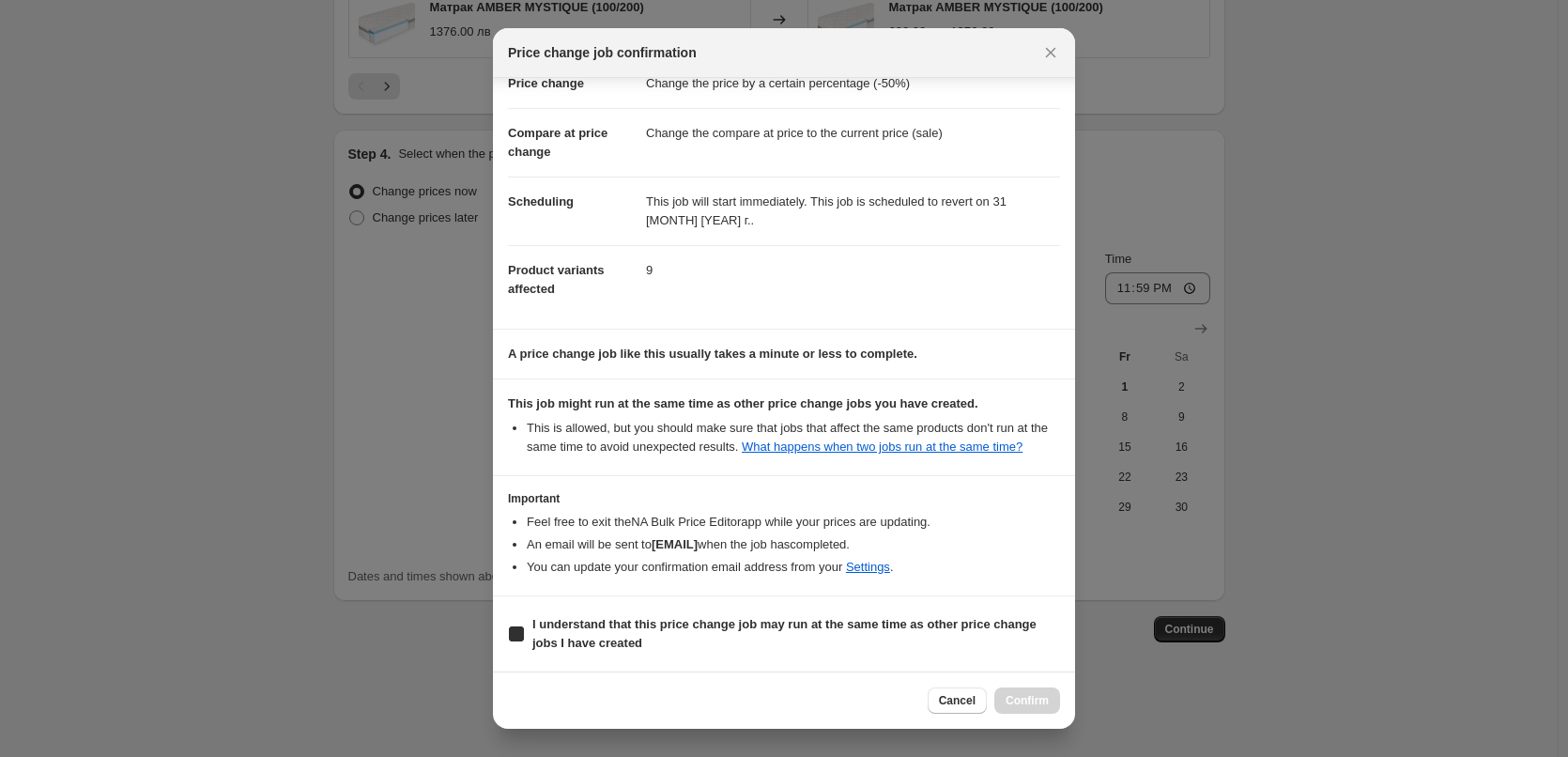 checkbox on "true" 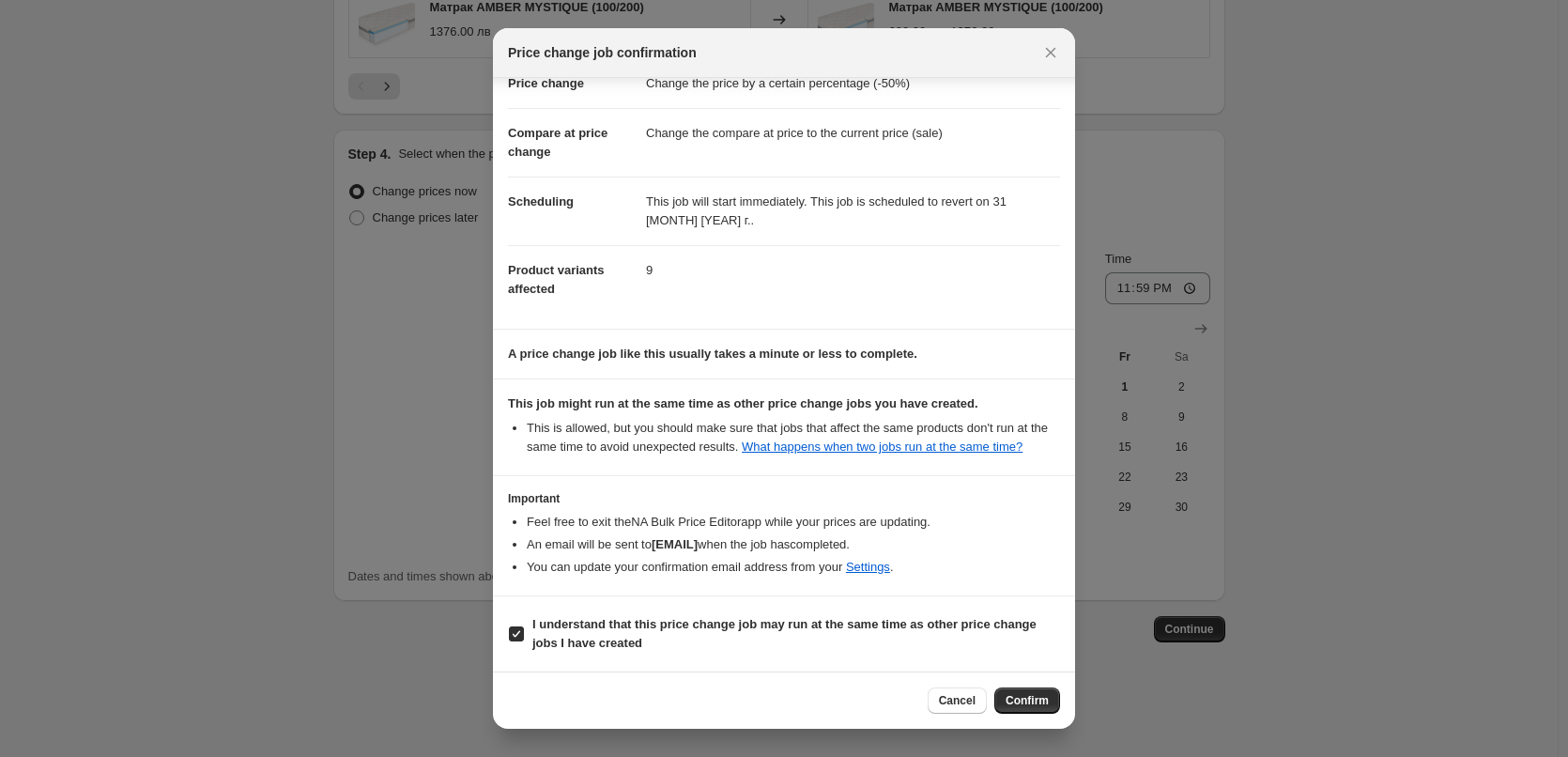 click on "Confirm" at bounding box center (1027, 701) 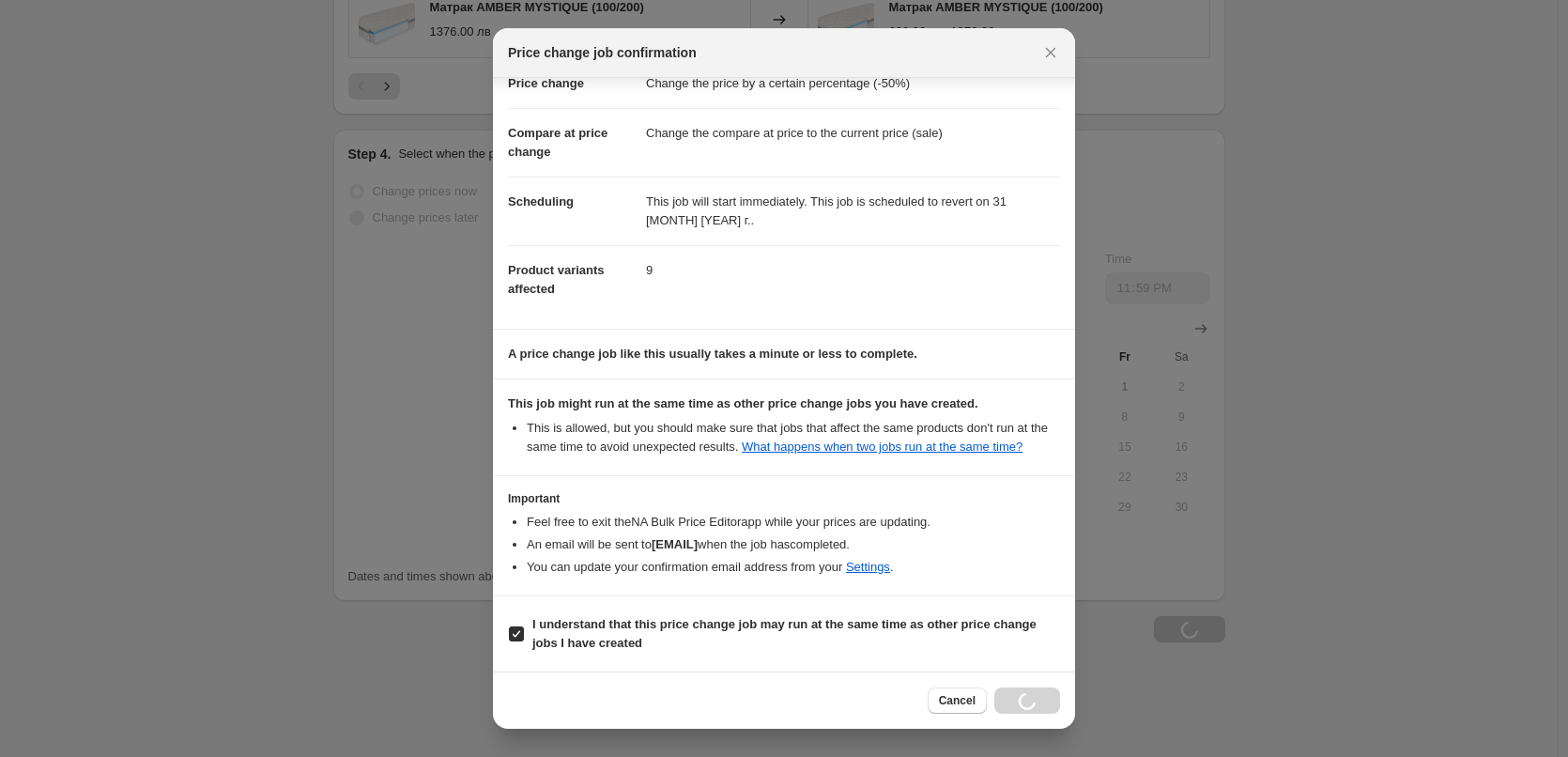 scroll, scrollTop: 1594, scrollLeft: 0, axis: vertical 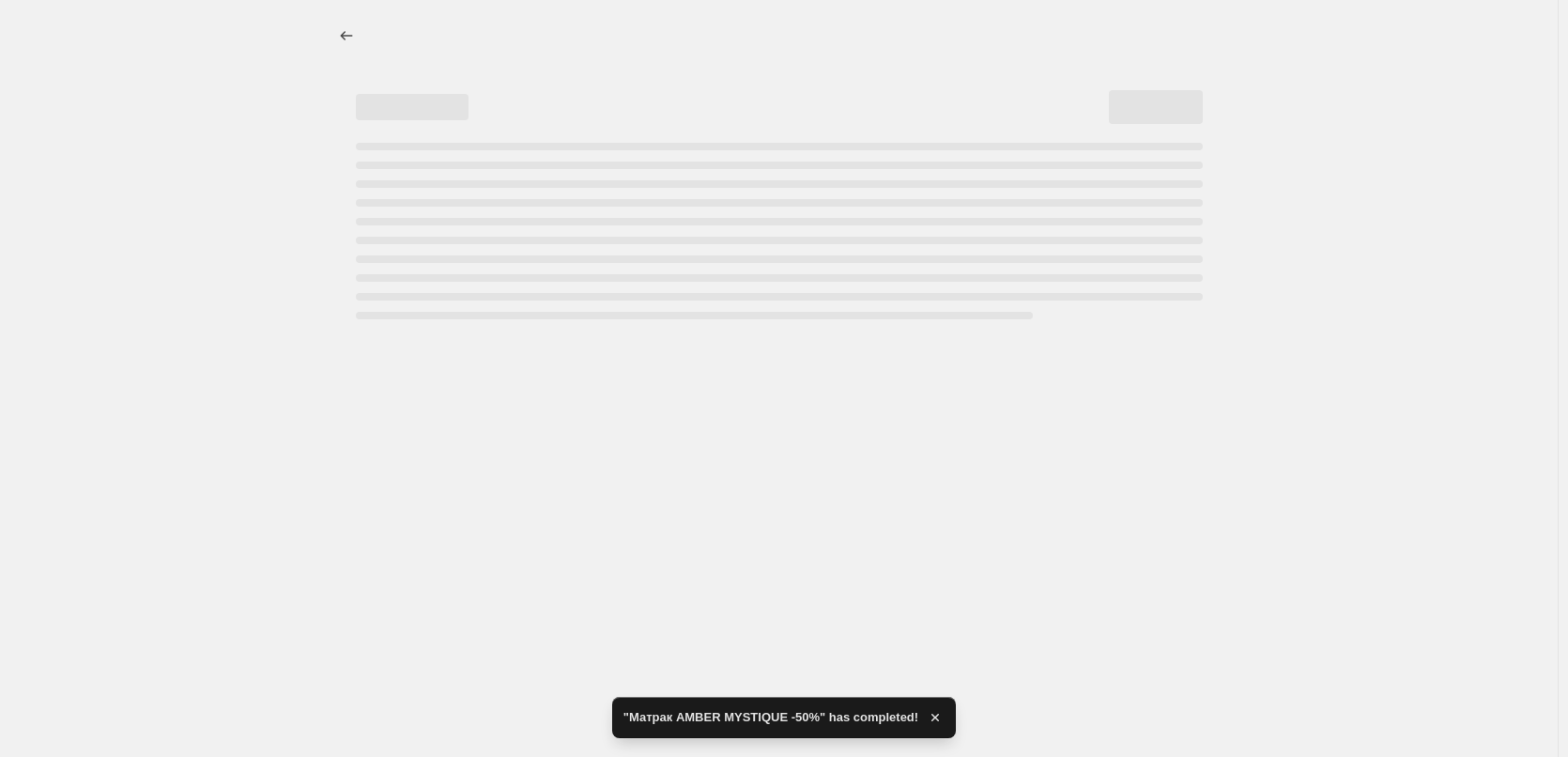 select on "percentage" 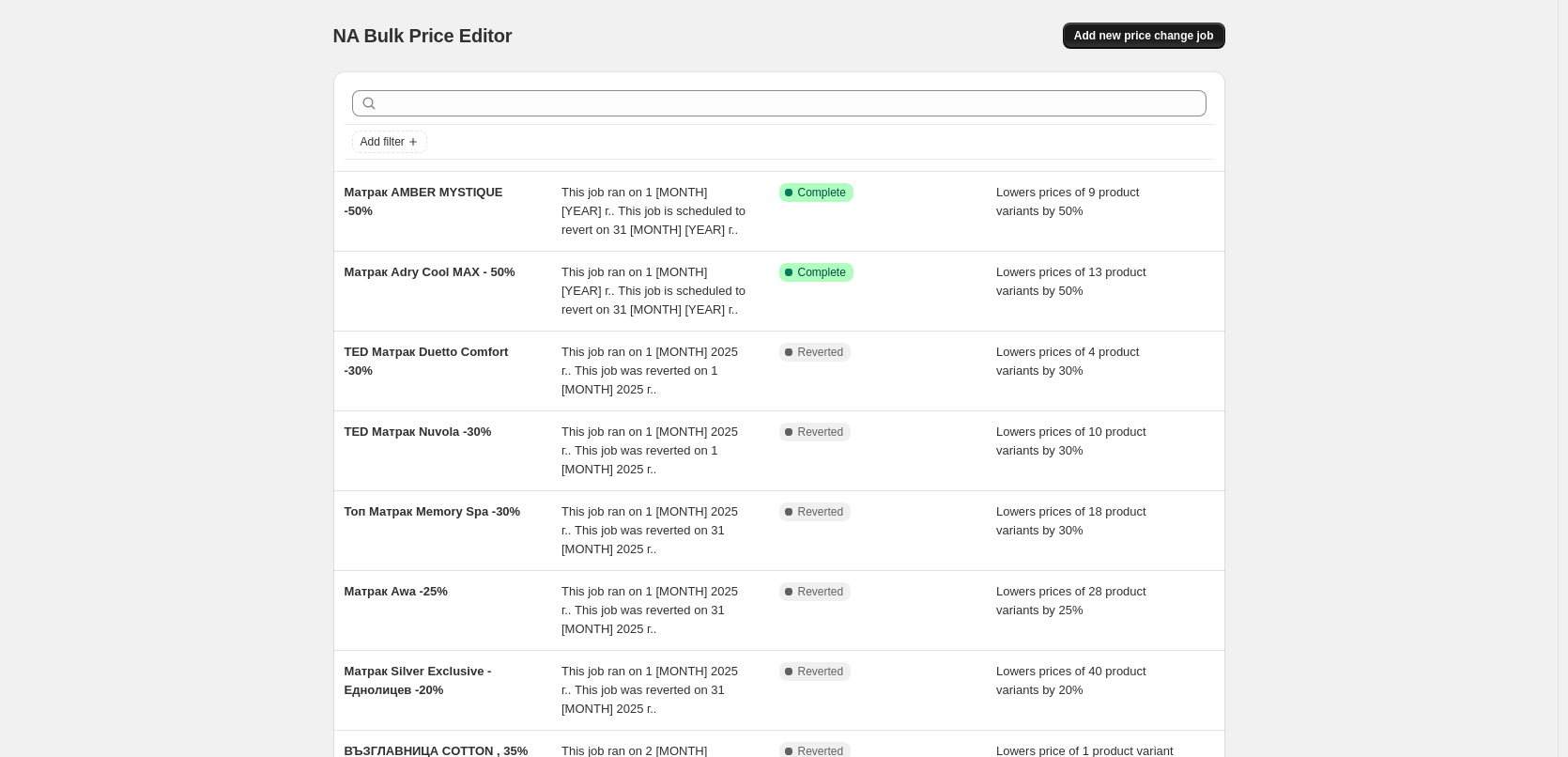 click on "Add new price change job" at bounding box center (1144, 36) 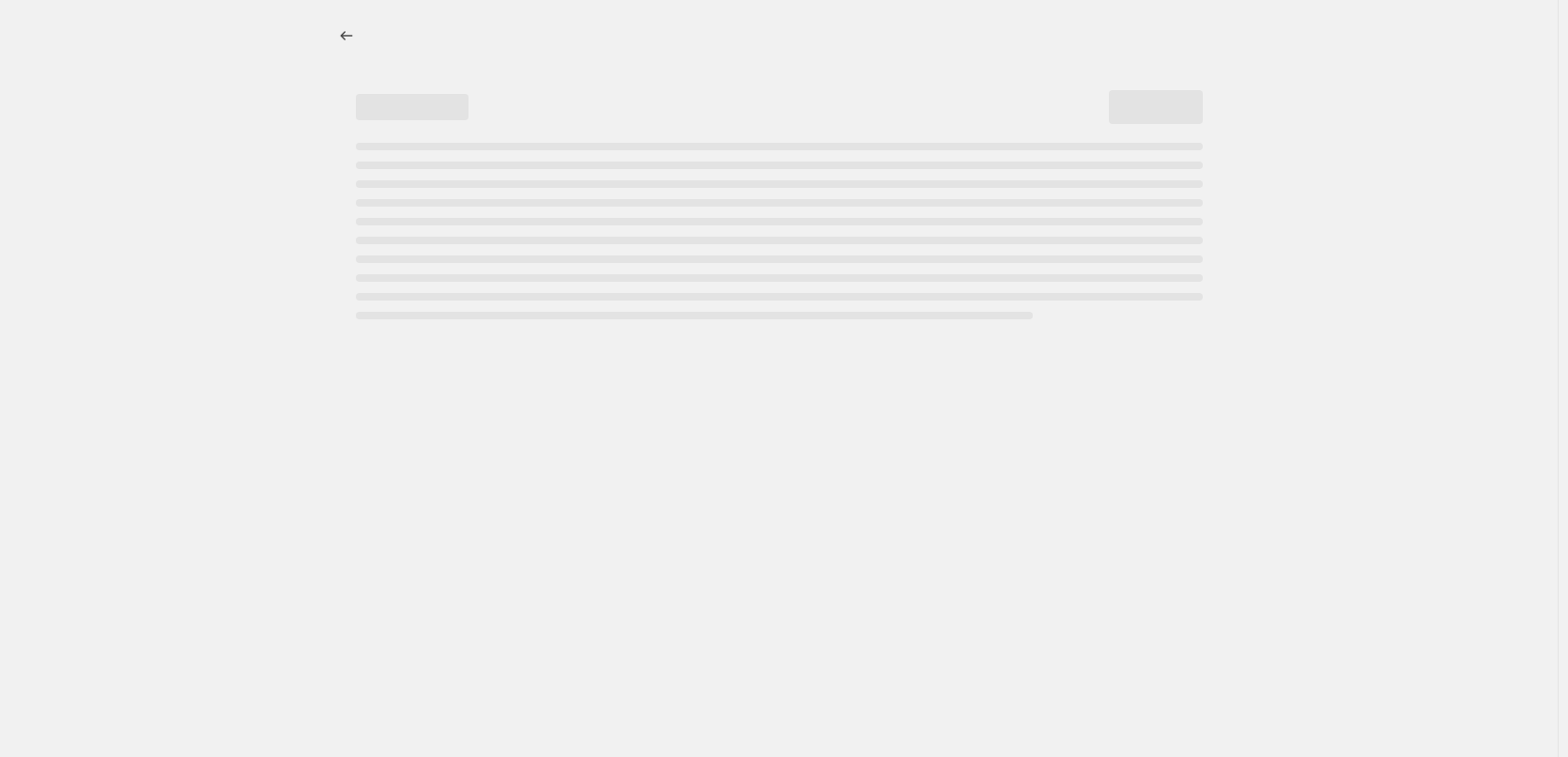 select on "percentage" 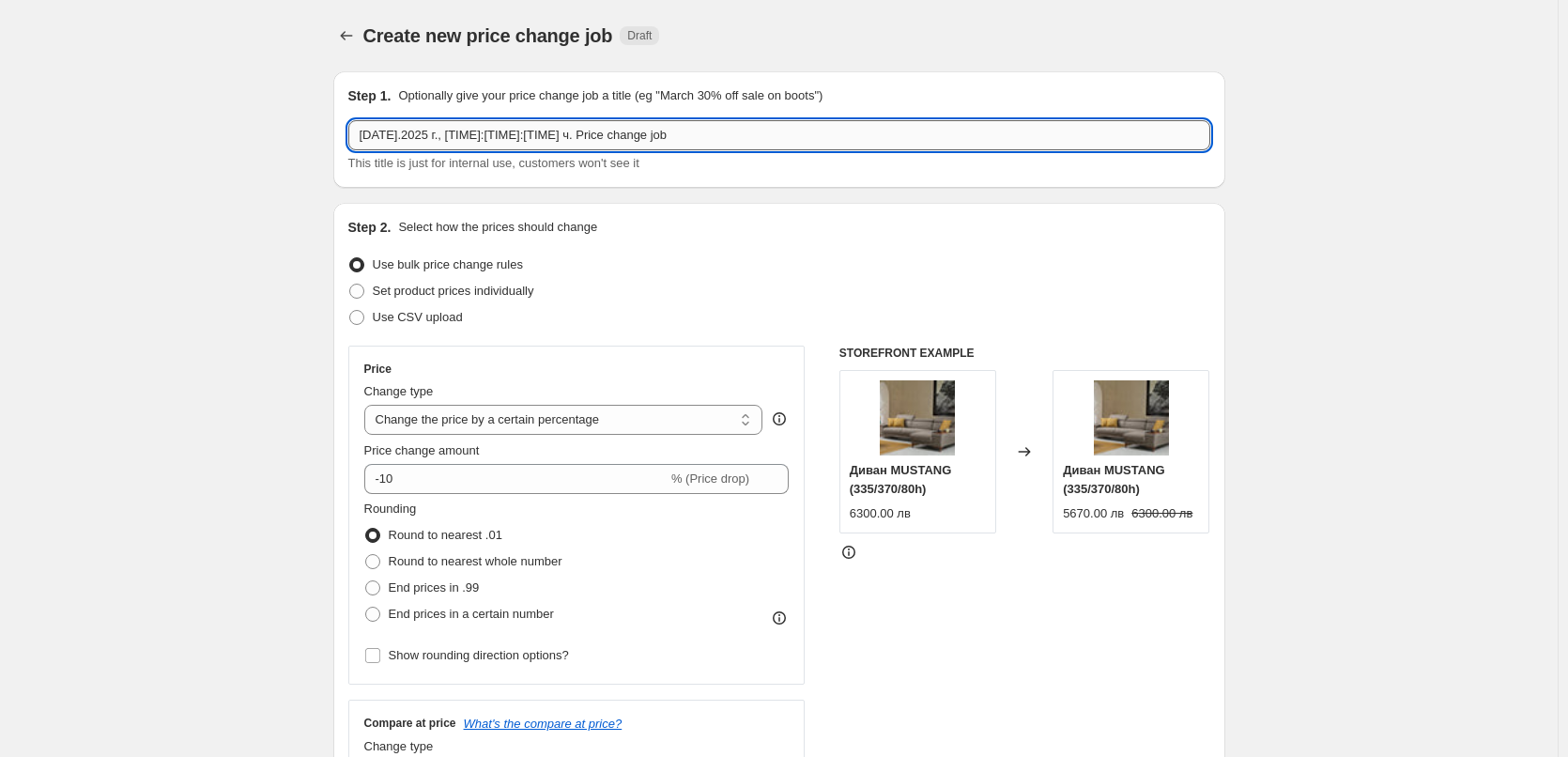 drag, startPoint x: 574, startPoint y: 135, endPoint x: 361, endPoint y: 137, distance: 213.00939 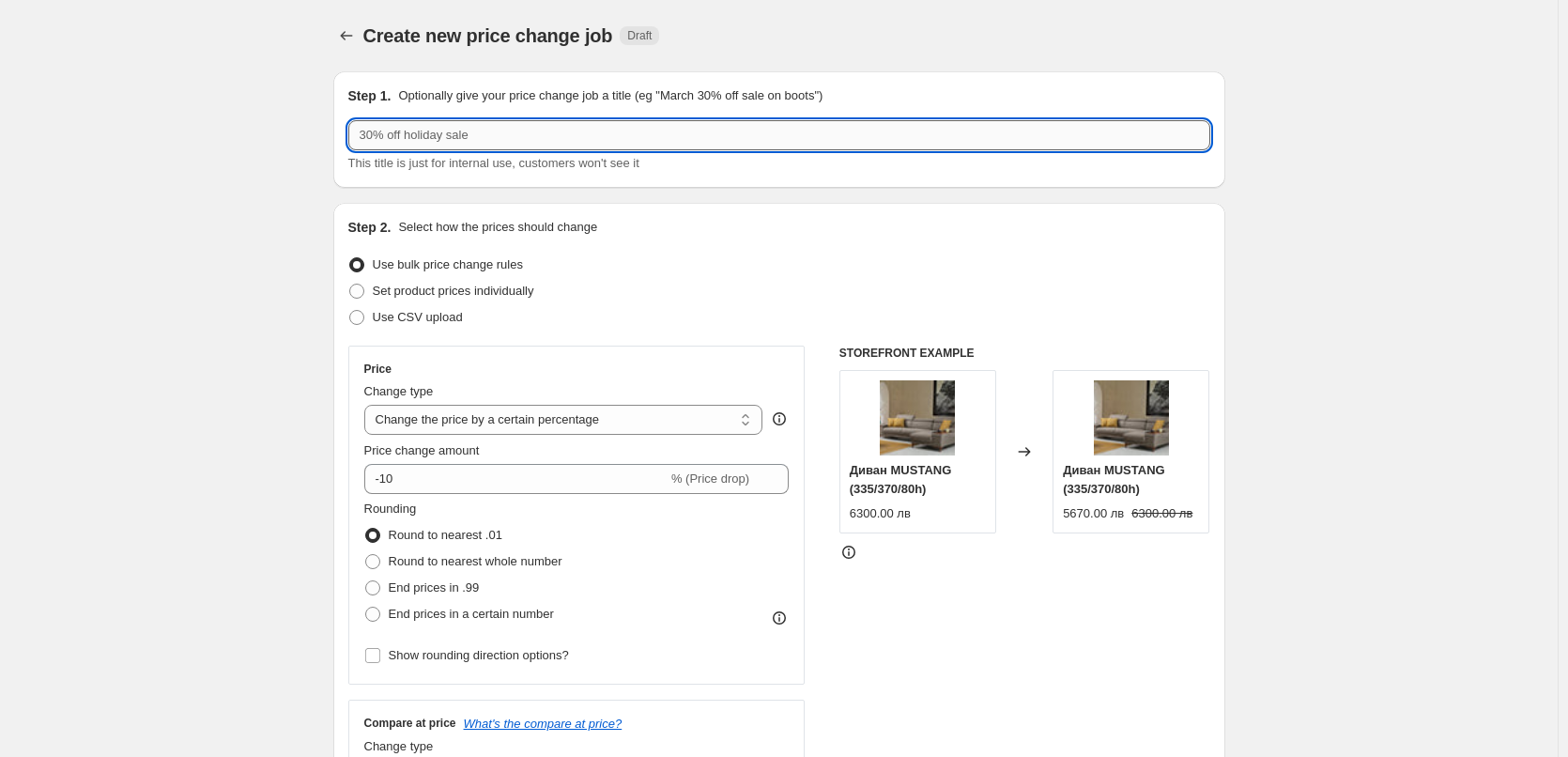 paste on "Матрак Duetto Comfort" 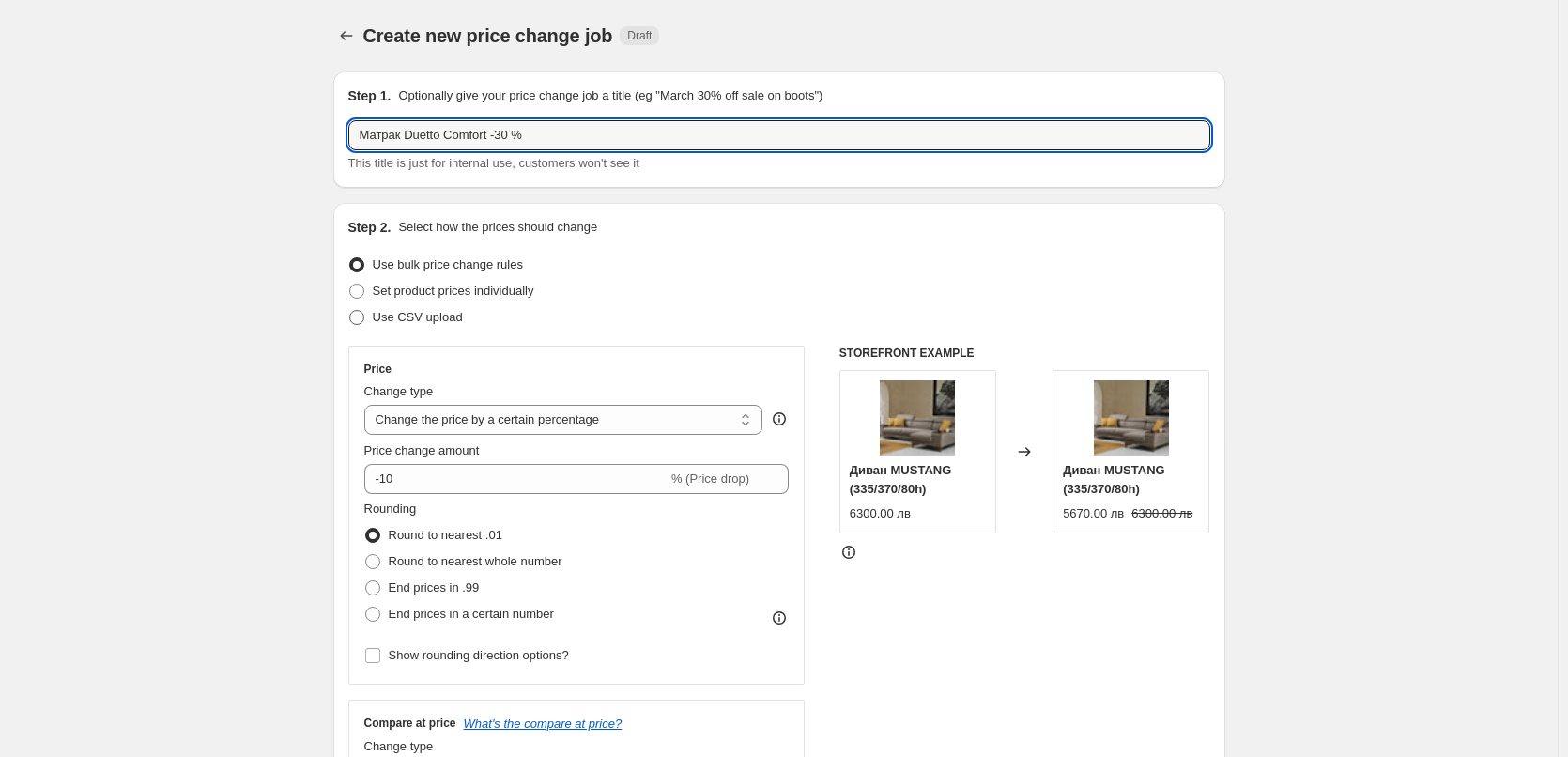 scroll, scrollTop: 94, scrollLeft: 0, axis: vertical 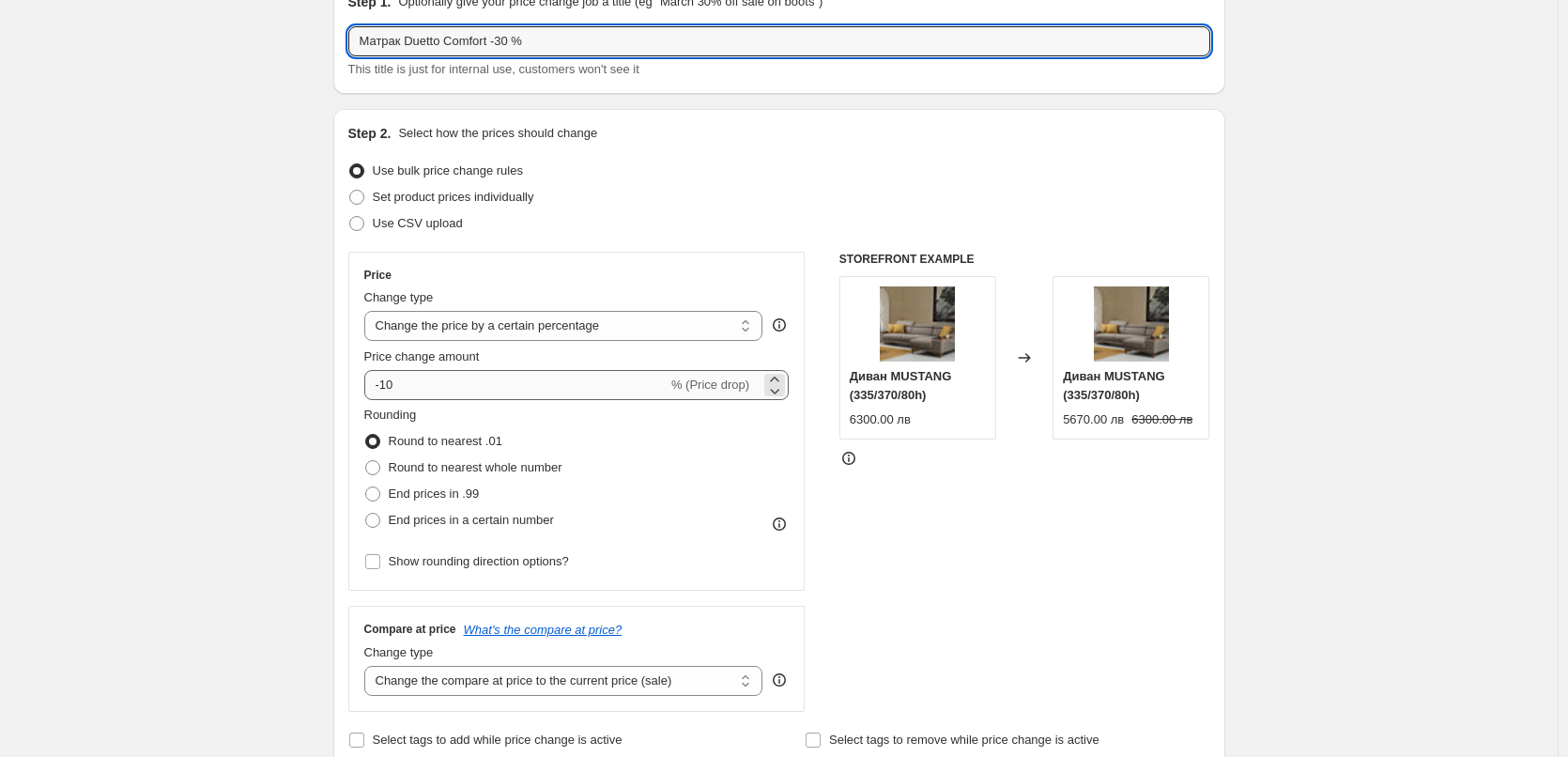 type on "Матрак Duetto Comfort -30 %" 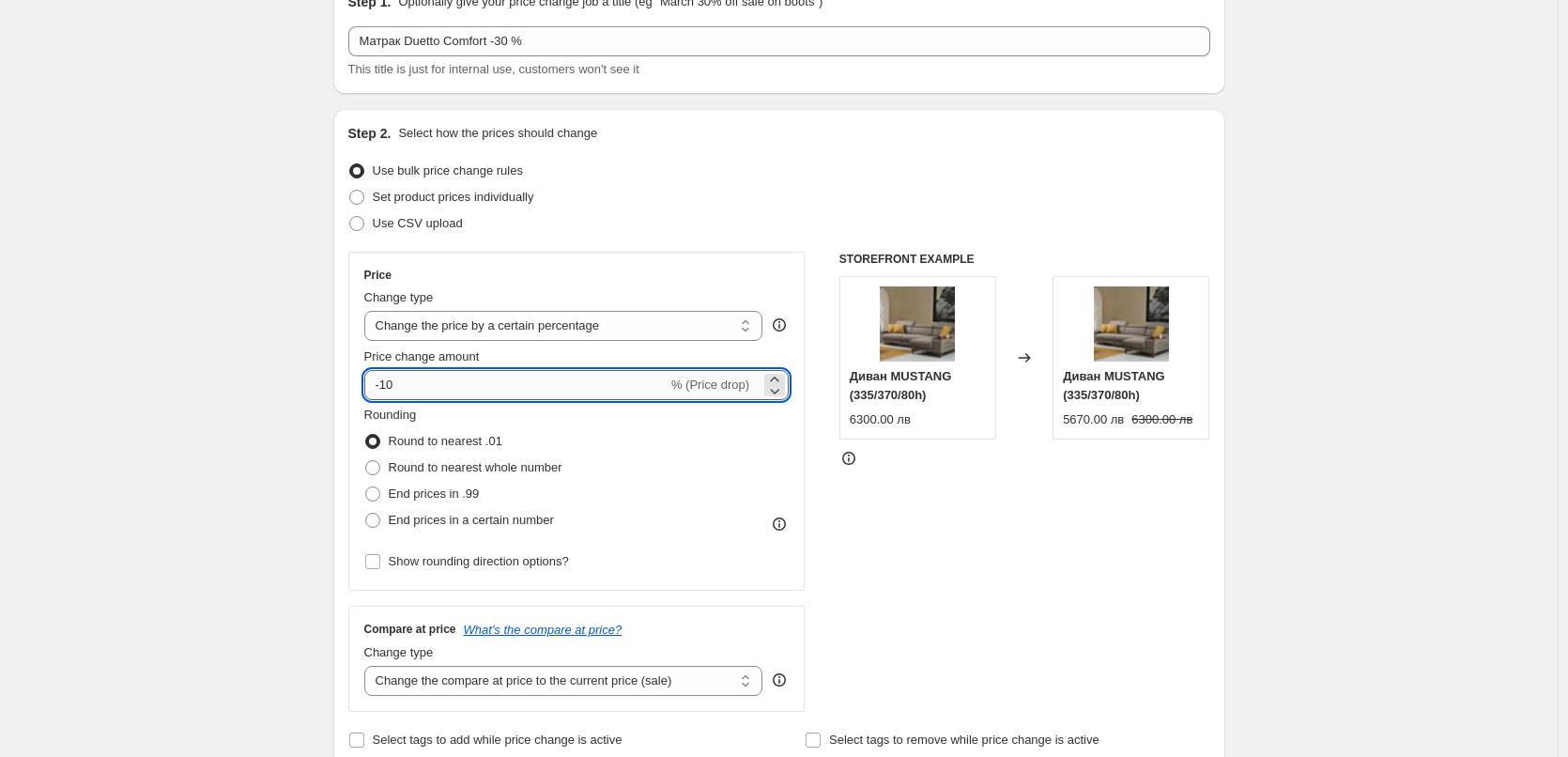 click on "-10" at bounding box center [515, 385] 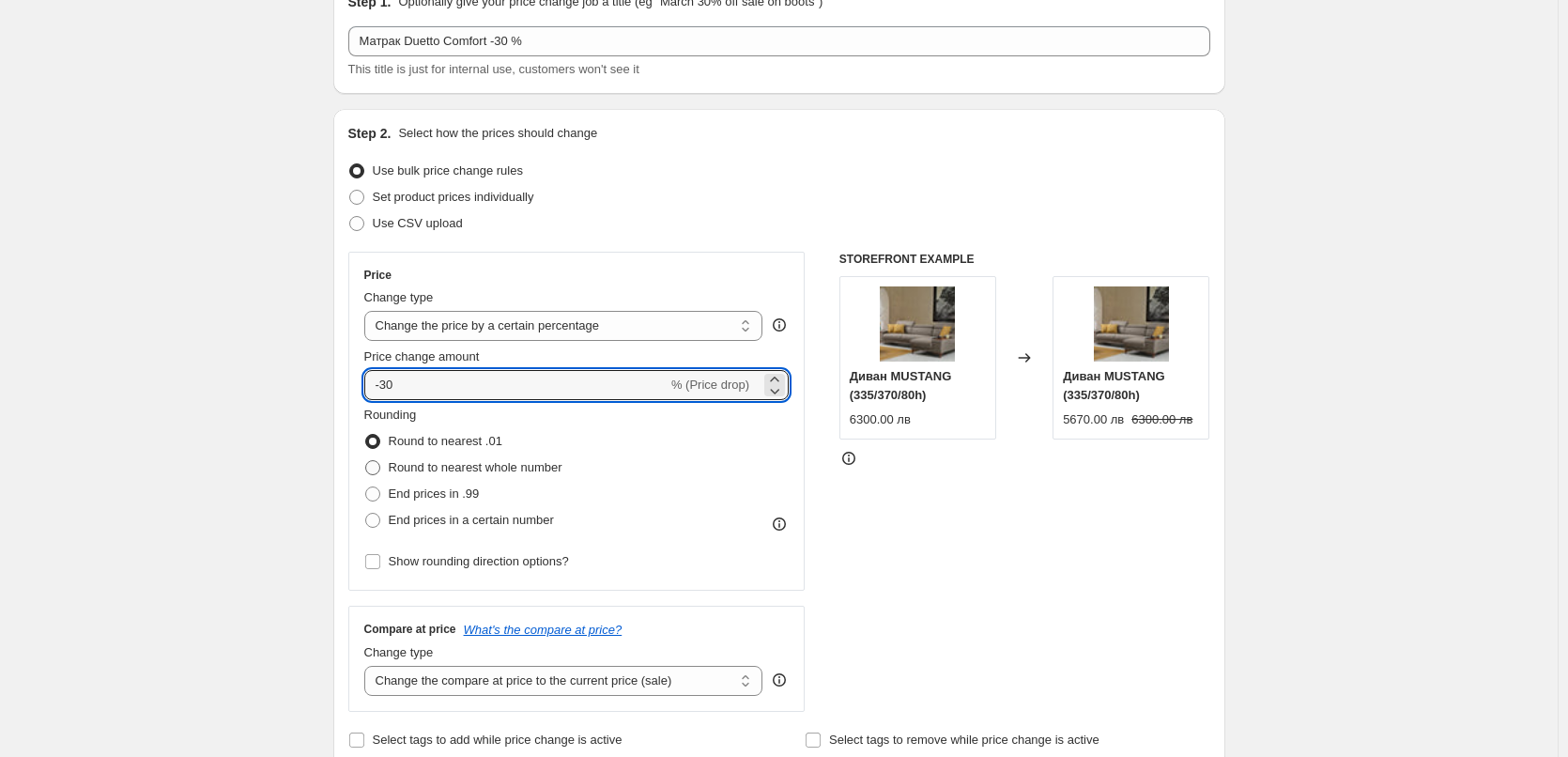 type on "-30" 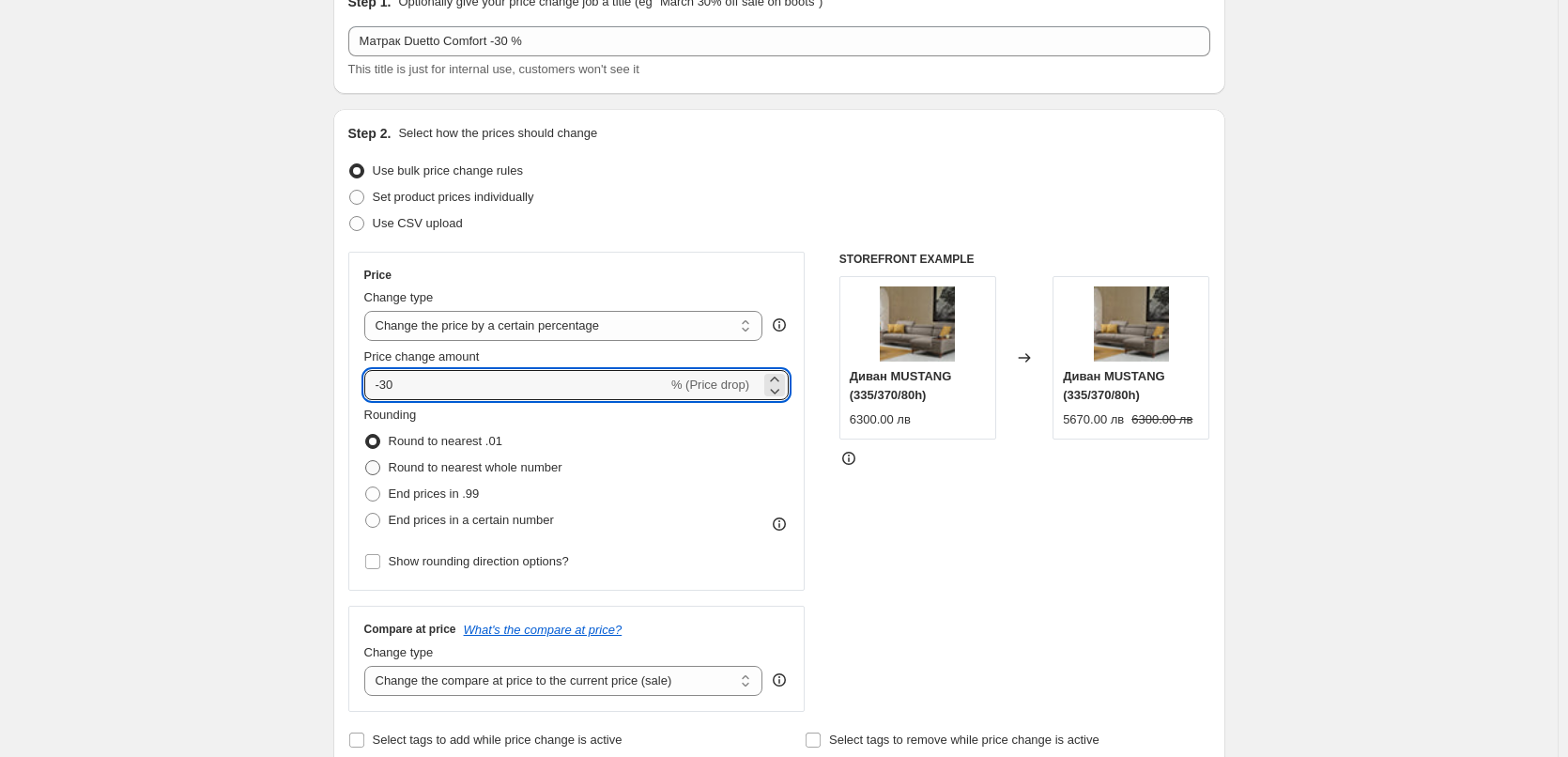 radio on "true" 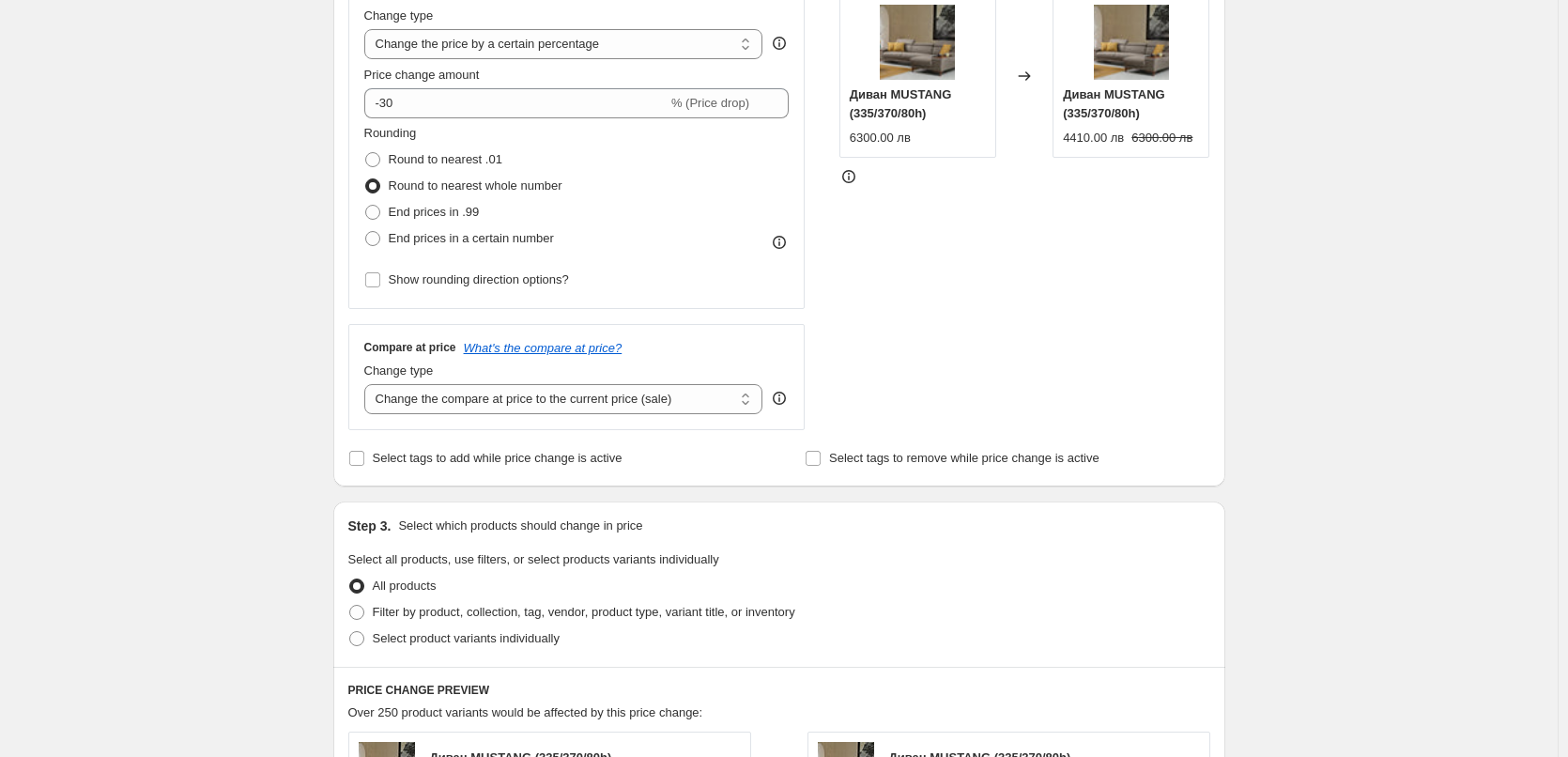 scroll, scrollTop: 470, scrollLeft: 0, axis: vertical 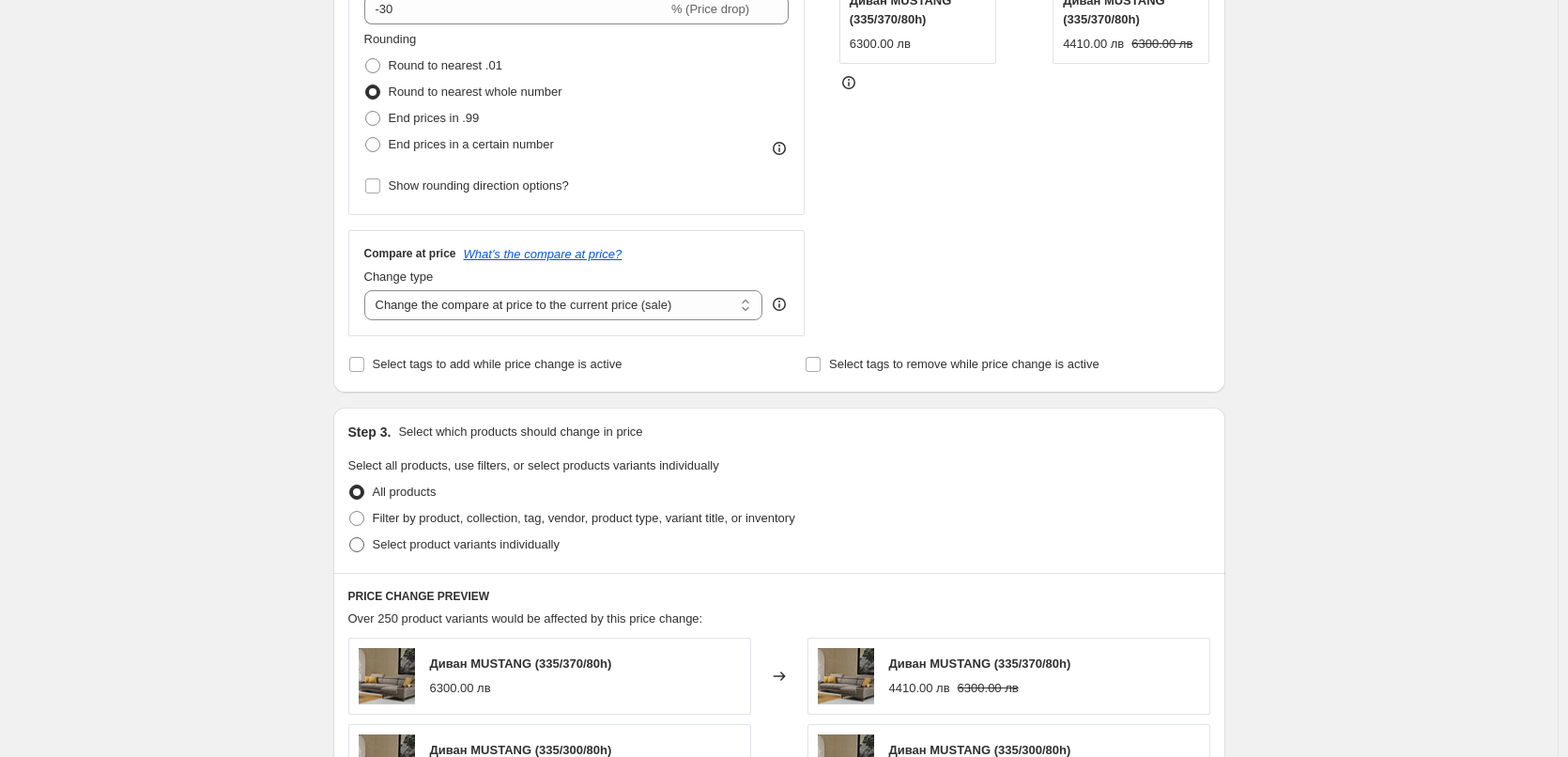click at bounding box center [357, 545] 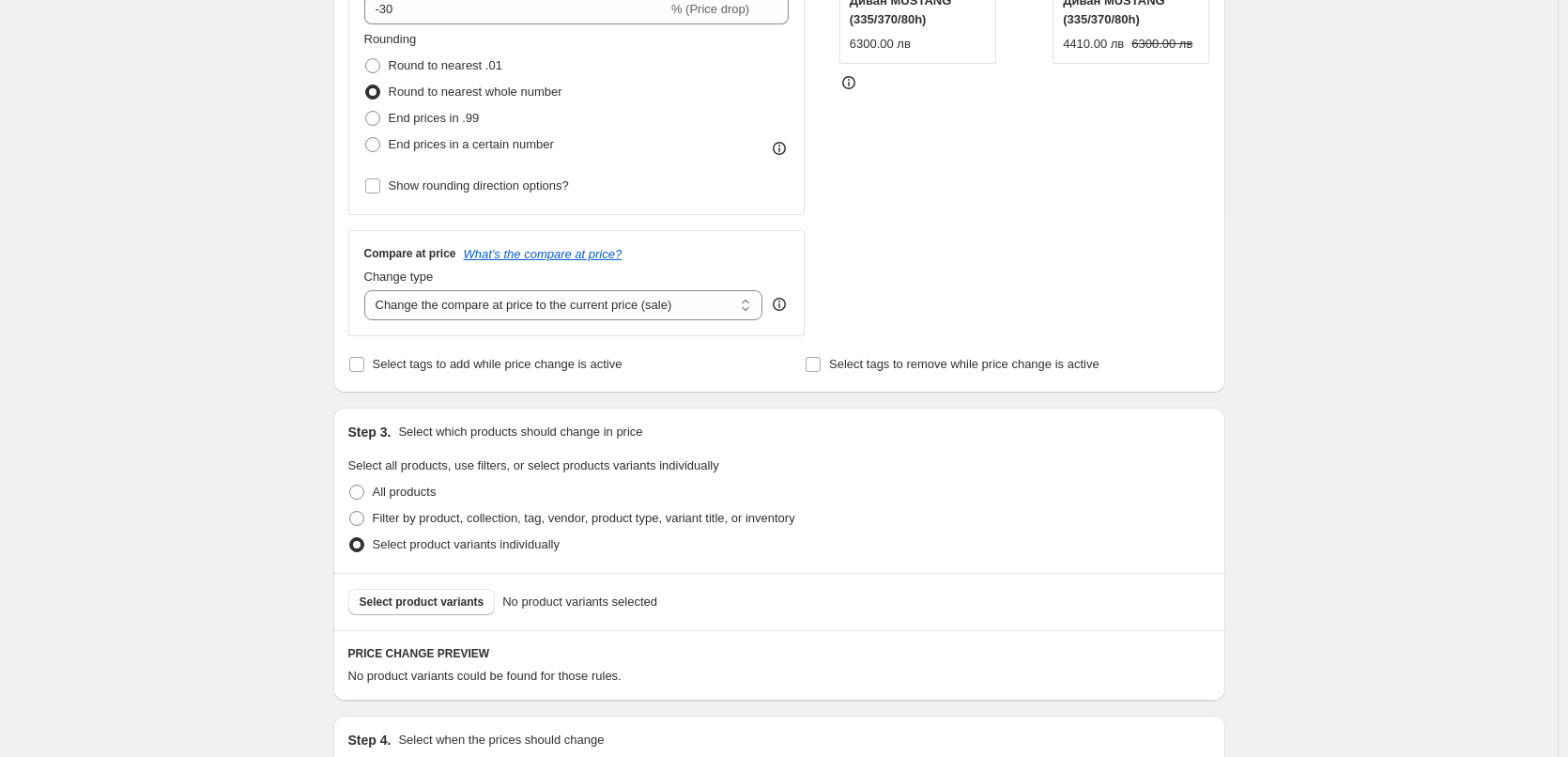 scroll, scrollTop: 705, scrollLeft: 0, axis: vertical 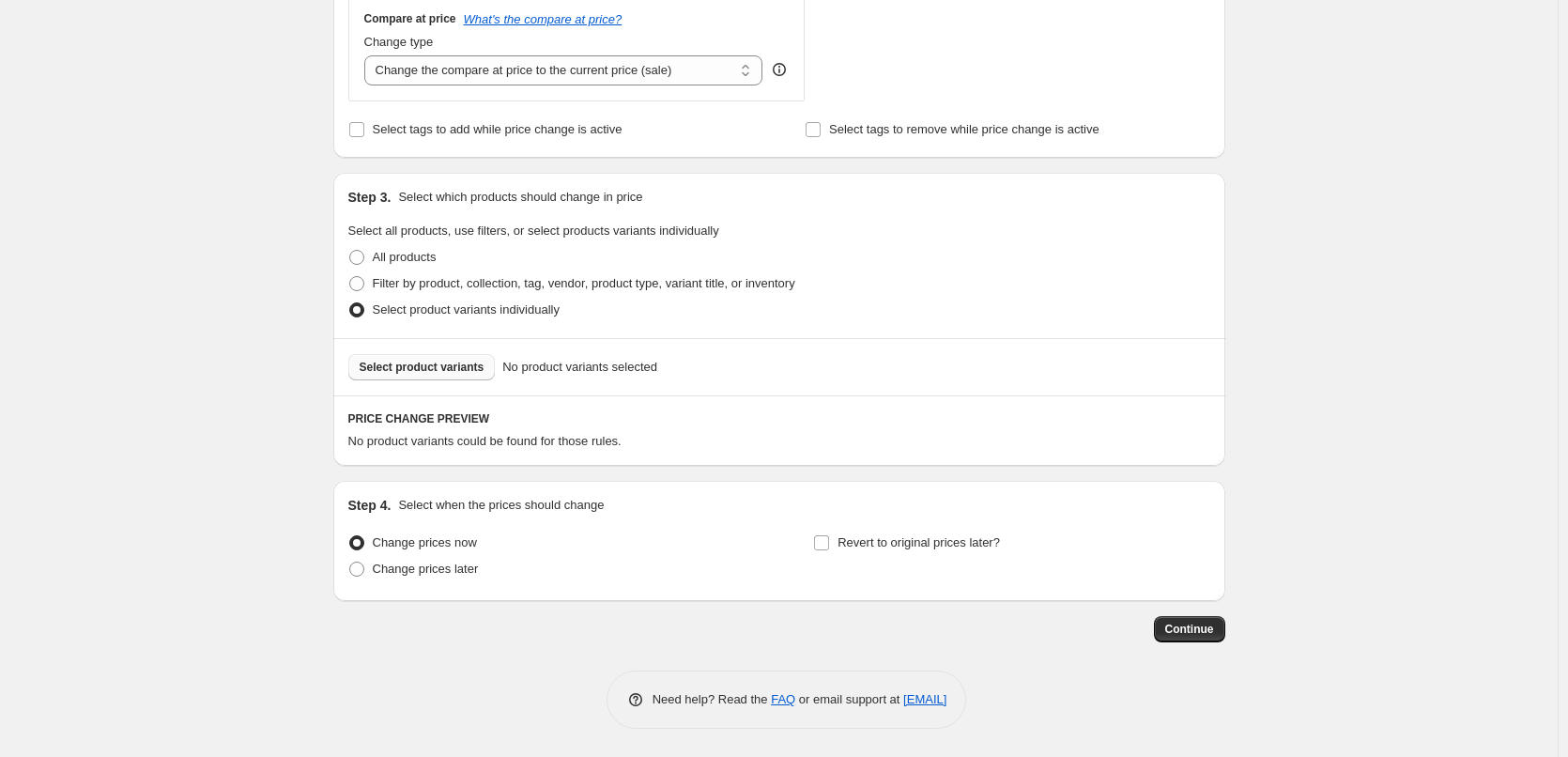 click on "Select product variants" at bounding box center (422, 367) 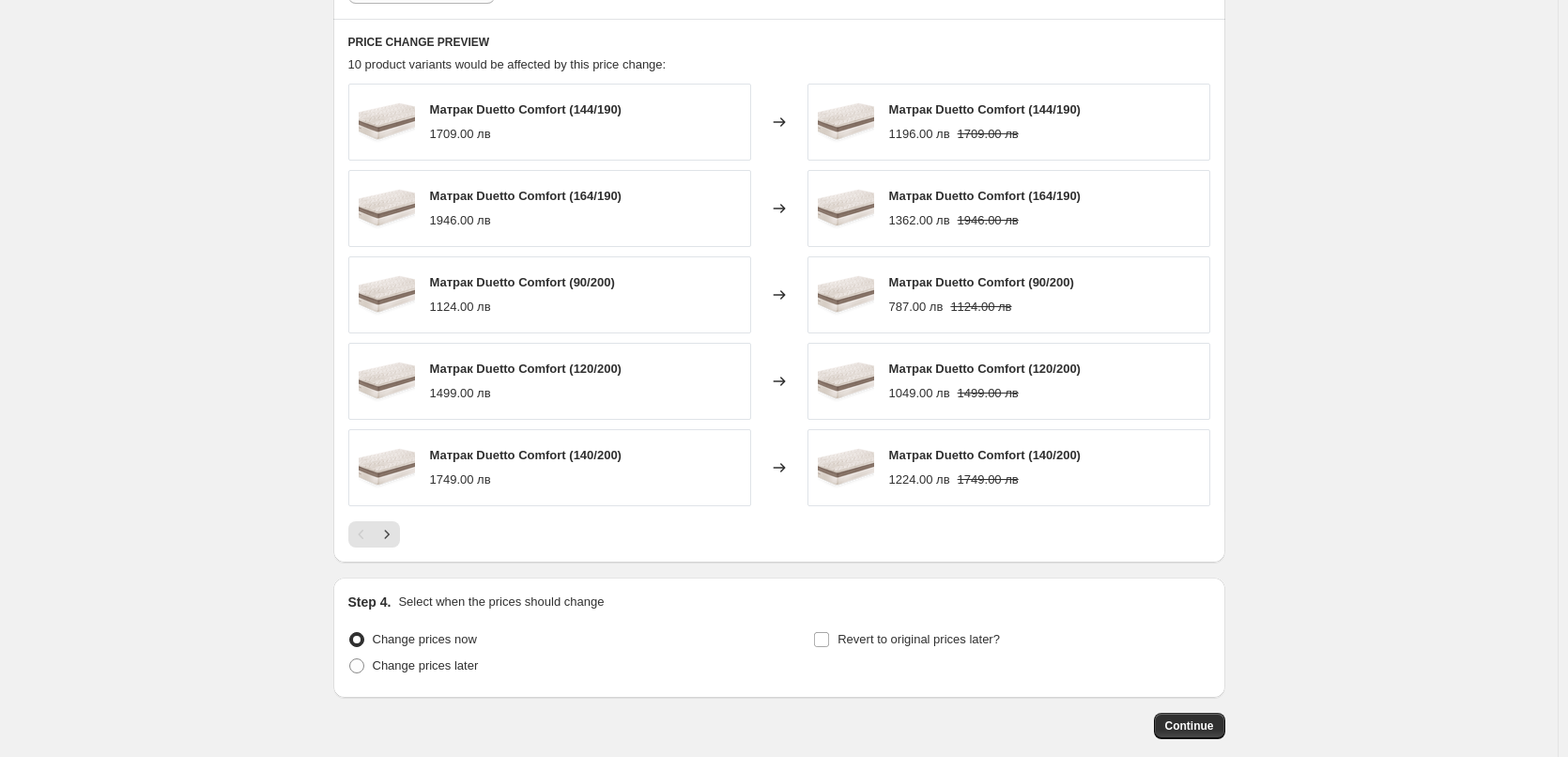scroll, scrollTop: 1179, scrollLeft: 0, axis: vertical 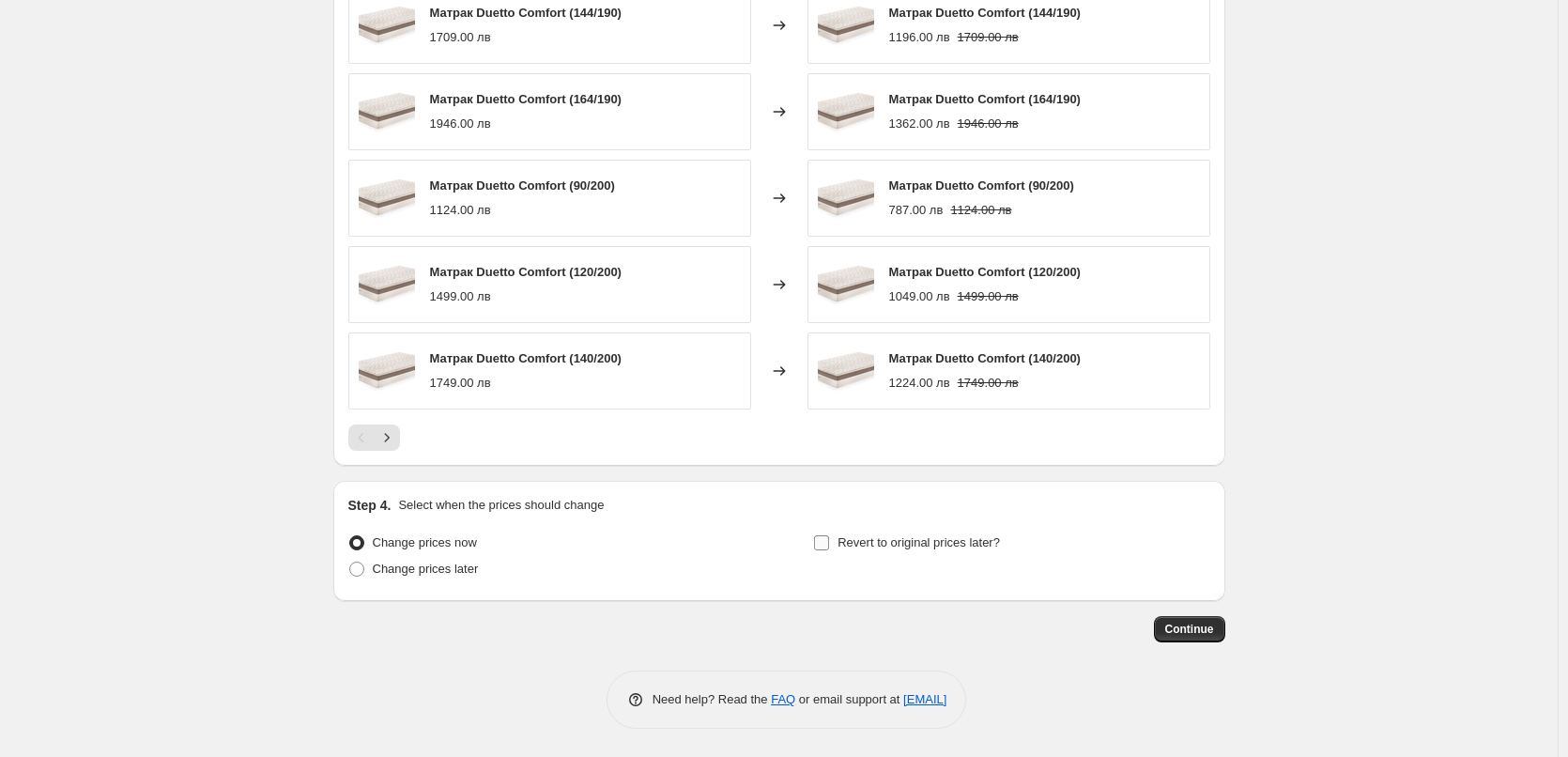 click on "Revert to original prices later?" at bounding box center [822, 543] 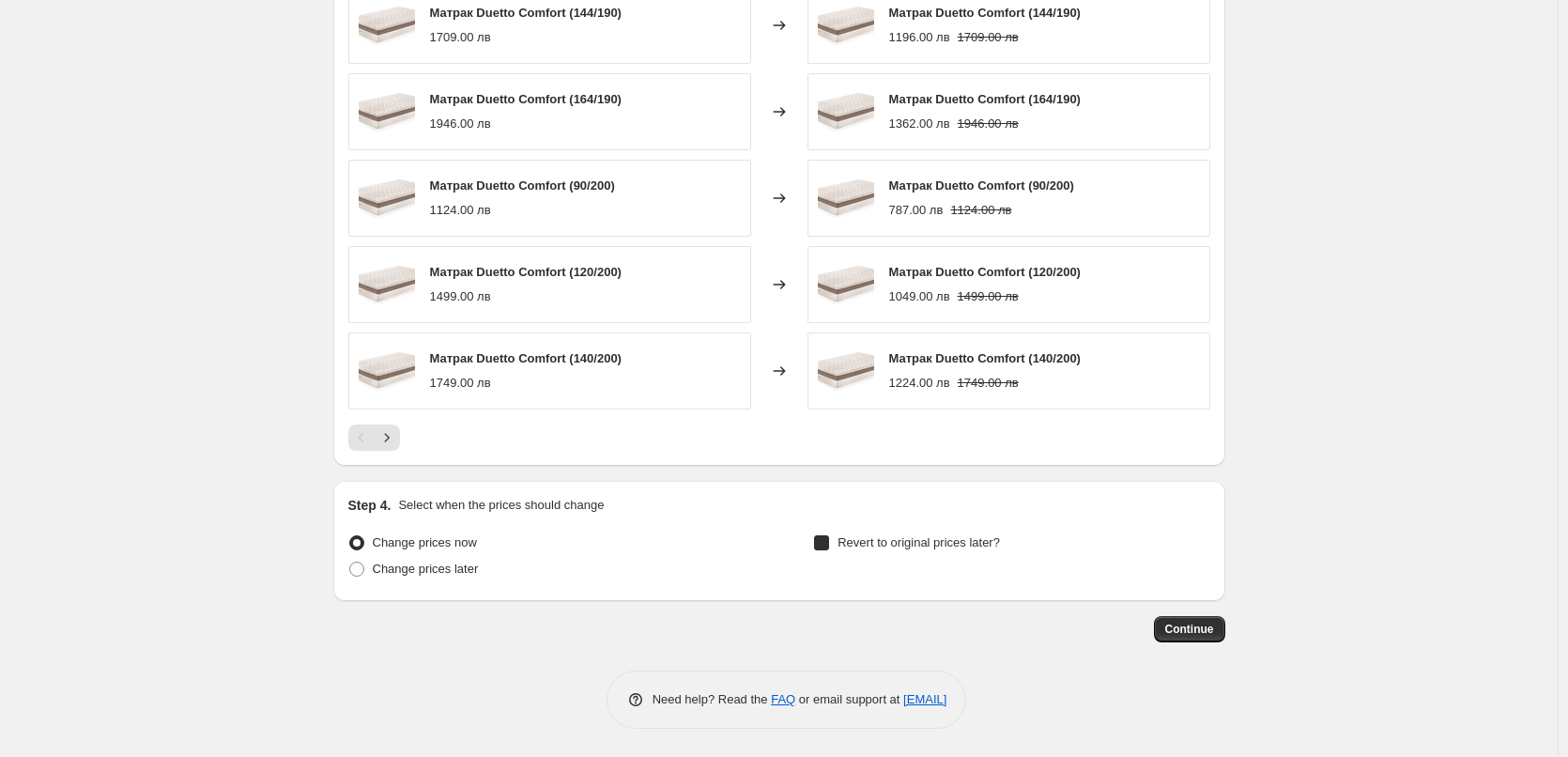 checkbox on "true" 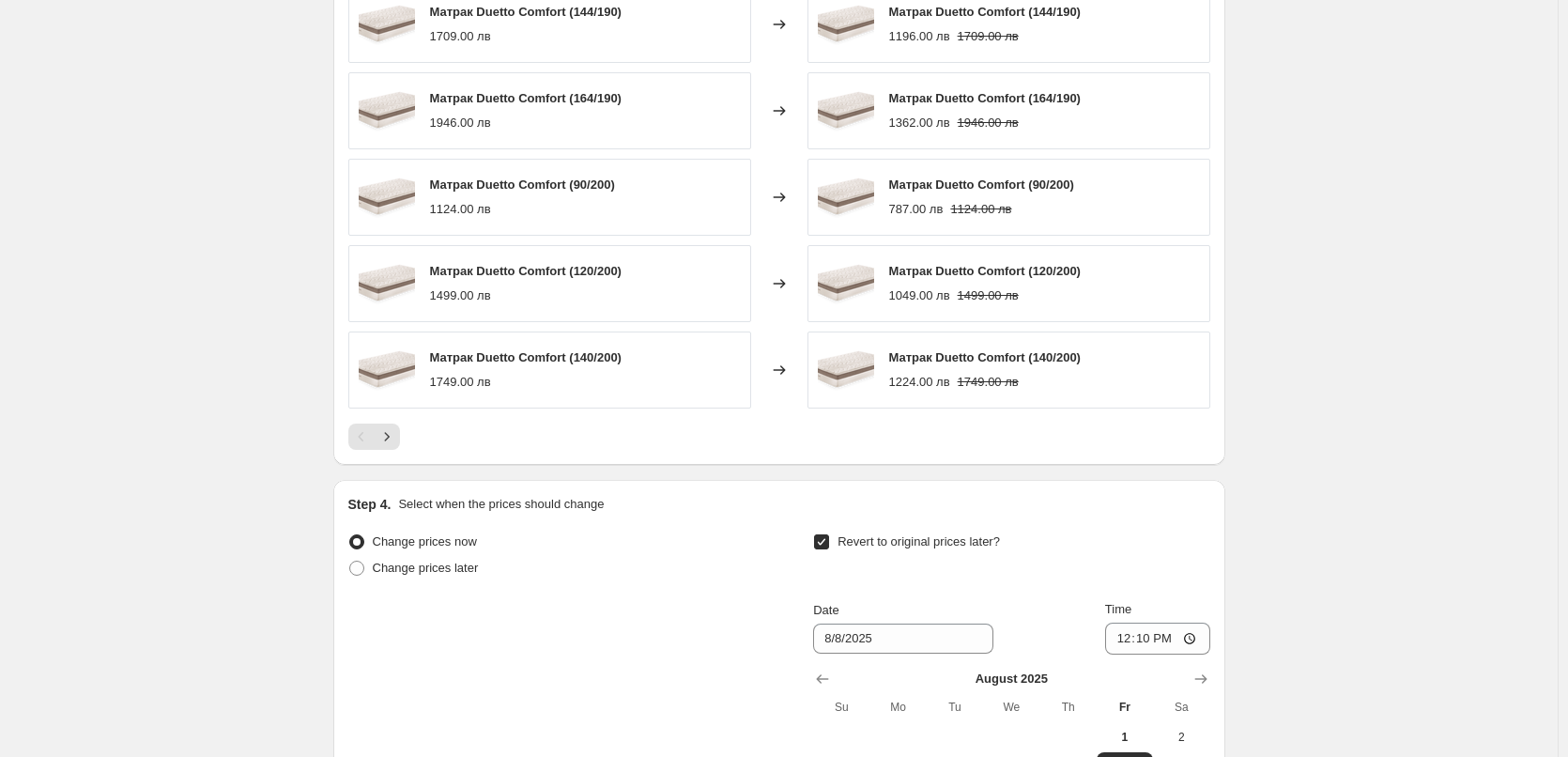 scroll, scrollTop: 1460, scrollLeft: 0, axis: vertical 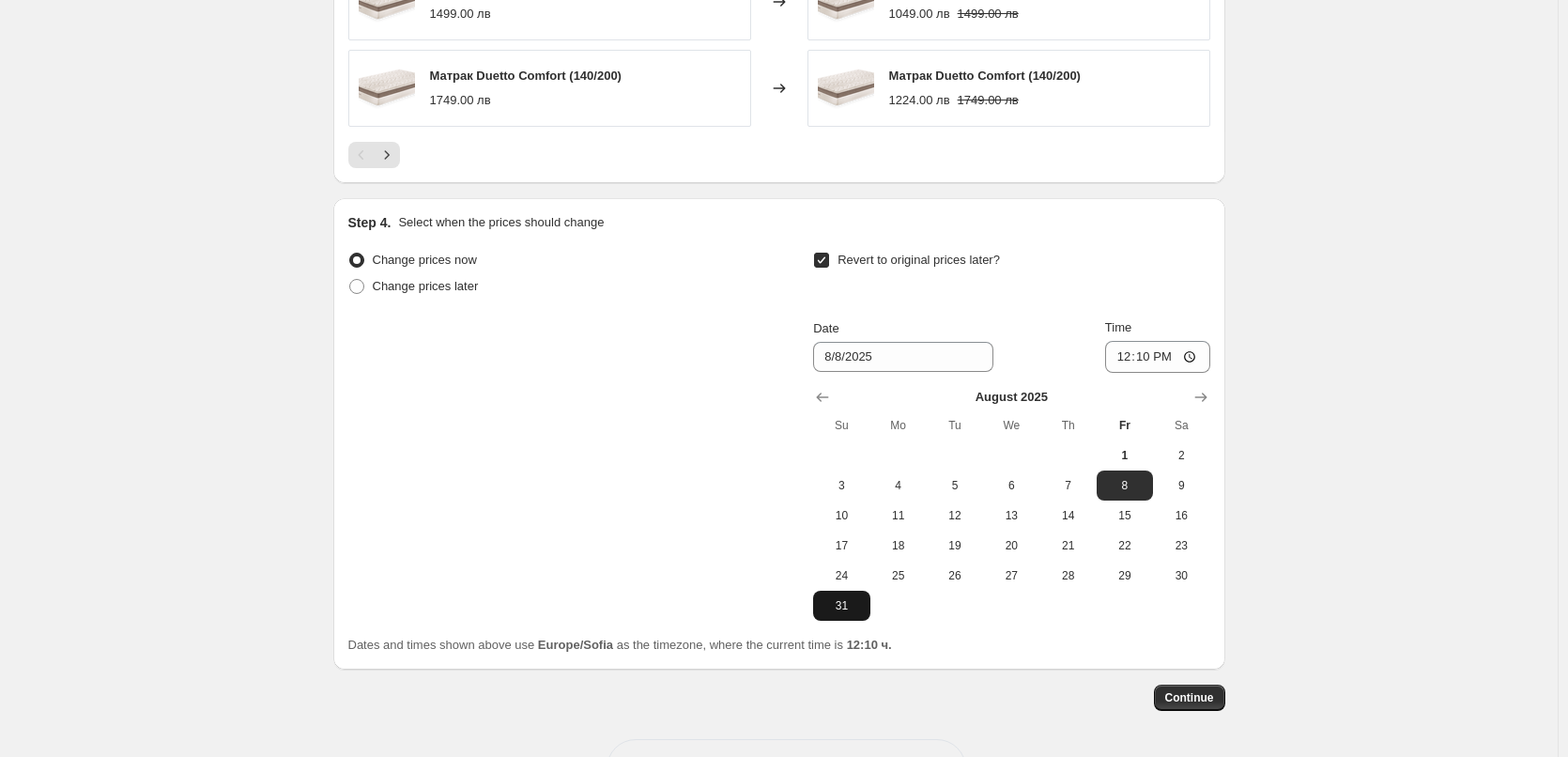 click on "31" at bounding box center [841, 606] 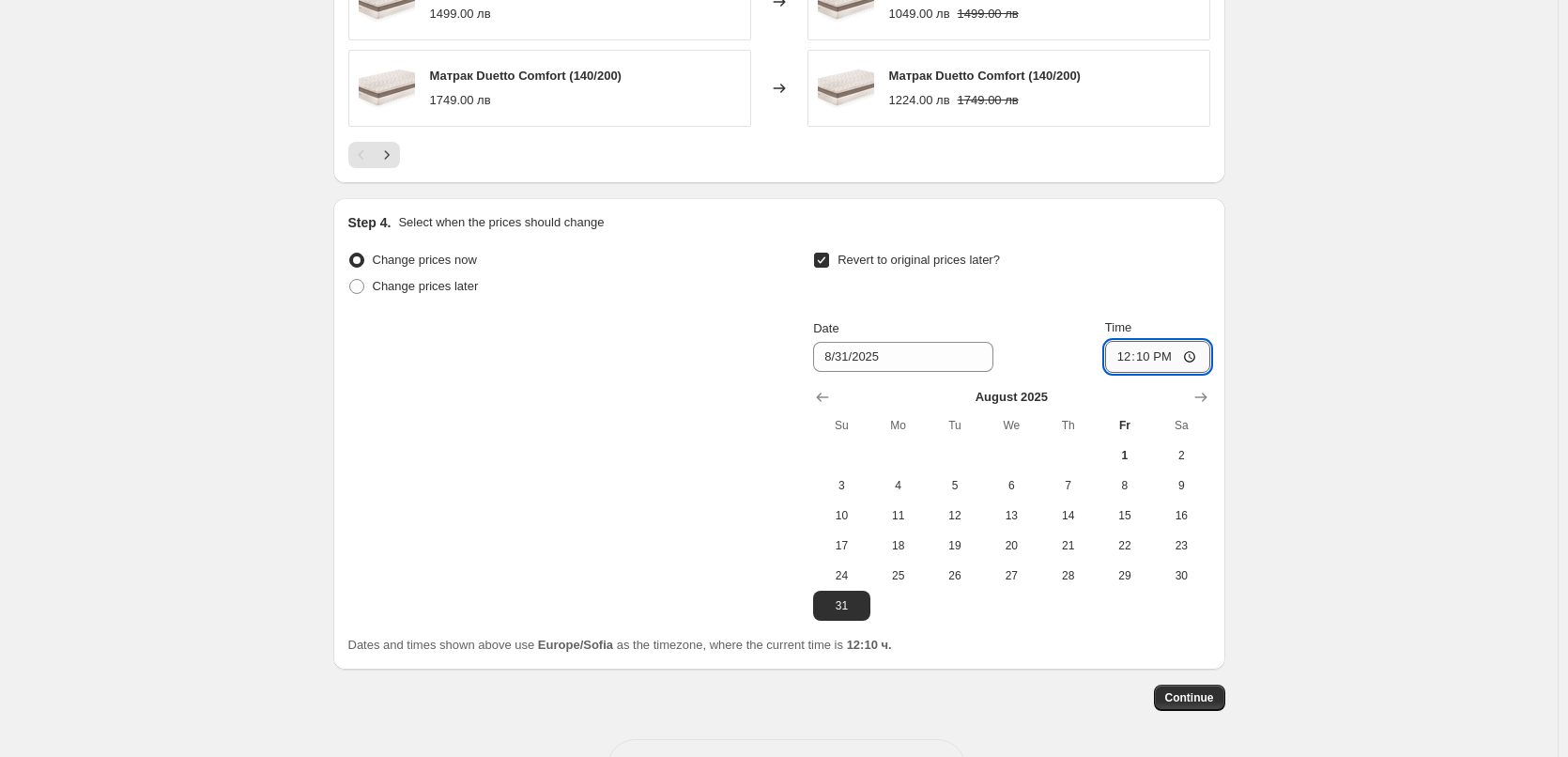 click on "12:10" at bounding box center [1158, 357] 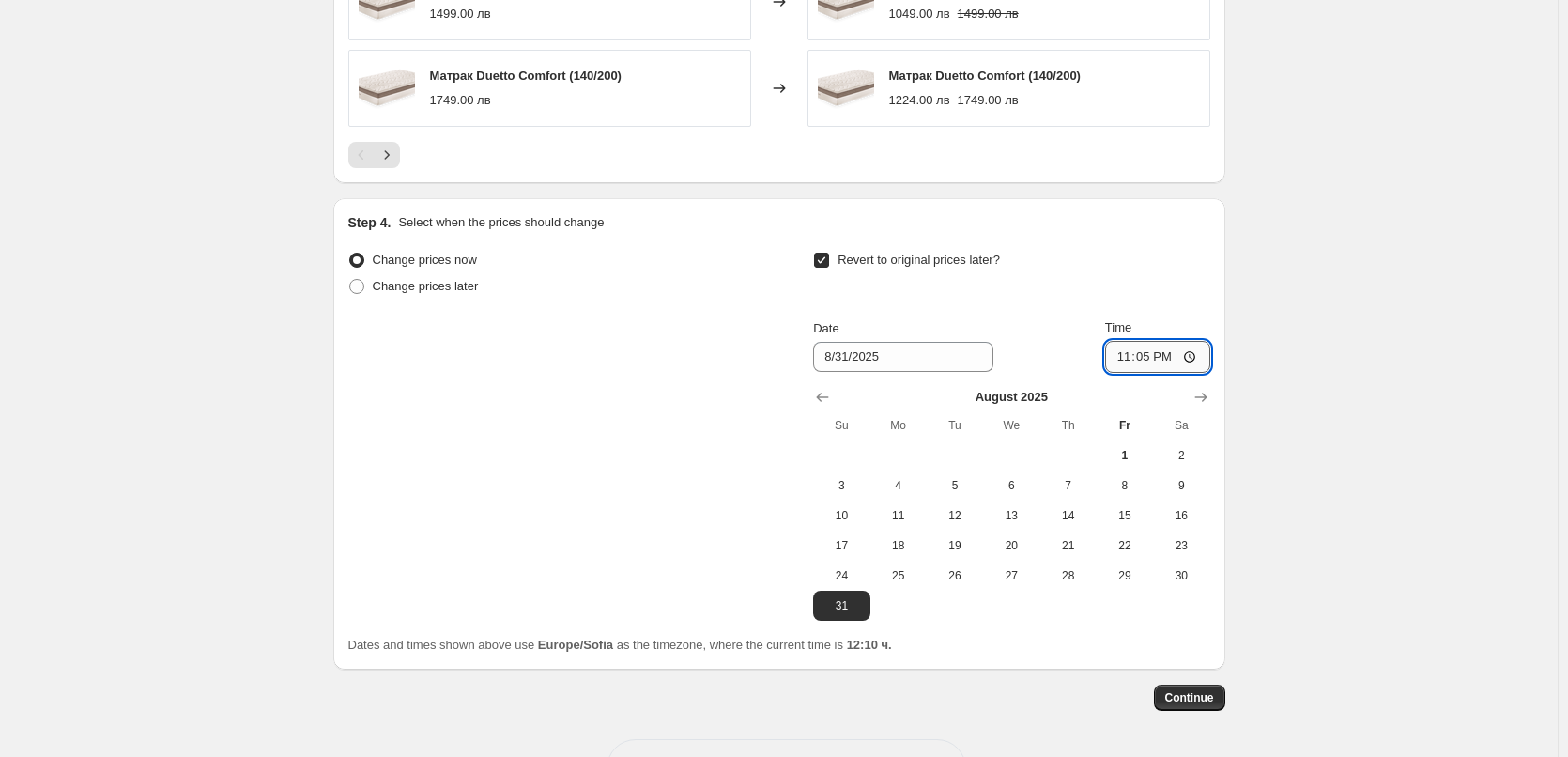 type on "23:59" 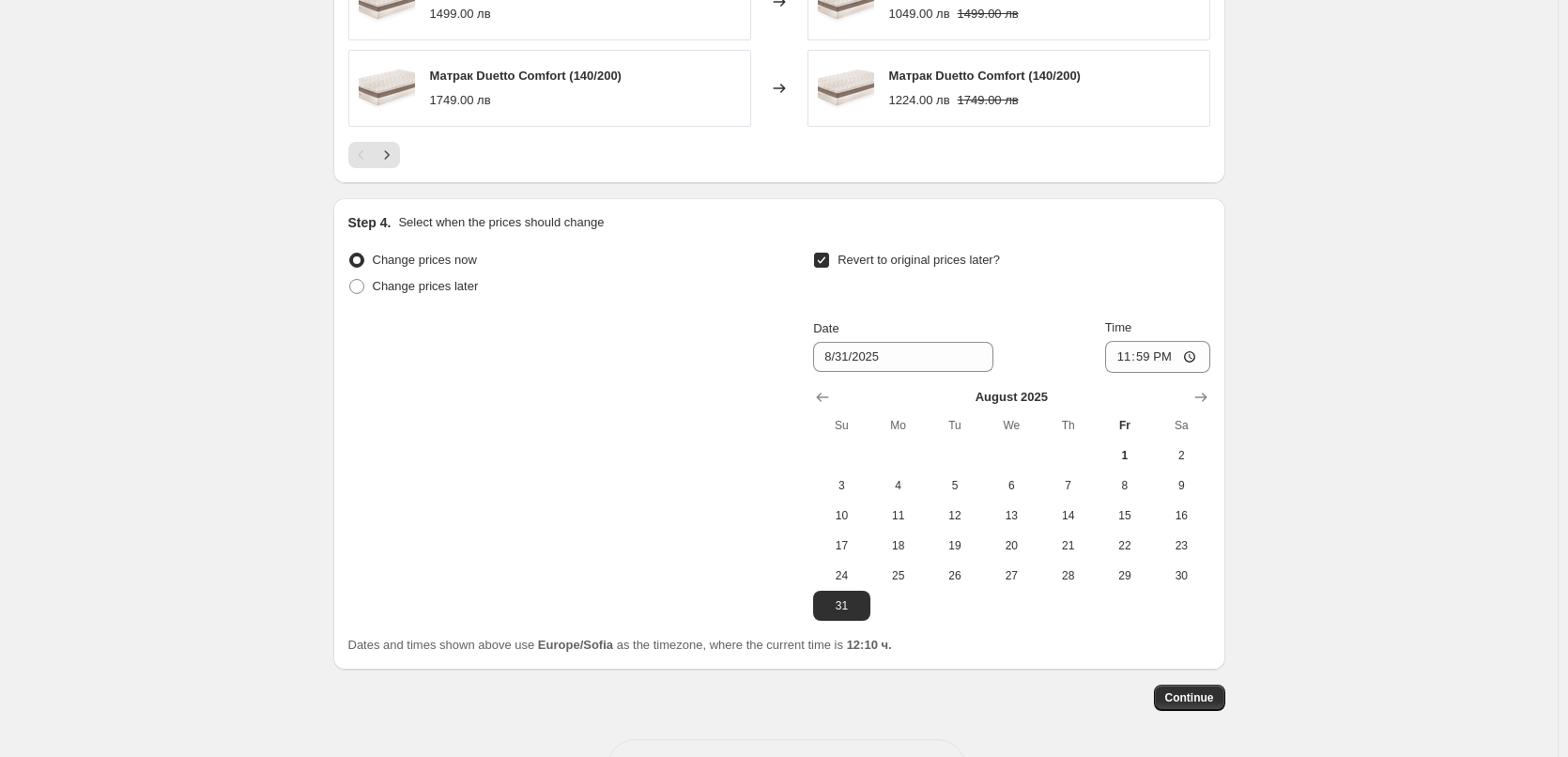 click on "Date [DATE]/2025 Time [TIME]:[TIME]" at bounding box center (1011, 346) 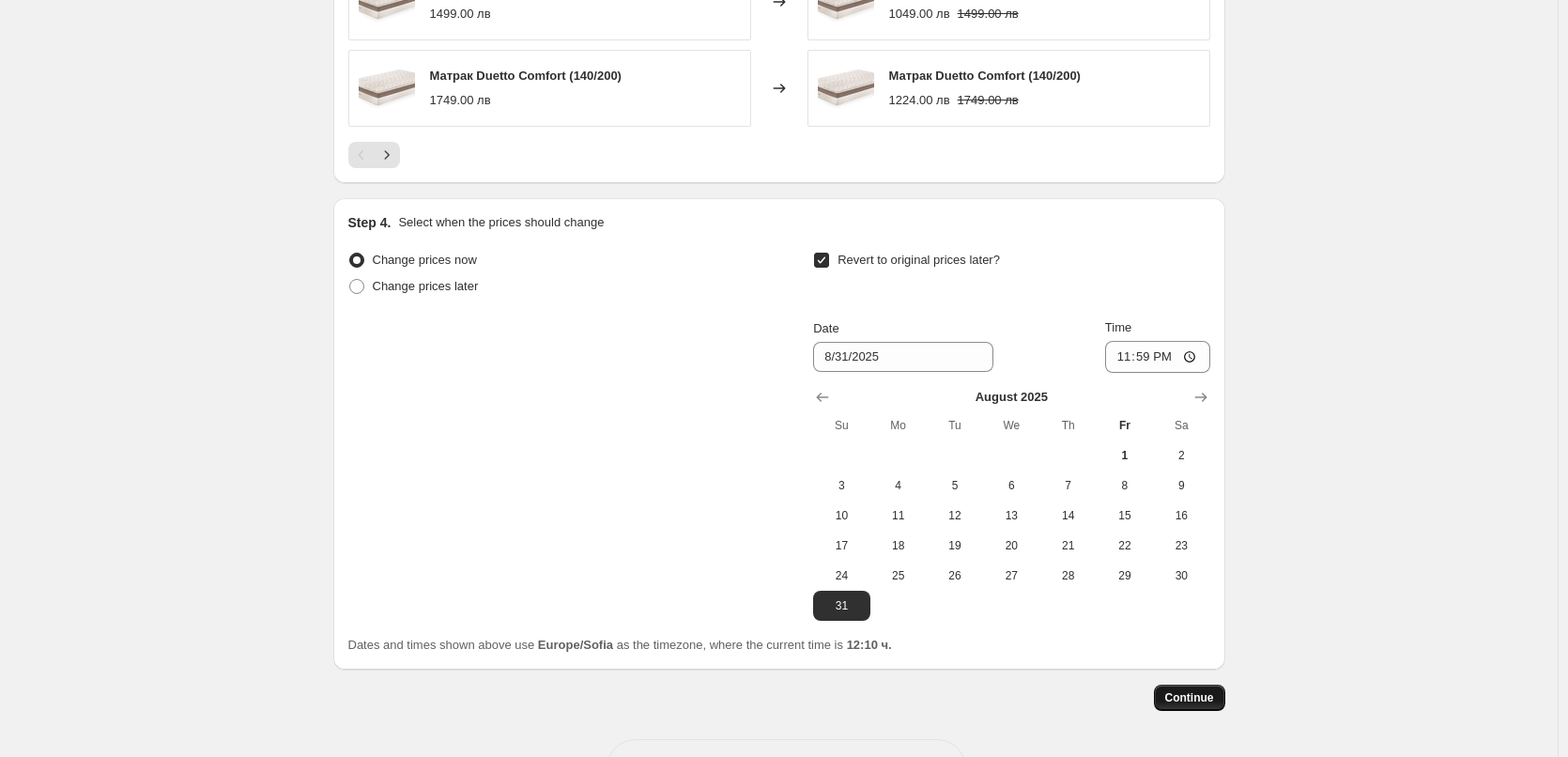 click on "Continue" at bounding box center (1190, 698) 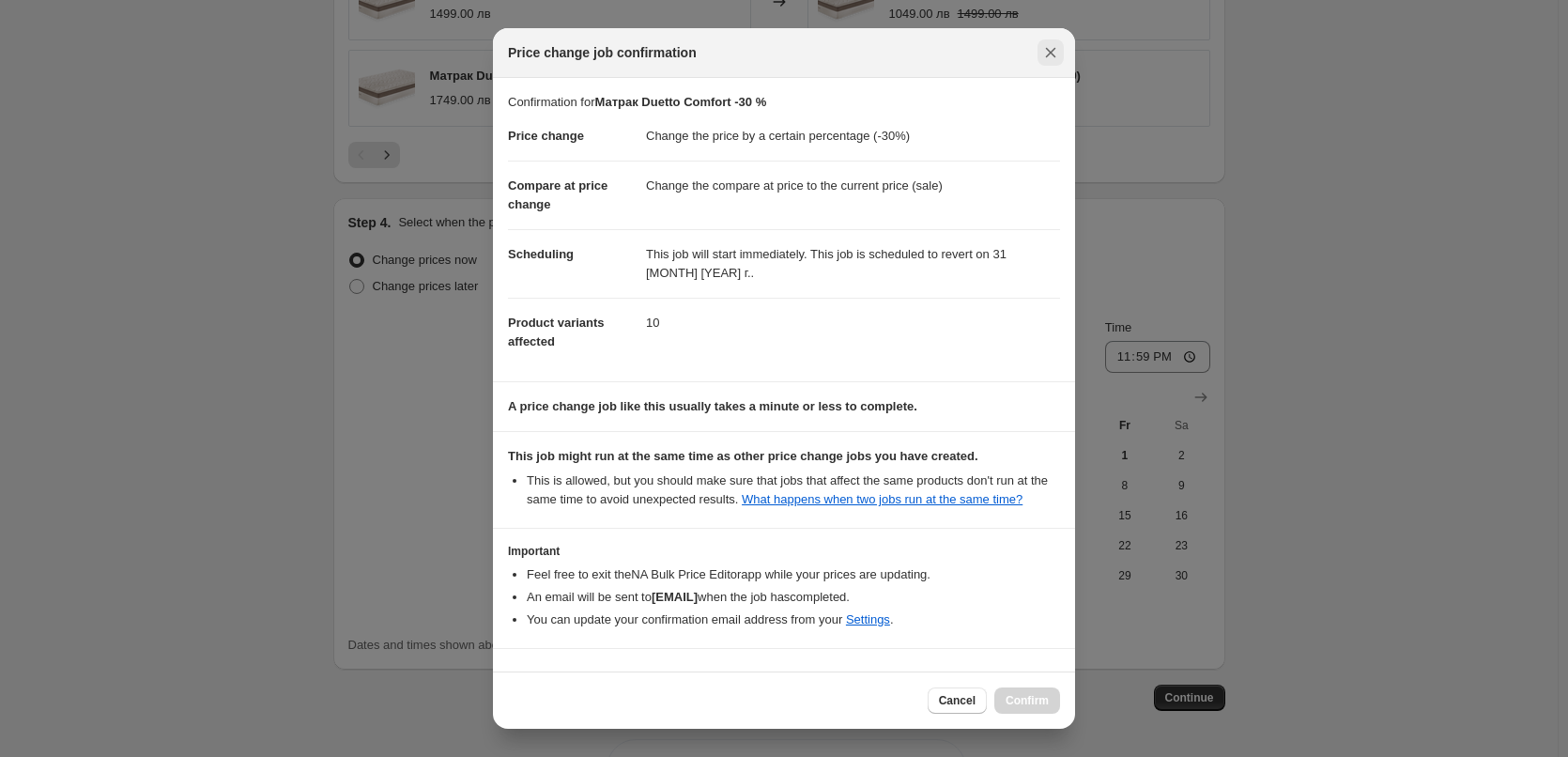 click 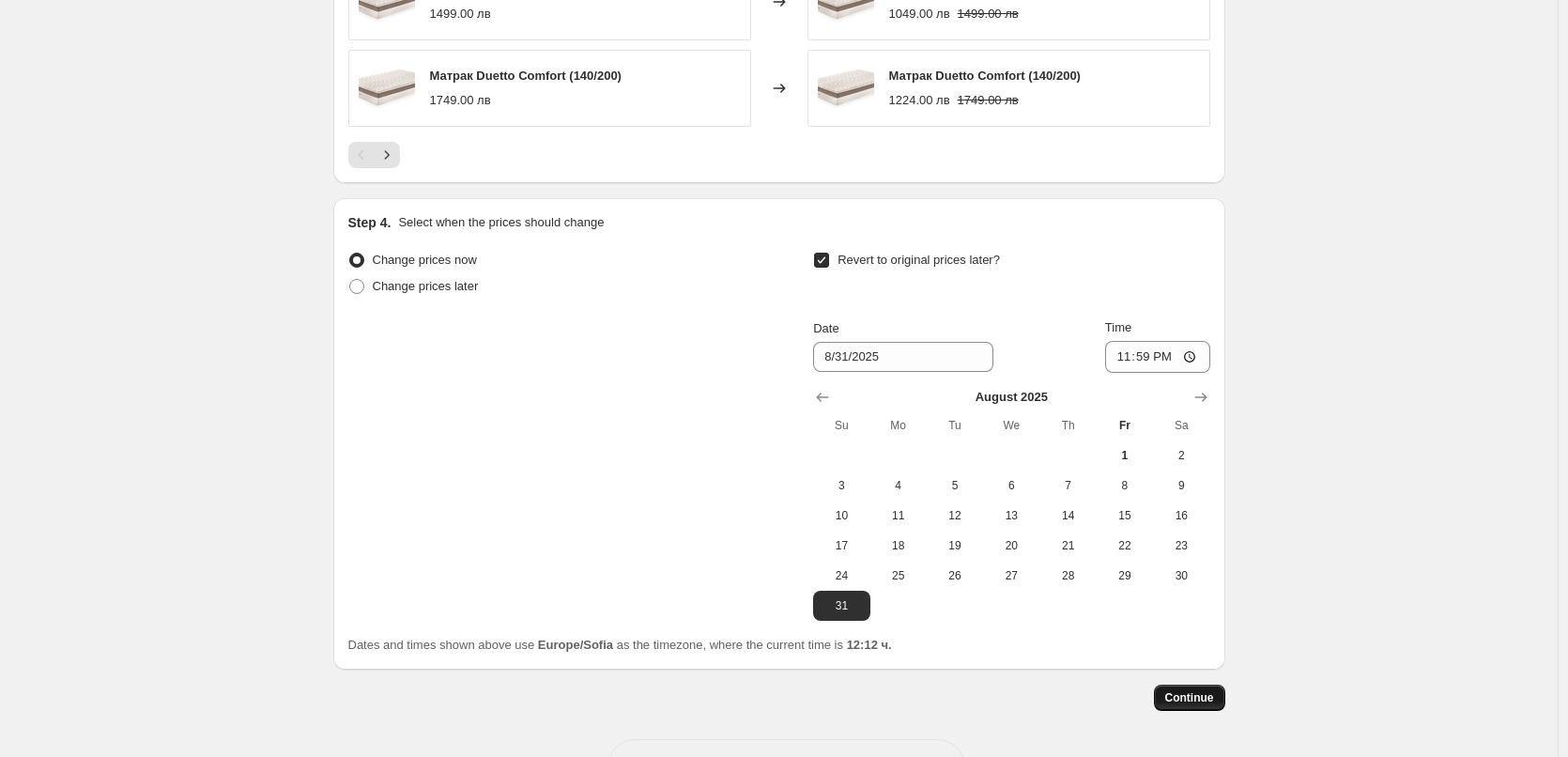 click on "Continue" at bounding box center (1190, 698) 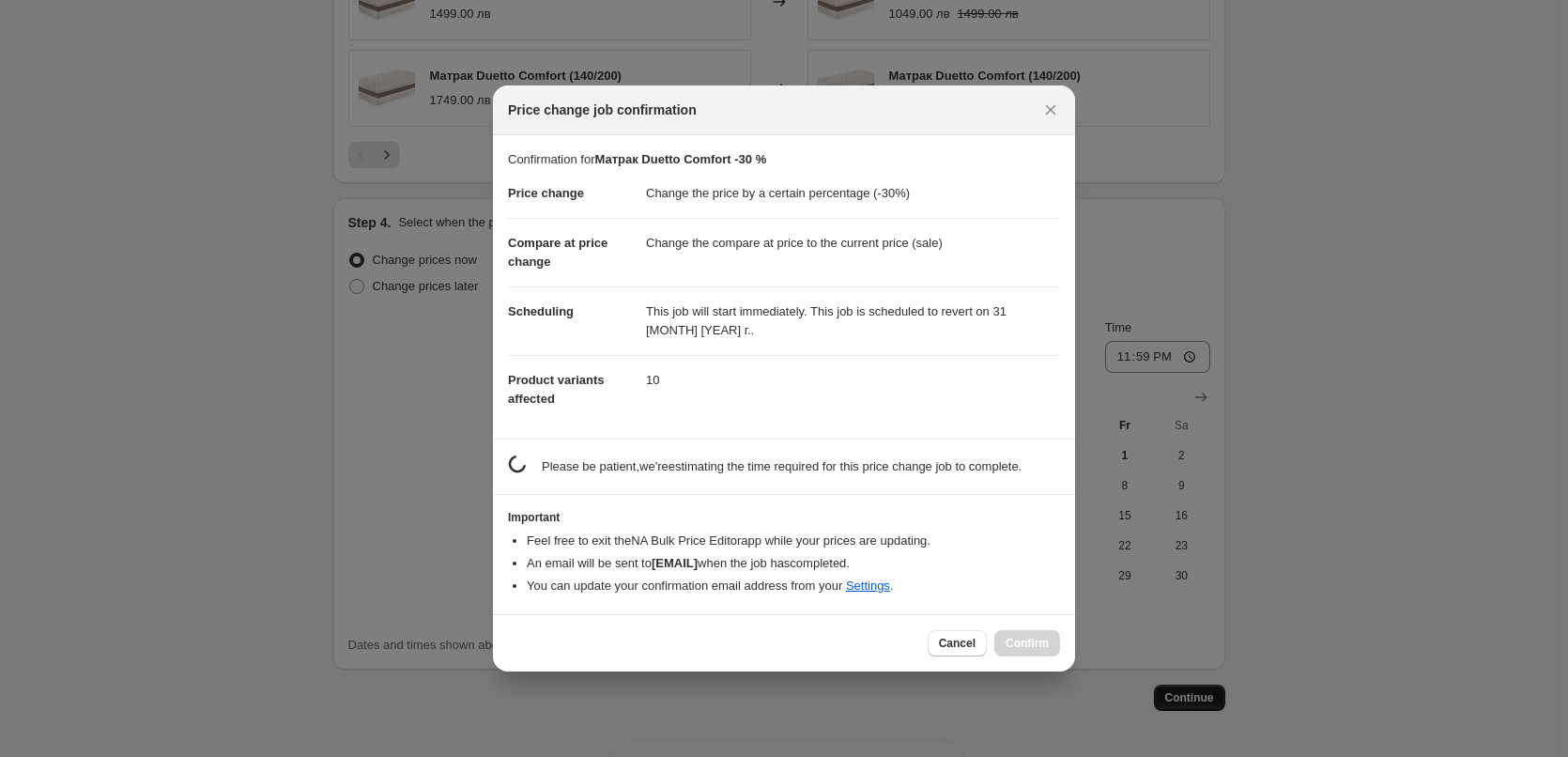 scroll, scrollTop: 0, scrollLeft: 0, axis: both 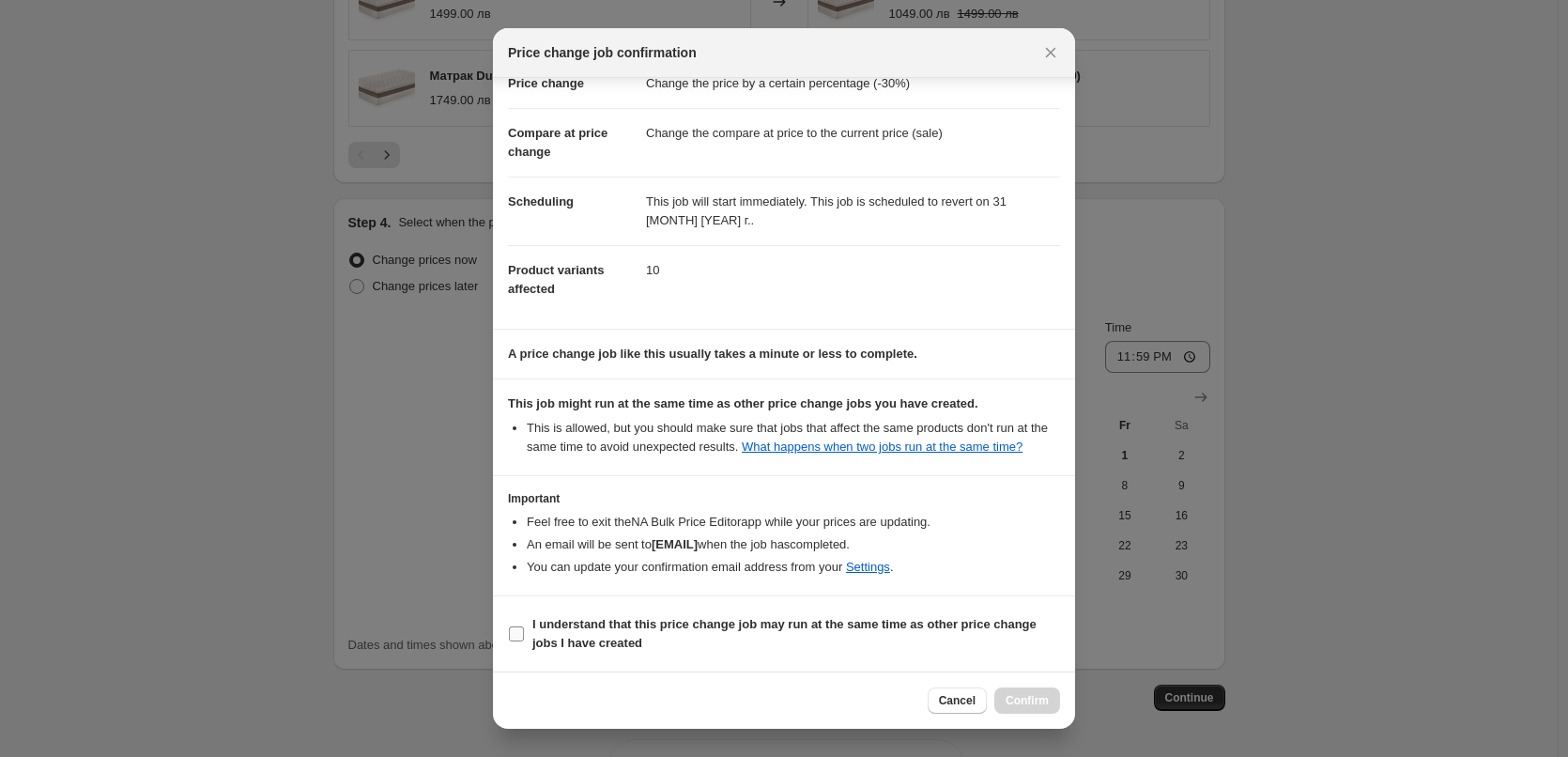 click on "I understand that this price change job may run at the same time as other price change jobs I have created" at bounding box center [516, 634] 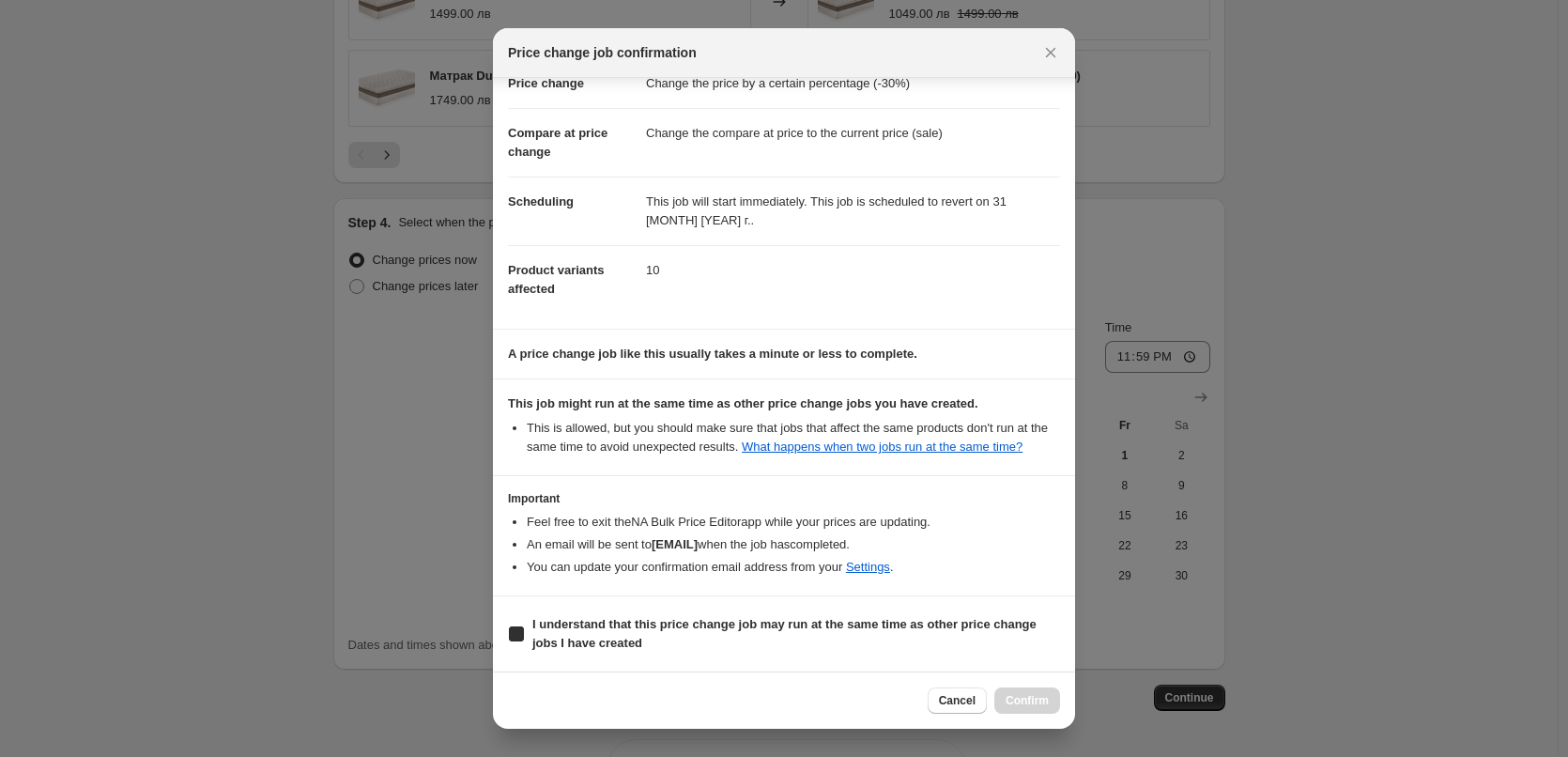 checkbox on "true" 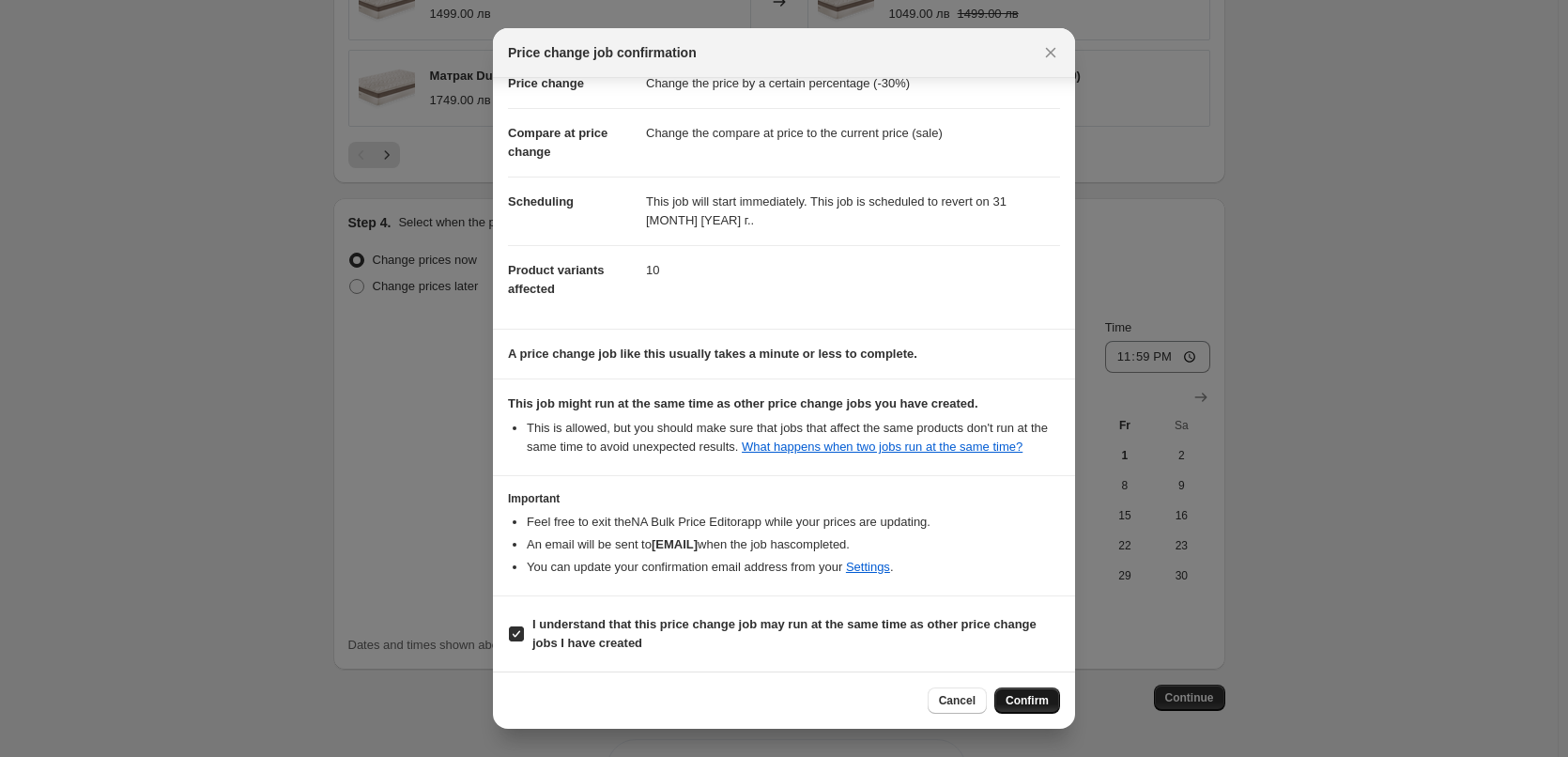 click on "Confirm" at bounding box center [1027, 701] 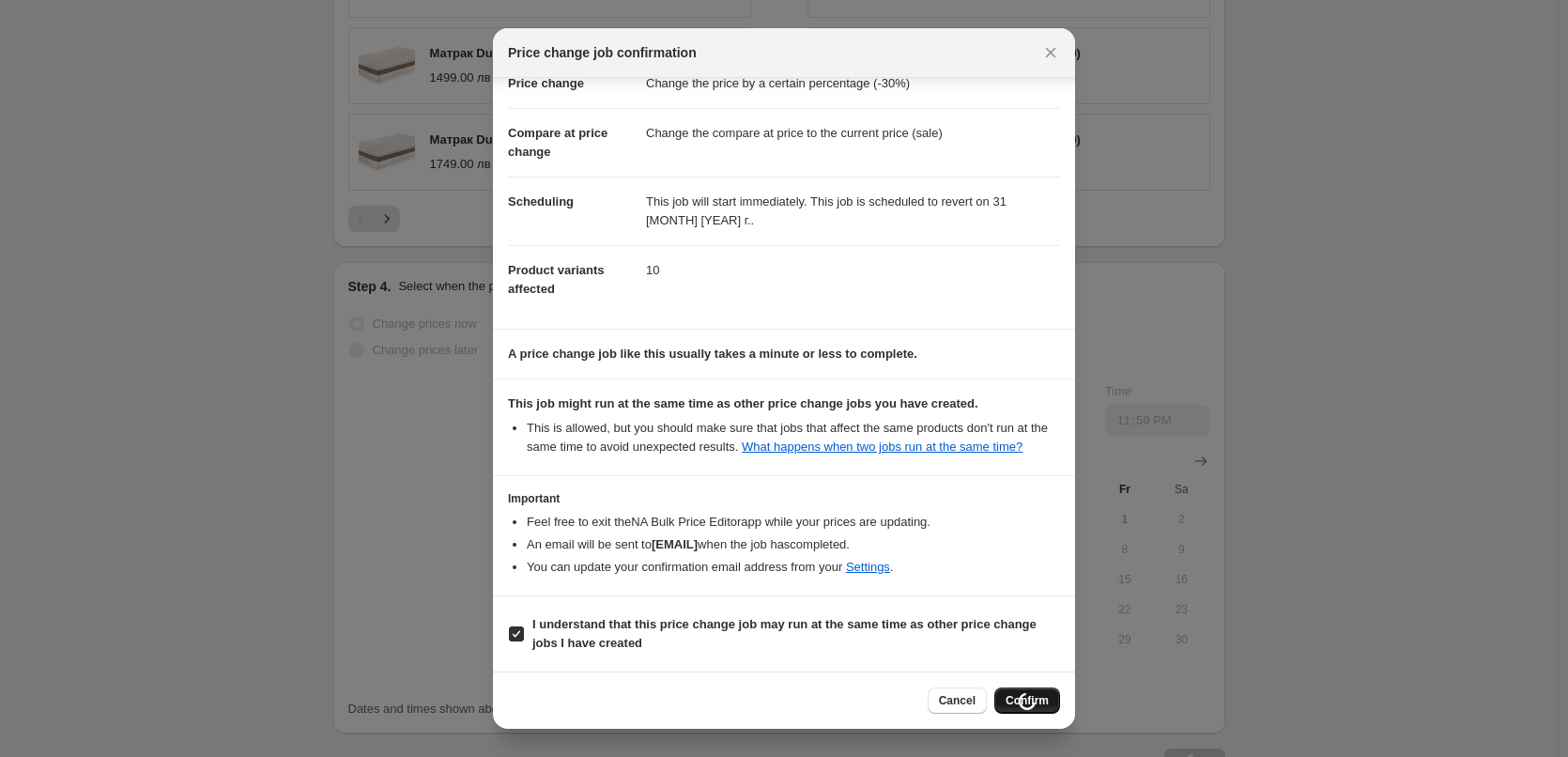 scroll, scrollTop: 1524, scrollLeft: 0, axis: vertical 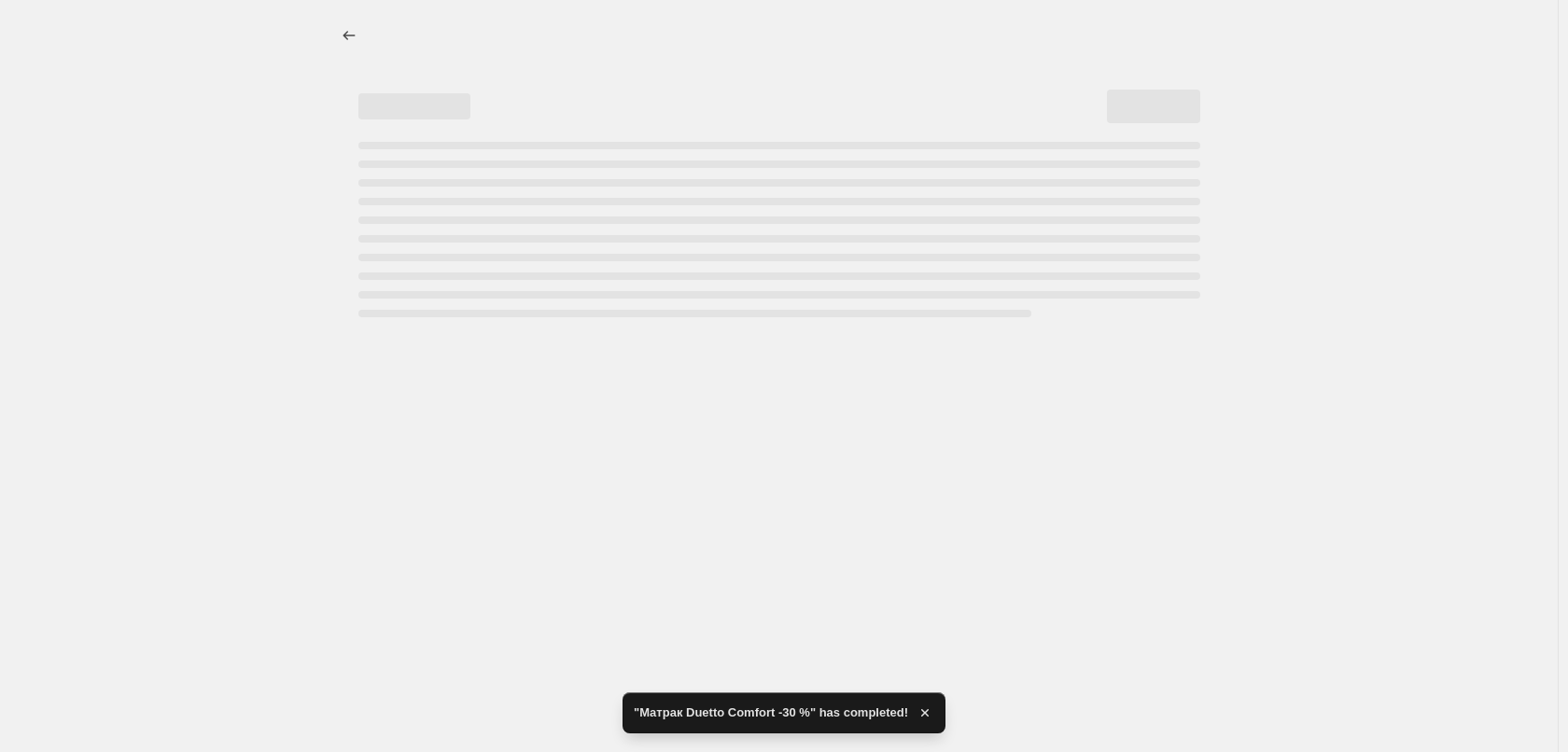 select on "percentage" 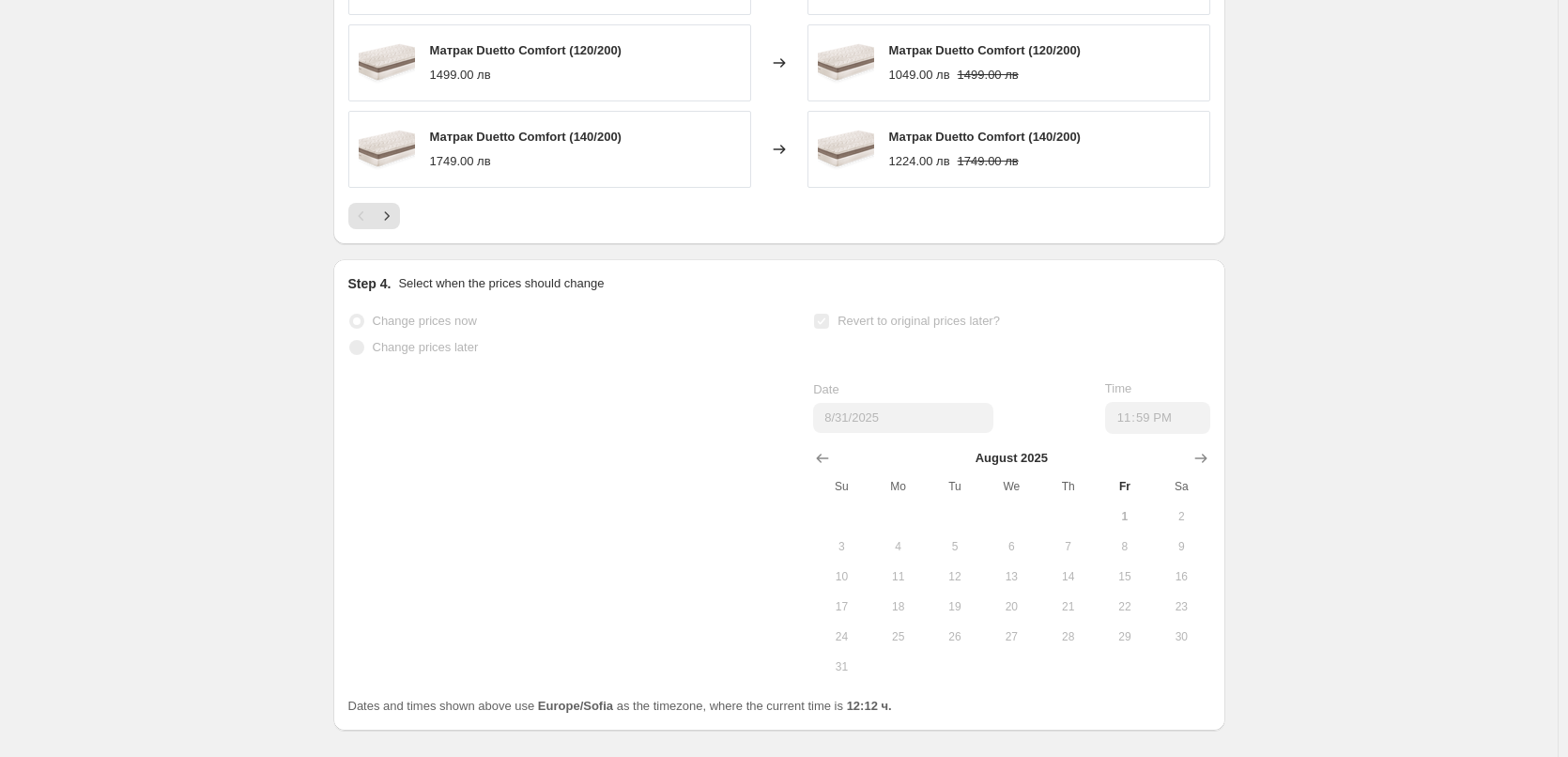 scroll, scrollTop: 1686, scrollLeft: 0, axis: vertical 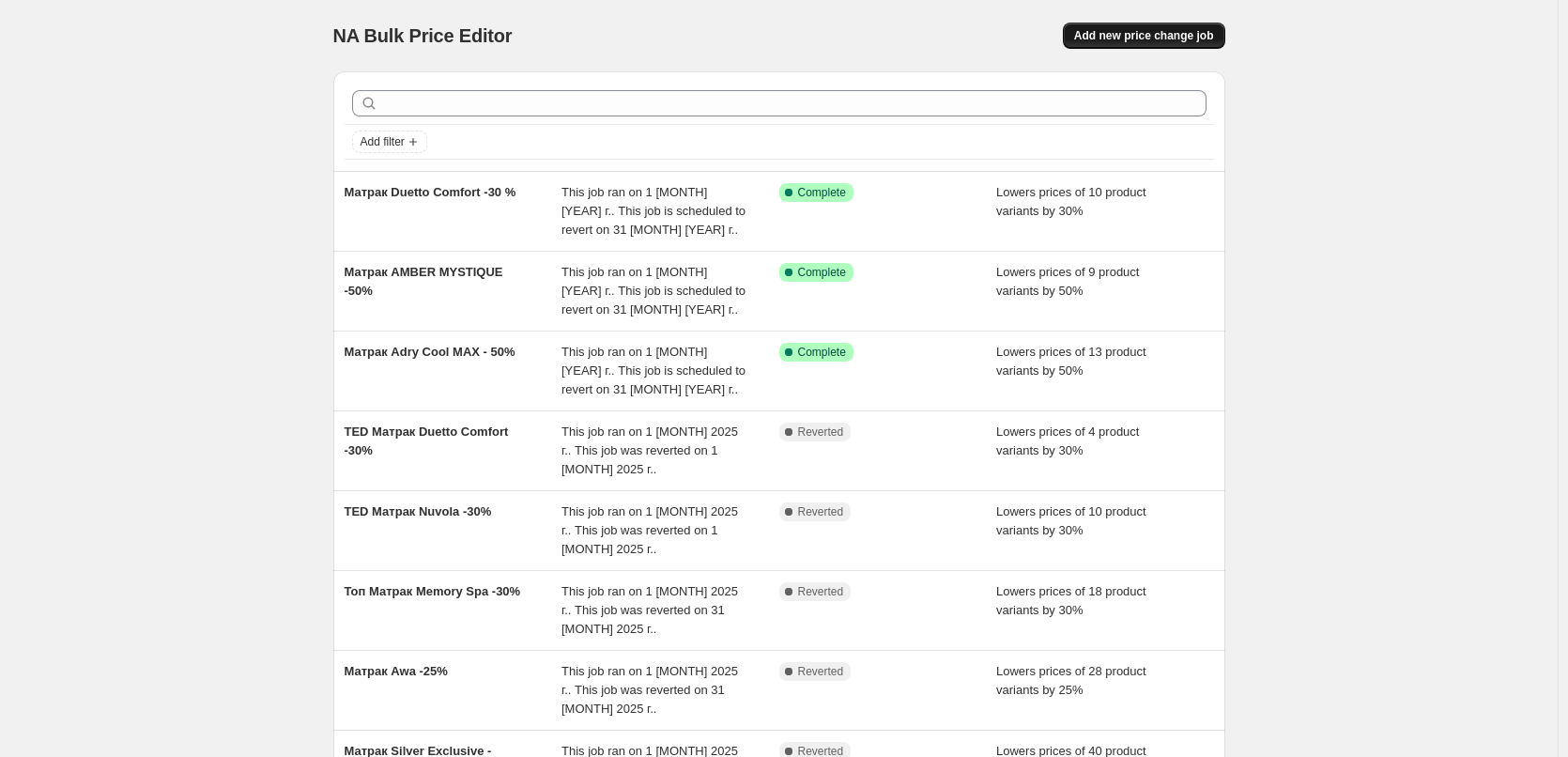 click on "Add new price change job" at bounding box center [1144, 36] 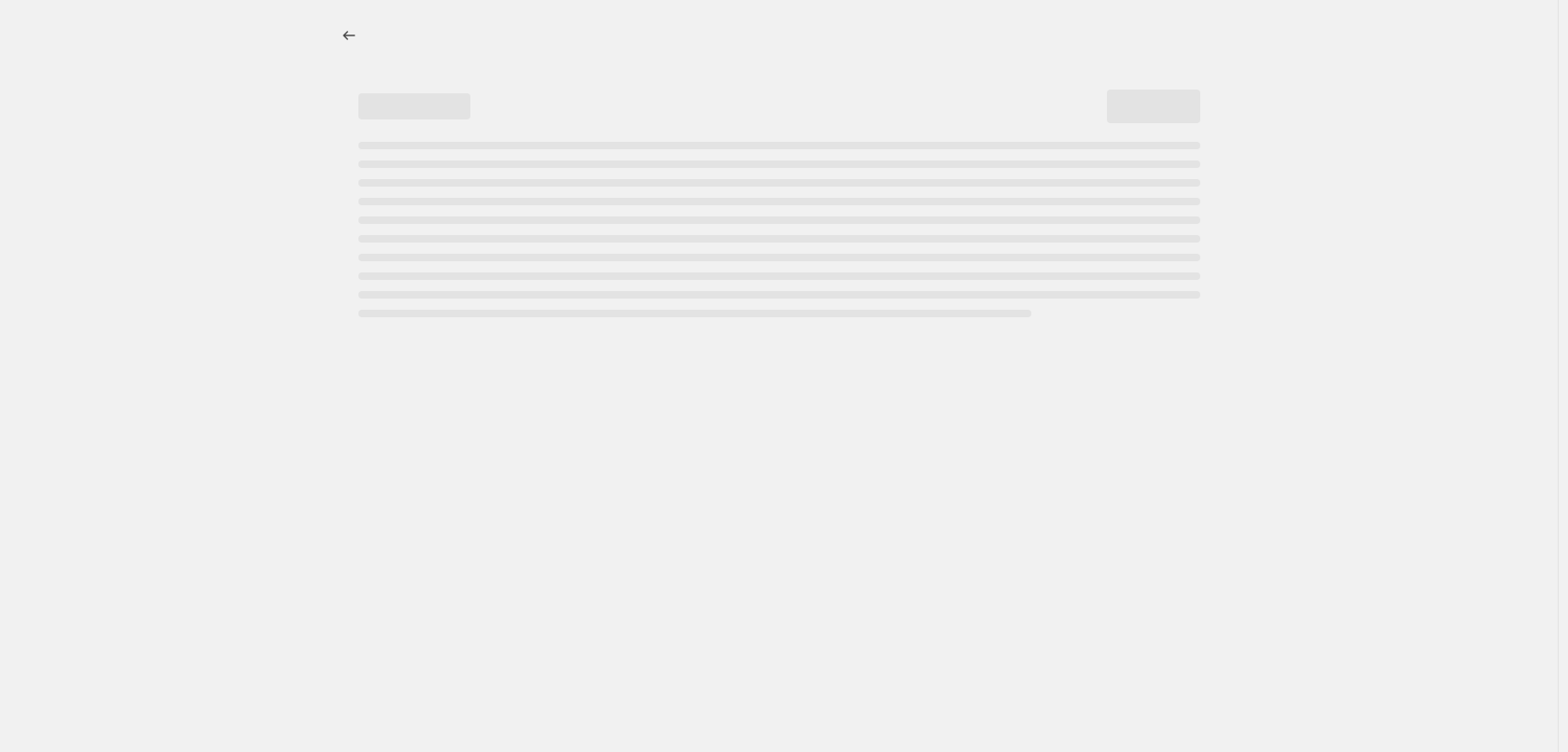 select on "percentage" 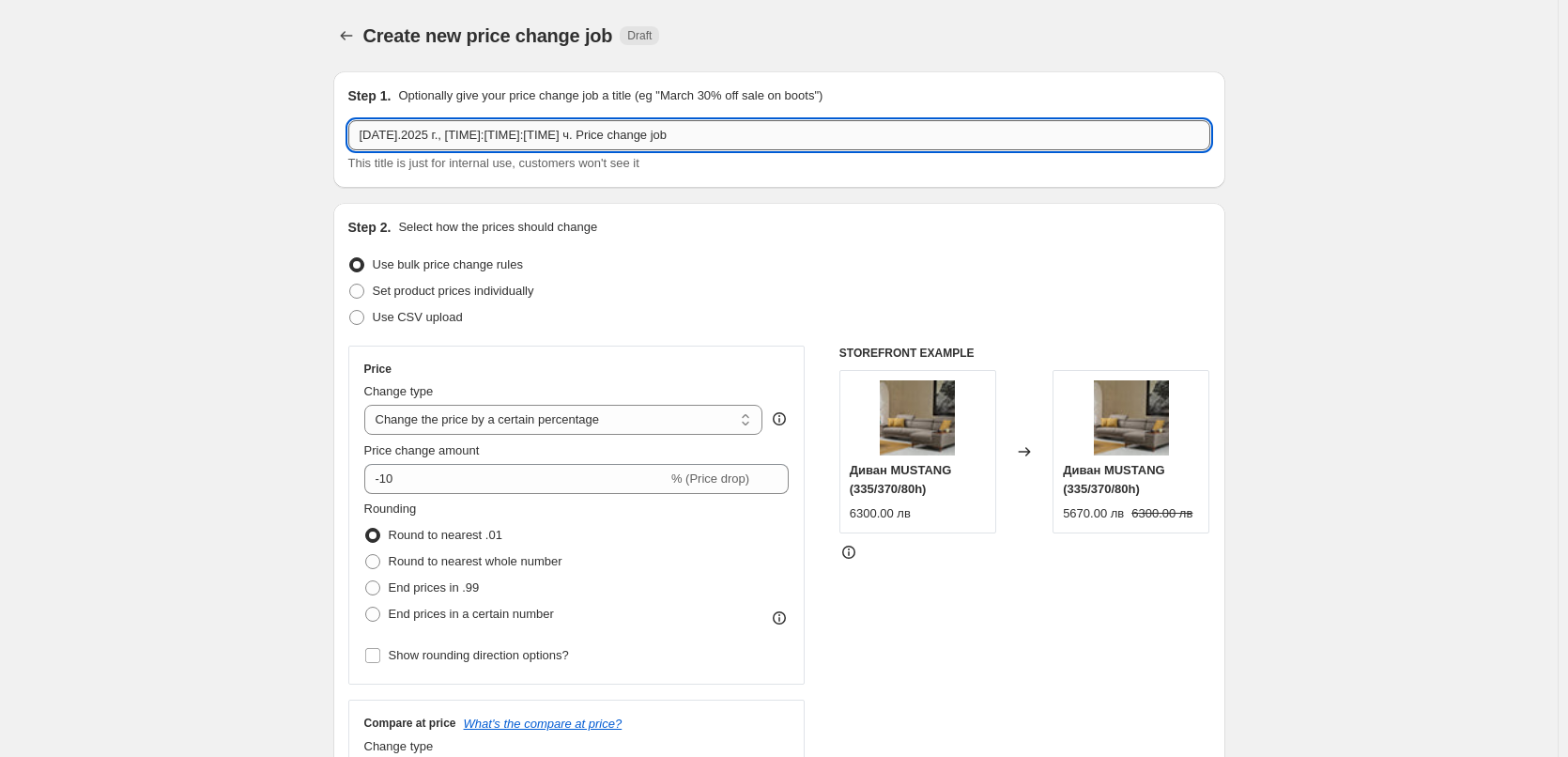 drag, startPoint x: 579, startPoint y: 131, endPoint x: 363, endPoint y: 147, distance: 216.59178 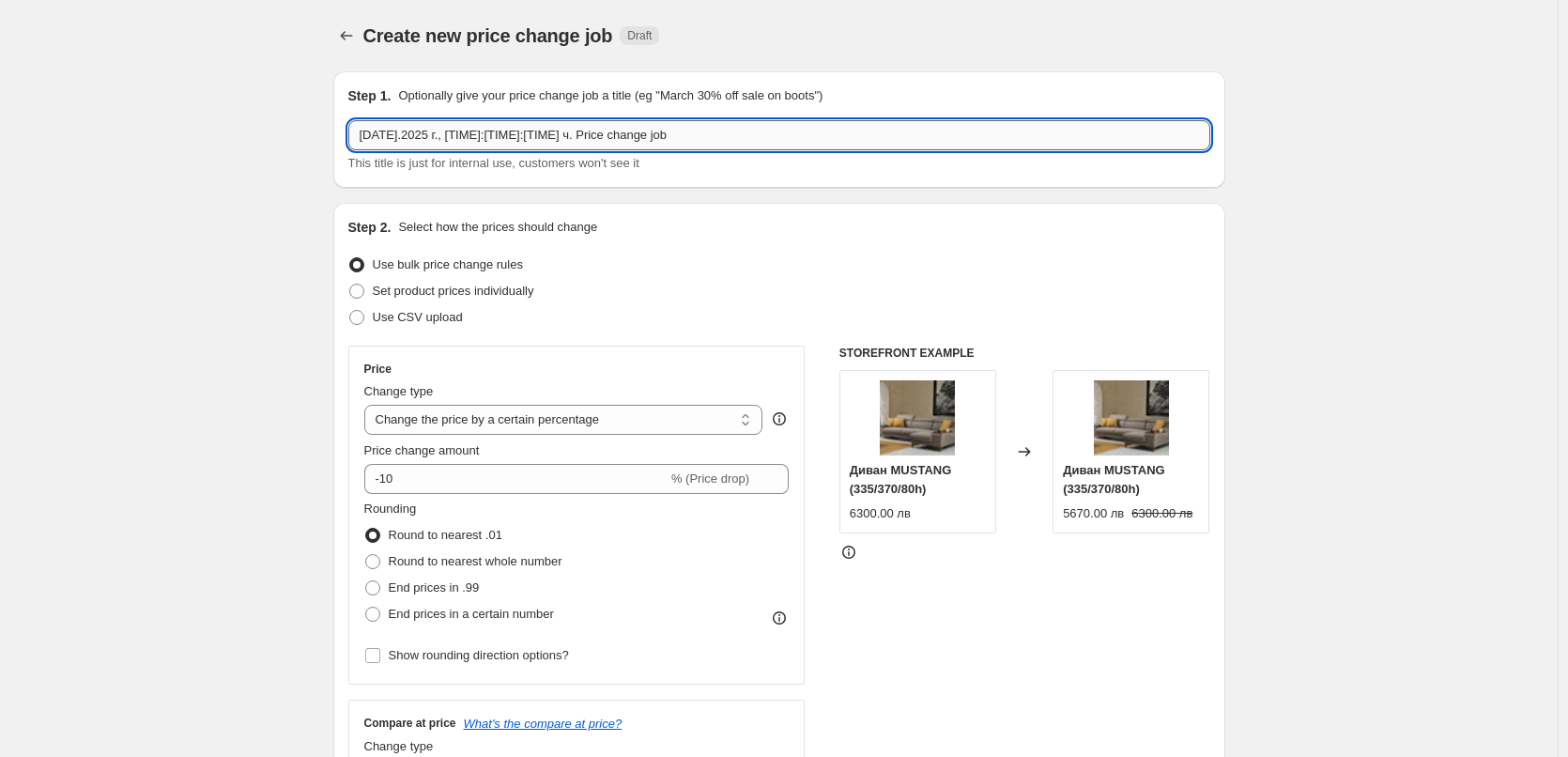 paste on "Матрак Memo Optima" 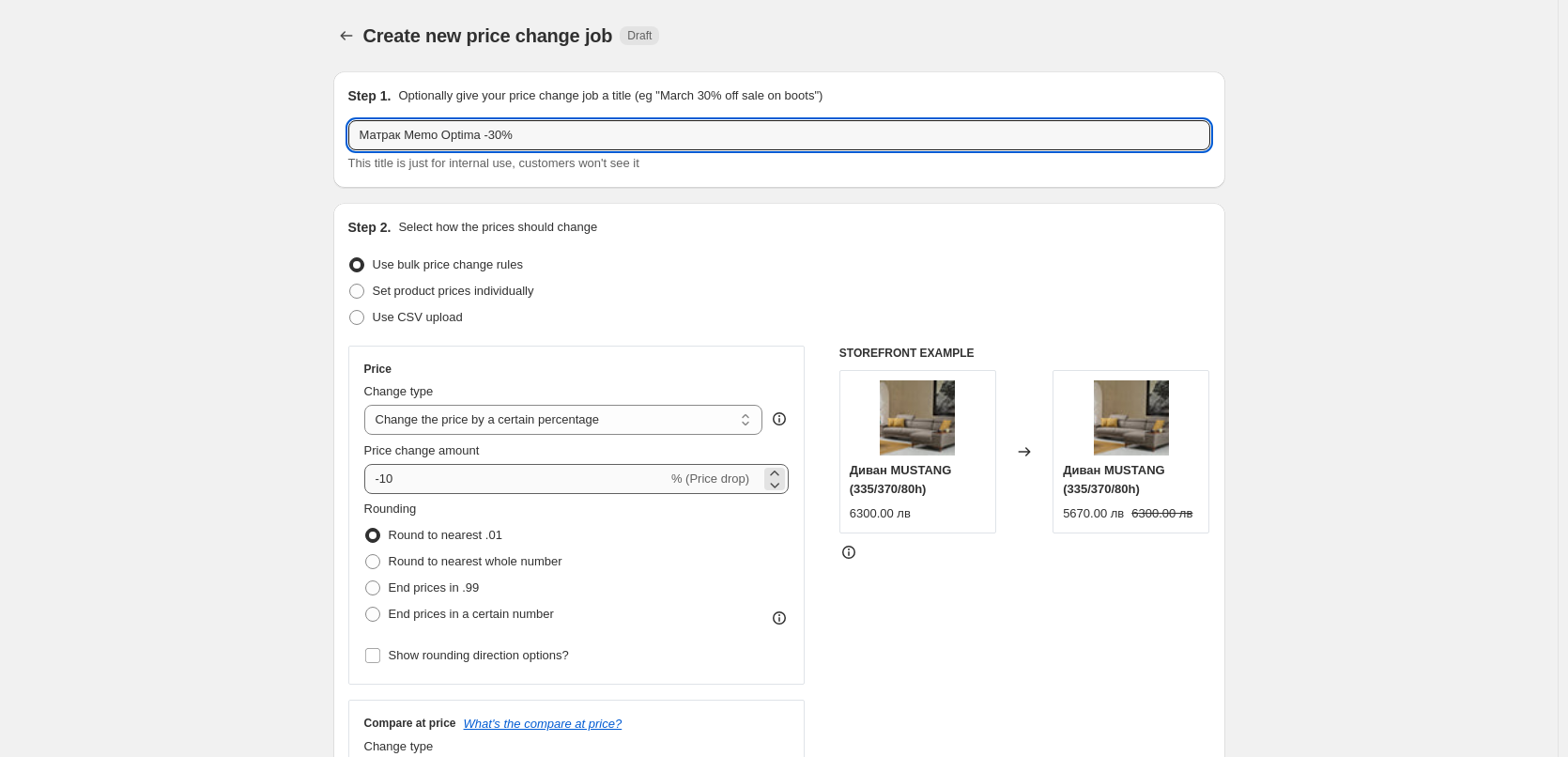 type on "Матрак Memo Optima -30%" 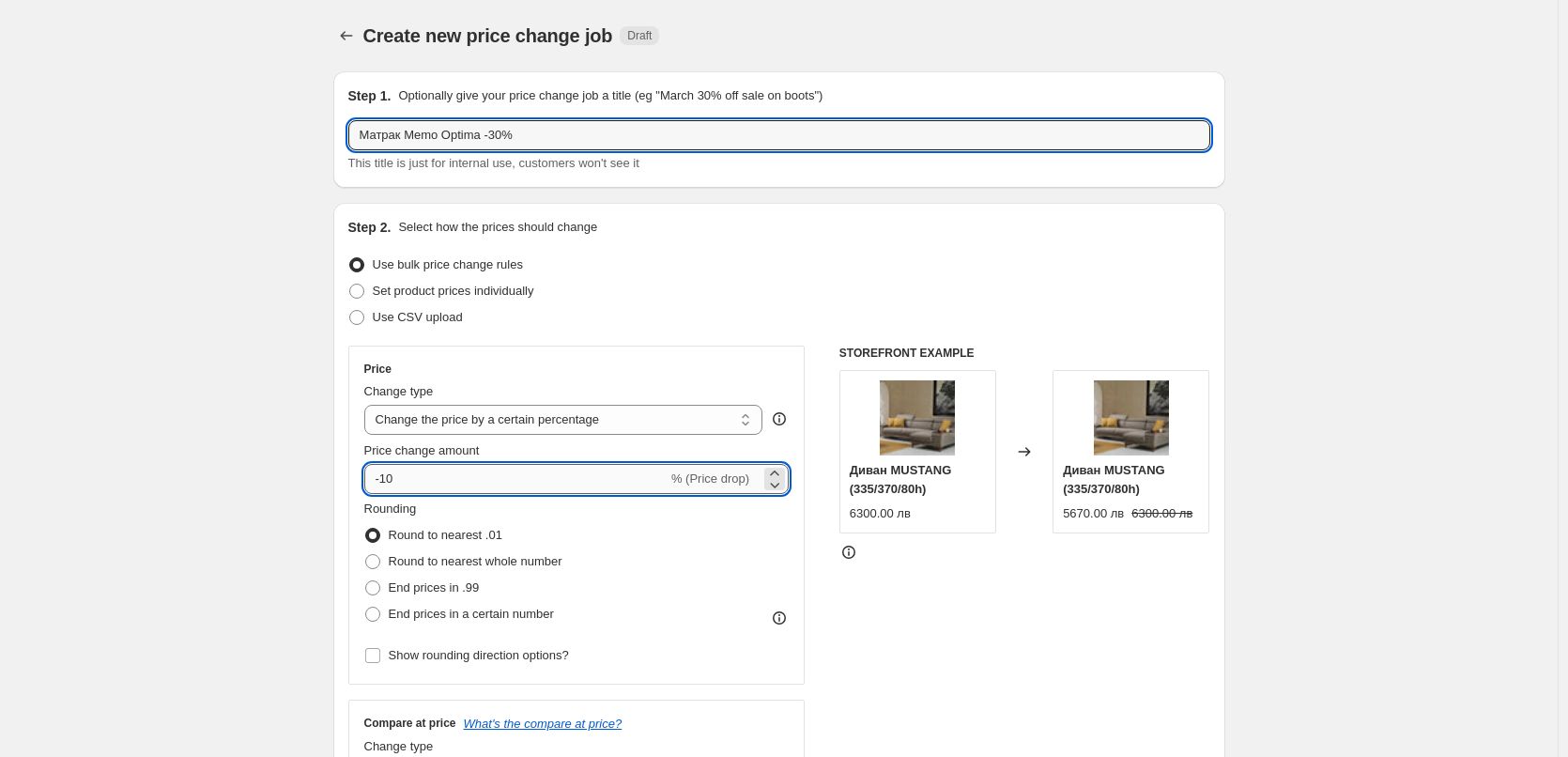 click on "-10" at bounding box center [515, 479] 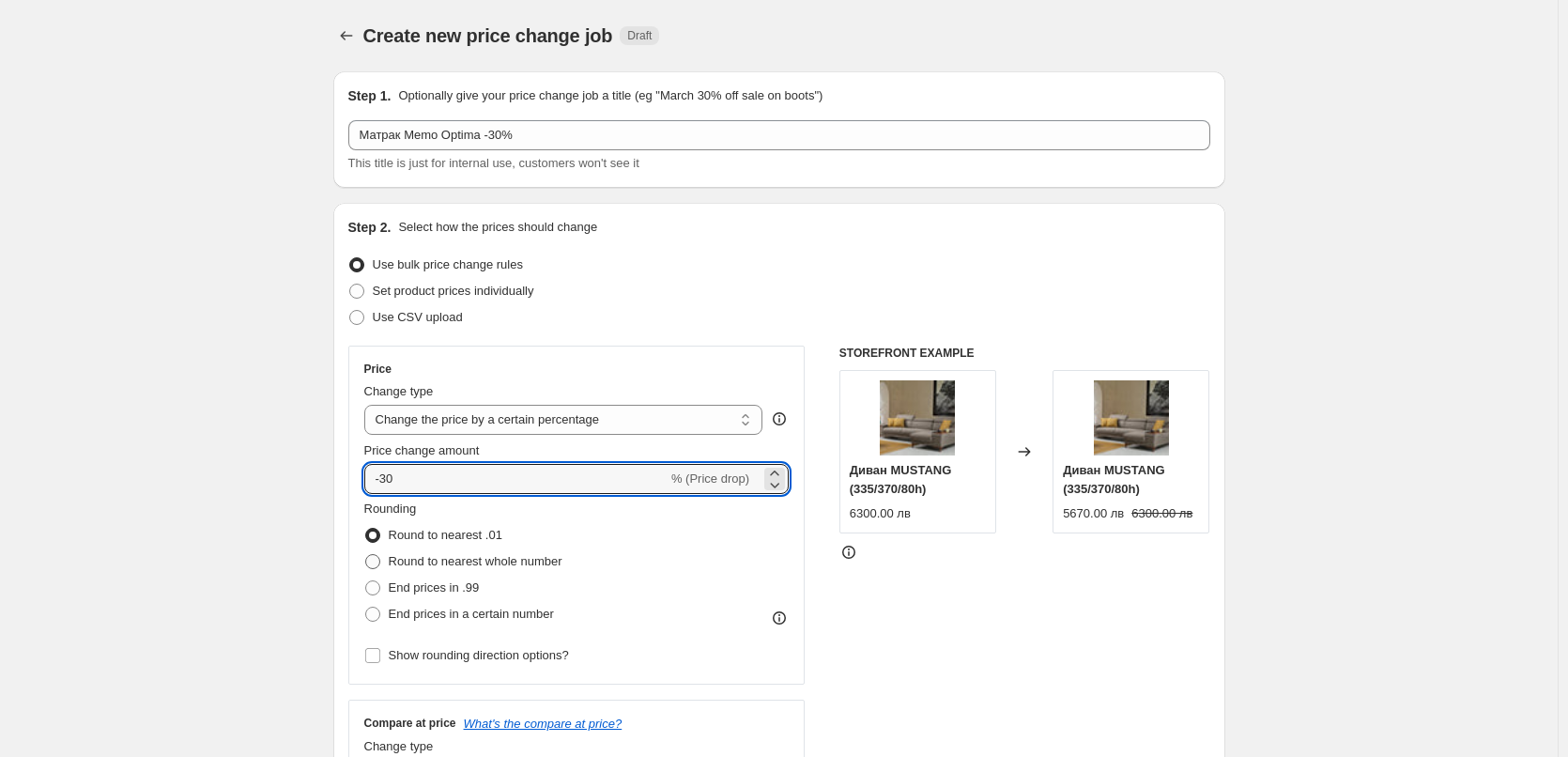 type on "-30" 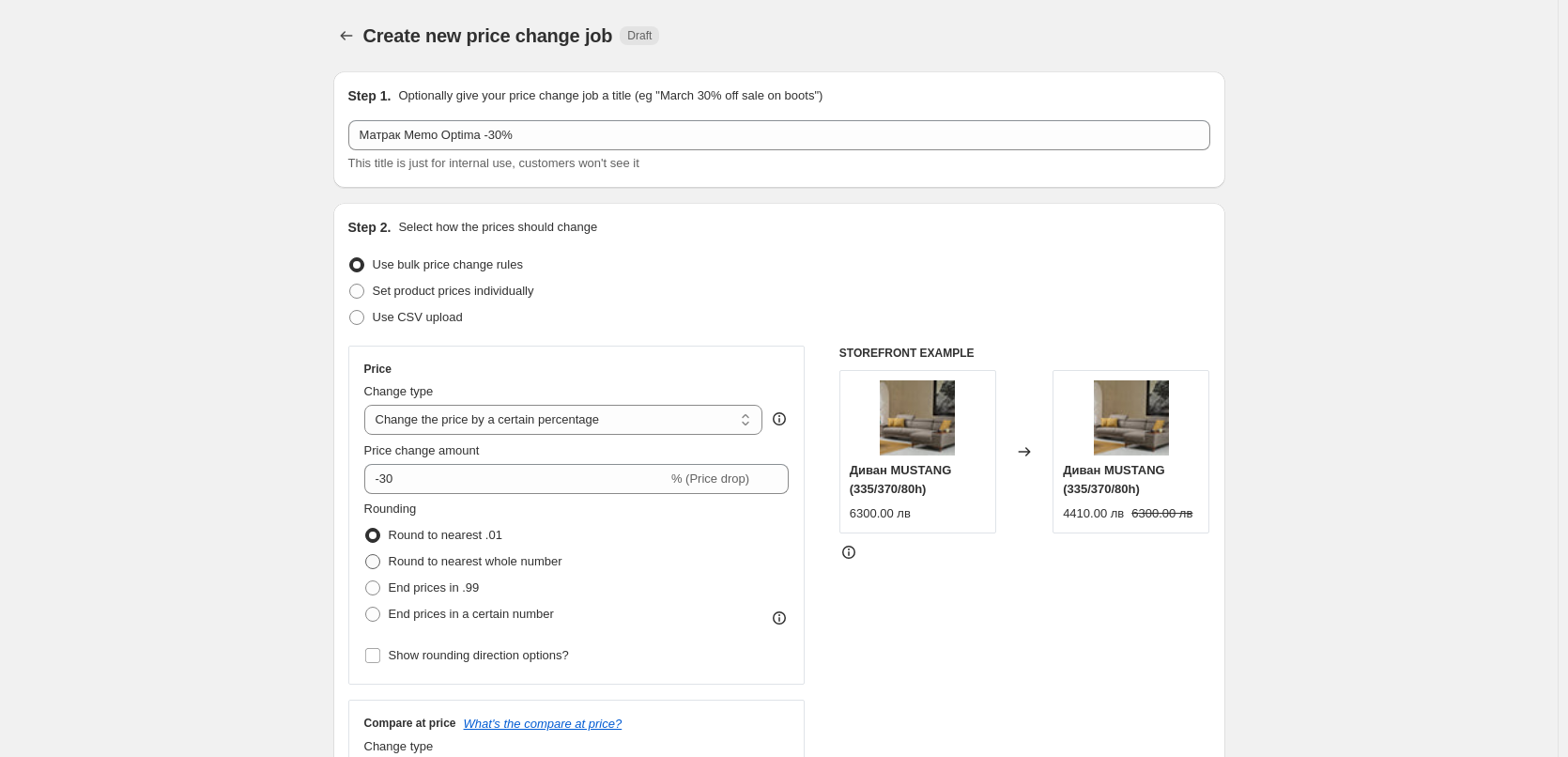 click at bounding box center (373, 562) 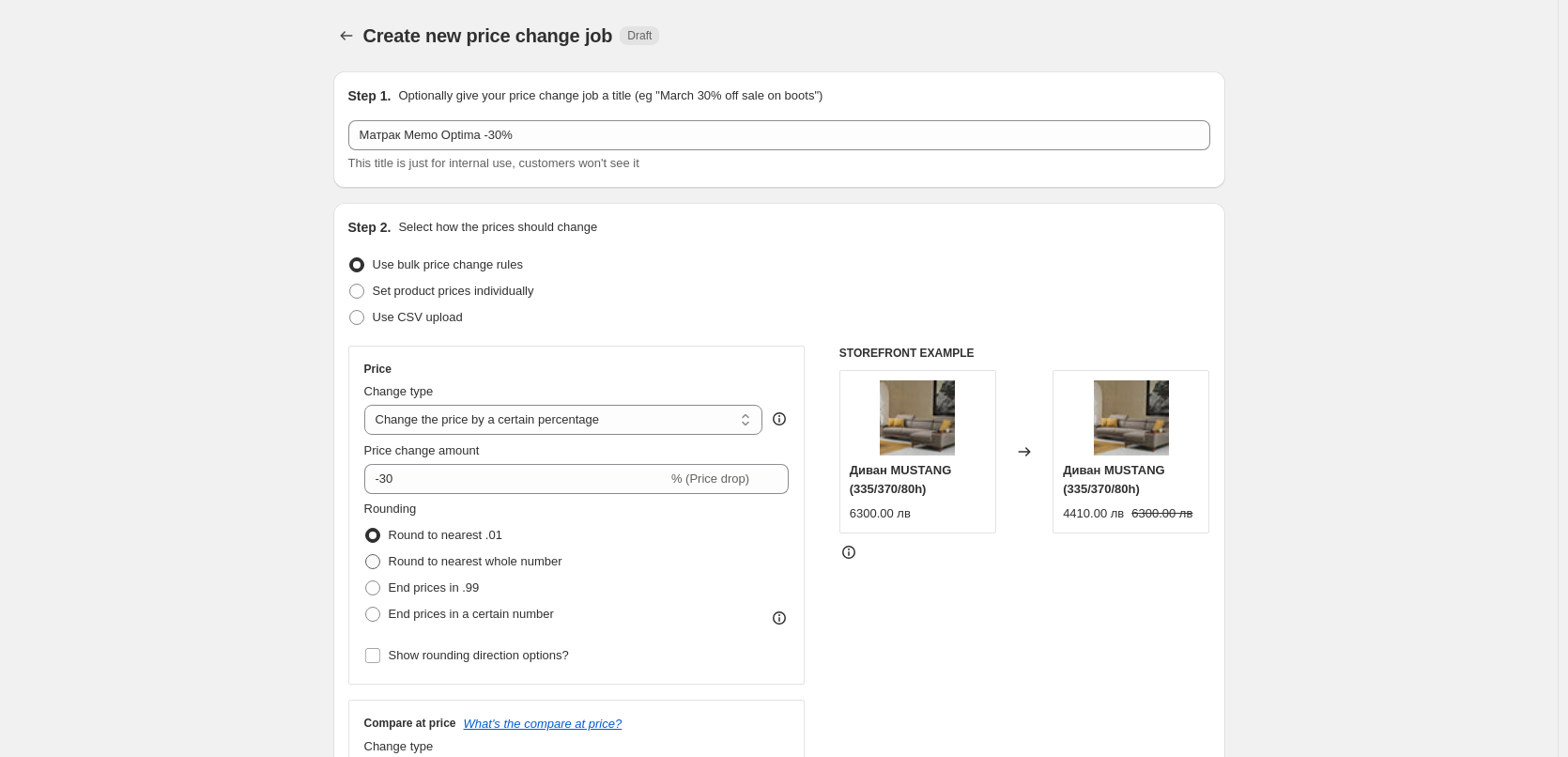 radio on "true" 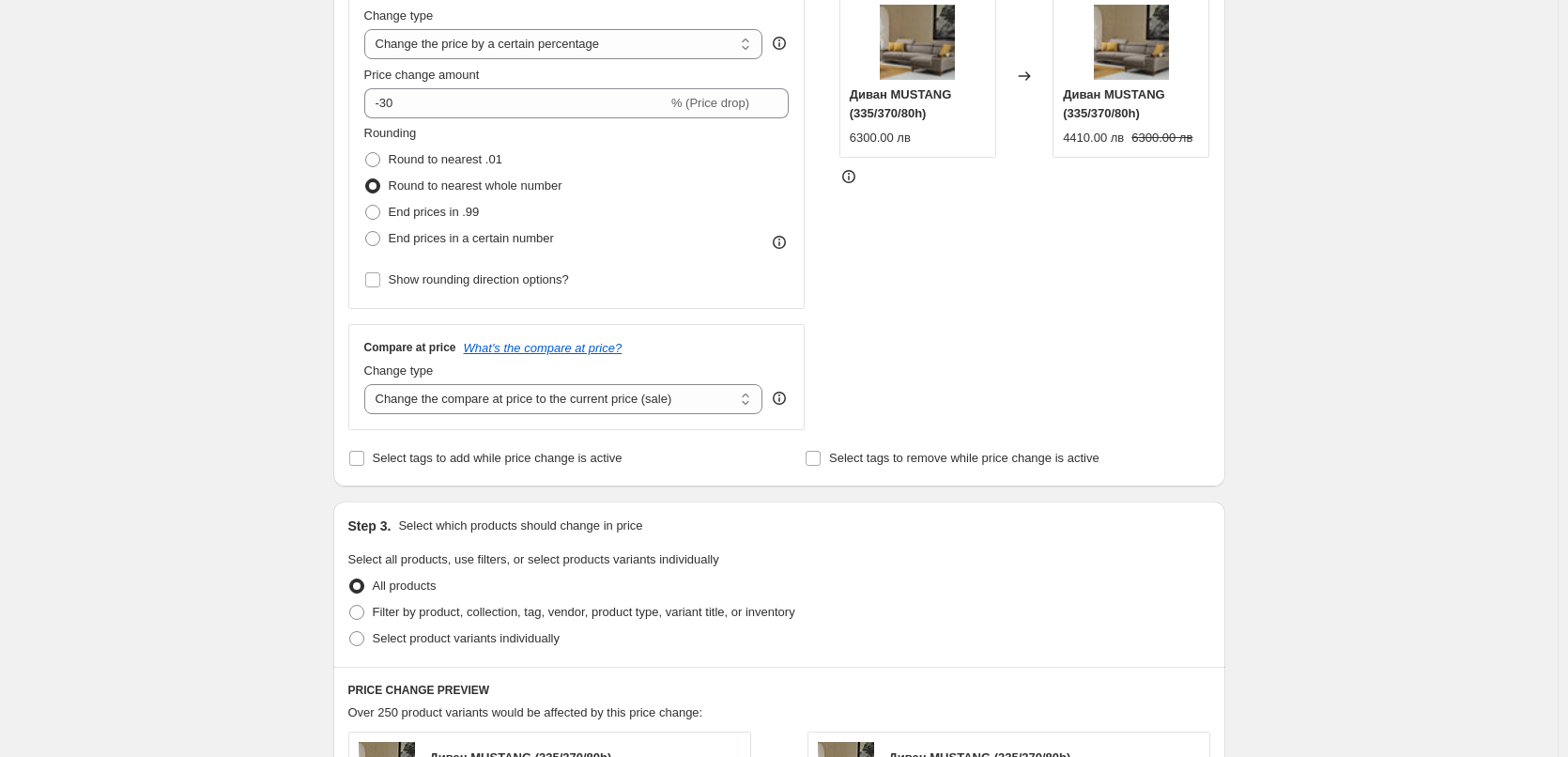 scroll, scrollTop: 470, scrollLeft: 0, axis: vertical 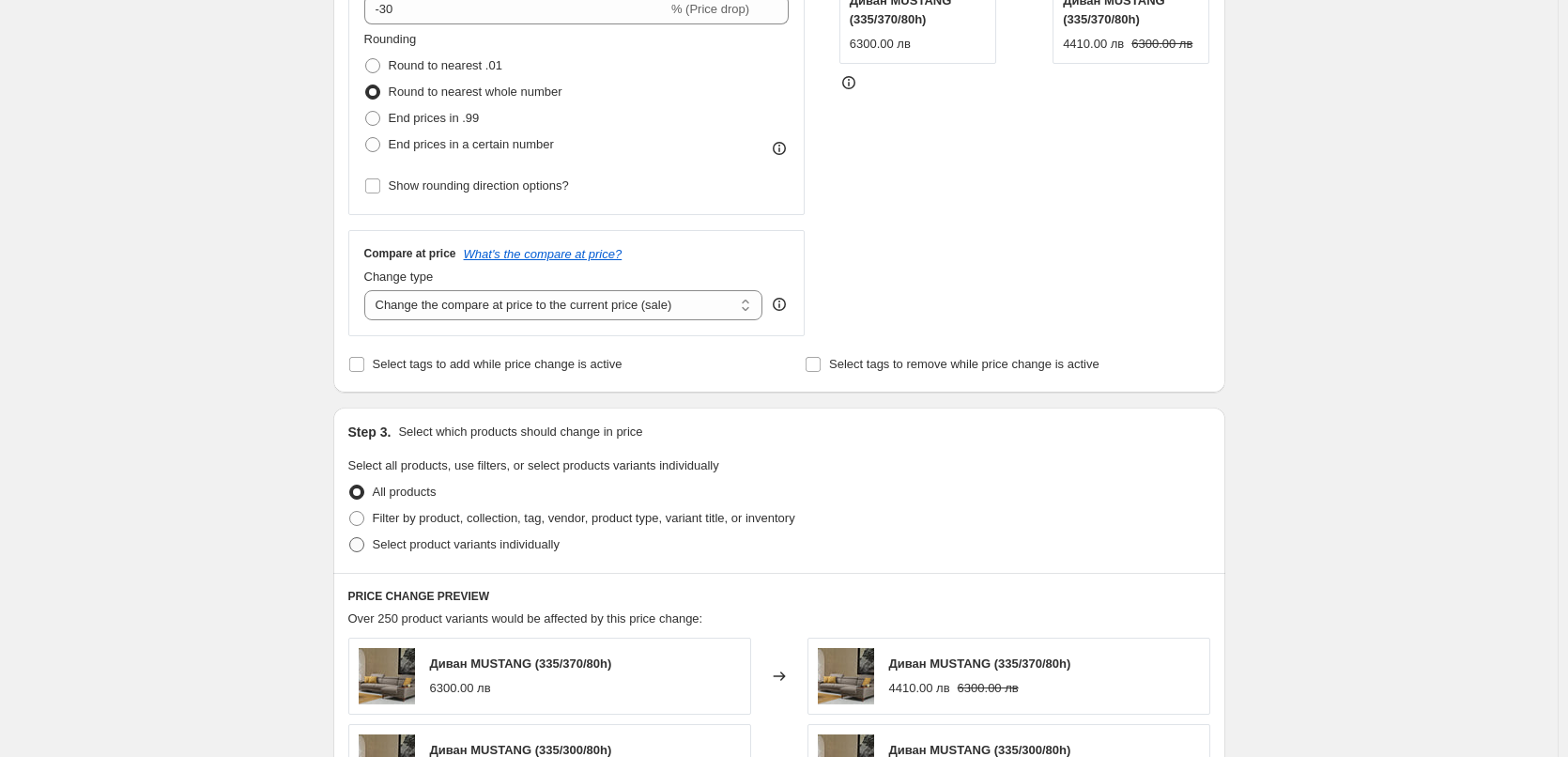click at bounding box center (357, 545) 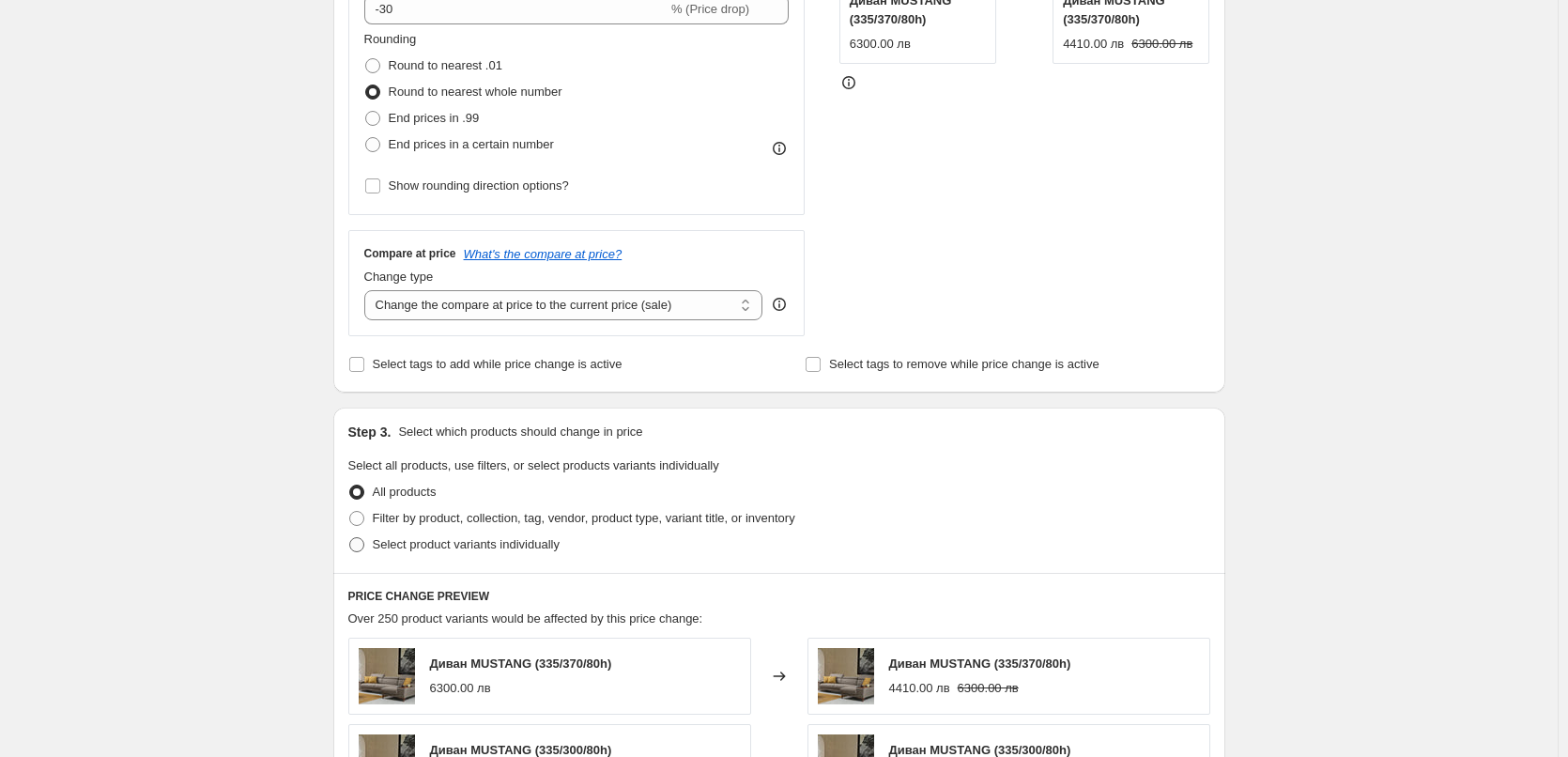 radio on "true" 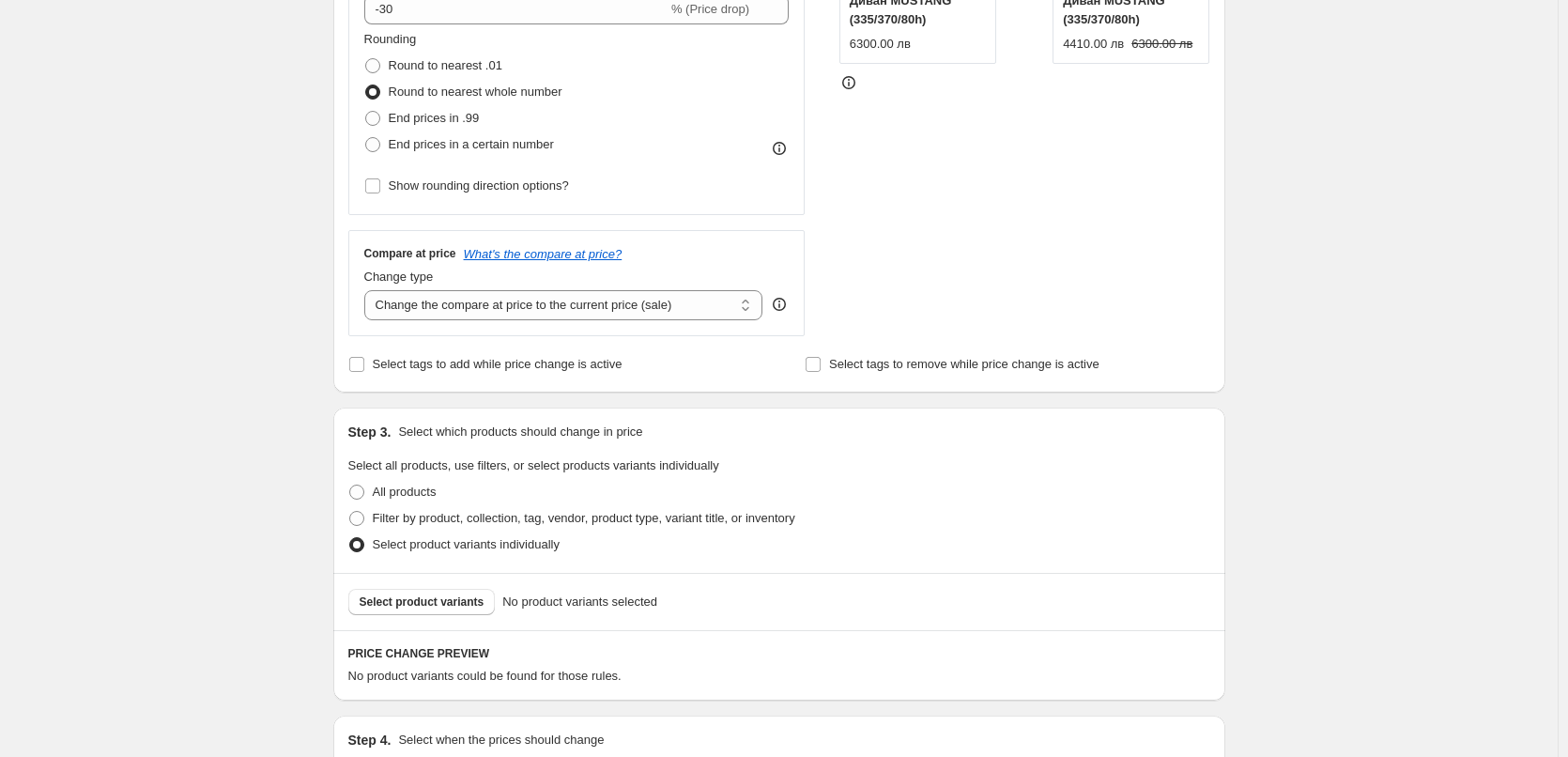 scroll, scrollTop: 705, scrollLeft: 0, axis: vertical 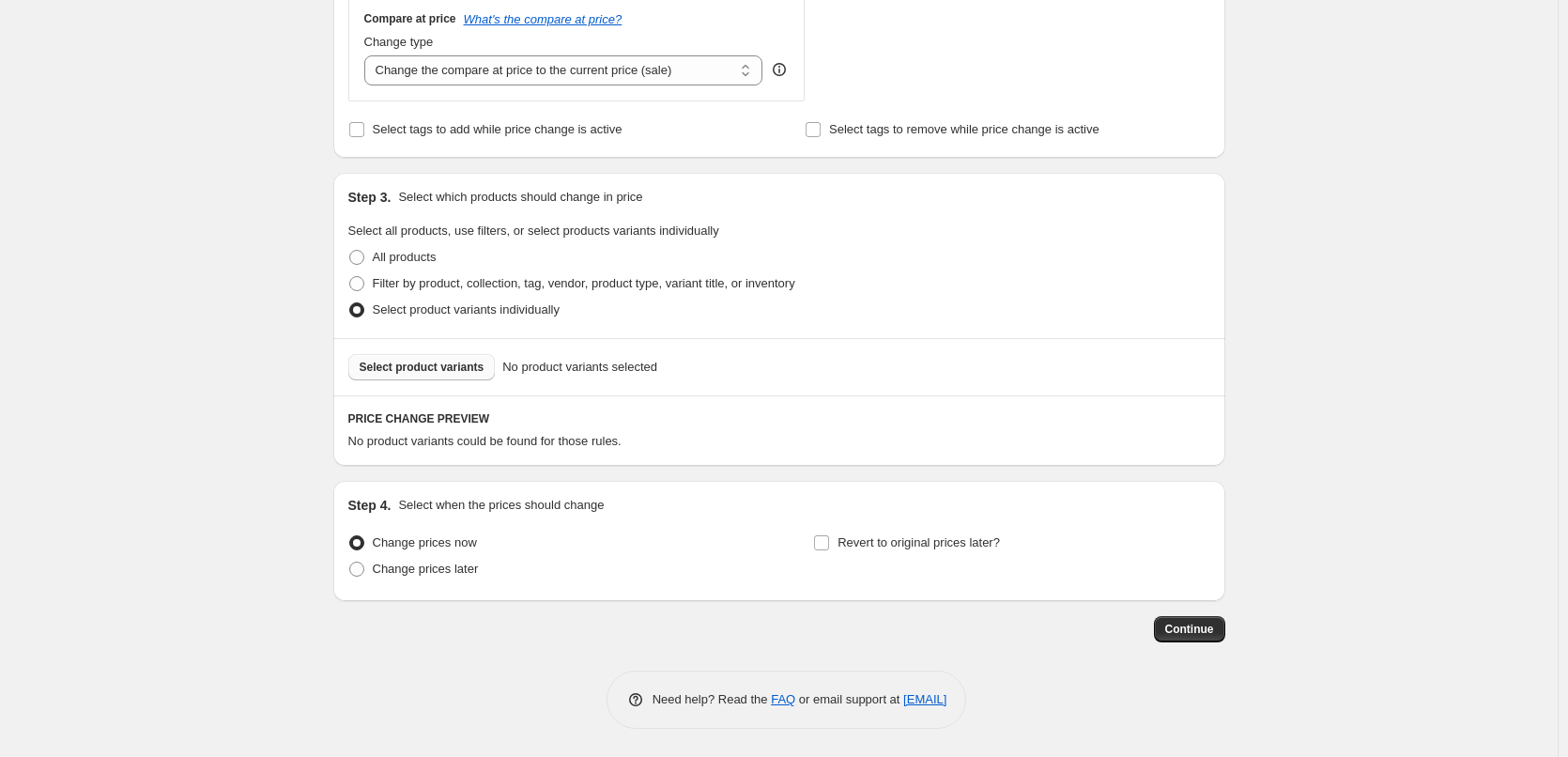 click on "Select product variants" at bounding box center (422, 367) 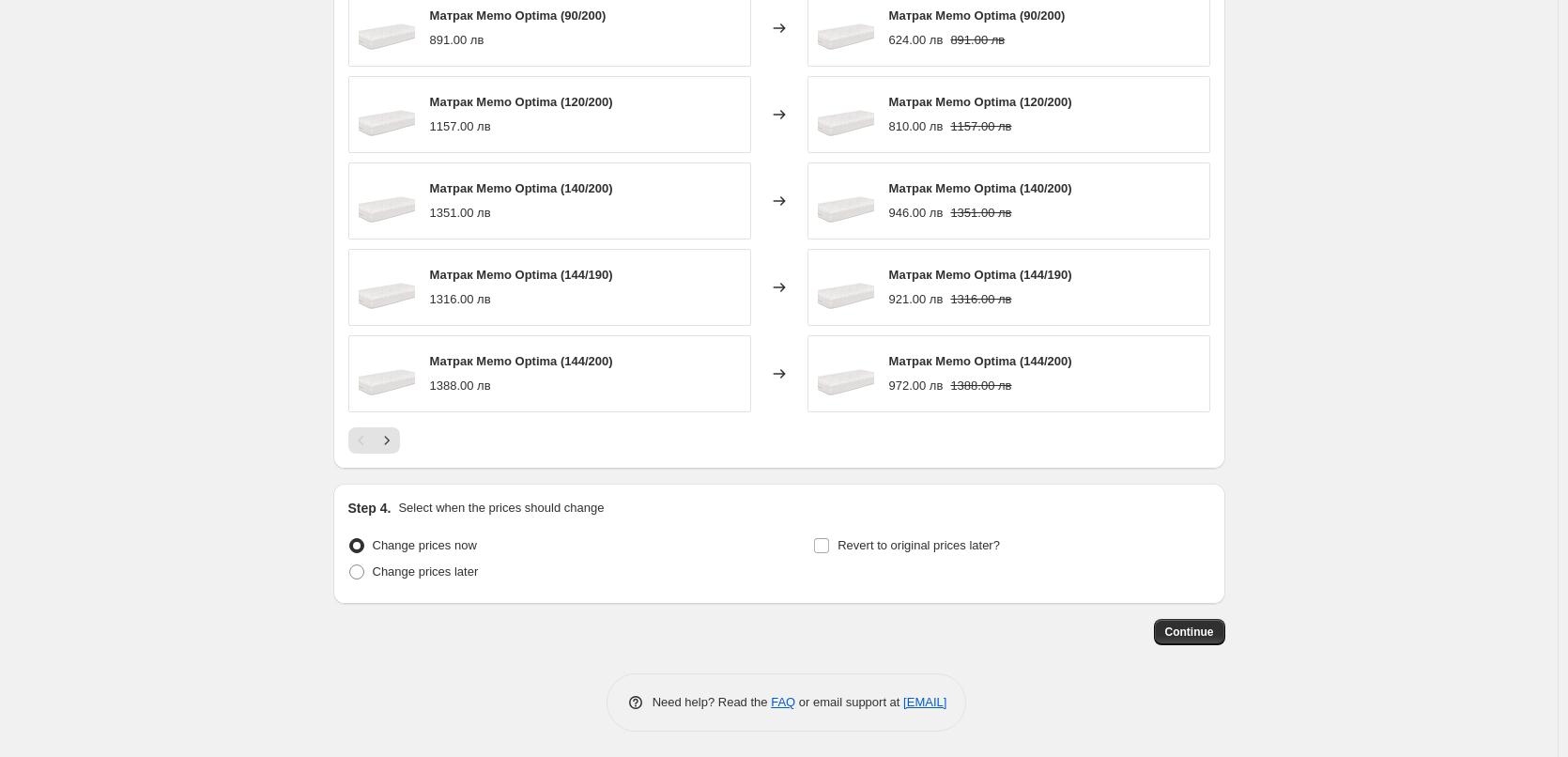 scroll, scrollTop: 1179, scrollLeft: 0, axis: vertical 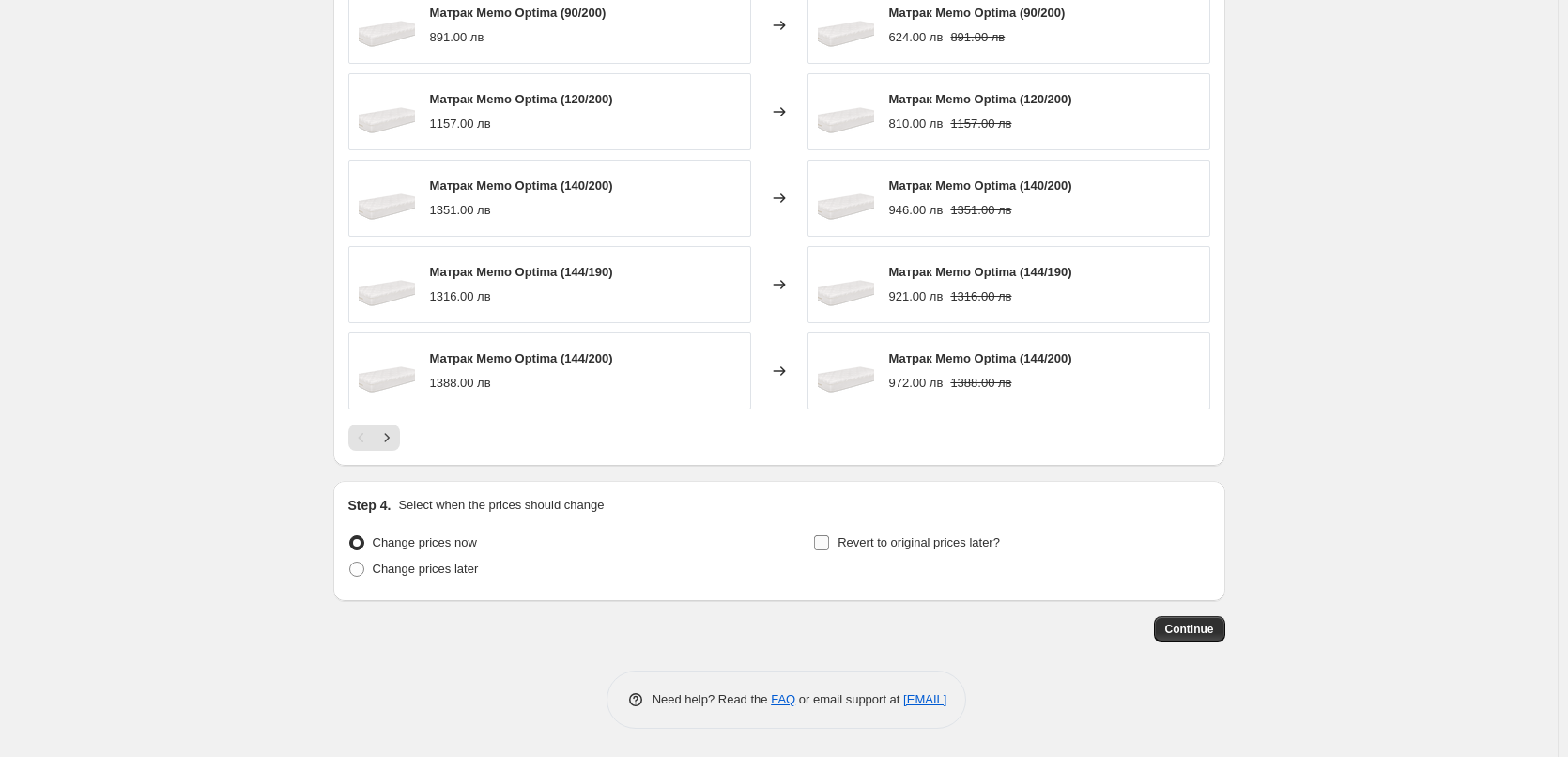 click on "Revert to original prices later?" at bounding box center (822, 543) 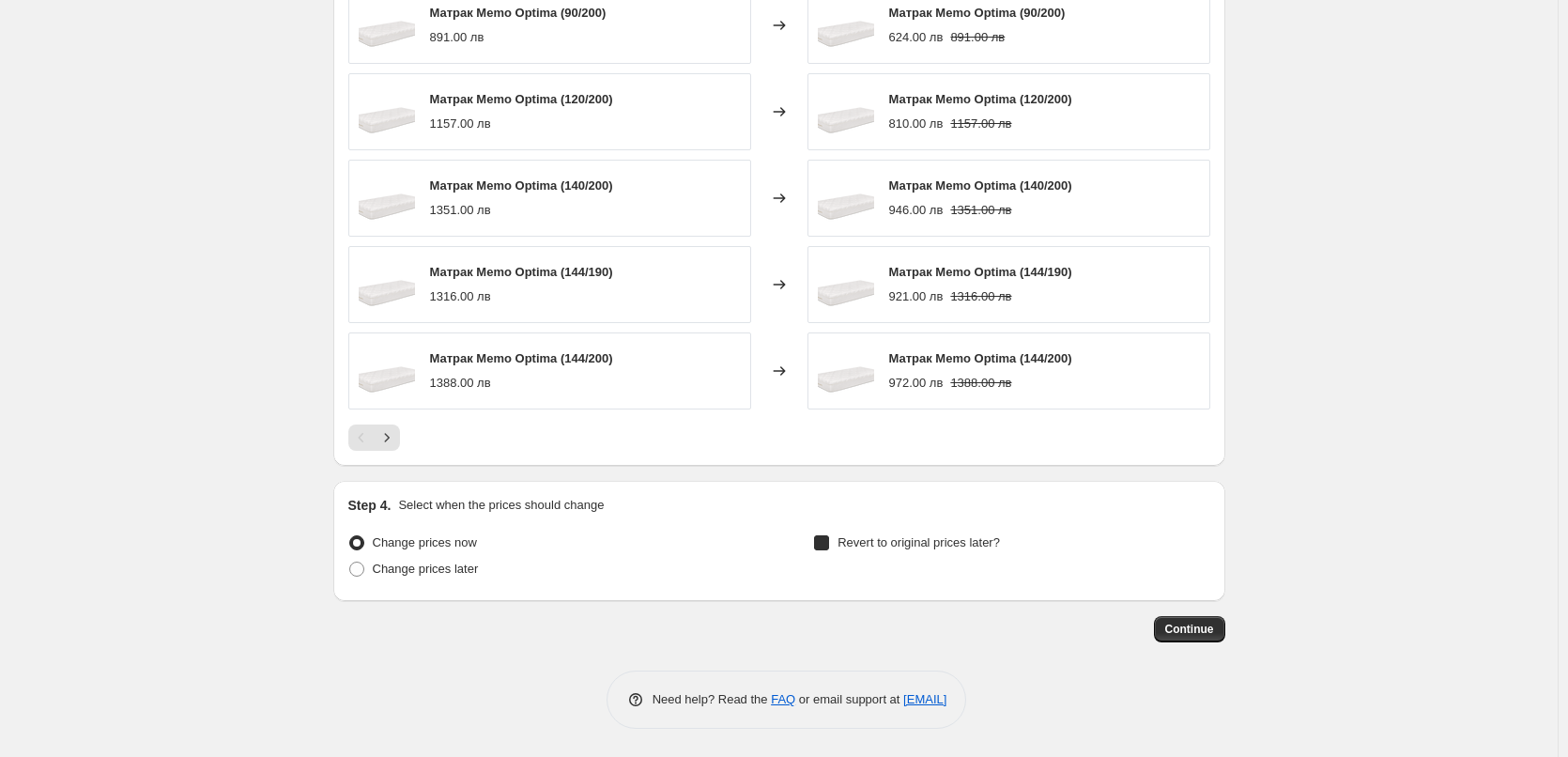 checkbox on "true" 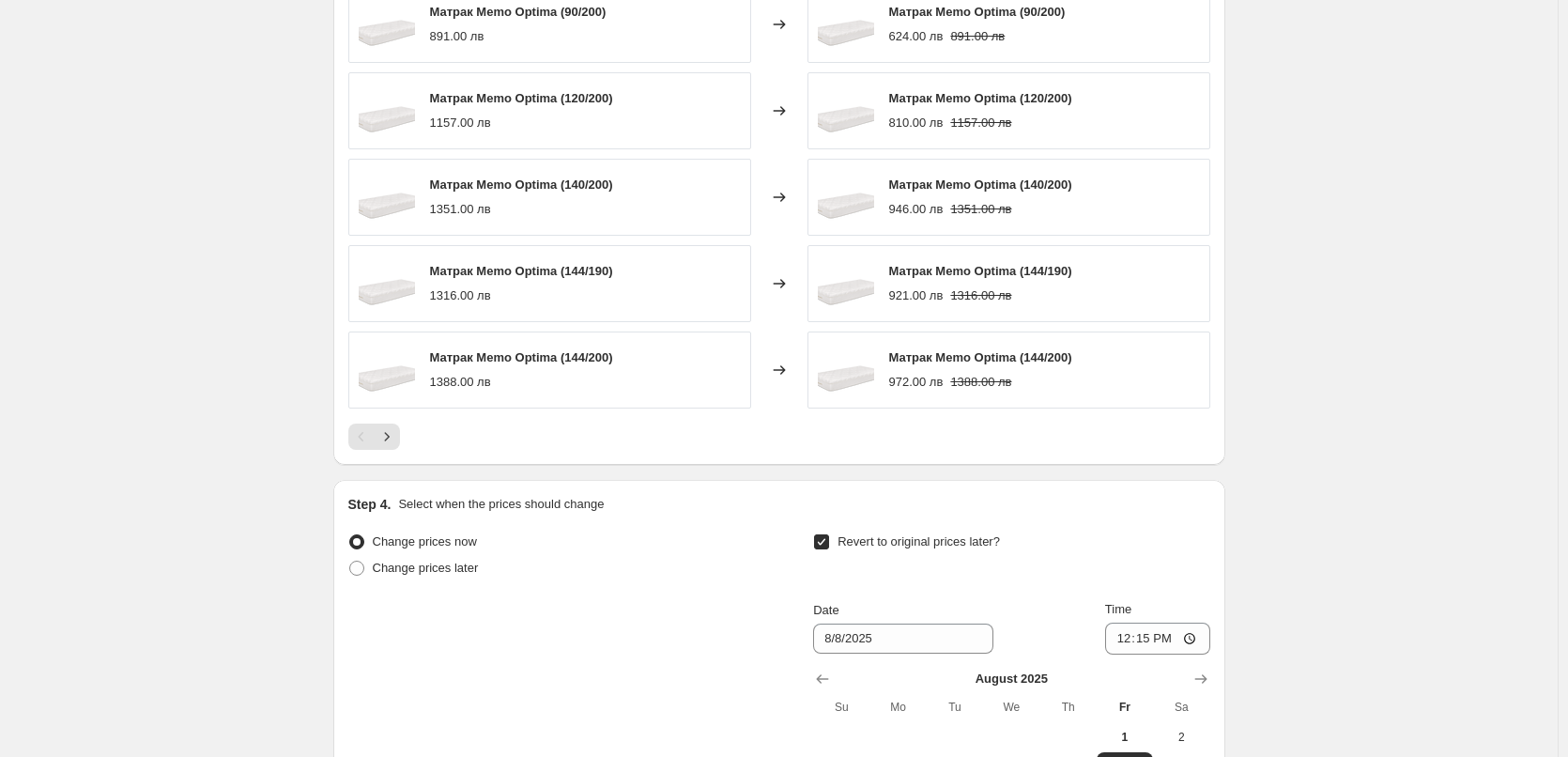 scroll, scrollTop: 1460, scrollLeft: 0, axis: vertical 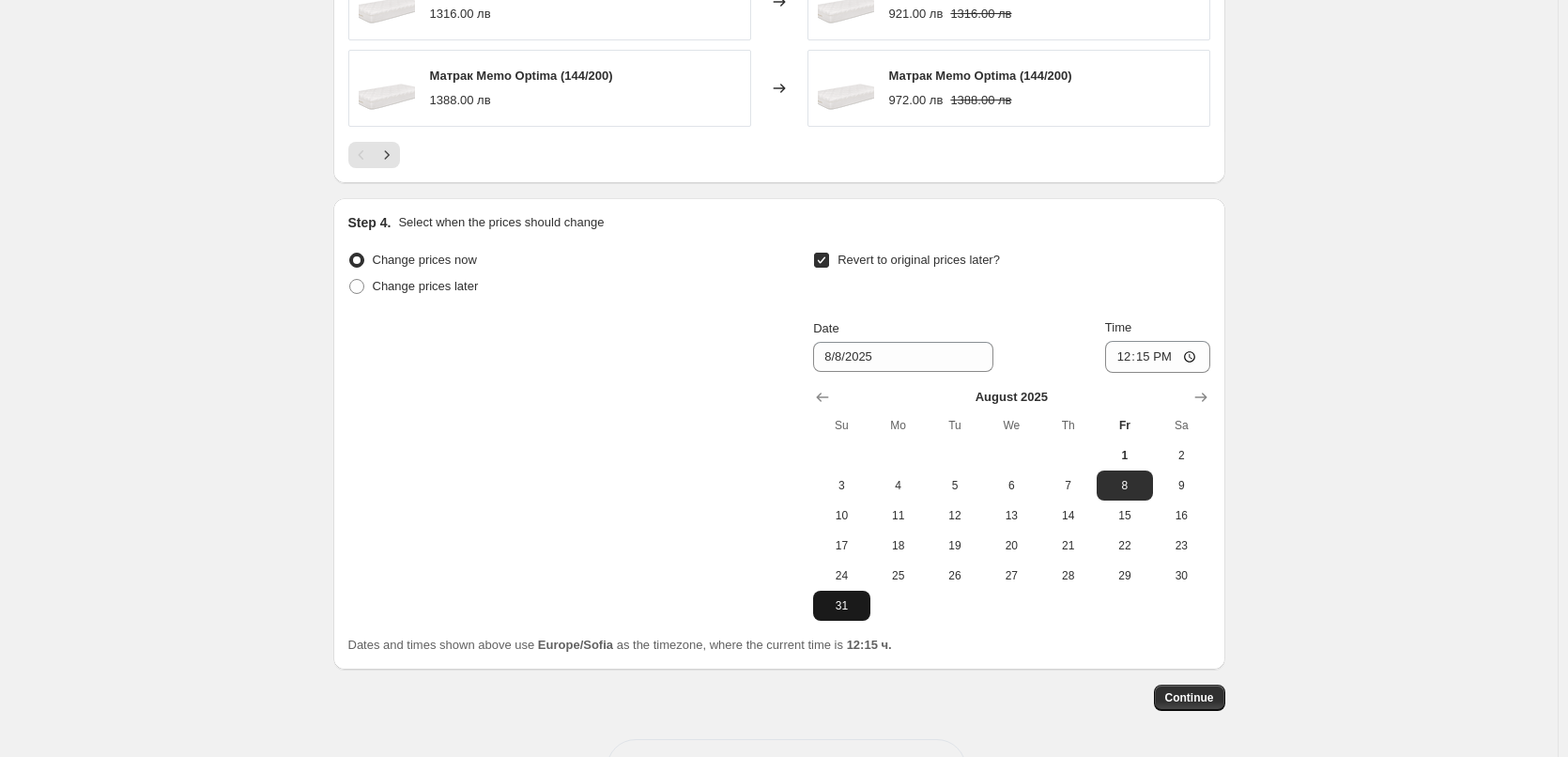 click on "31" at bounding box center (841, 606) 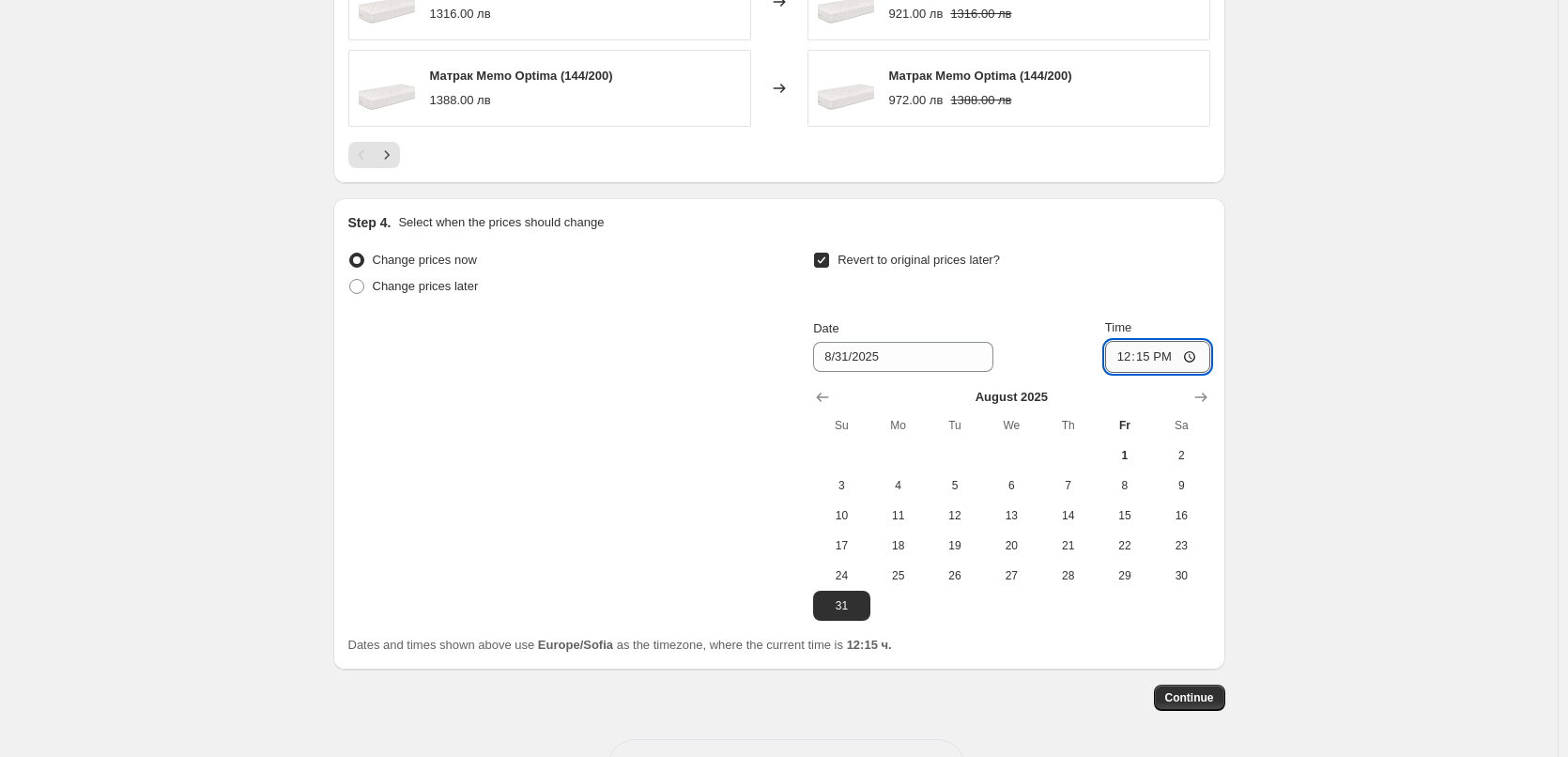 click on "12:15" at bounding box center [1158, 357] 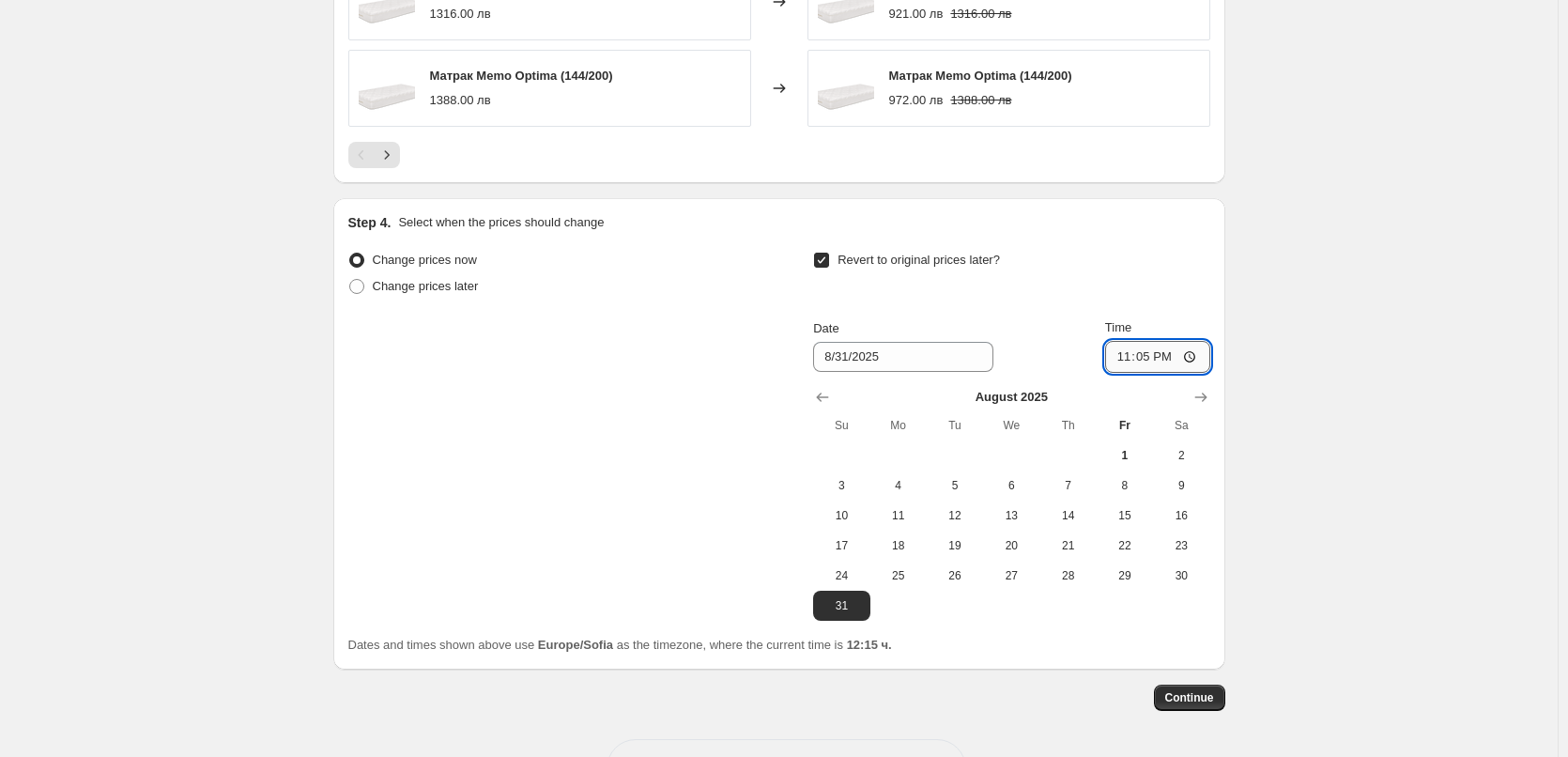 type on "23:59" 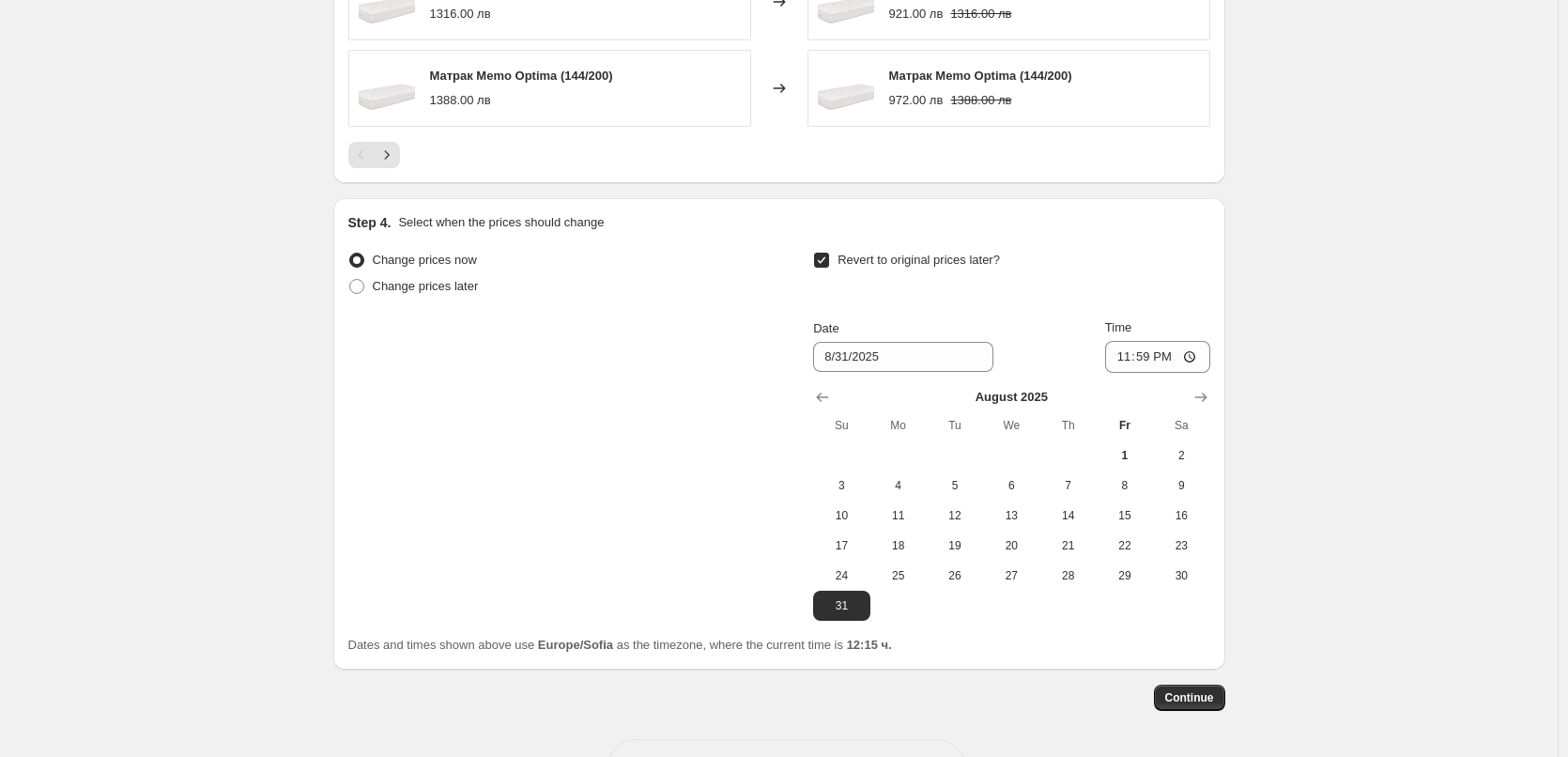 click on "Change prices now Change prices later Revert to original prices later? Date 8/31/2025 Time 23:59 August   2025 Su Mo Tu We Th Fr Sa 1 2 3 4 5 6 7 8 9 10 11 12 13 14 15 16 17 18 19 20 21 22 23 24 25 26 27 28 29 30 31" at bounding box center [779, 434] 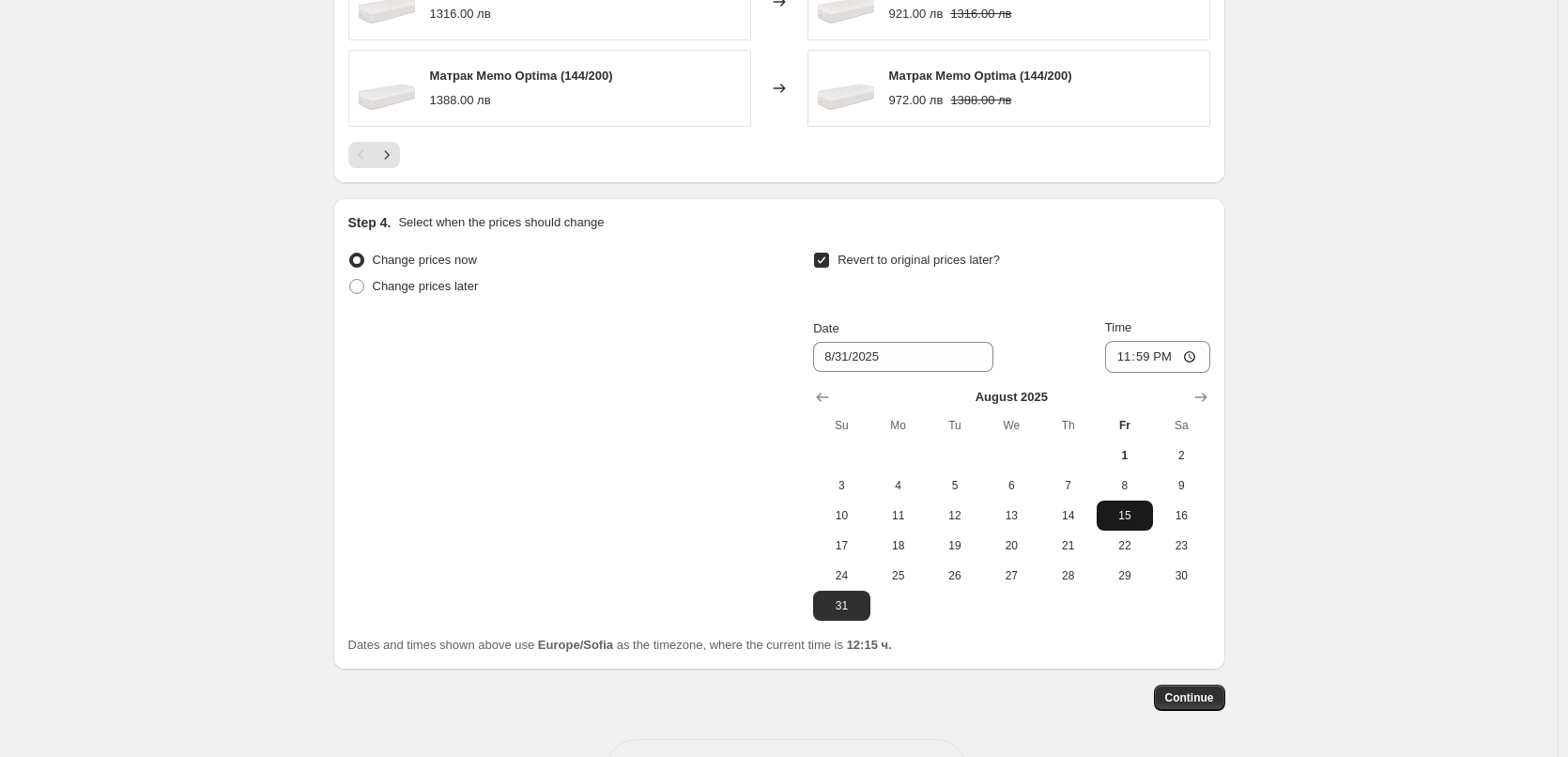 scroll, scrollTop: 1530, scrollLeft: 0, axis: vertical 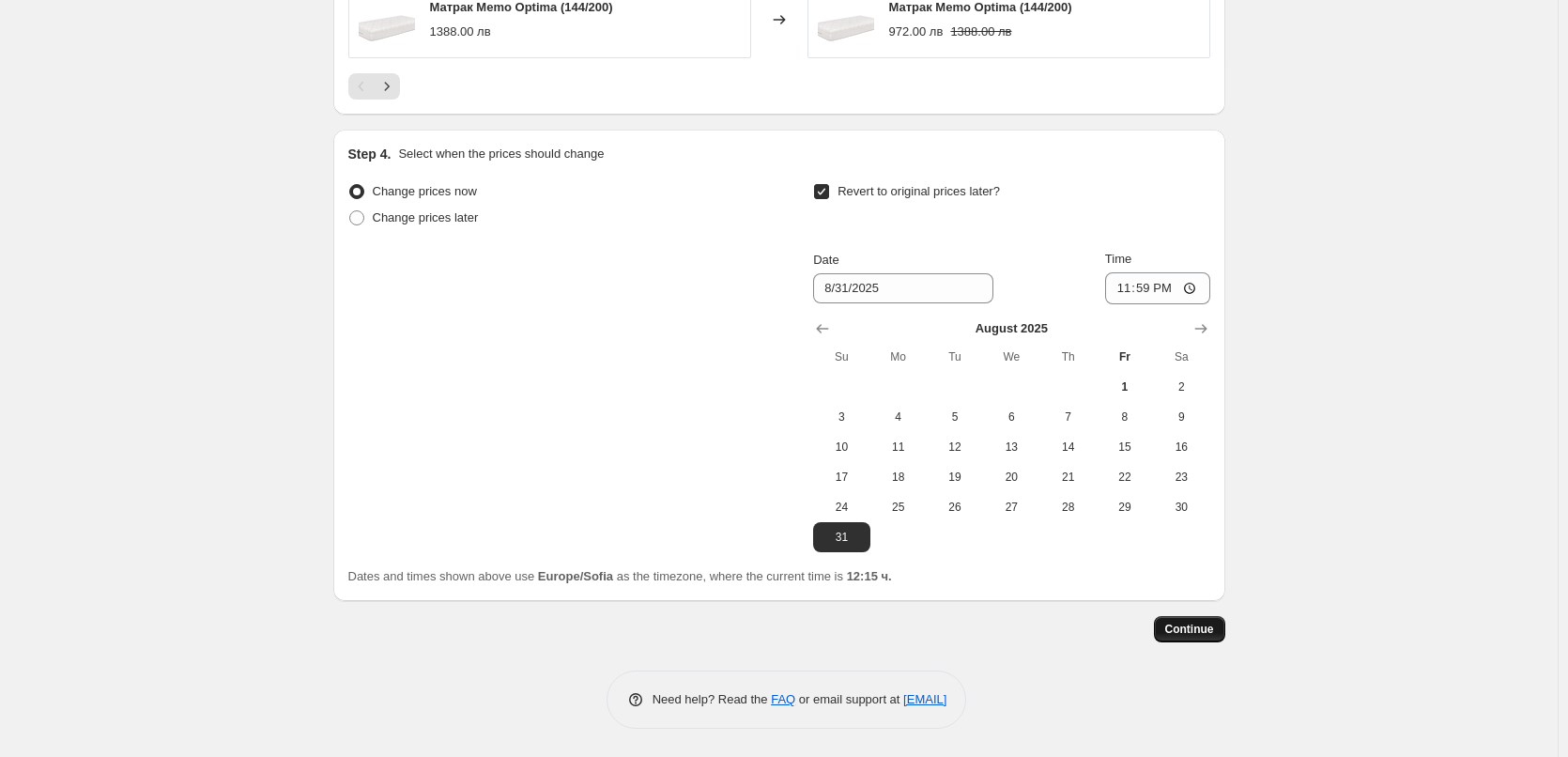 click on "Continue" at bounding box center [1190, 629] 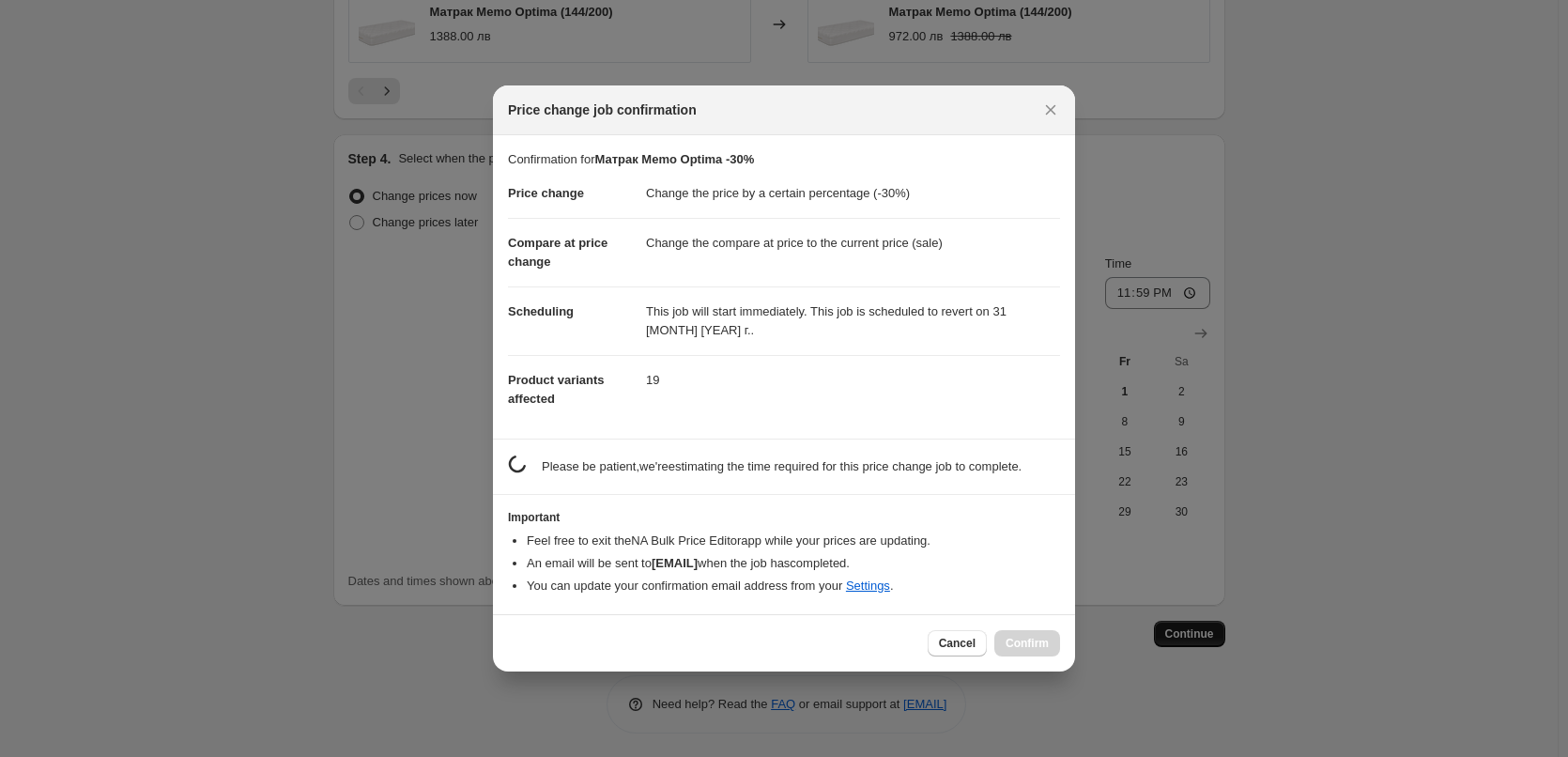 scroll, scrollTop: 1530, scrollLeft: 0, axis: vertical 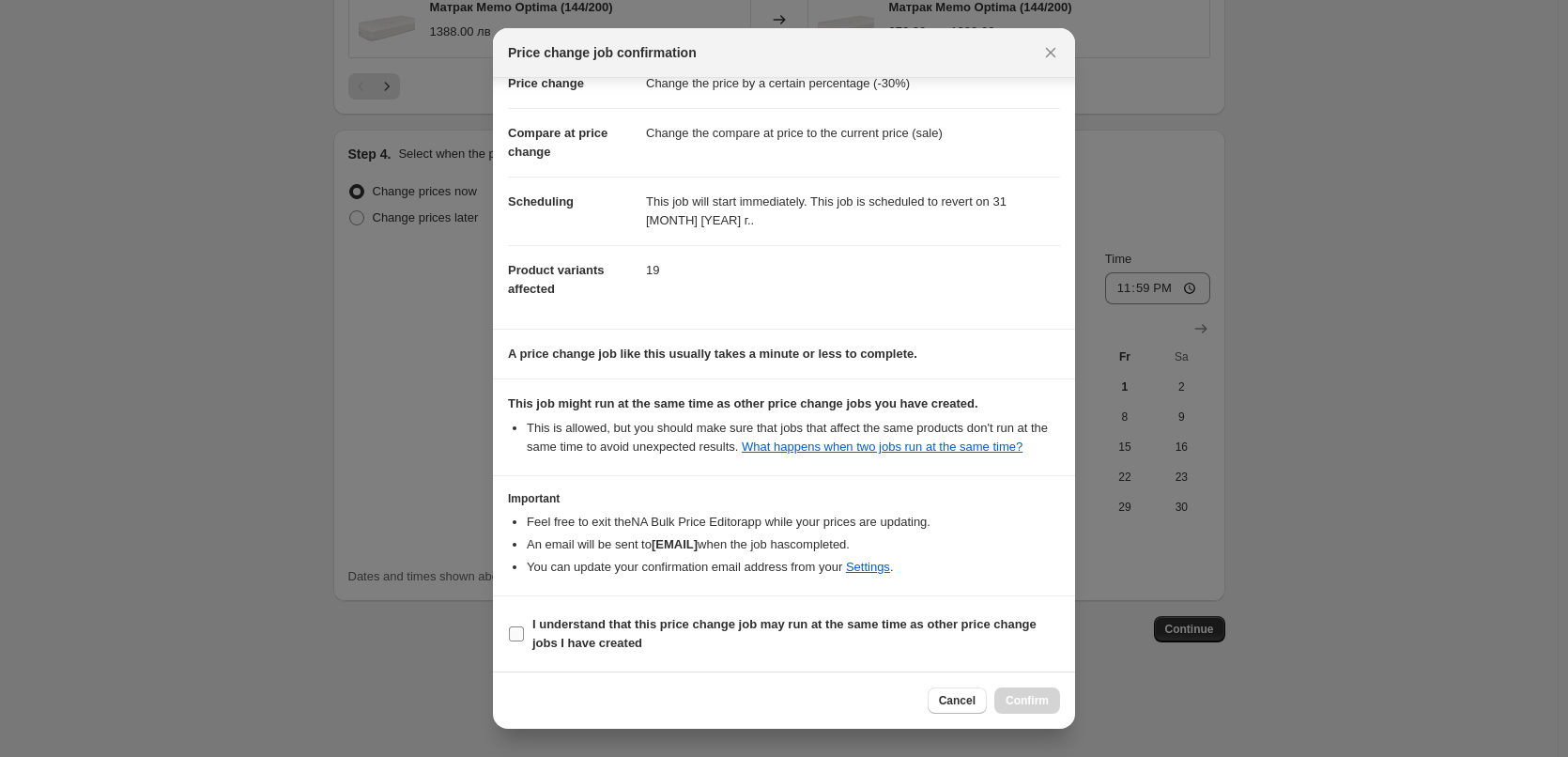 click on "I understand that this price change job may run at the same time as other price change jobs I have created" at bounding box center (516, 634) 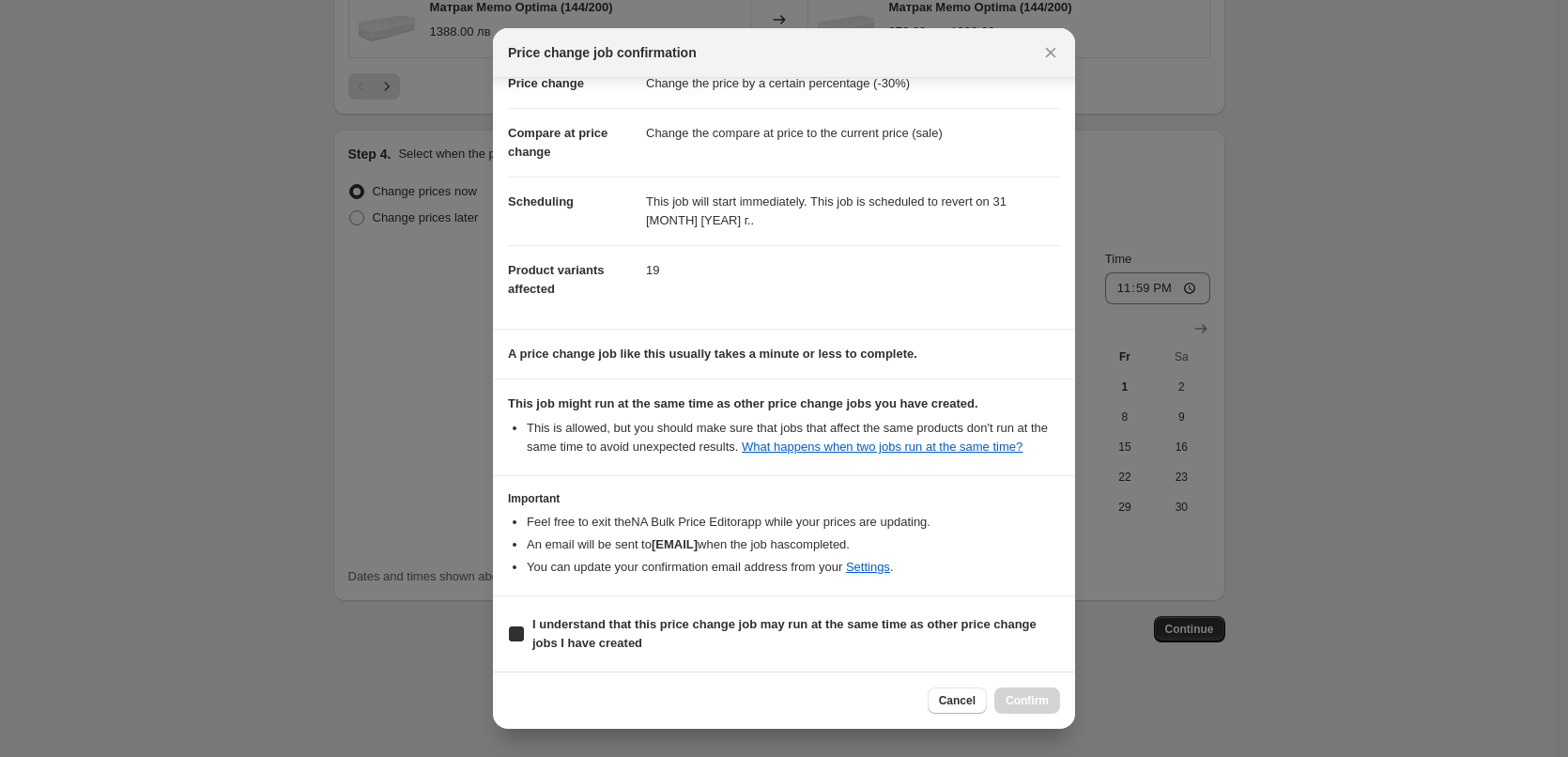 checkbox on "true" 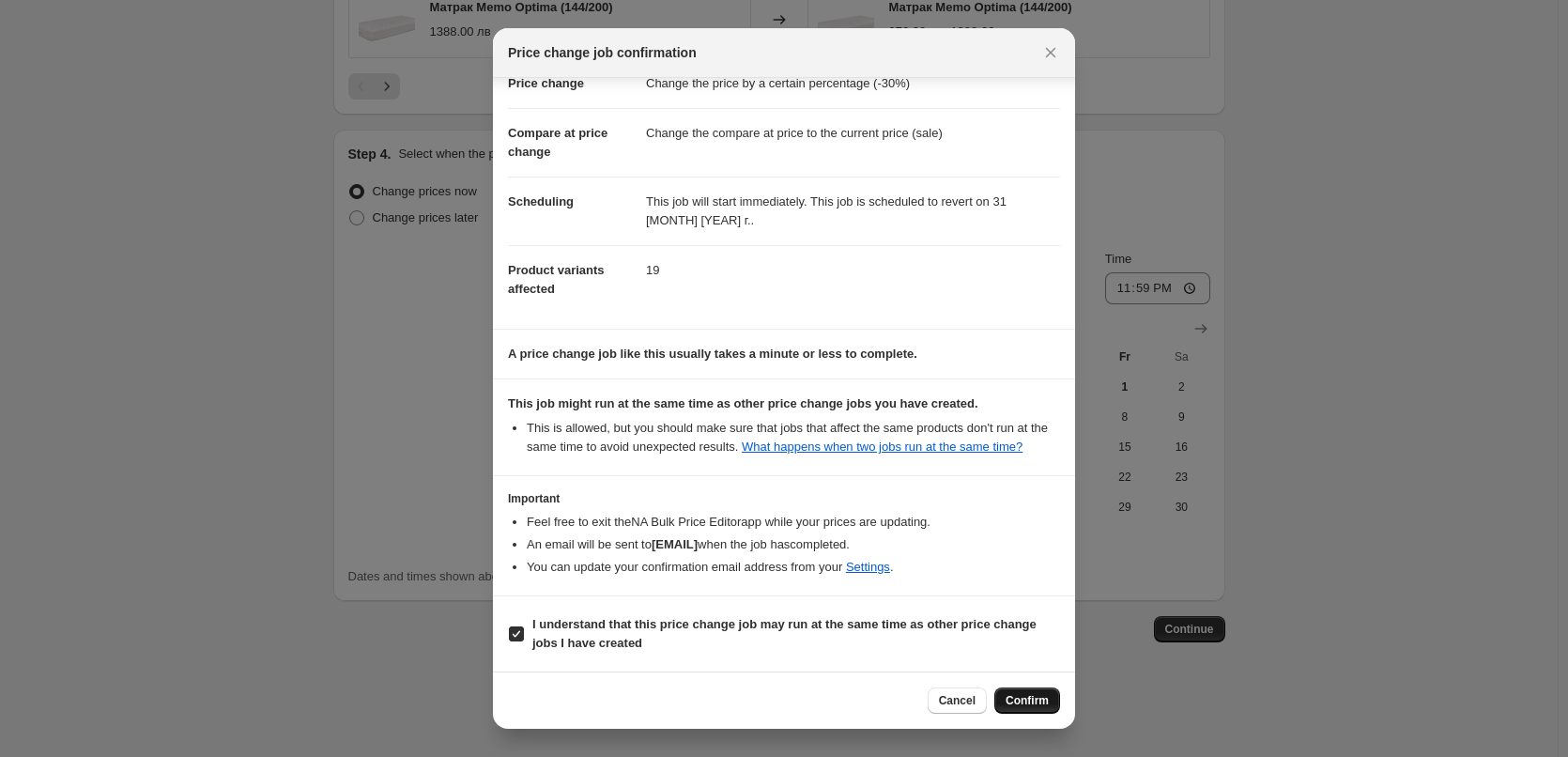 click on "Confirm" at bounding box center (1027, 701) 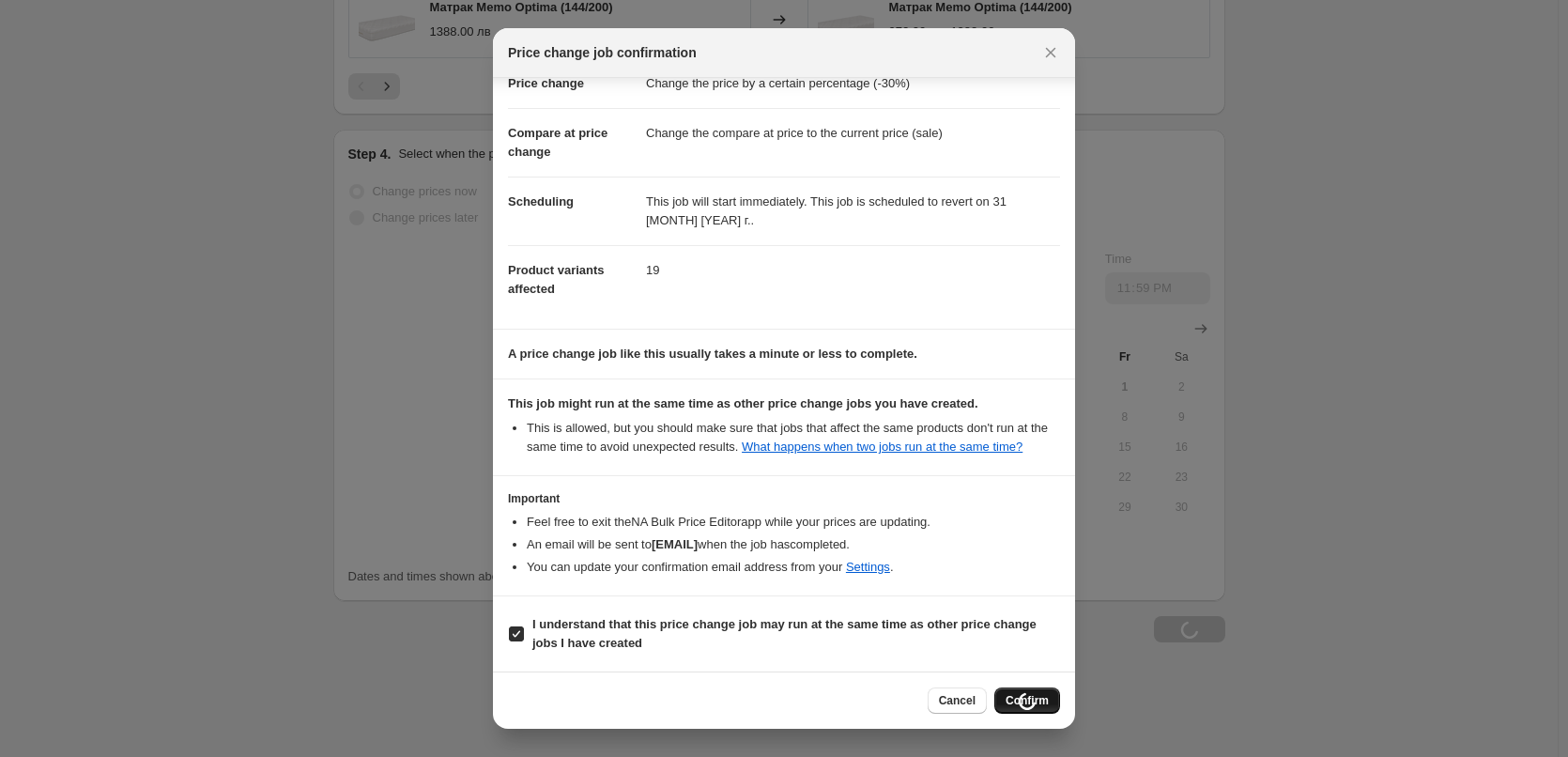 scroll, scrollTop: 1594, scrollLeft: 0, axis: vertical 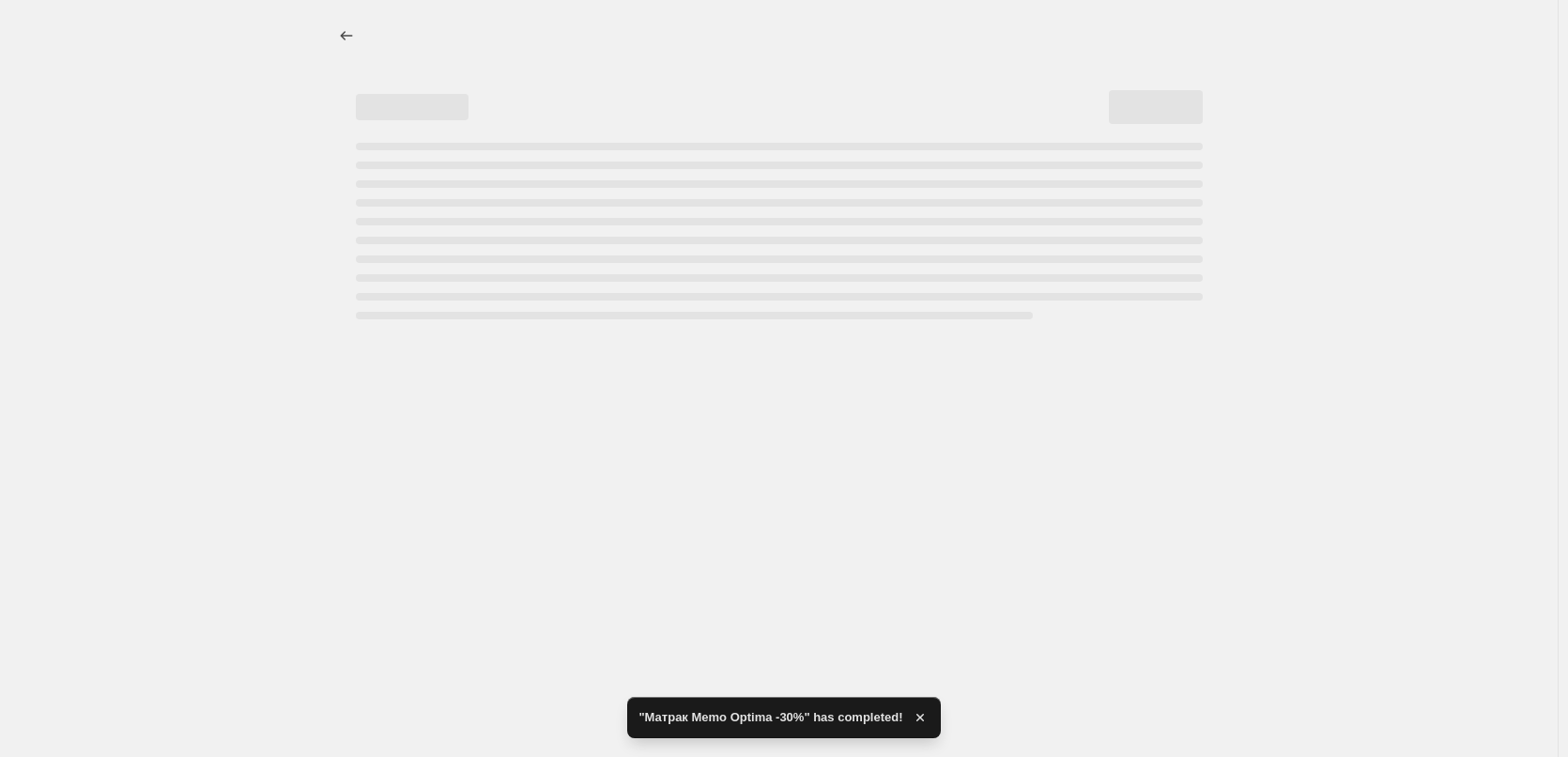 select on "percentage" 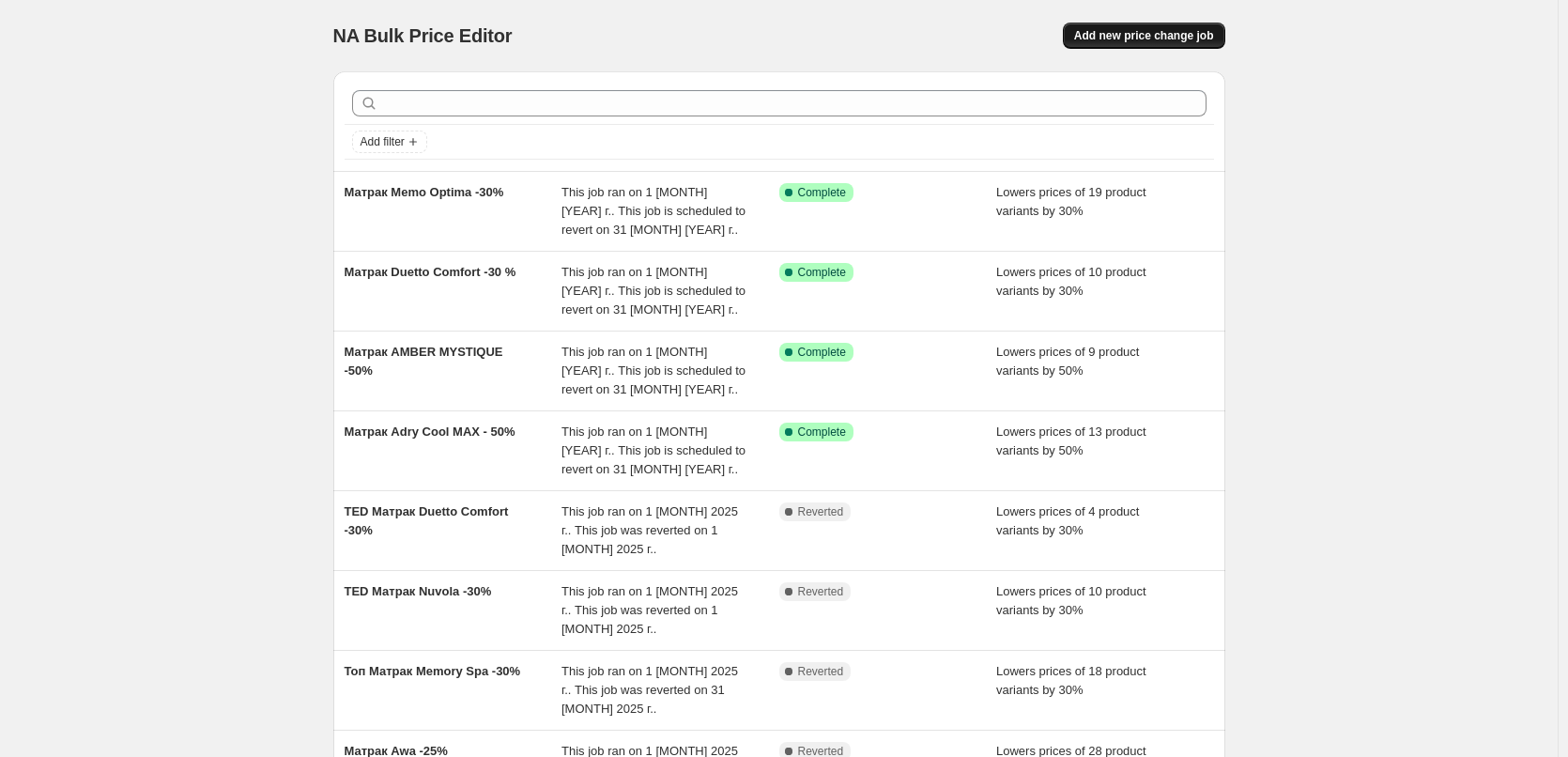 click on "Add new price change job" at bounding box center [1144, 36] 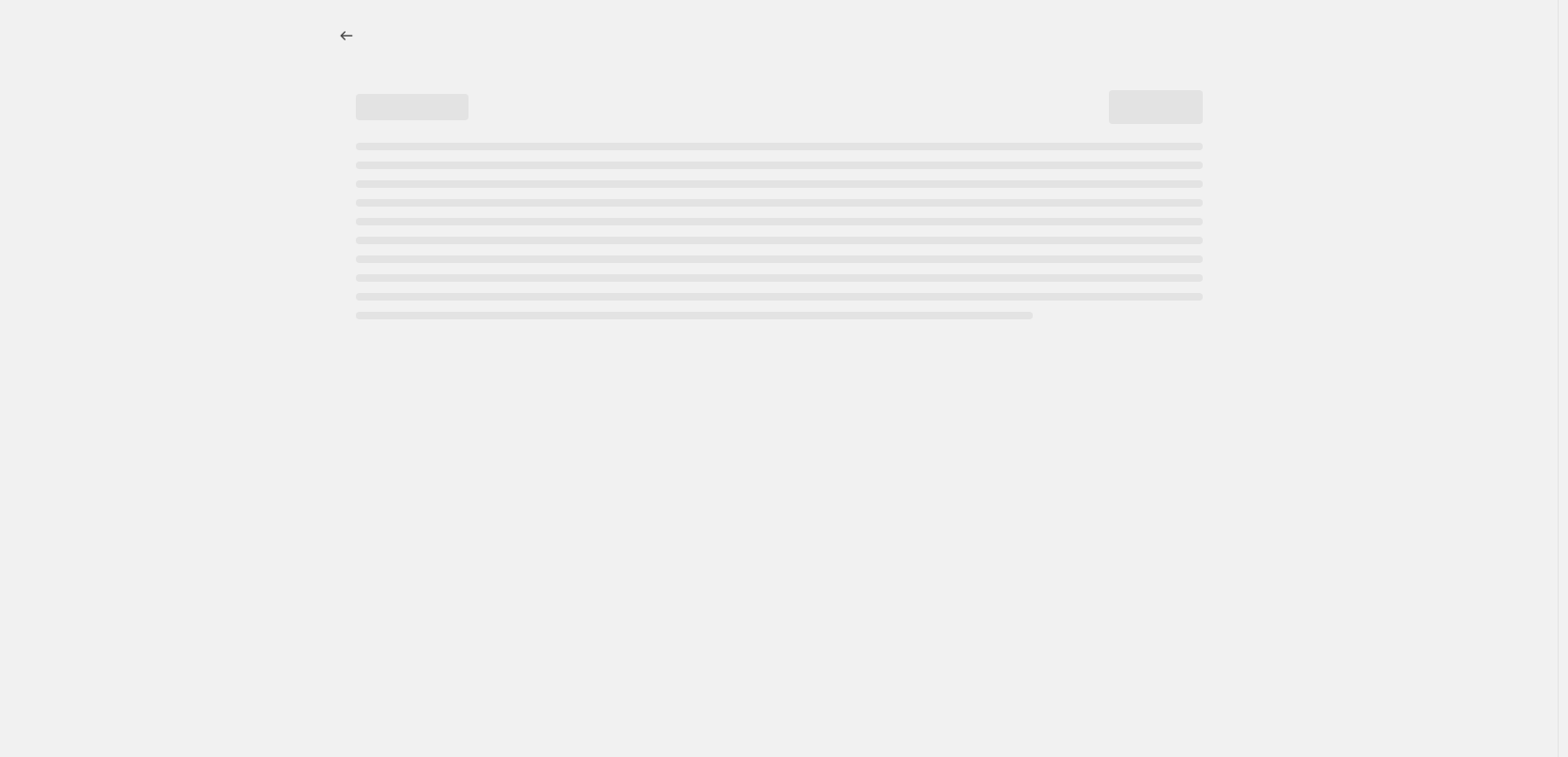 select on "percentage" 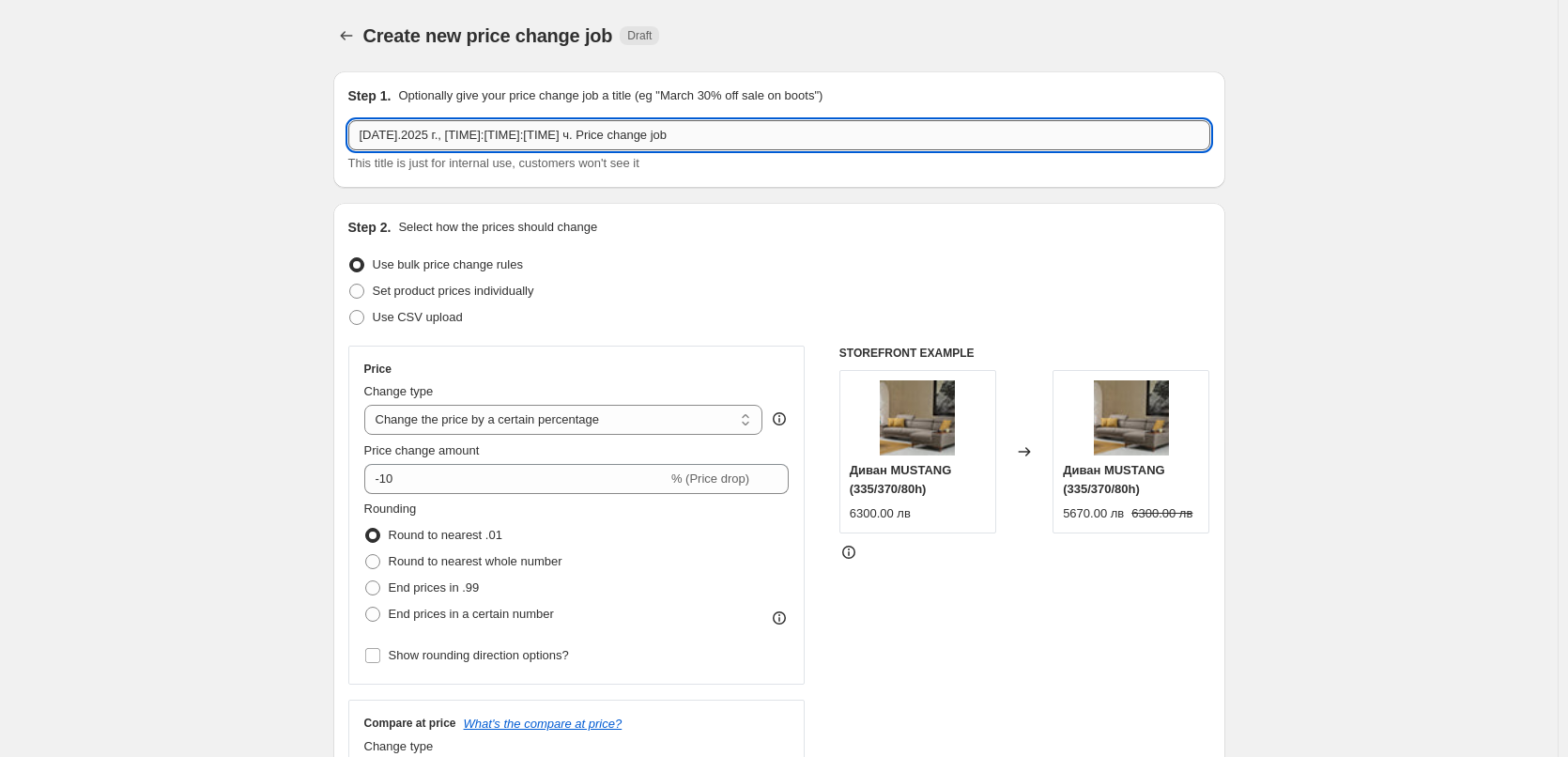 drag, startPoint x: 588, startPoint y: 138, endPoint x: 364, endPoint y: 132, distance: 224.08034 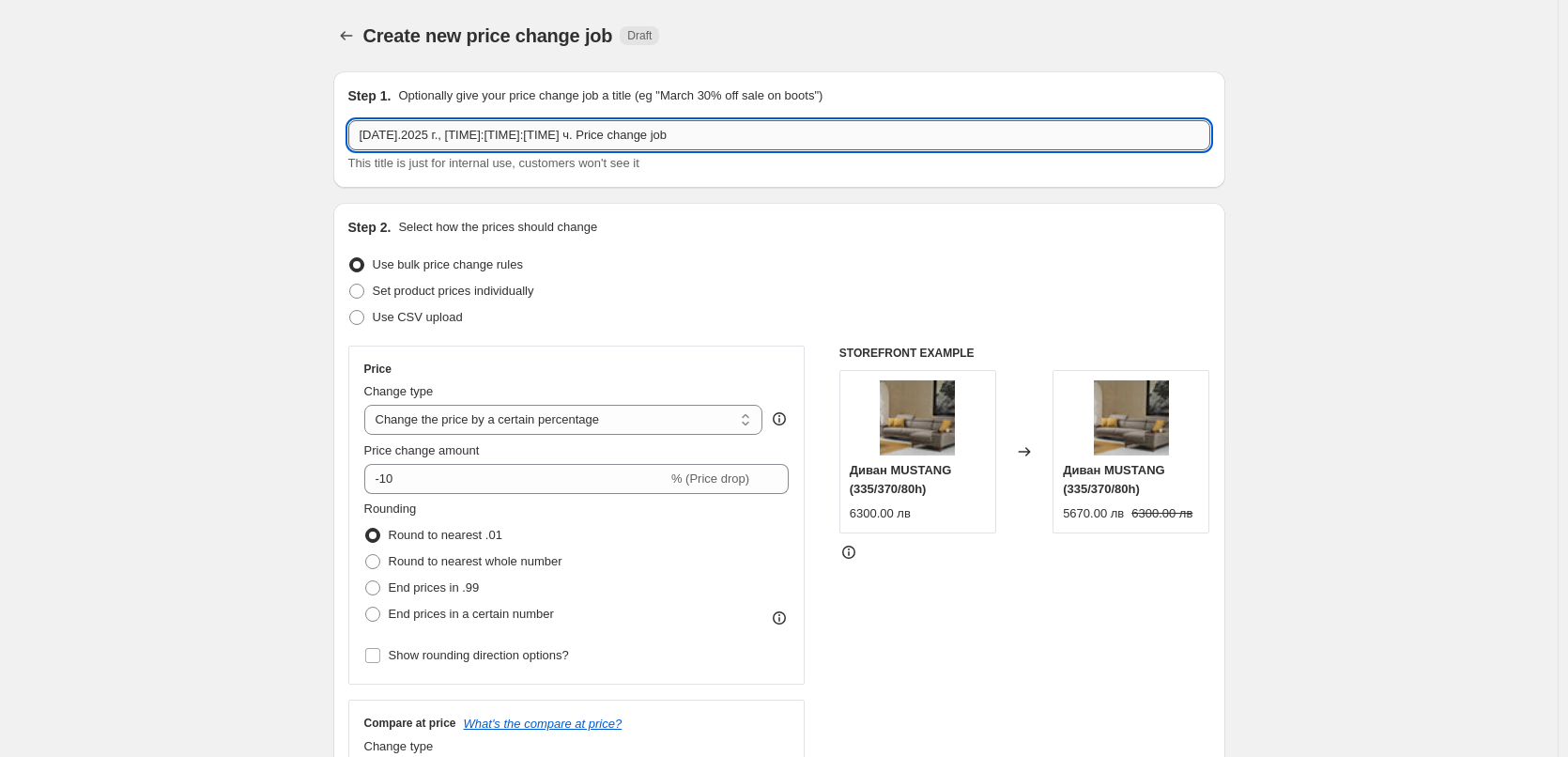 paste on "Матрак Matterra" 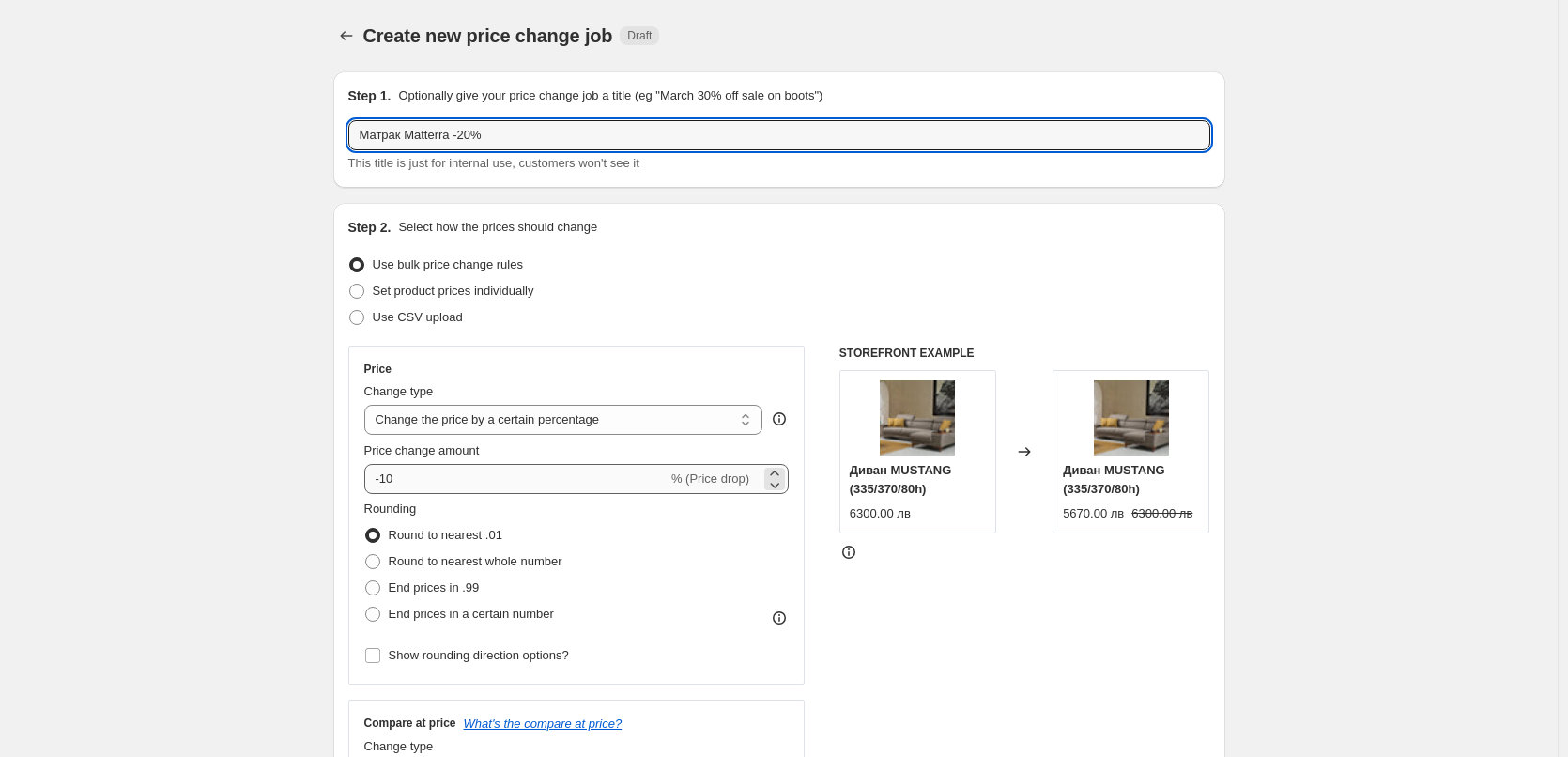 type on "Матрак Matterra -20%" 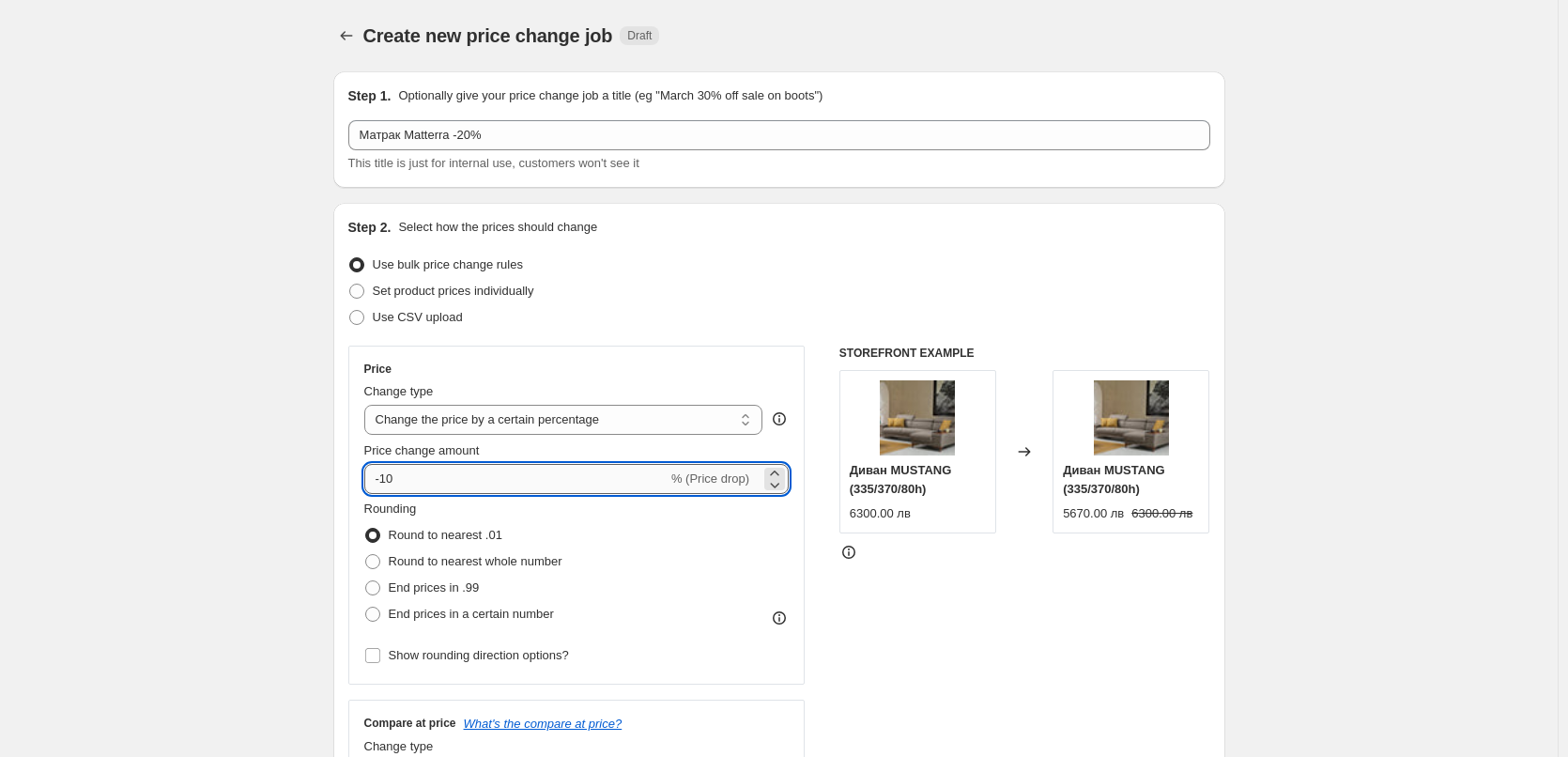 click on "-10" at bounding box center (515, 479) 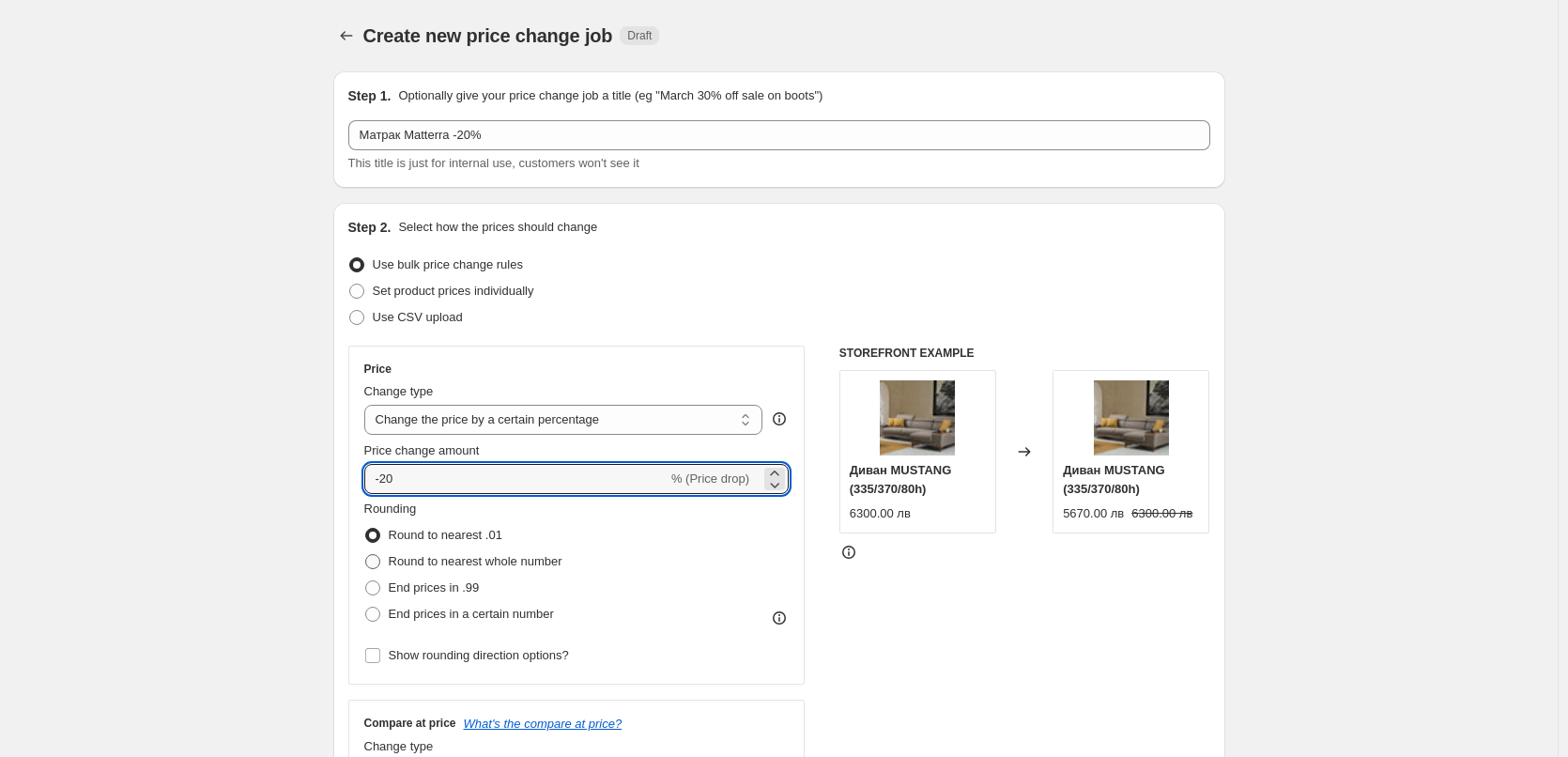 type on "-20" 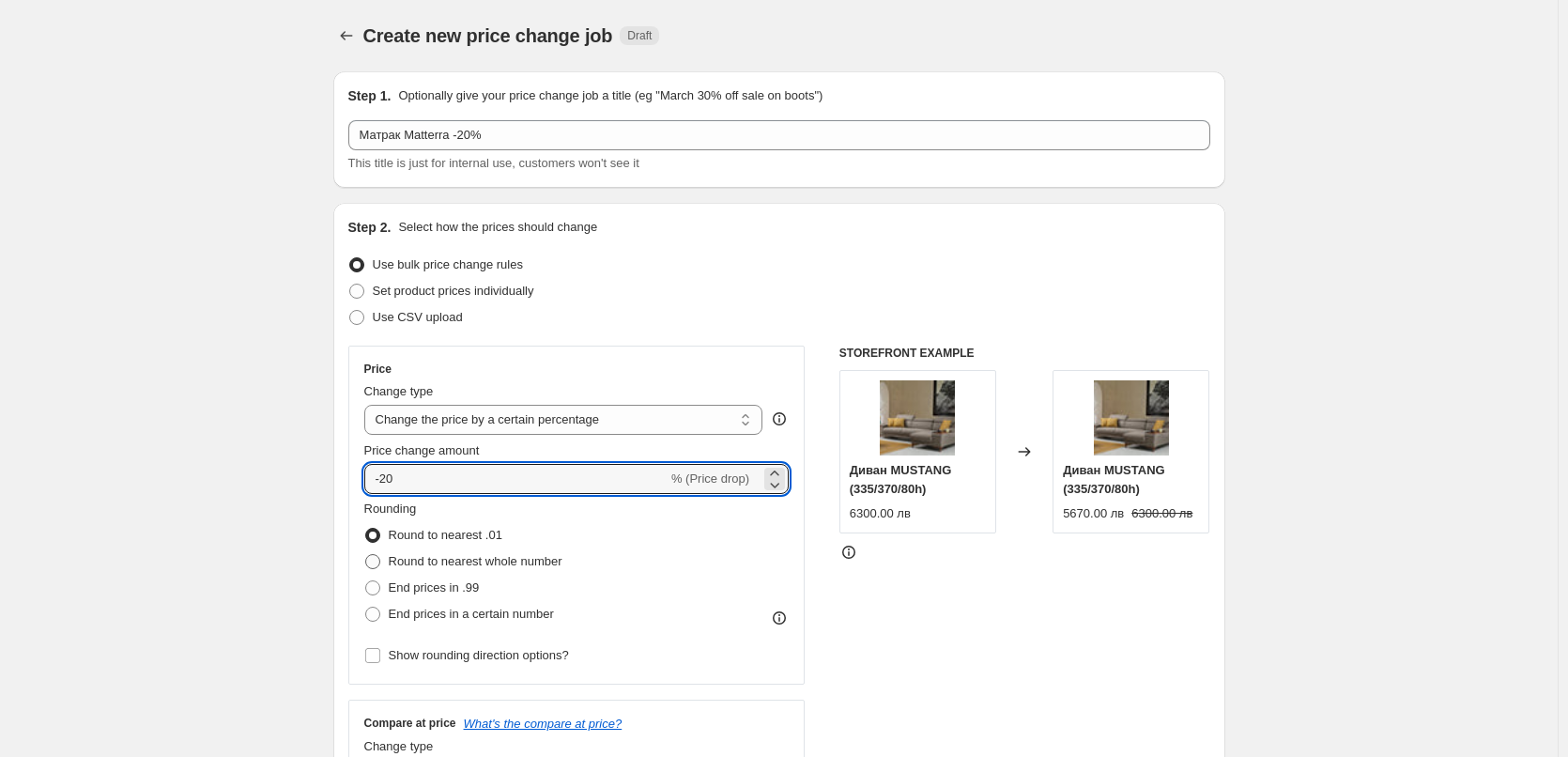 radio on "true" 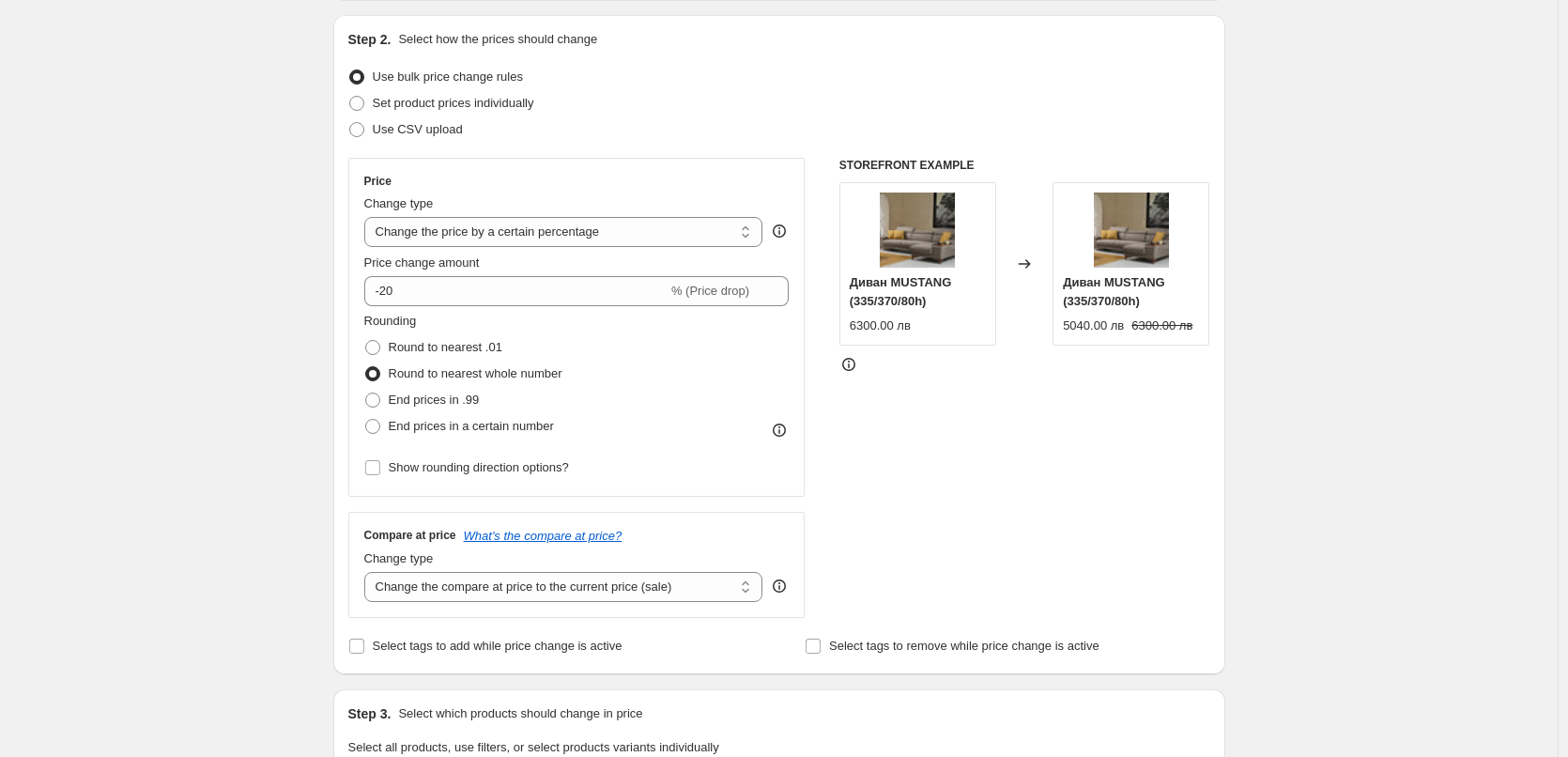 scroll, scrollTop: 376, scrollLeft: 0, axis: vertical 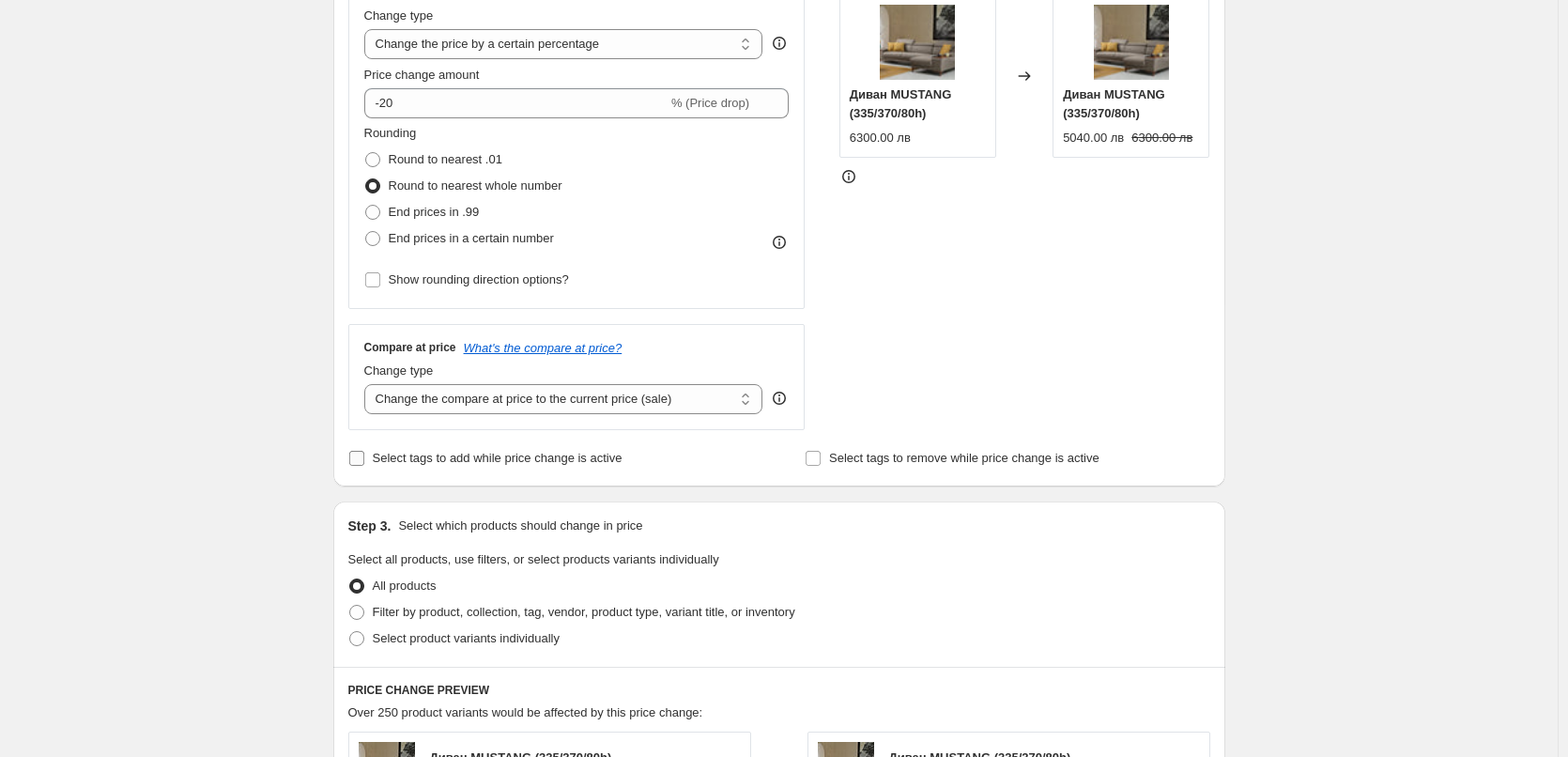 click on "Select tags to add while price change is active" at bounding box center [357, 458] 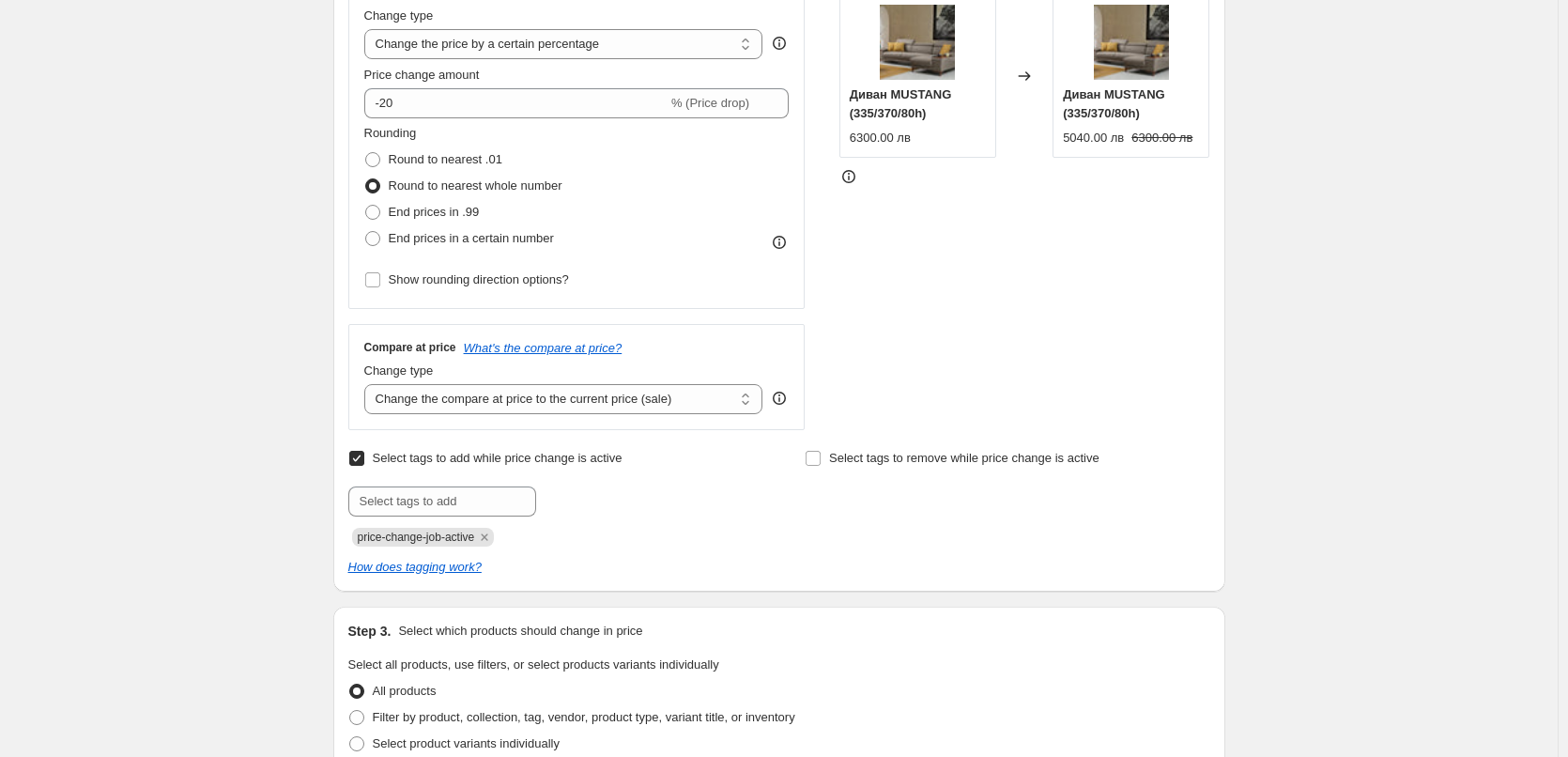 click on "Select tags to add while price change is active" at bounding box center (357, 458) 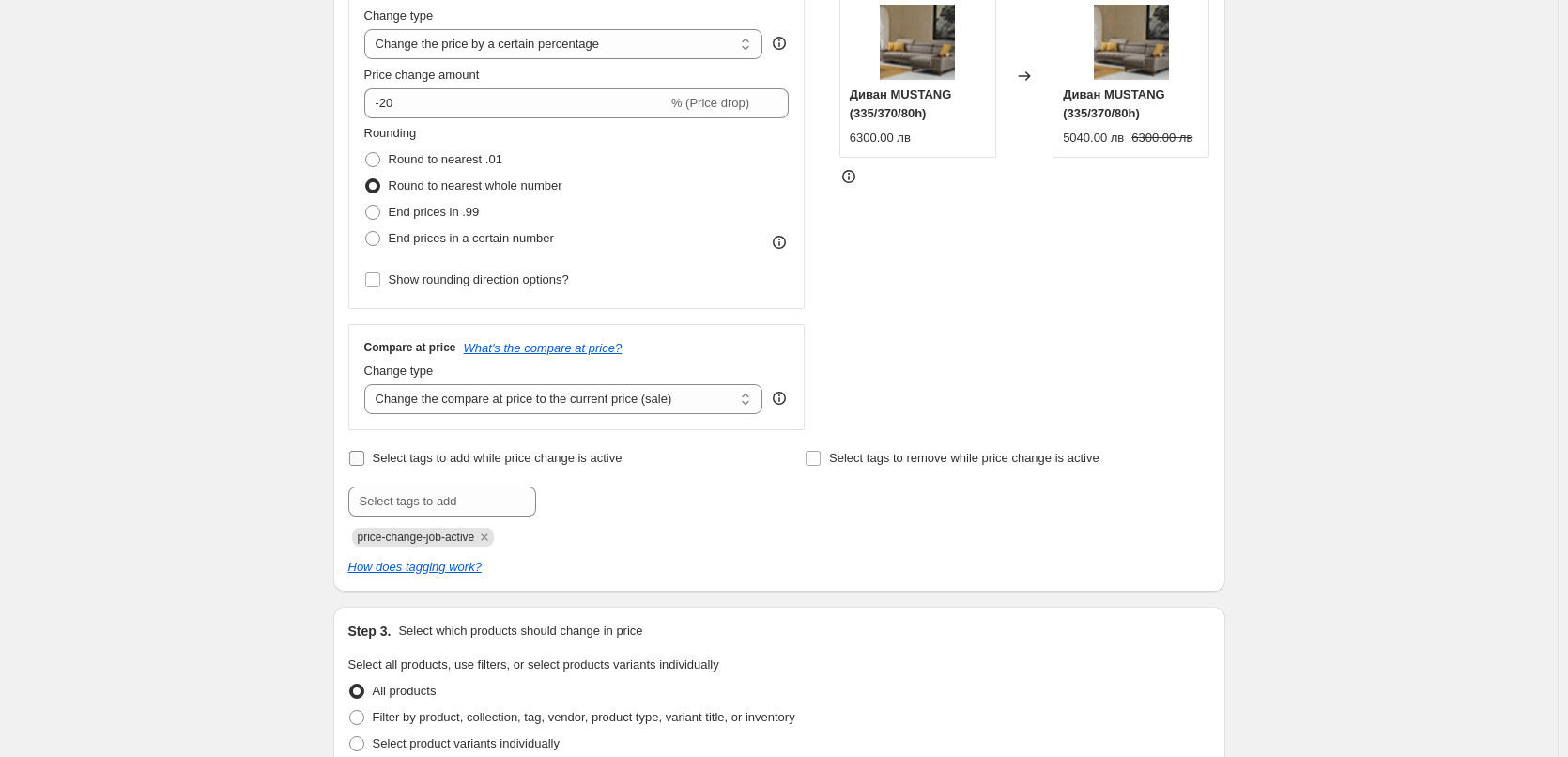 checkbox on "false" 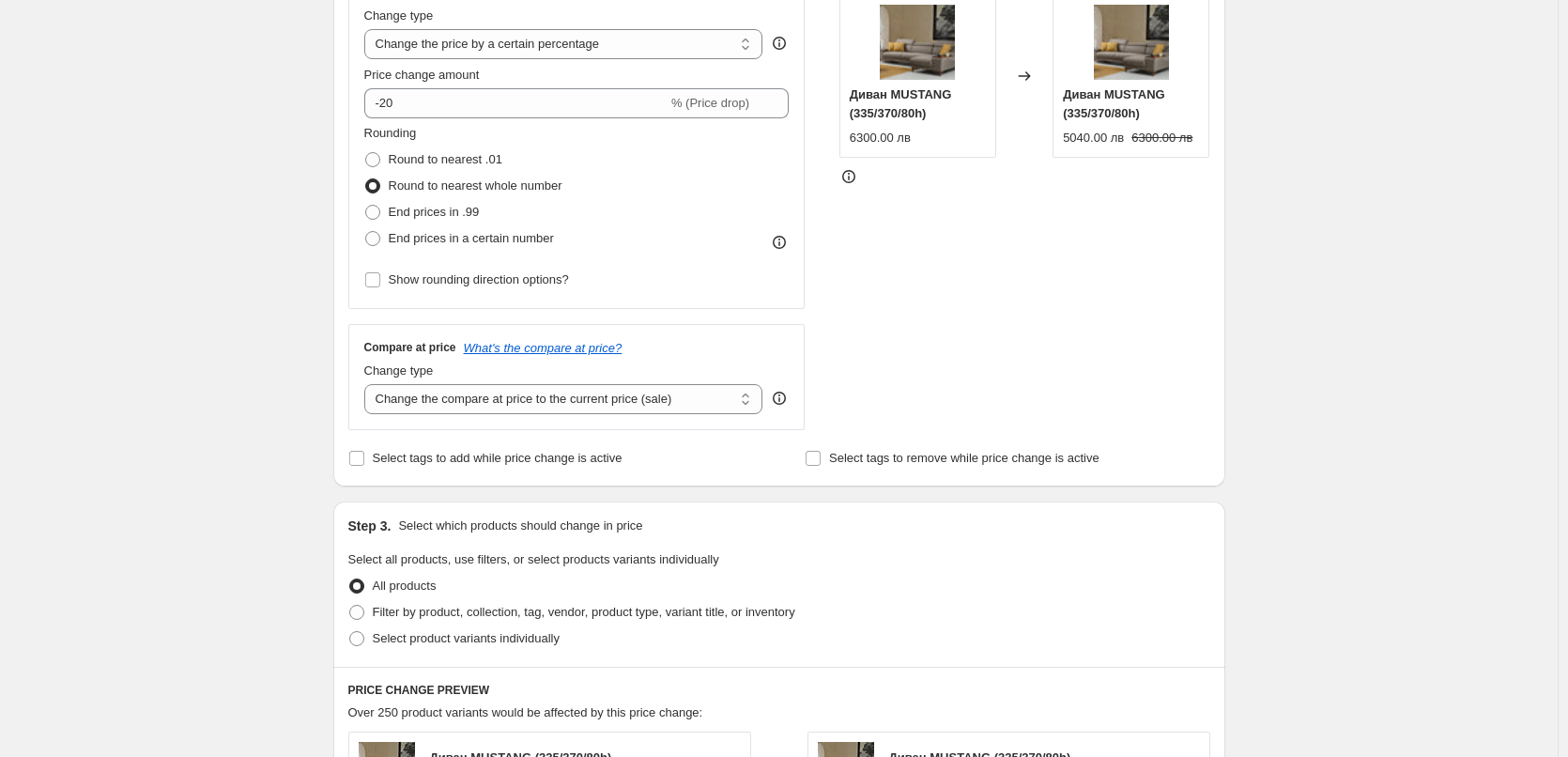 scroll, scrollTop: 564, scrollLeft: 0, axis: vertical 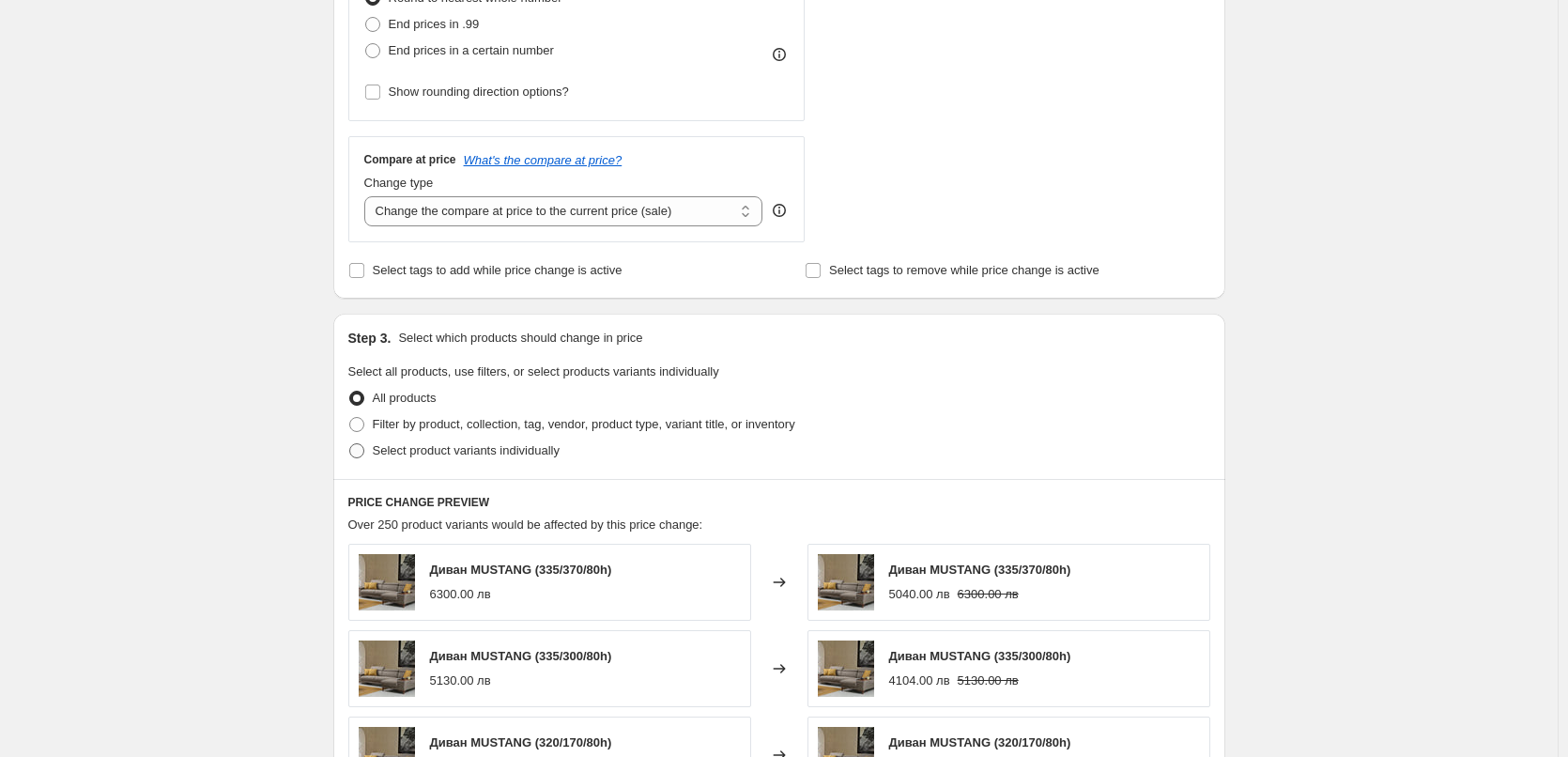 click at bounding box center [357, 451] 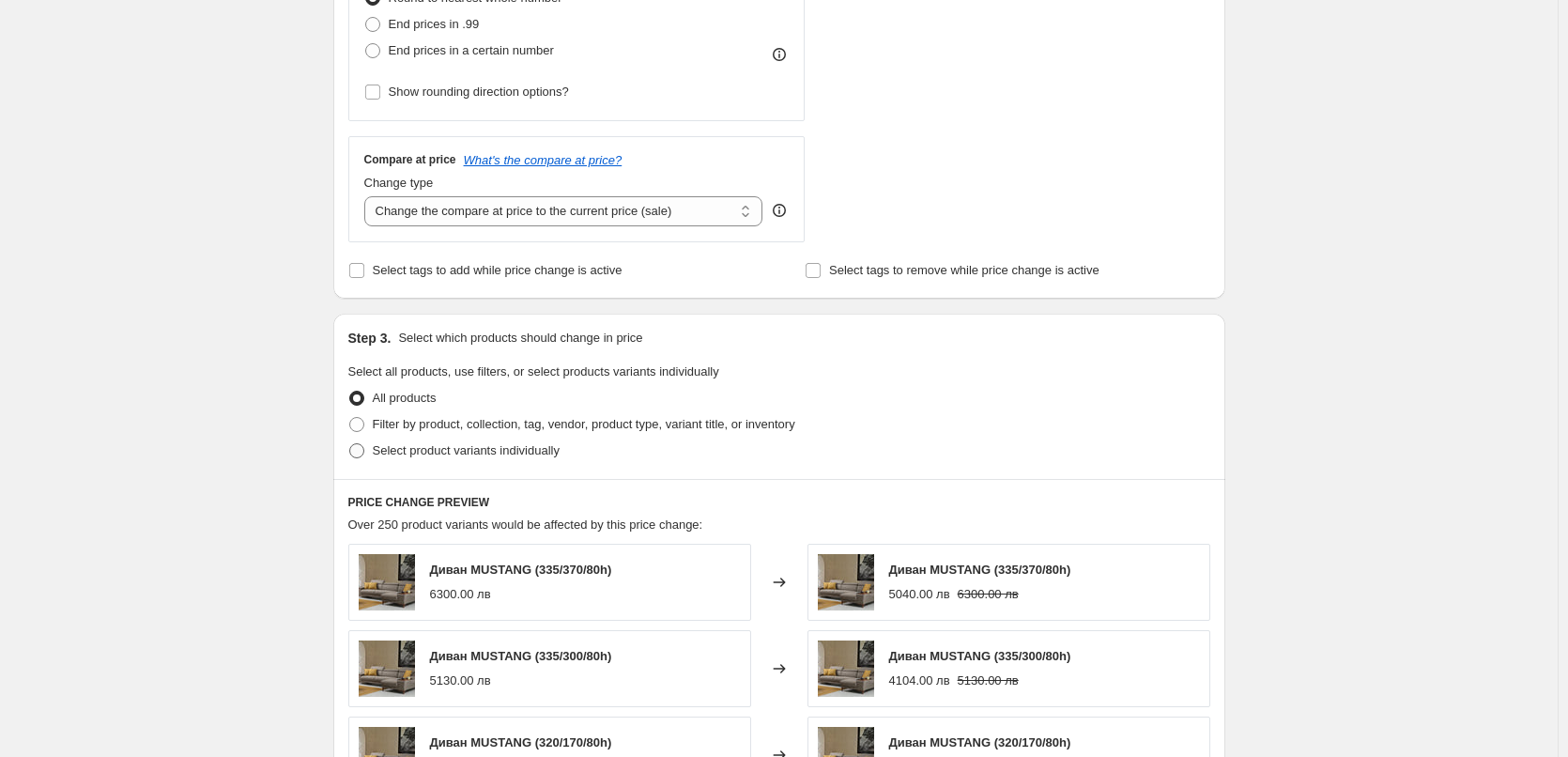 radio on "true" 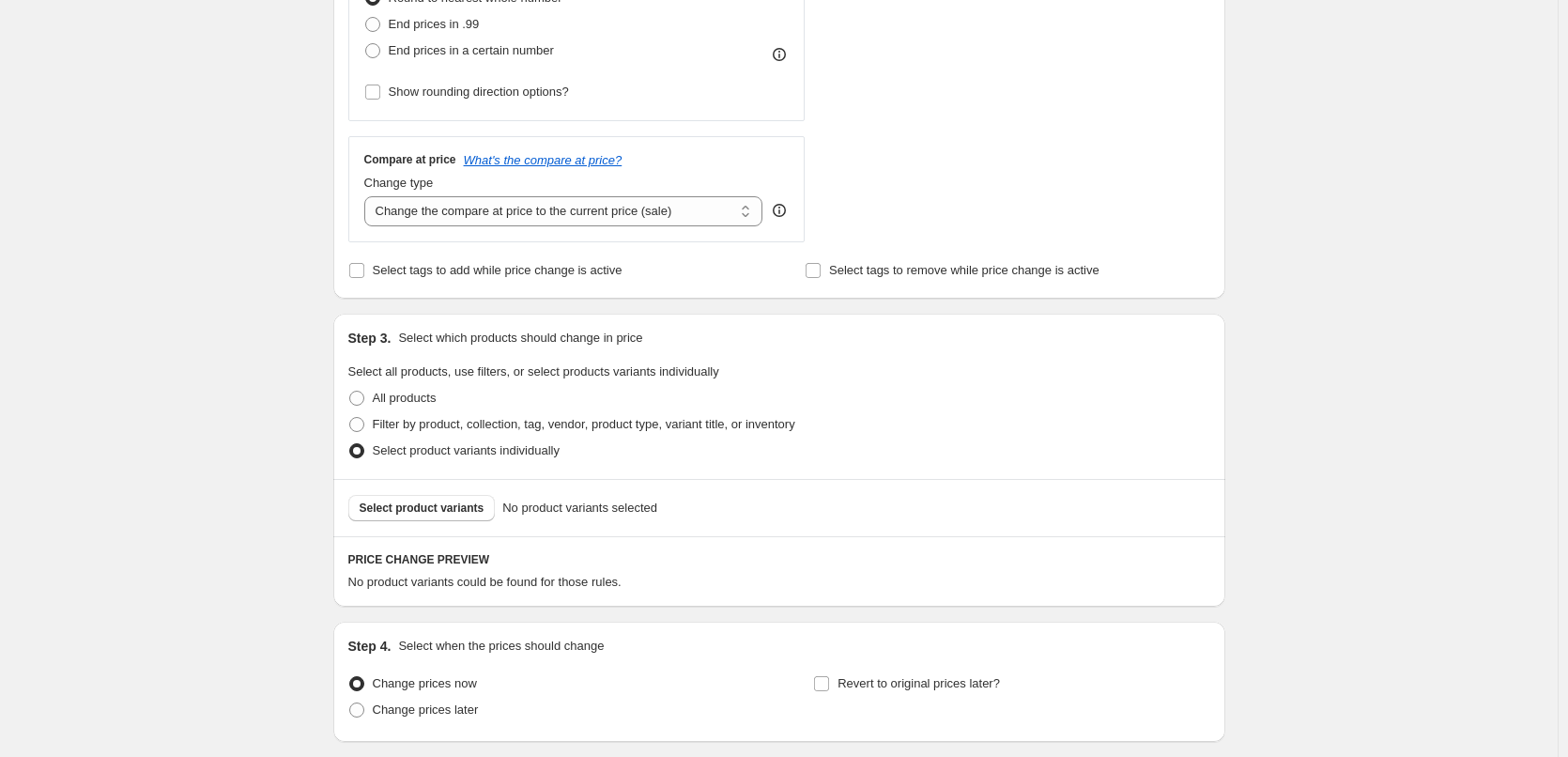 scroll, scrollTop: 657, scrollLeft: 0, axis: vertical 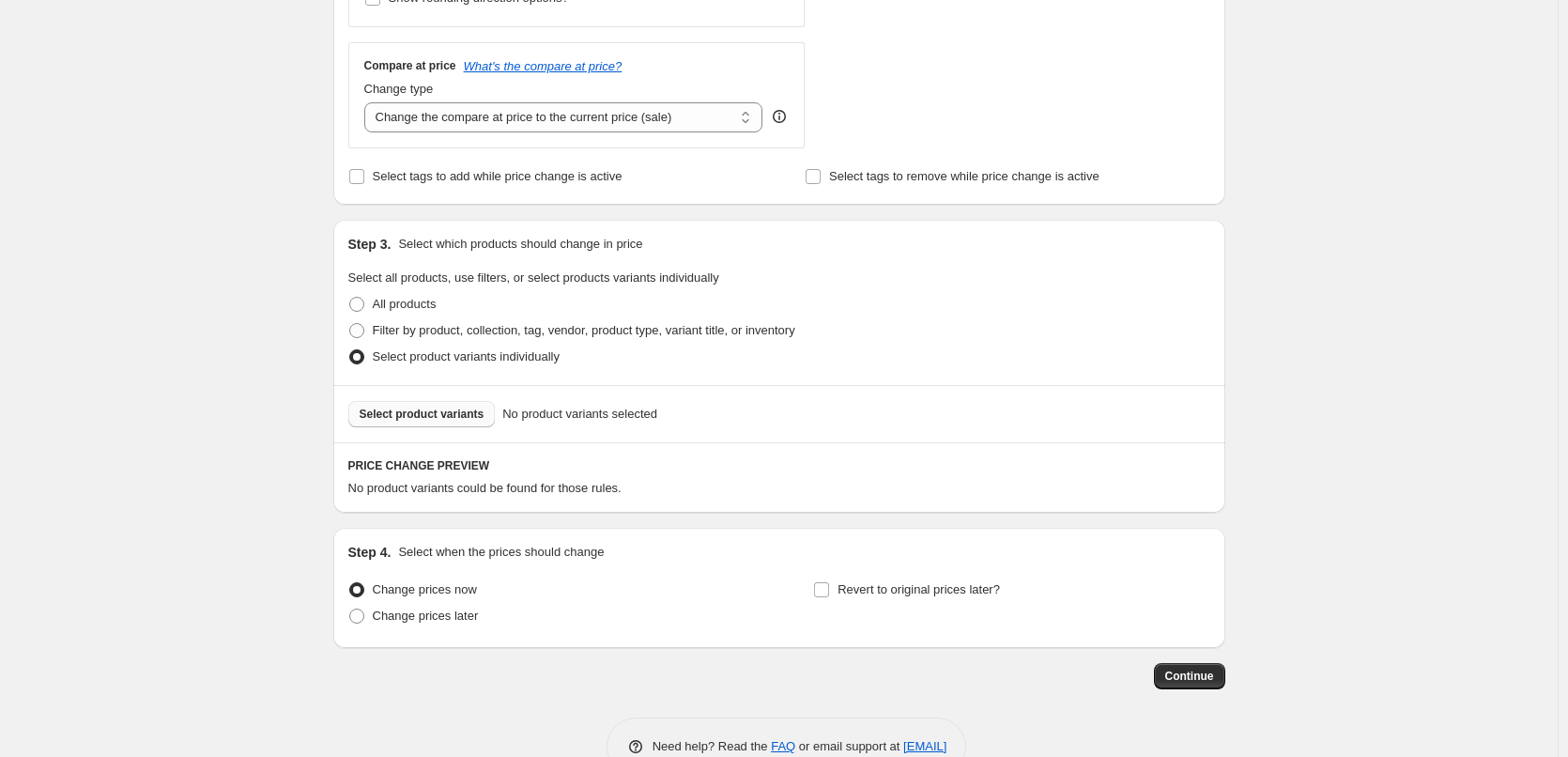 click on "Select product variants" at bounding box center [422, 414] 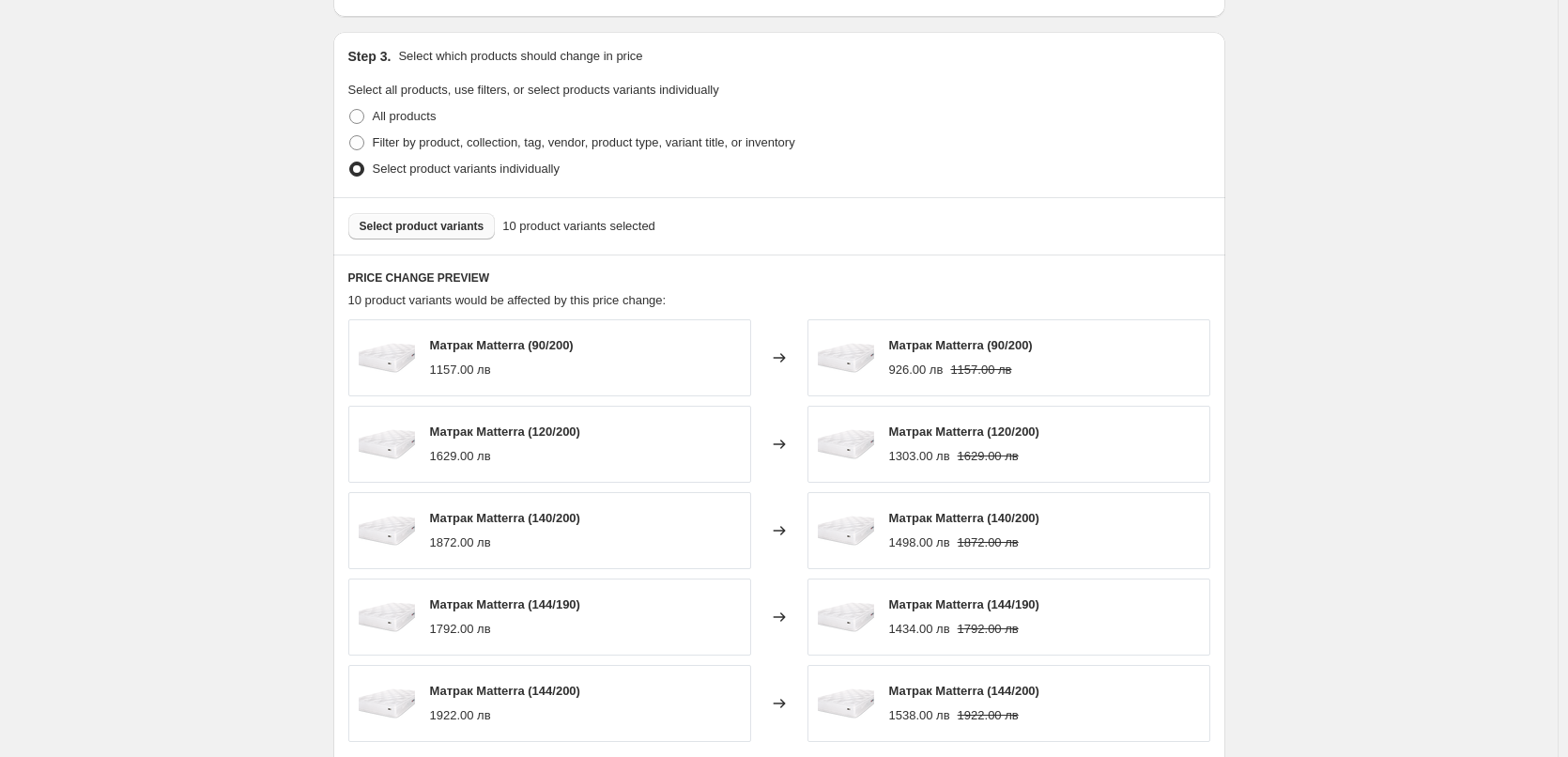 scroll, scrollTop: 1179, scrollLeft: 0, axis: vertical 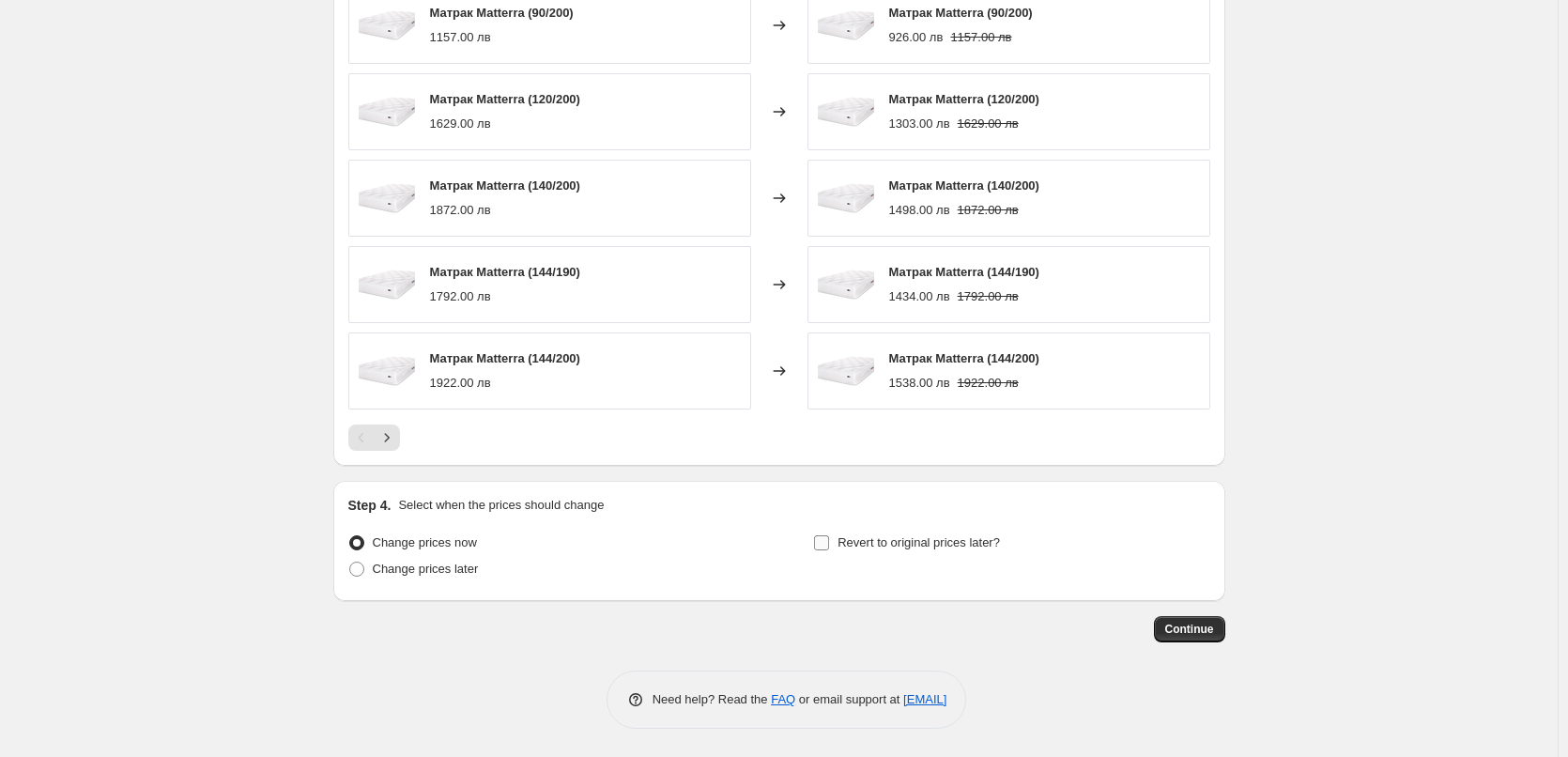 click on "Revert to original prices later?" at bounding box center [822, 543] 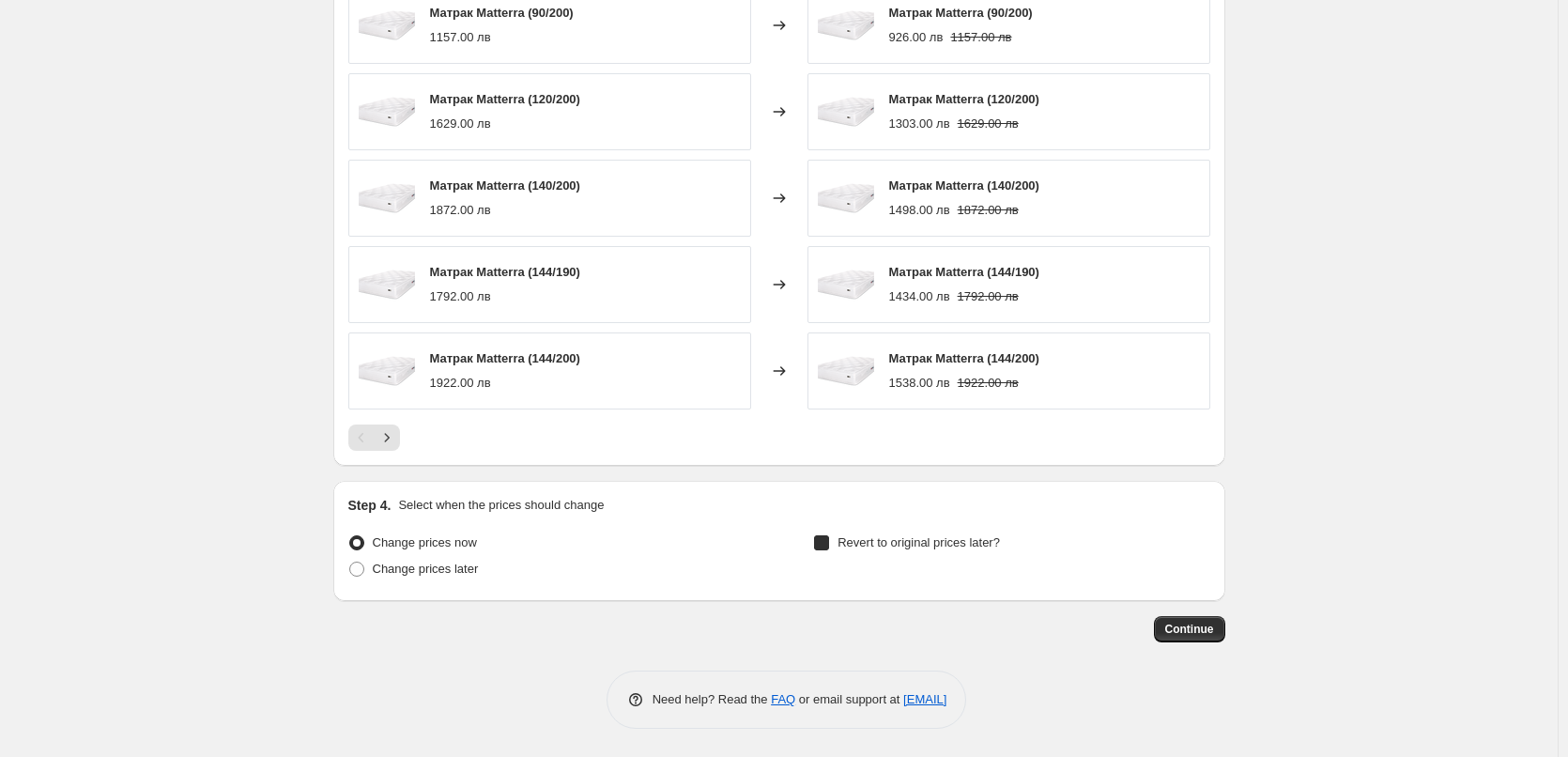 checkbox on "true" 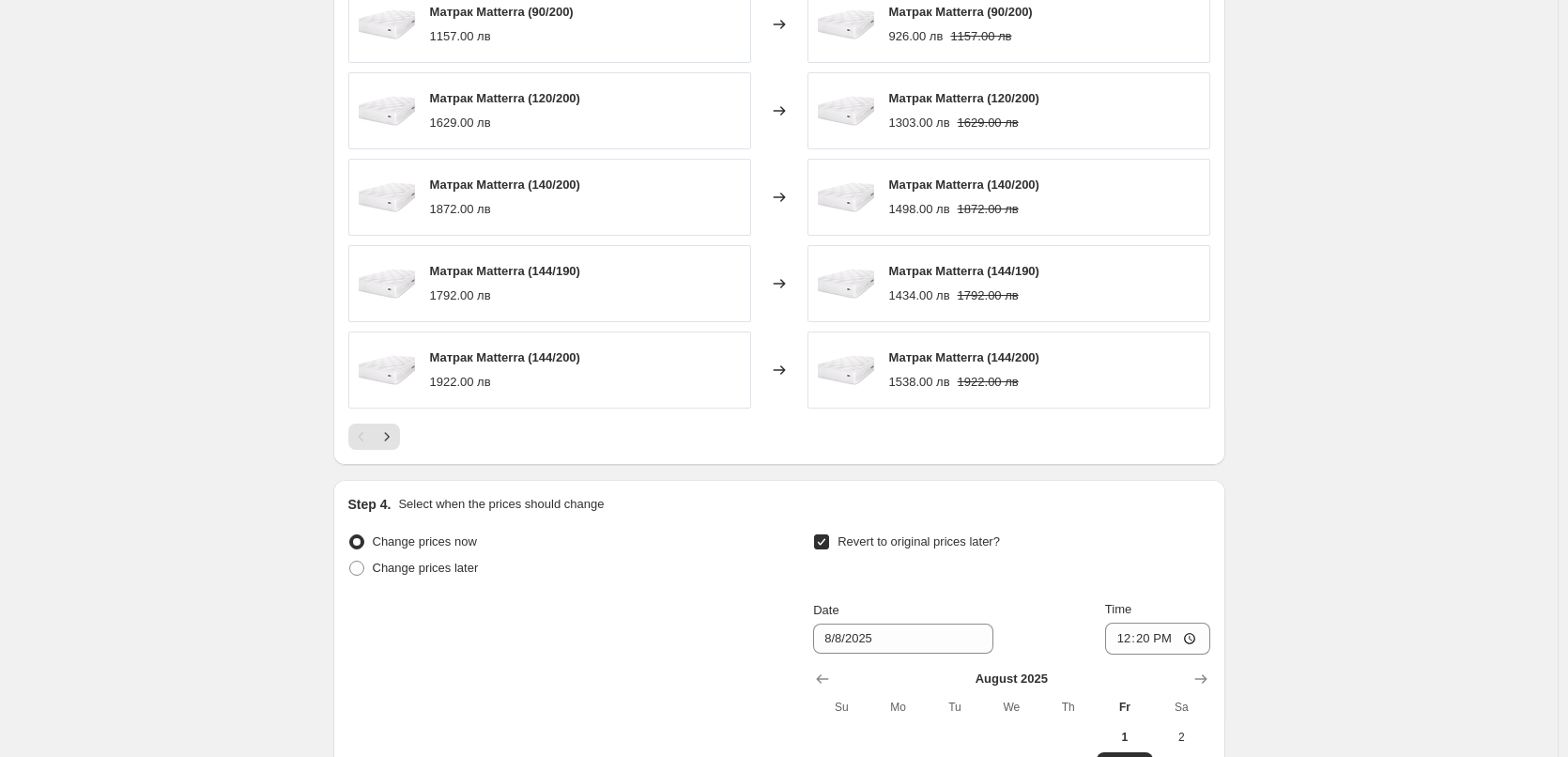 scroll, scrollTop: 1460, scrollLeft: 0, axis: vertical 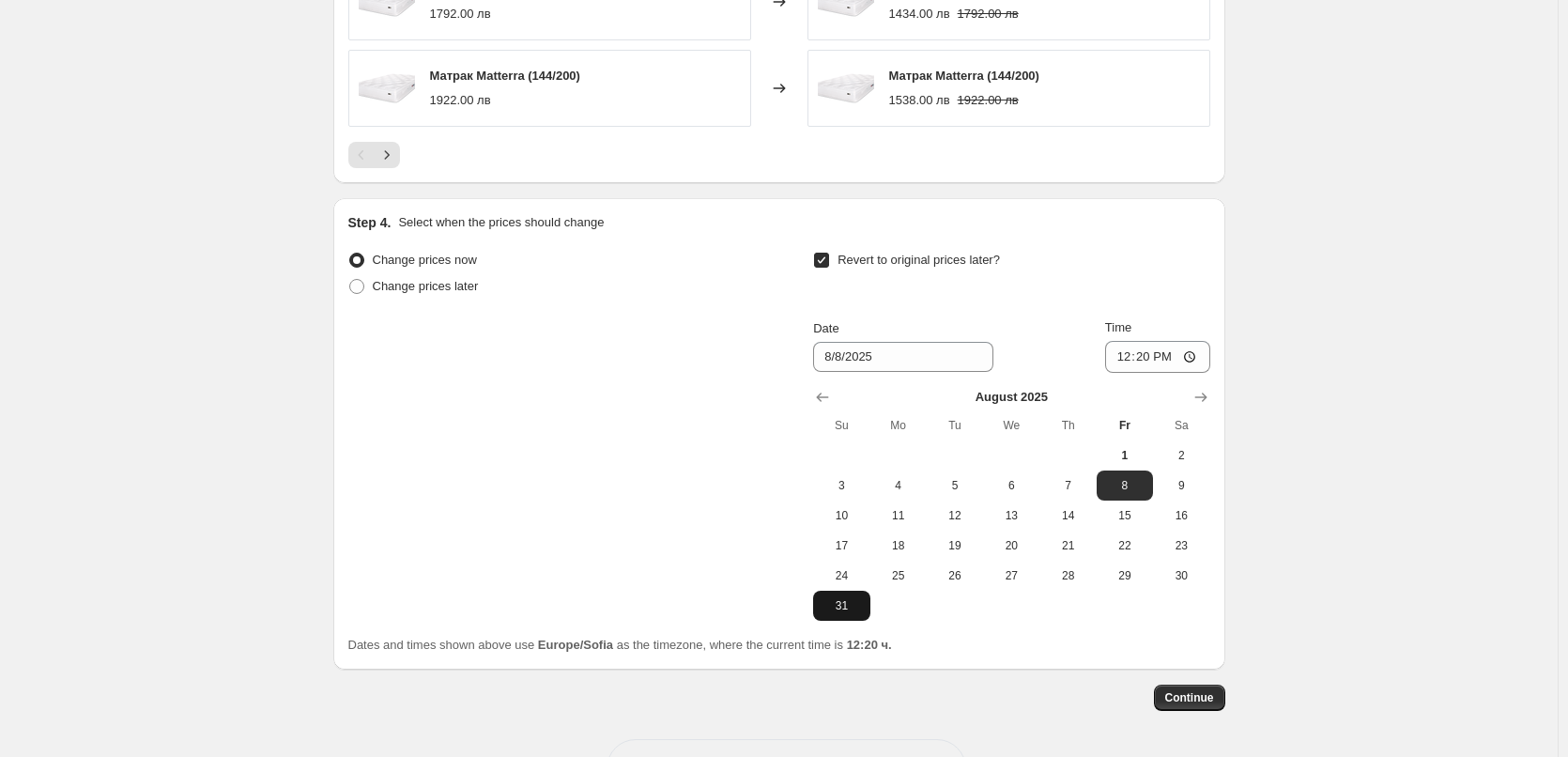 click on "31" at bounding box center [841, 606] 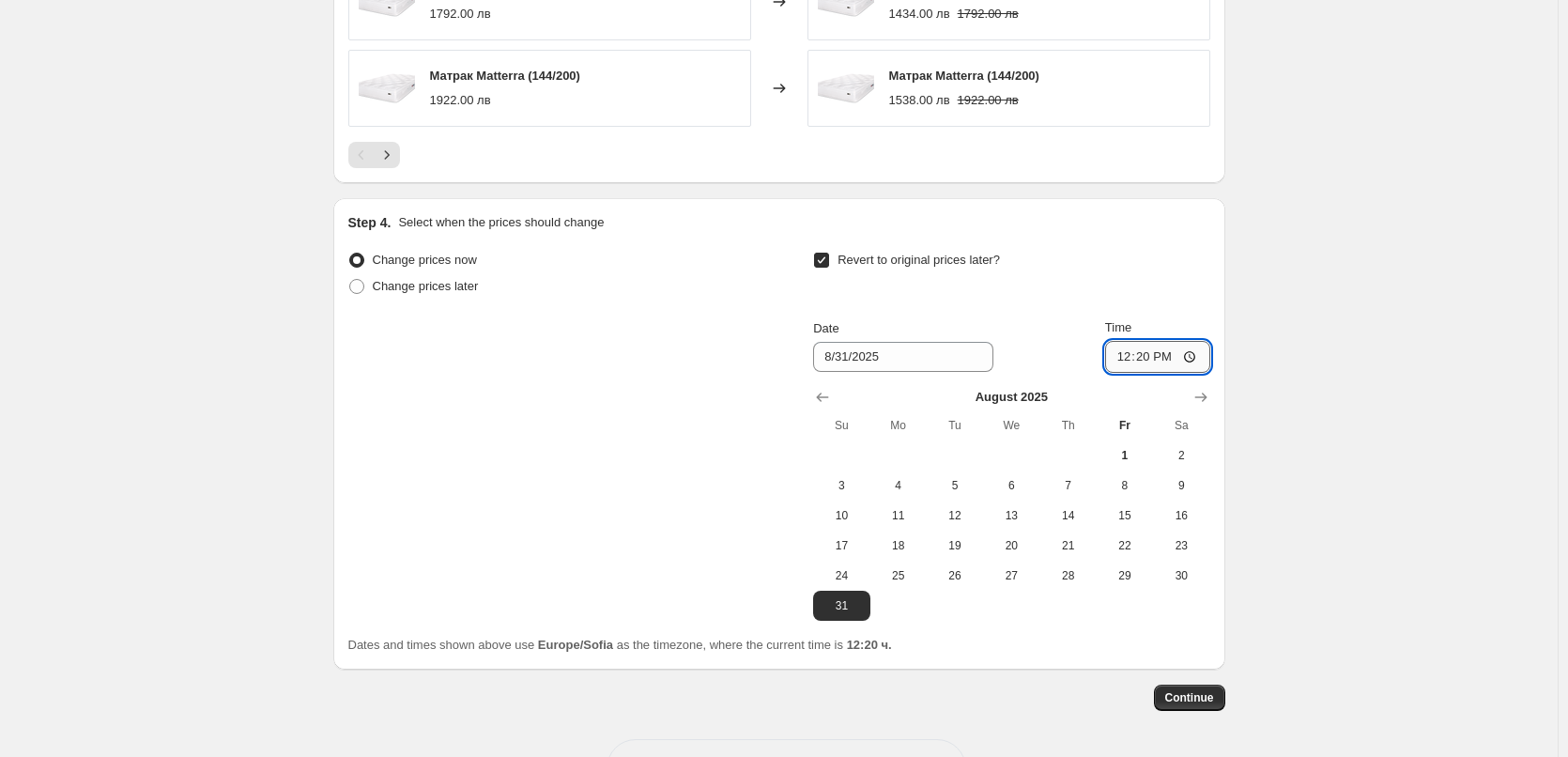 click on "12:20" at bounding box center (1158, 357) 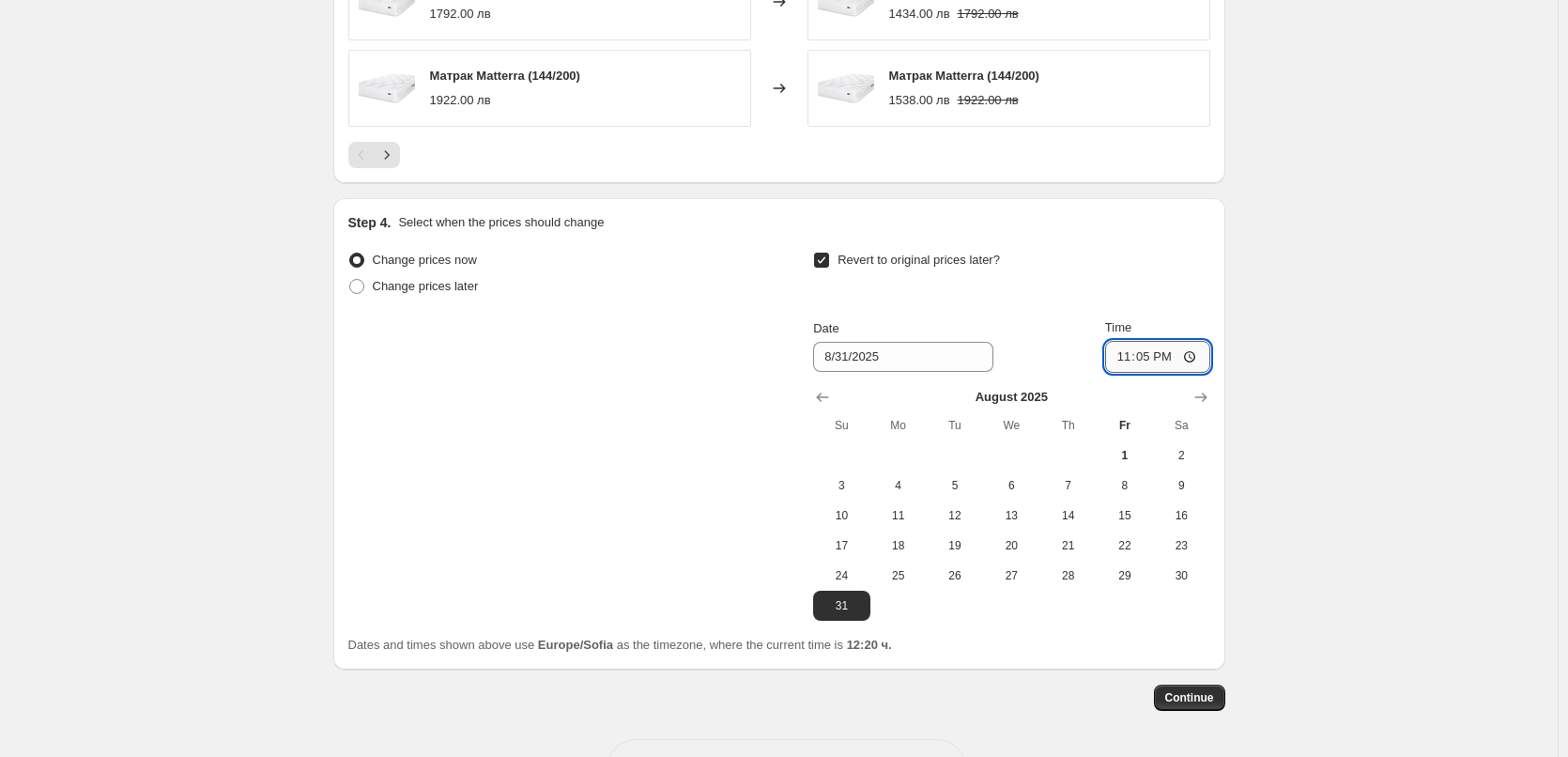 type on "23:59" 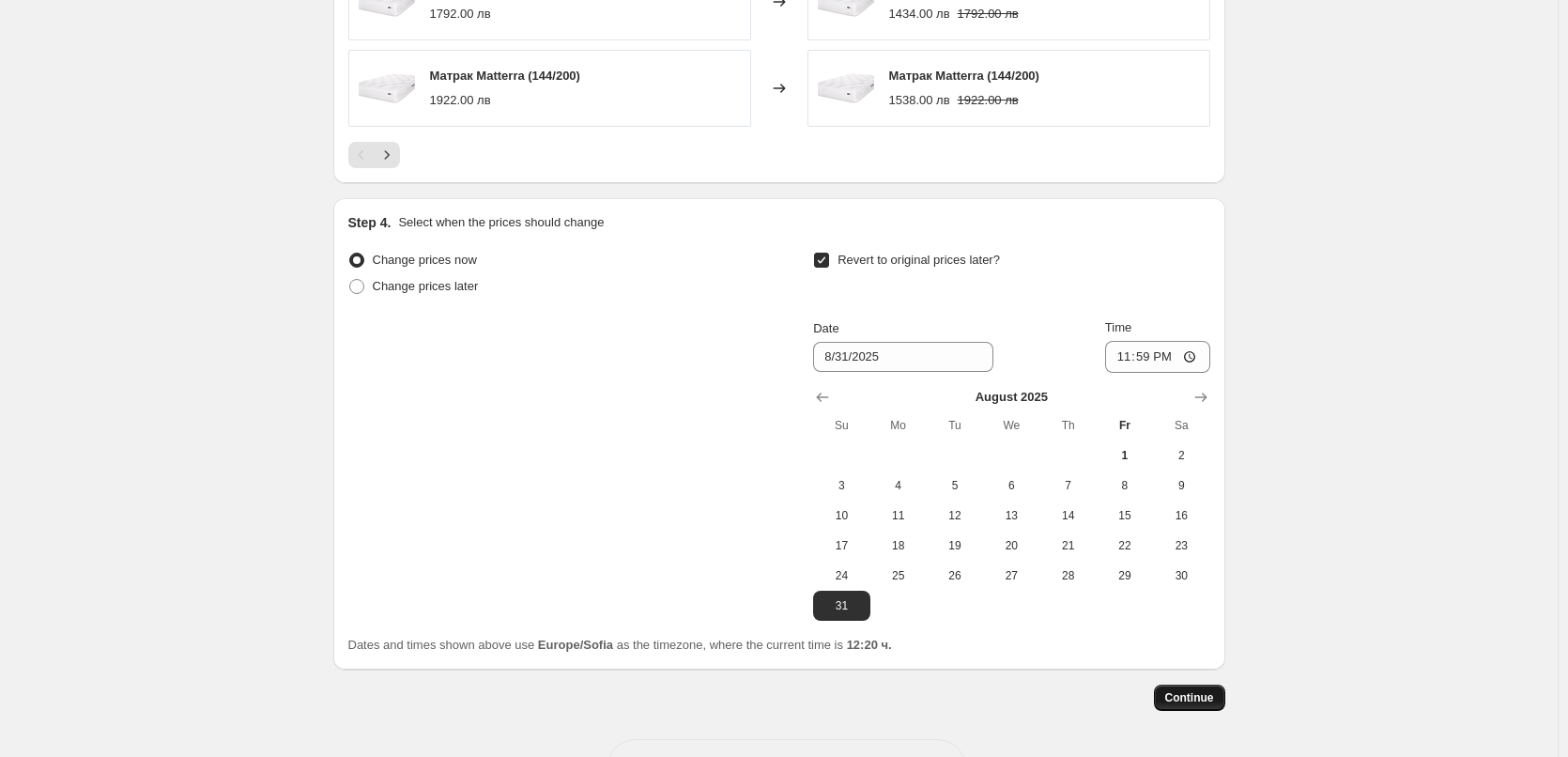 click on "Continue" at bounding box center [1190, 698] 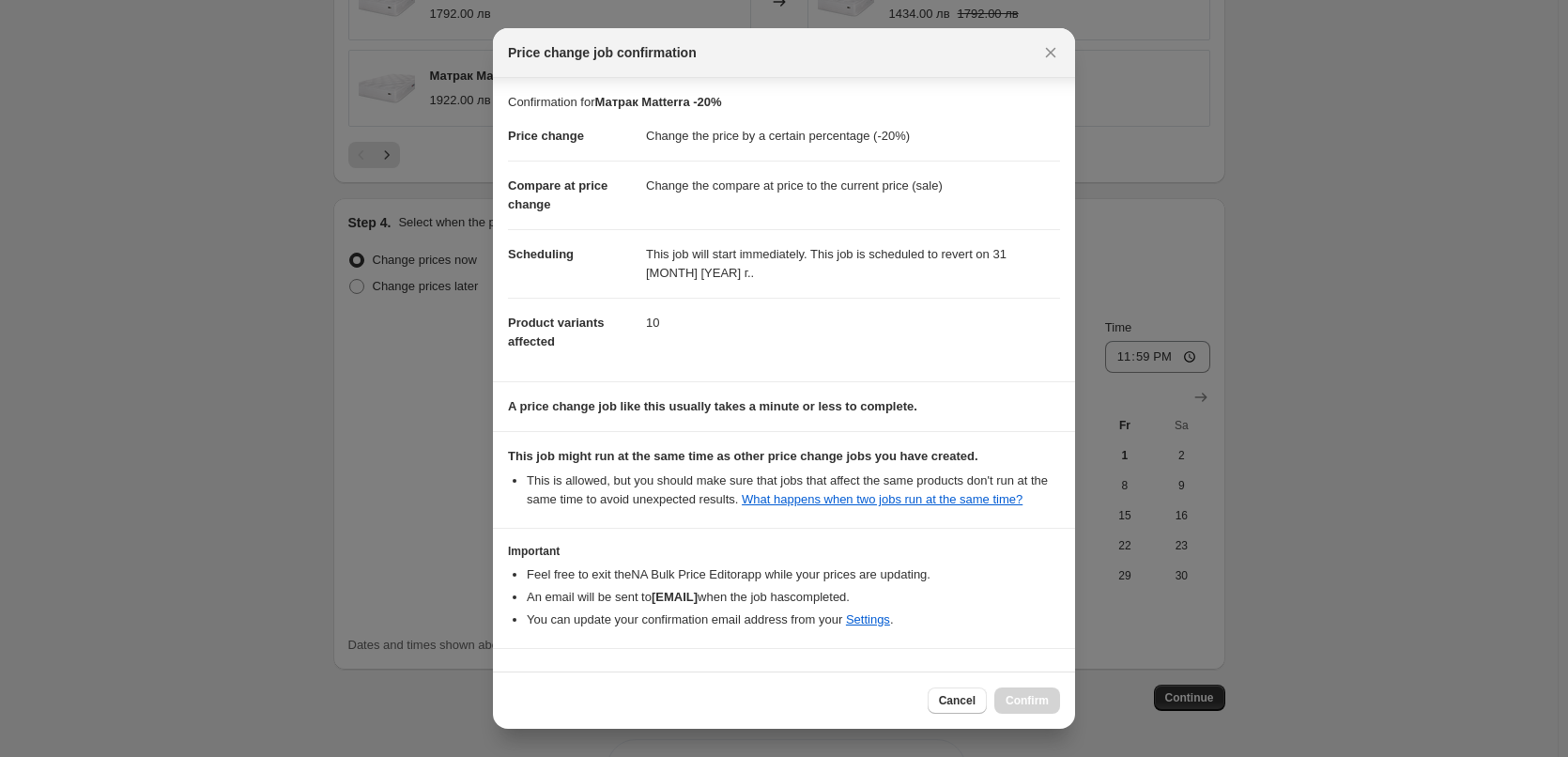 scroll, scrollTop: 53, scrollLeft: 0, axis: vertical 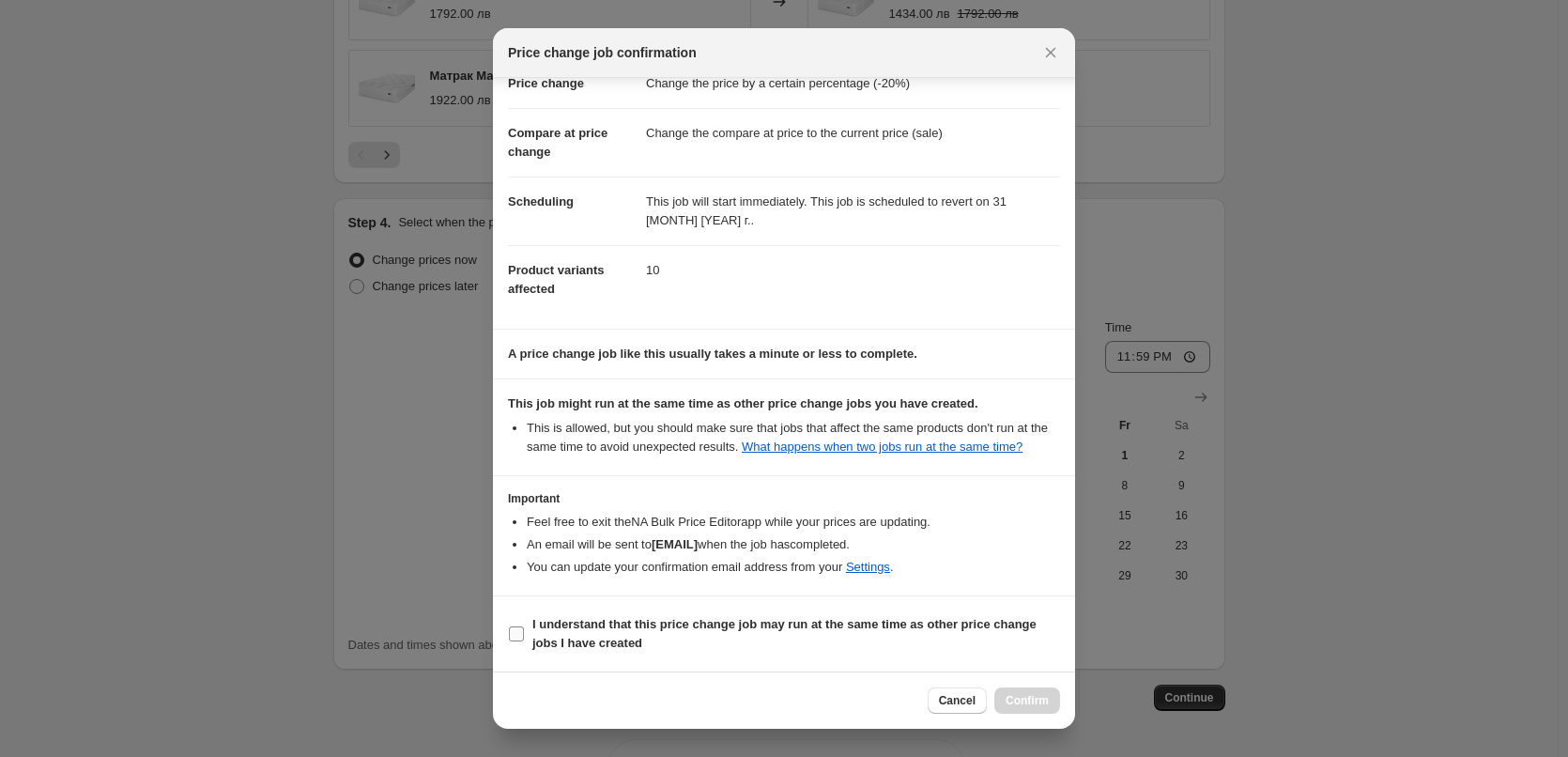 click on "I understand that this price change job may run at the same time as other price change jobs I have created" at bounding box center [516, 634] 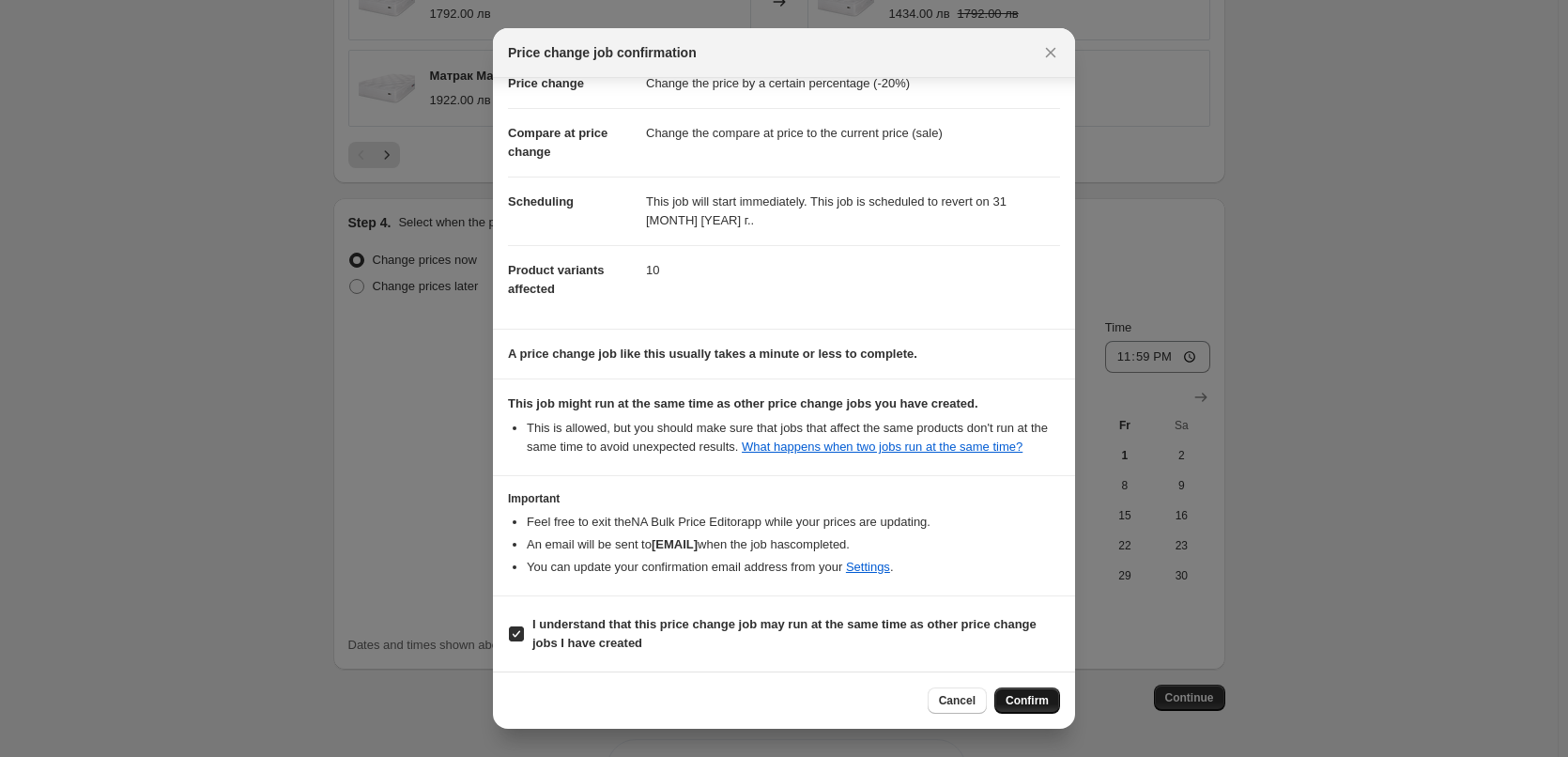 click on "Confirm" at bounding box center (1027, 701) 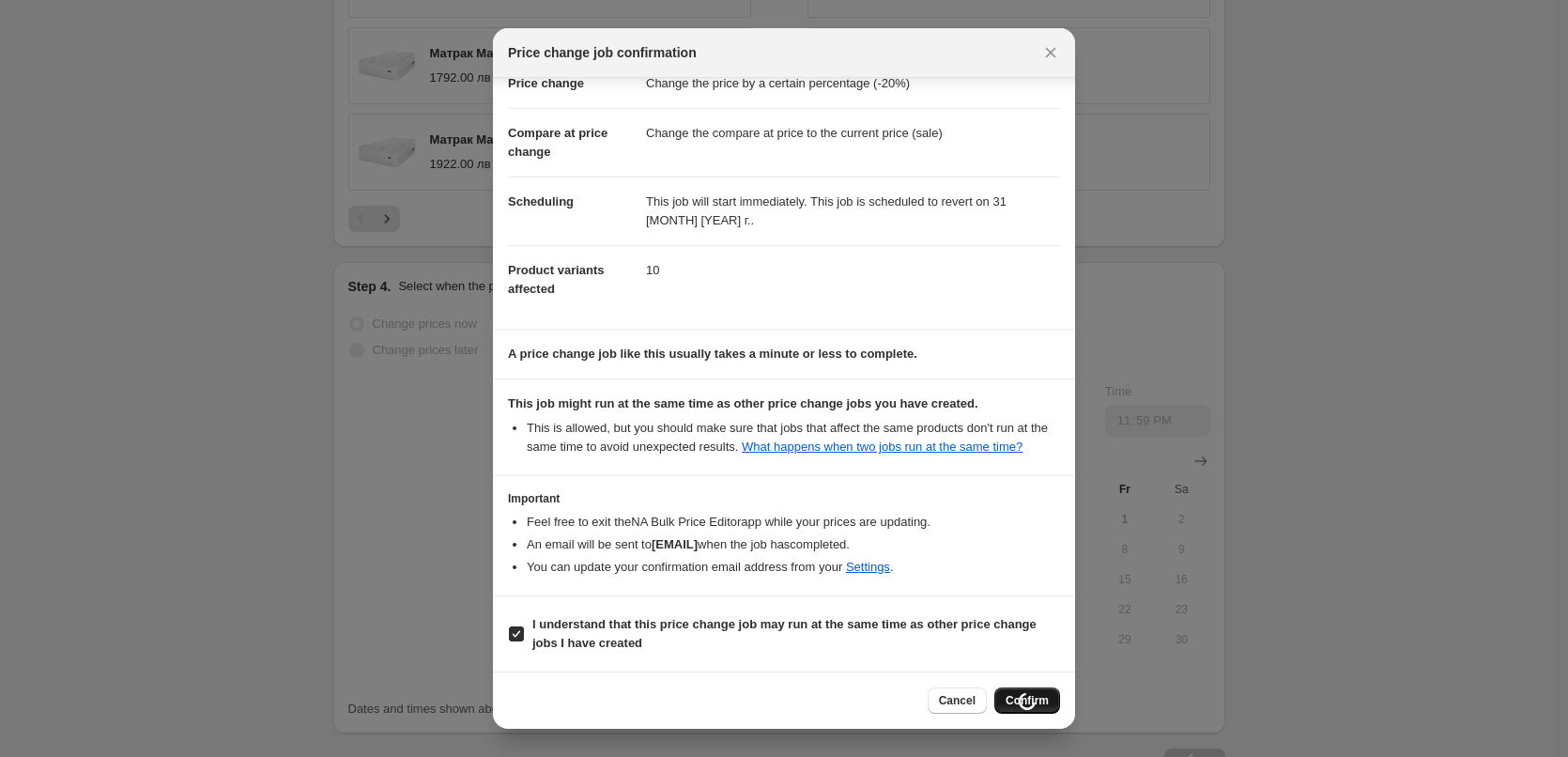 scroll, scrollTop: 1524, scrollLeft: 0, axis: vertical 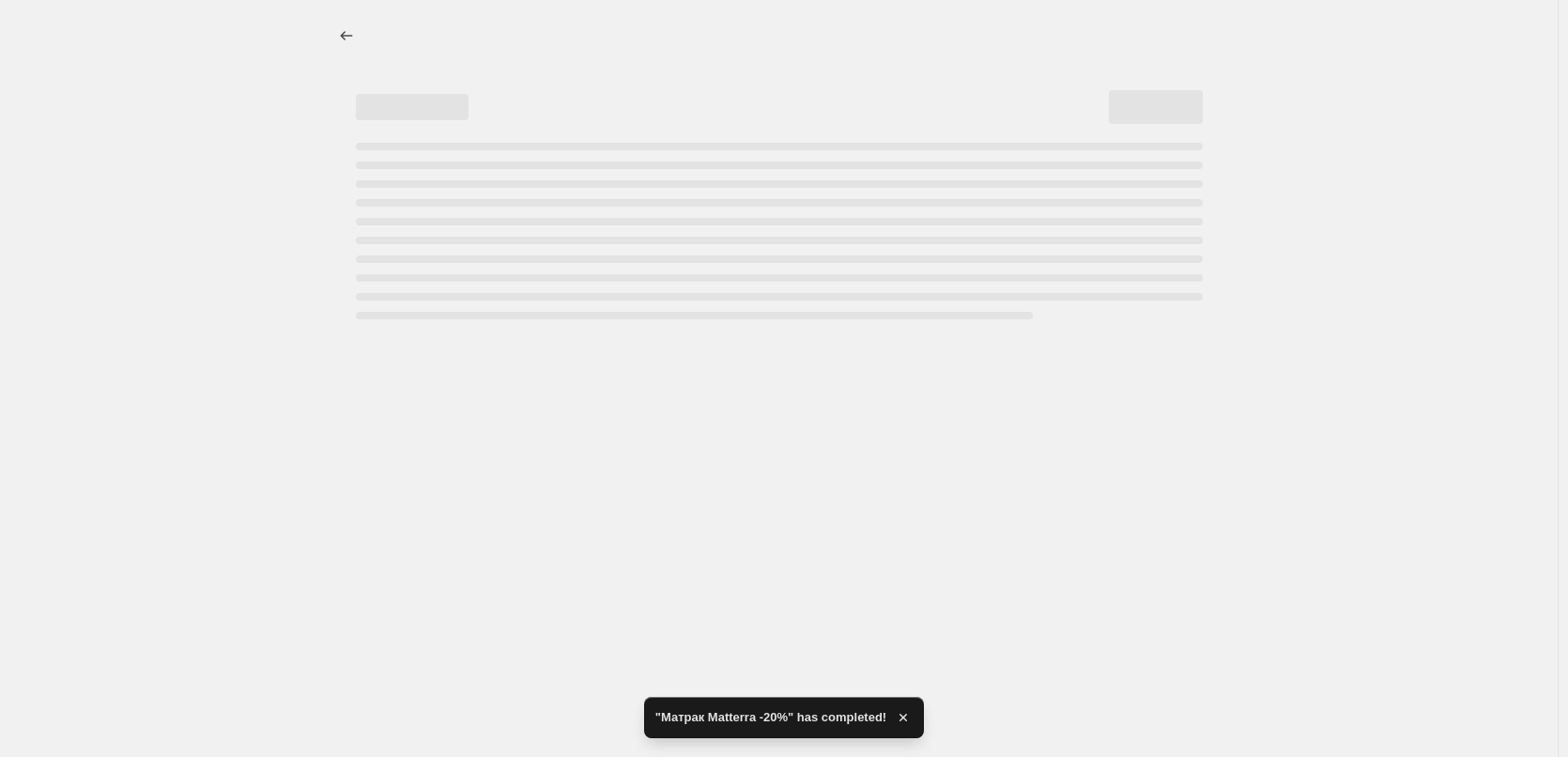 select on "percentage" 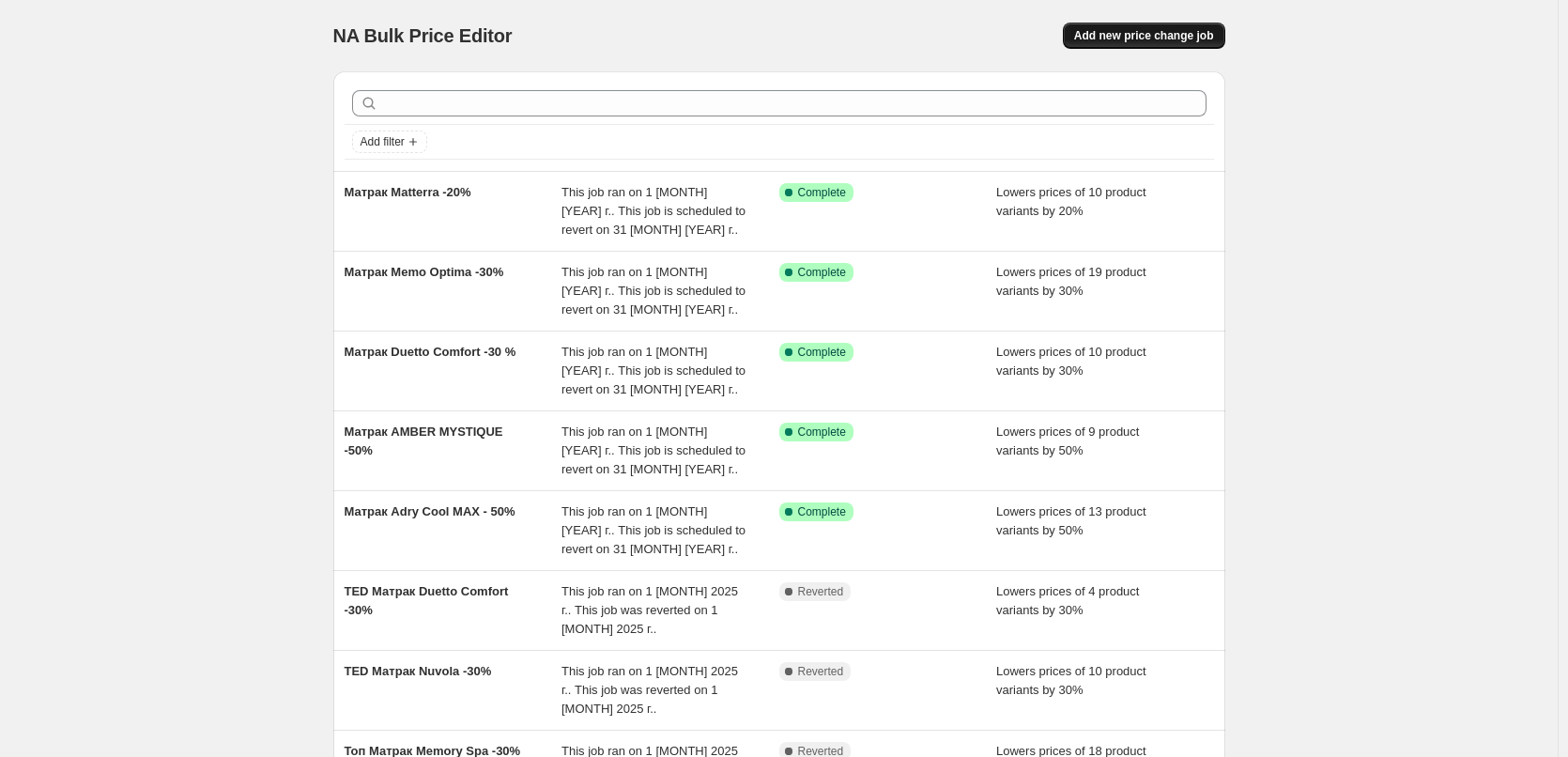 click on "Add new price change job" at bounding box center [1144, 36] 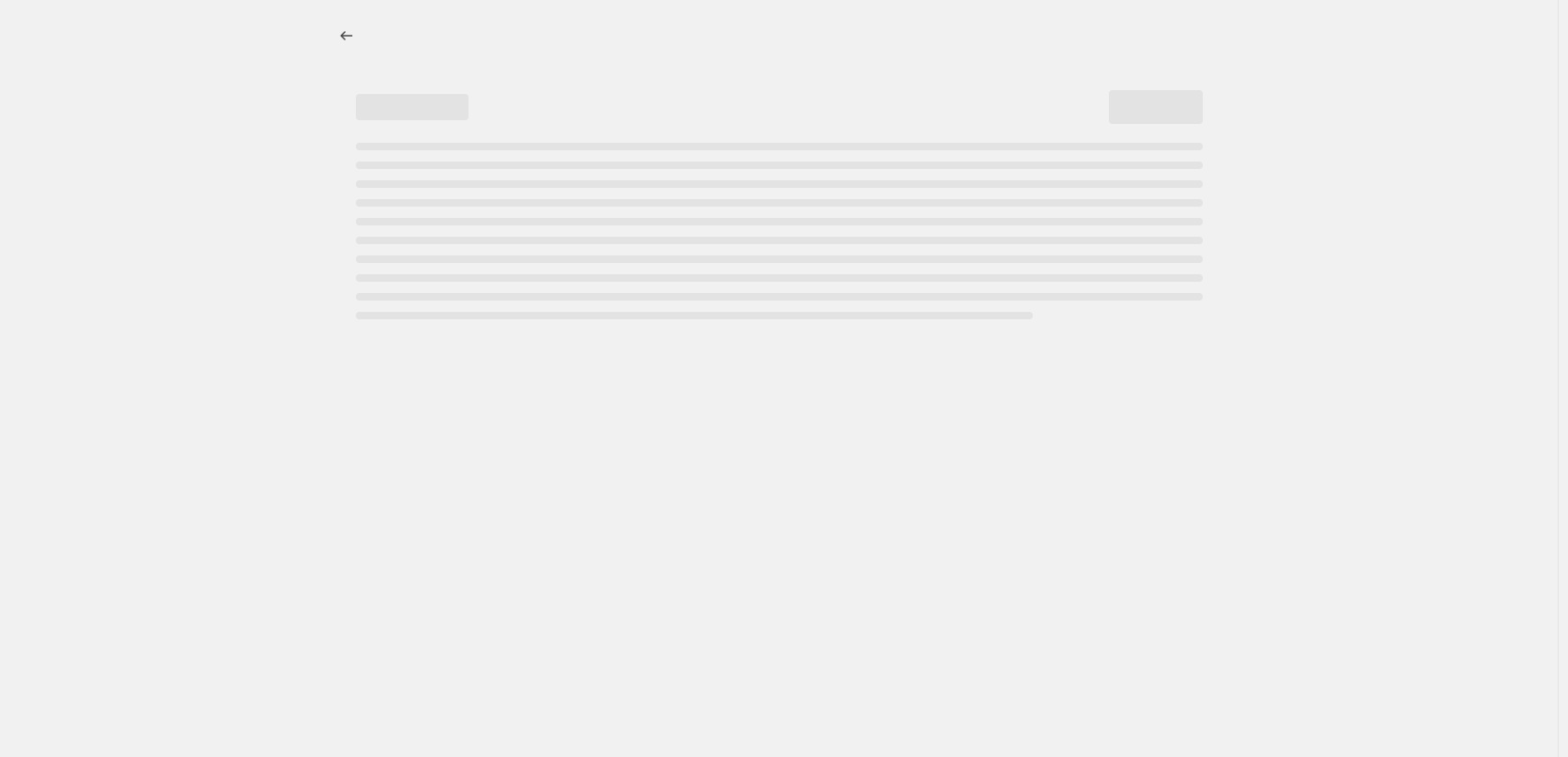 select on "percentage" 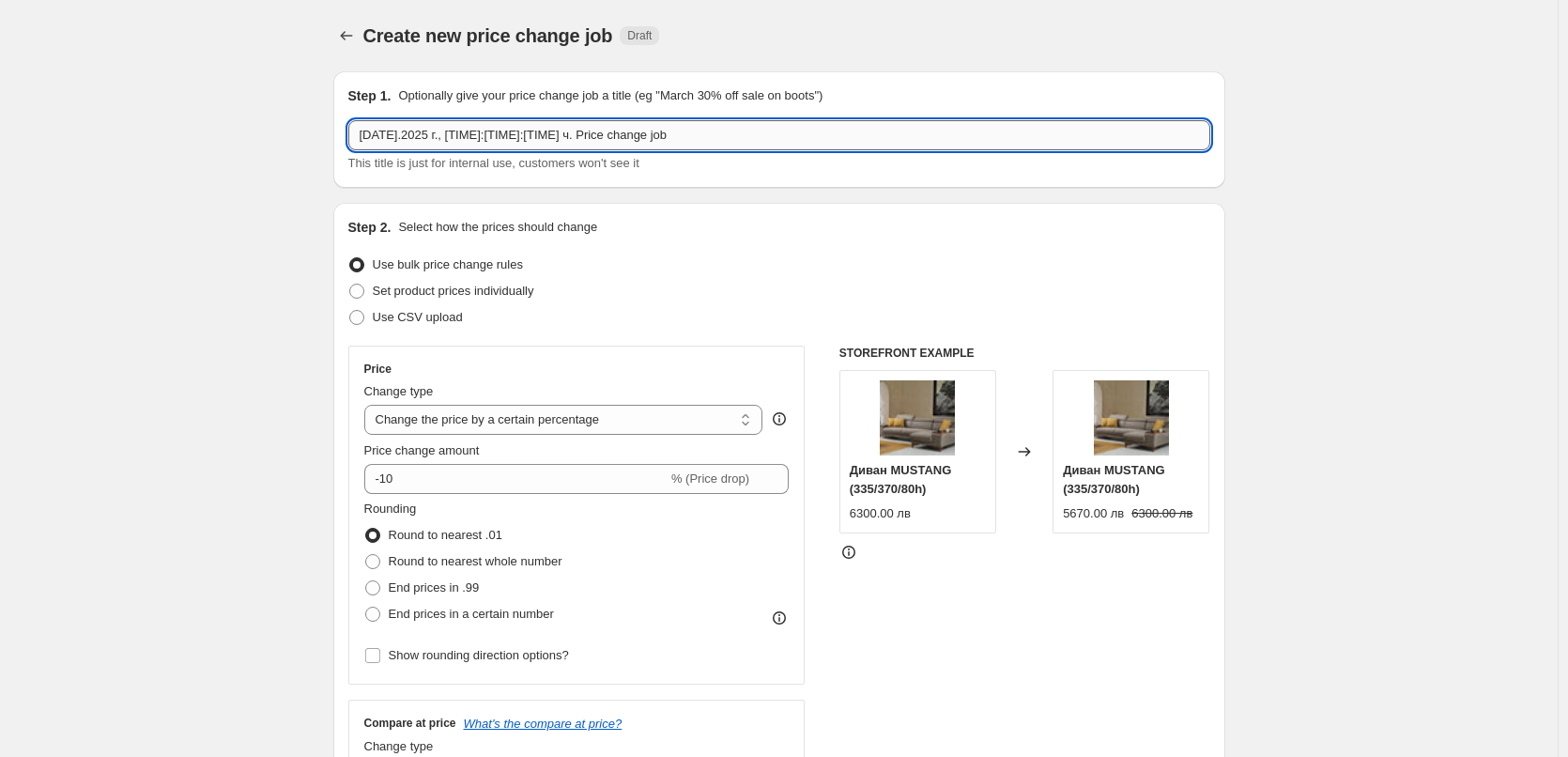 drag, startPoint x: 579, startPoint y: 136, endPoint x: 365, endPoint y: 139, distance: 214.02103 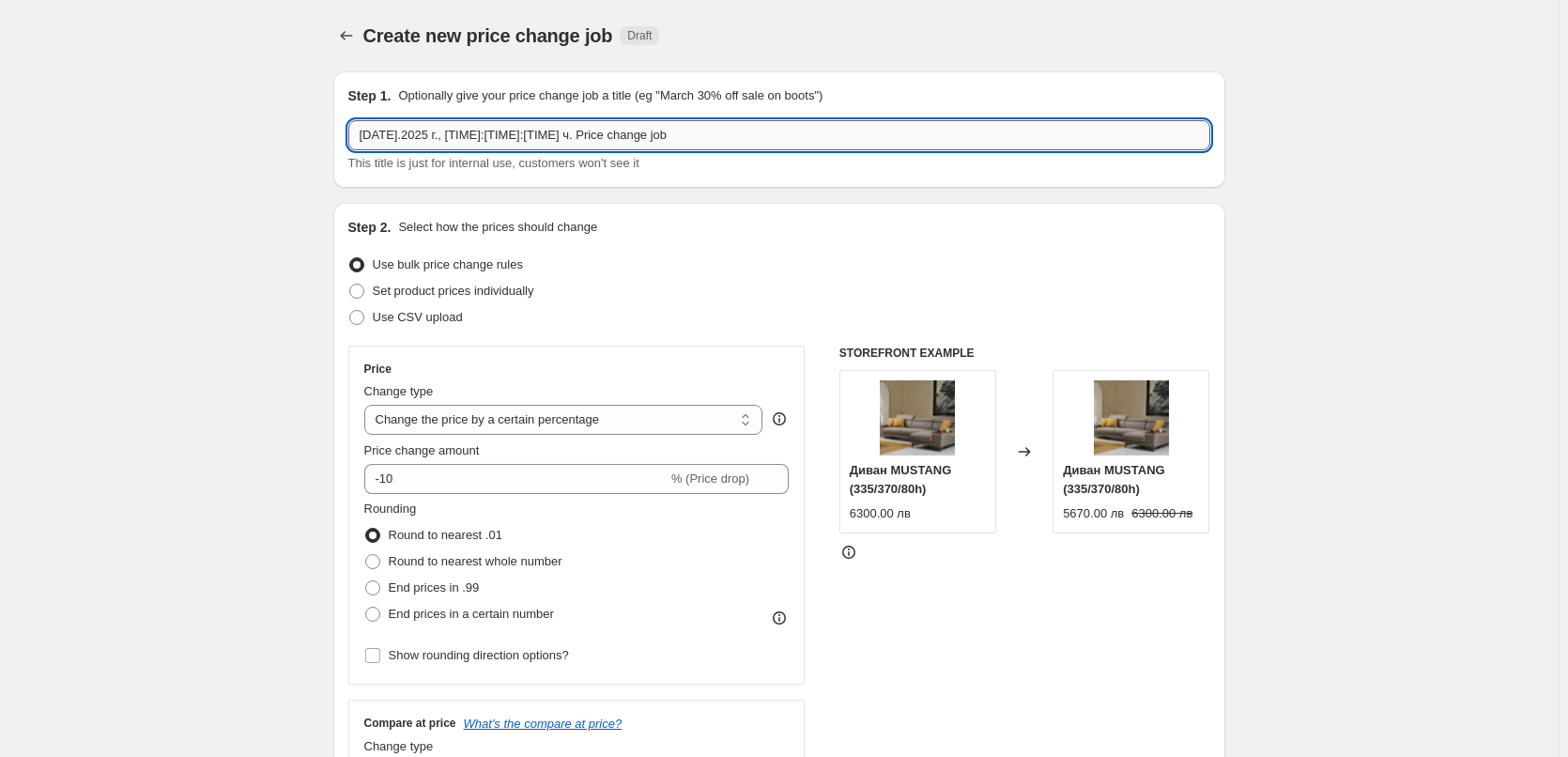 drag, startPoint x: 578, startPoint y: 135, endPoint x: 364, endPoint y: 127, distance: 214.14948 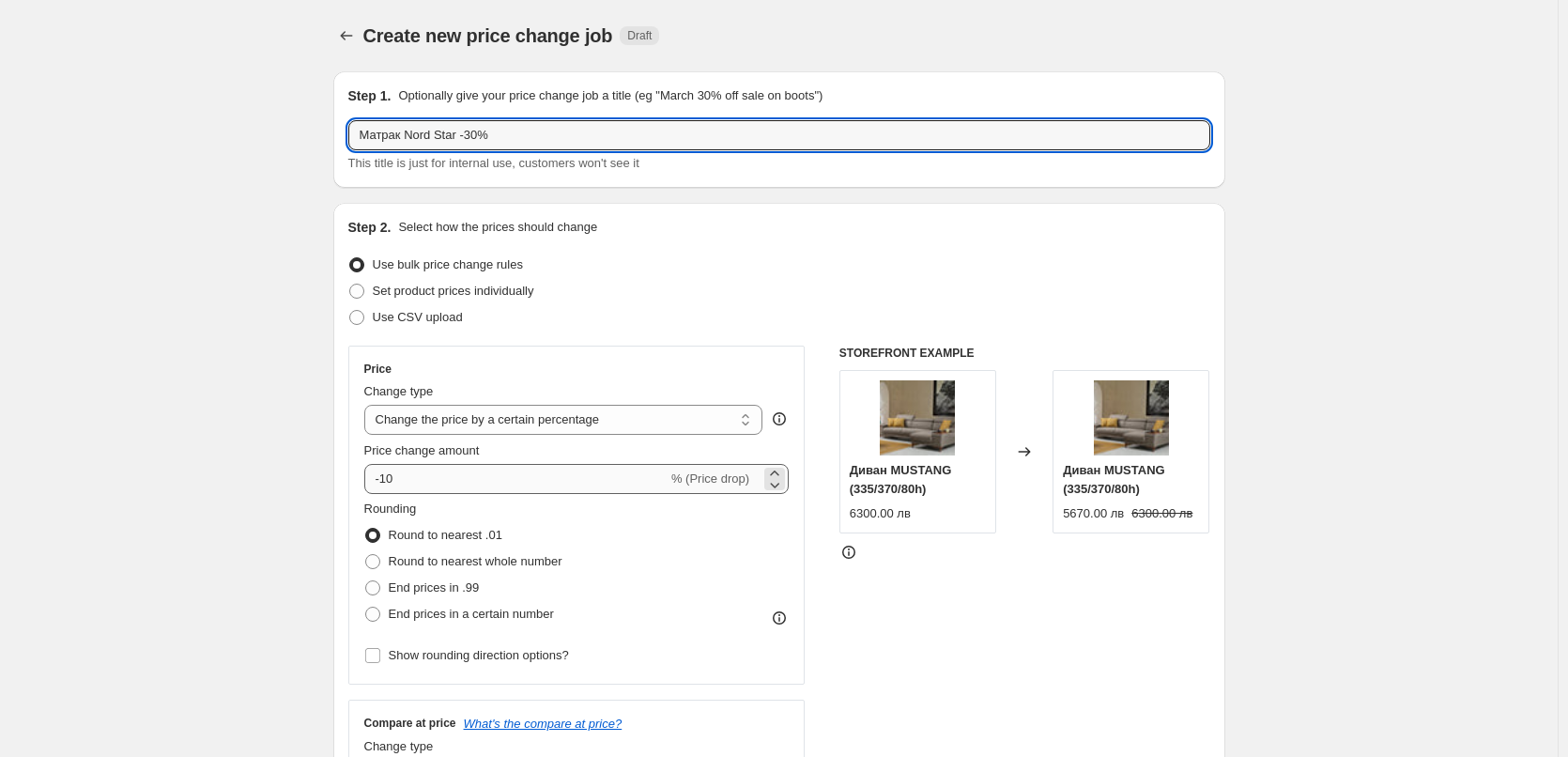 type on "Матрак Nord Star -30%" 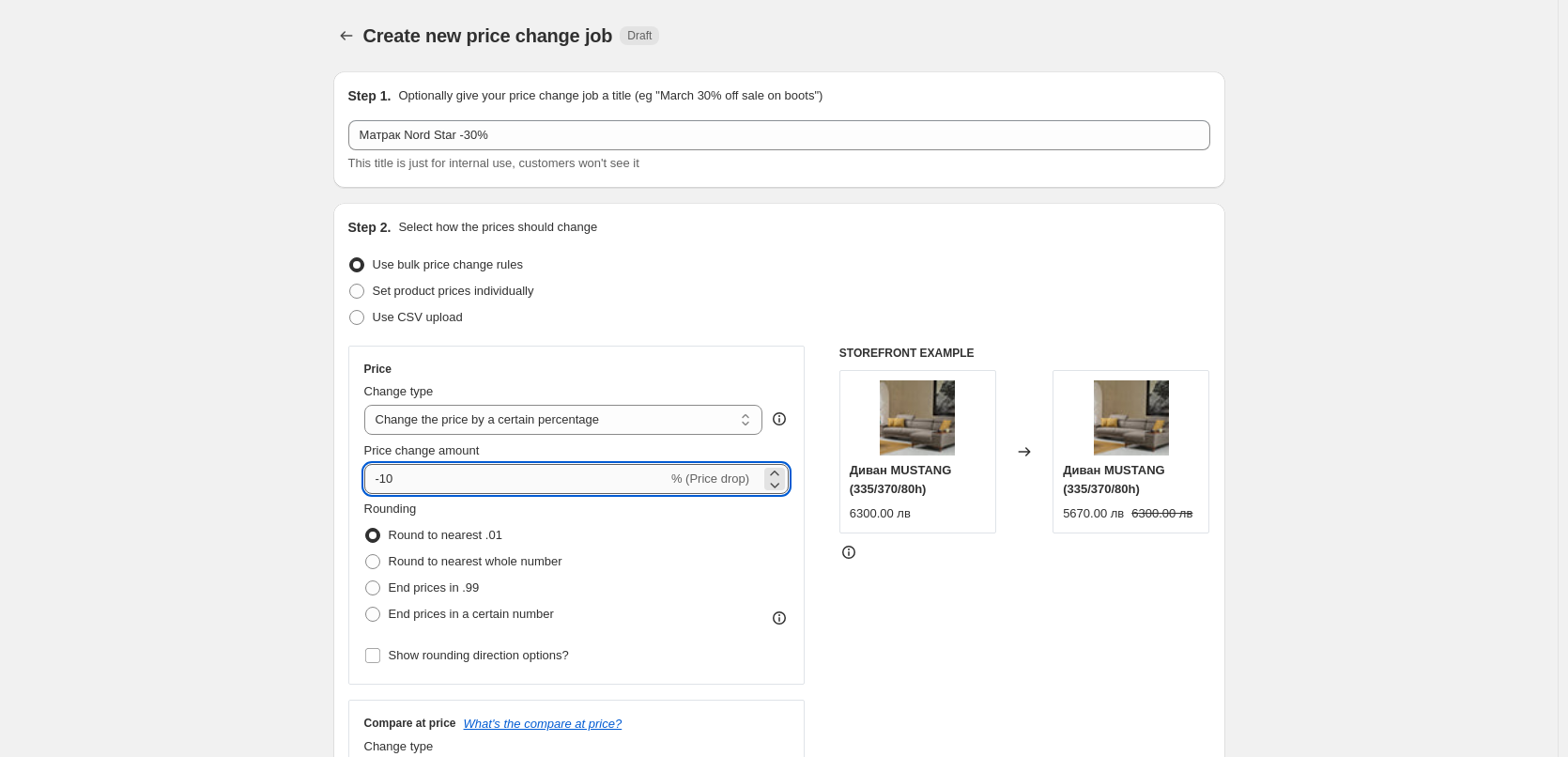 click on "-10" at bounding box center [515, 479] 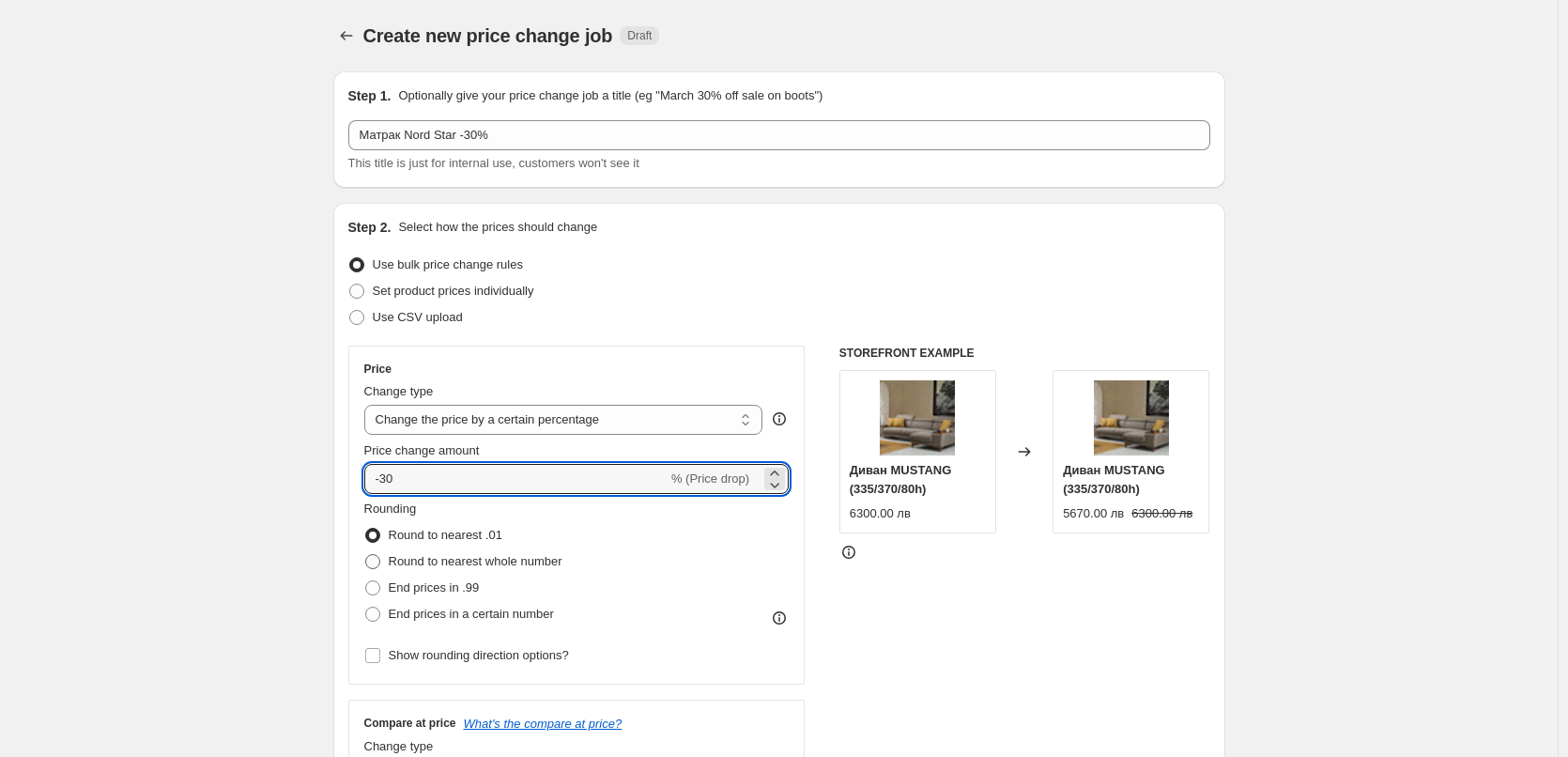 type on "-30" 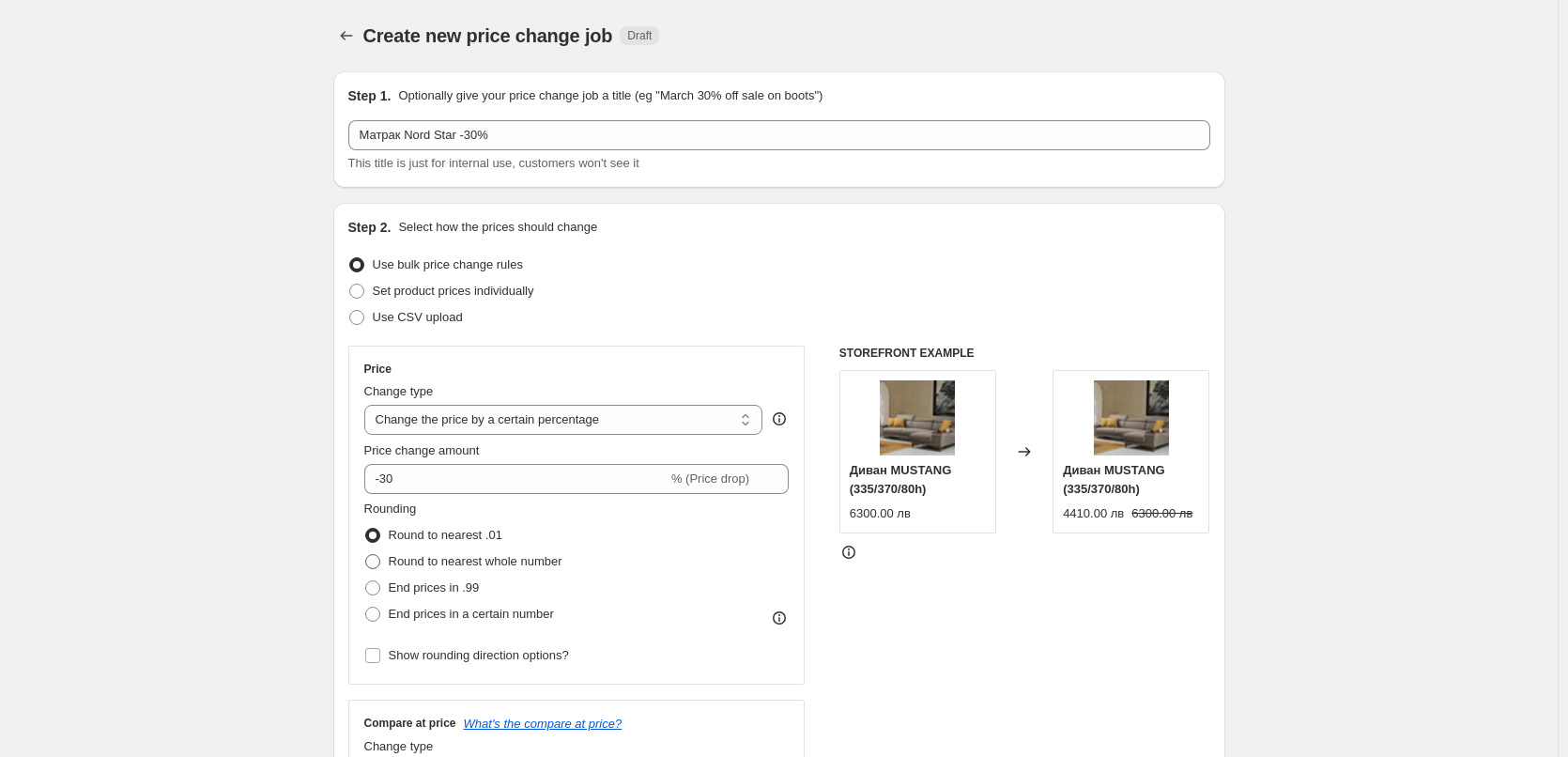 click at bounding box center (373, 562) 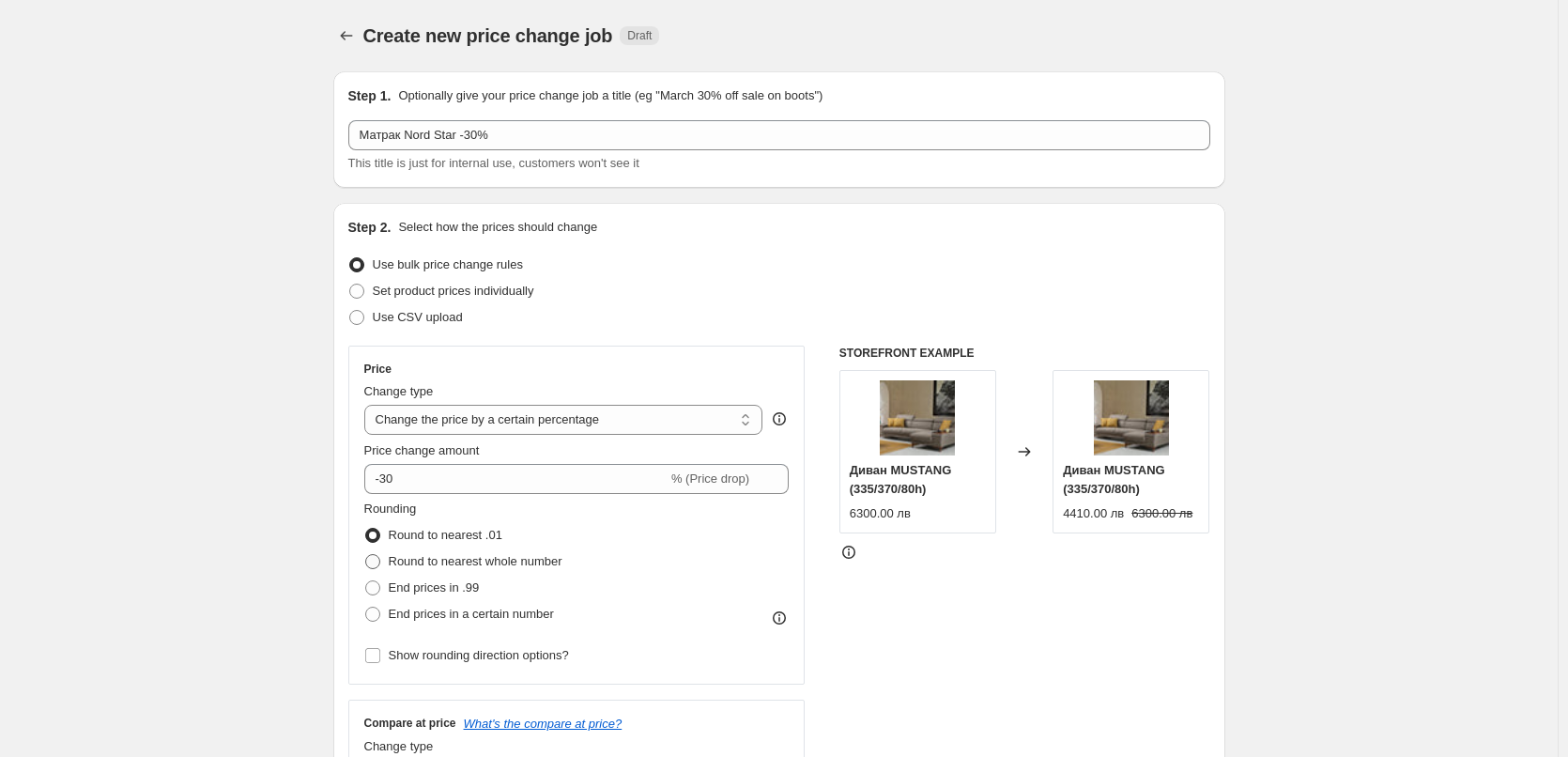 radio on "true" 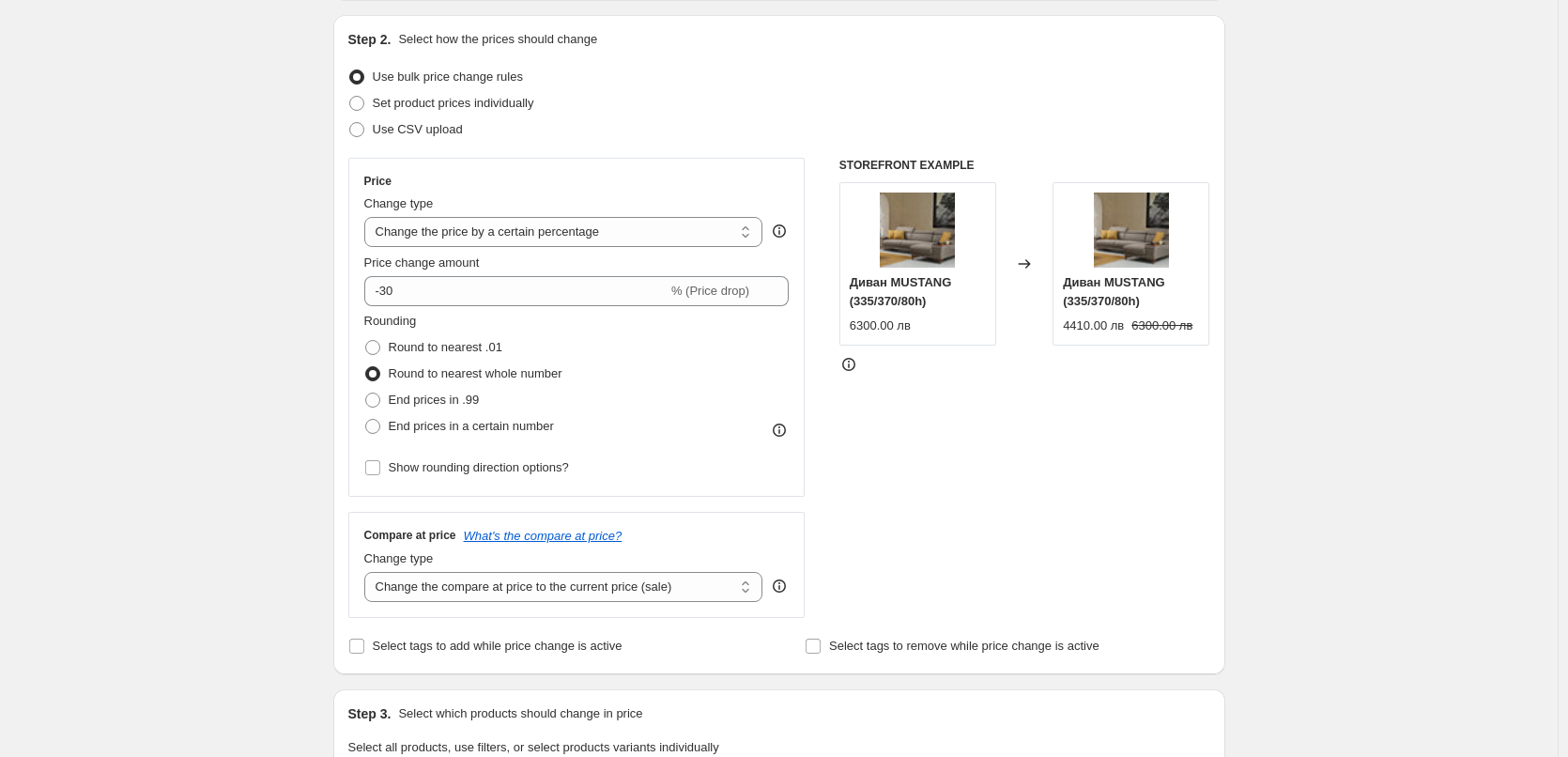 scroll, scrollTop: 470, scrollLeft: 0, axis: vertical 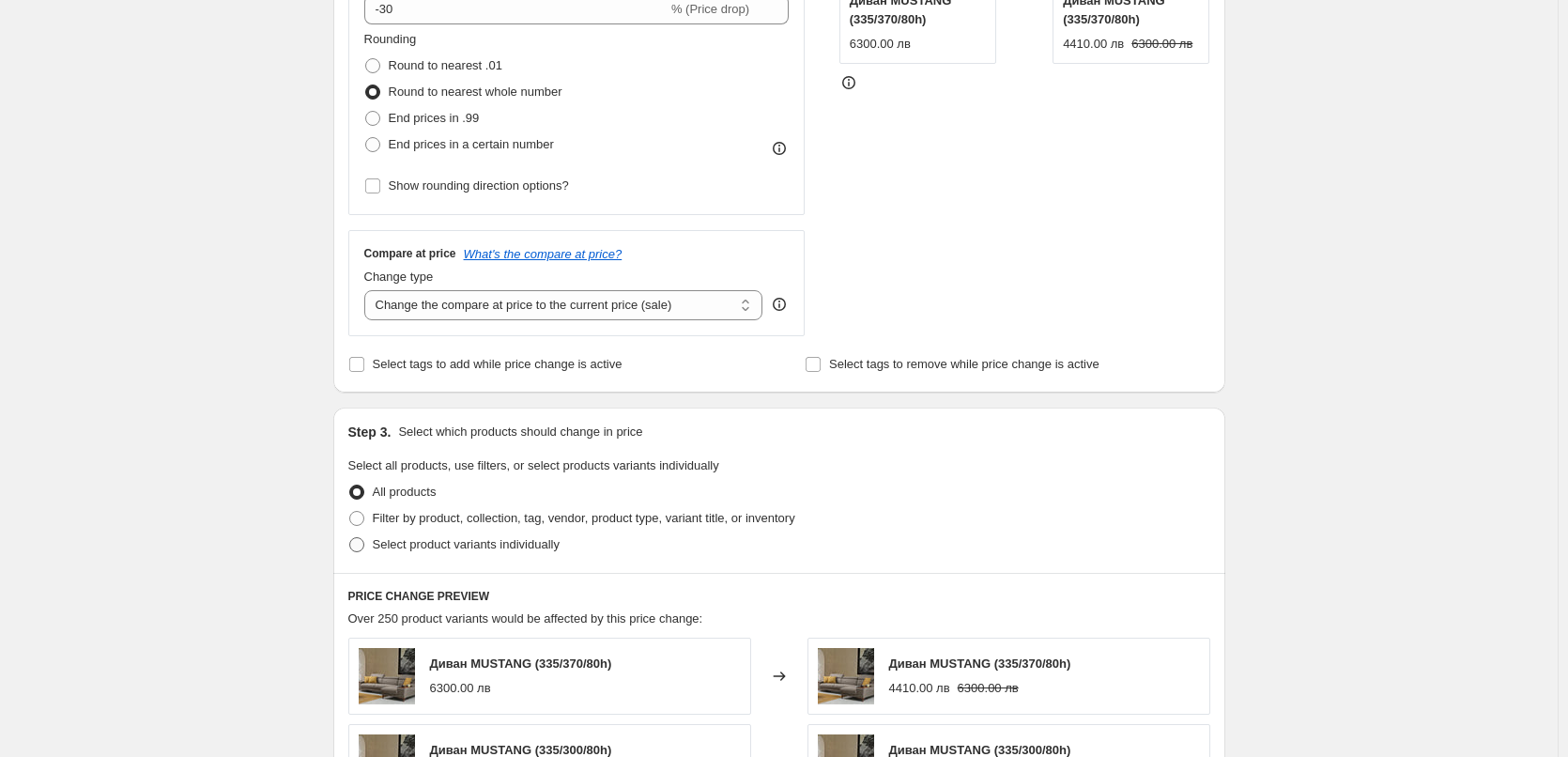 click at bounding box center (357, 545) 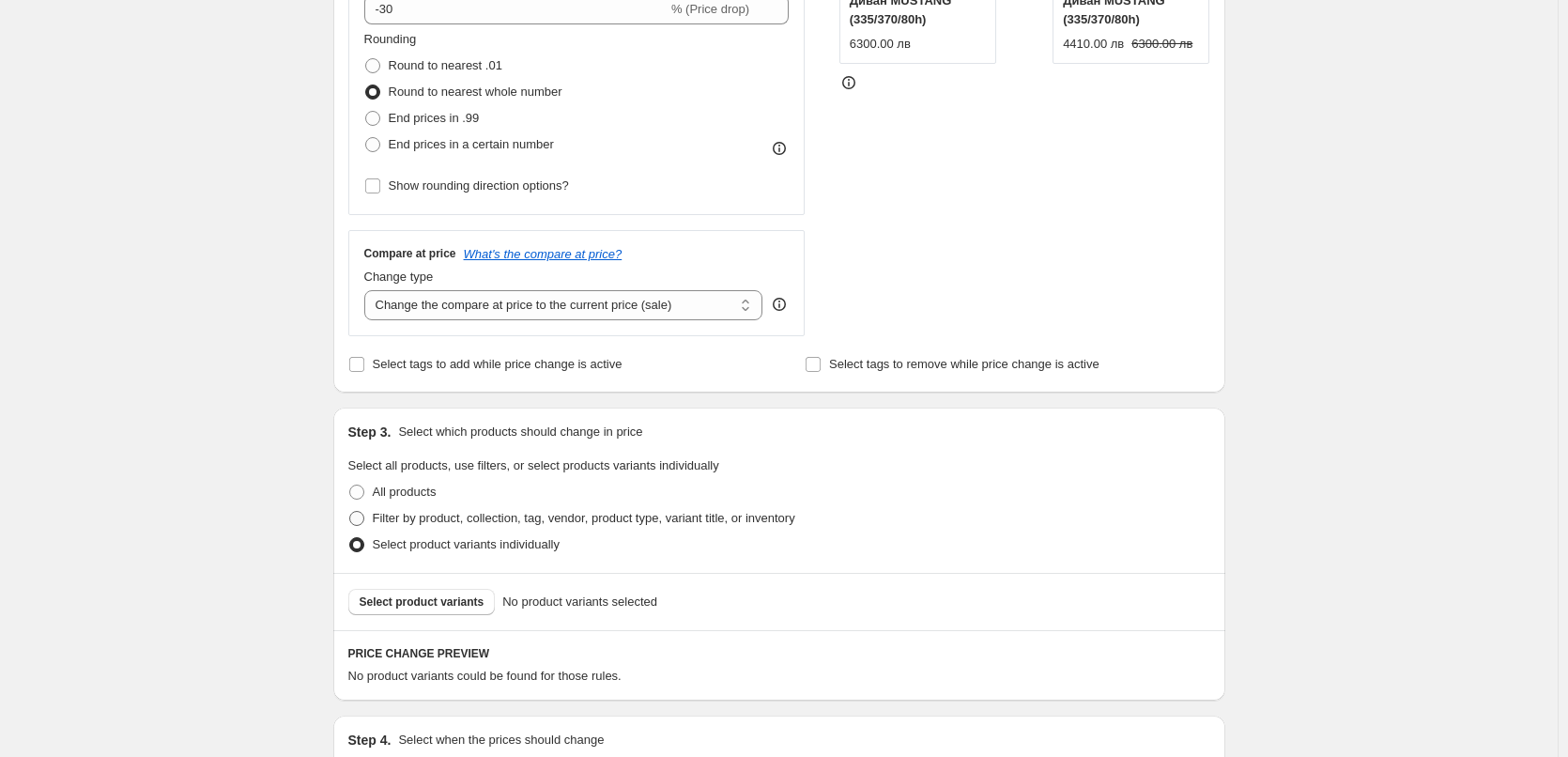 scroll, scrollTop: 657, scrollLeft: 0, axis: vertical 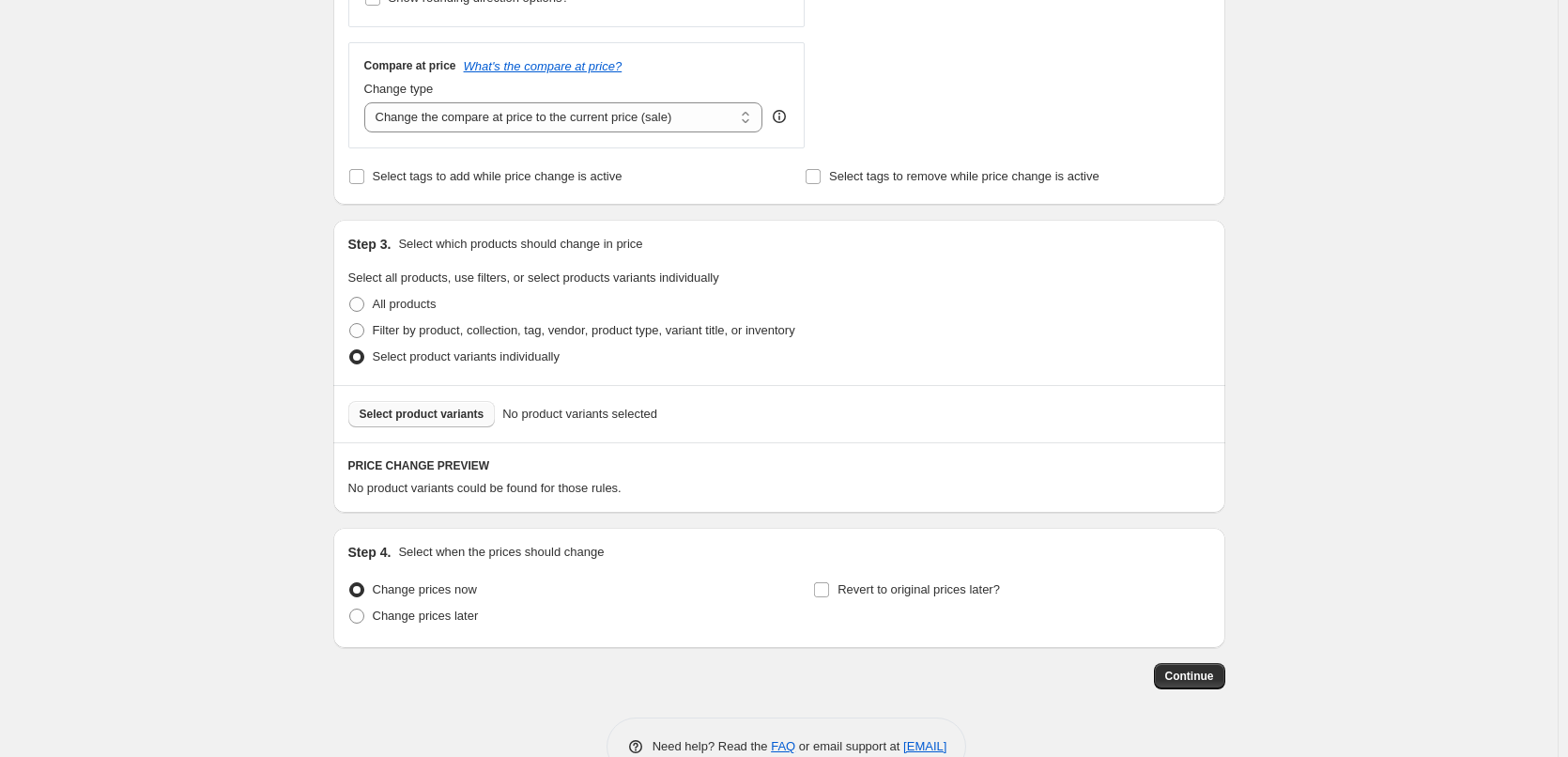 click on "Select product variants" at bounding box center (422, 414) 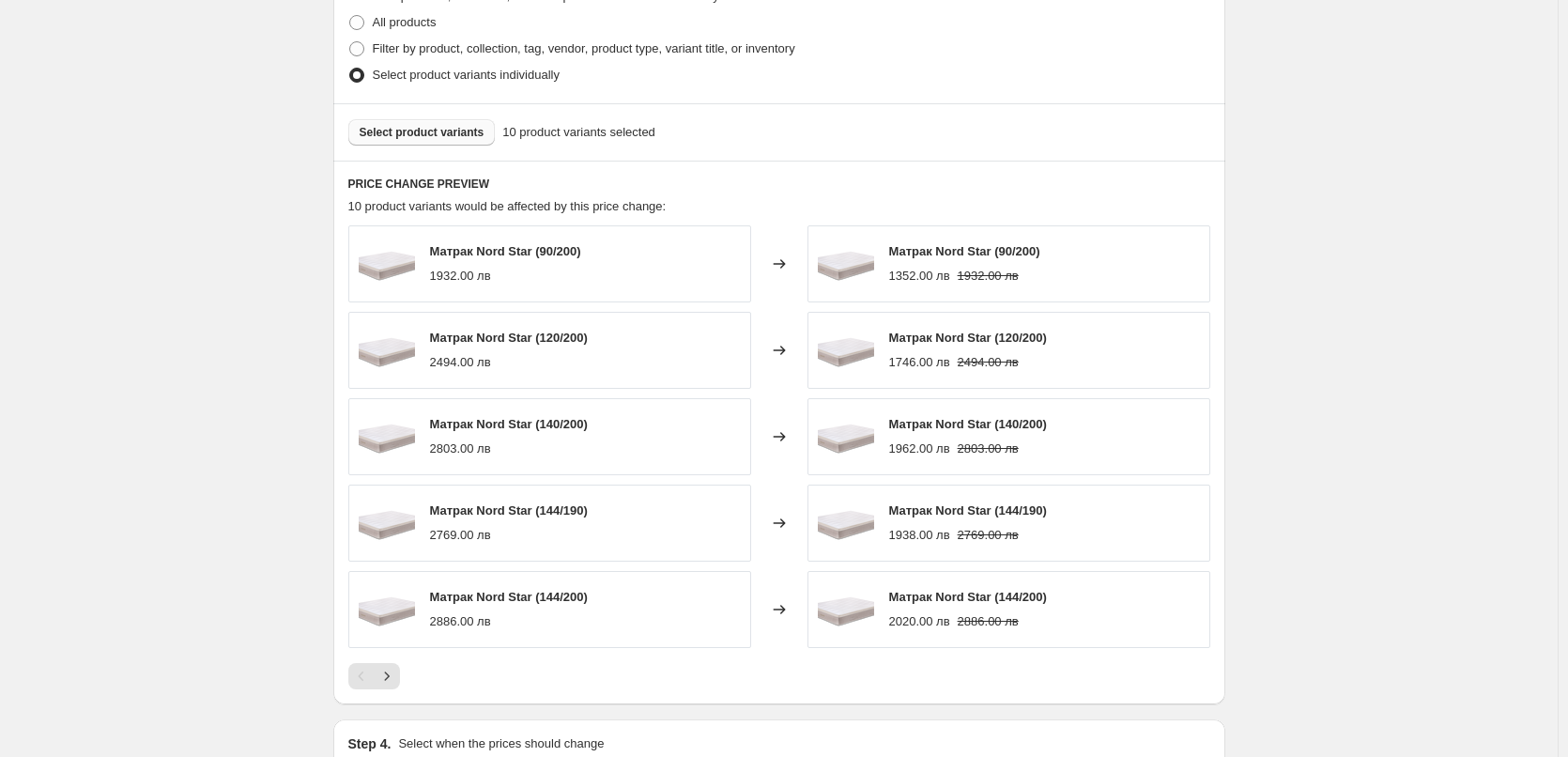 scroll, scrollTop: 1179, scrollLeft: 0, axis: vertical 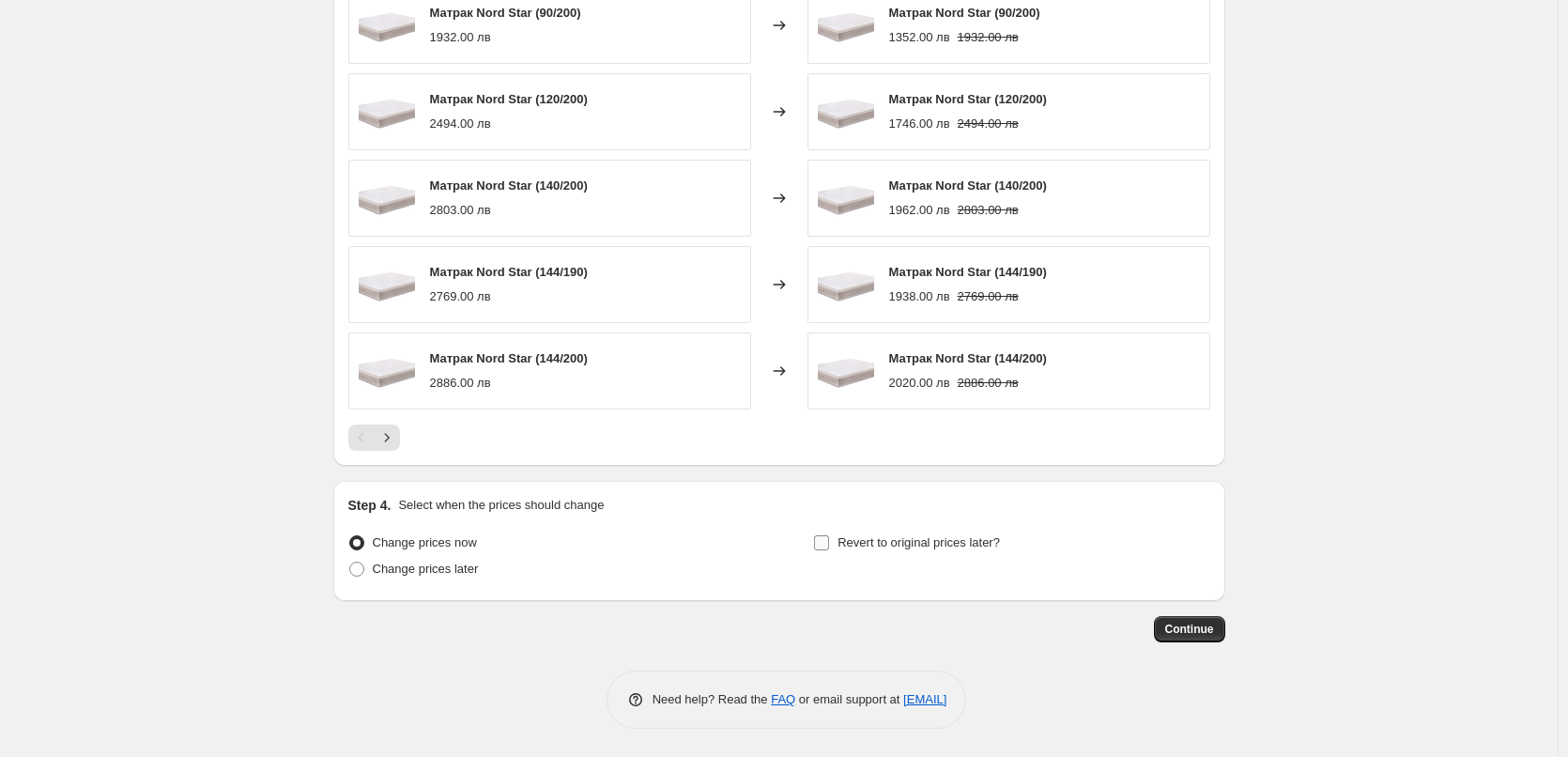 click on "Revert to original prices later?" at bounding box center [822, 543] 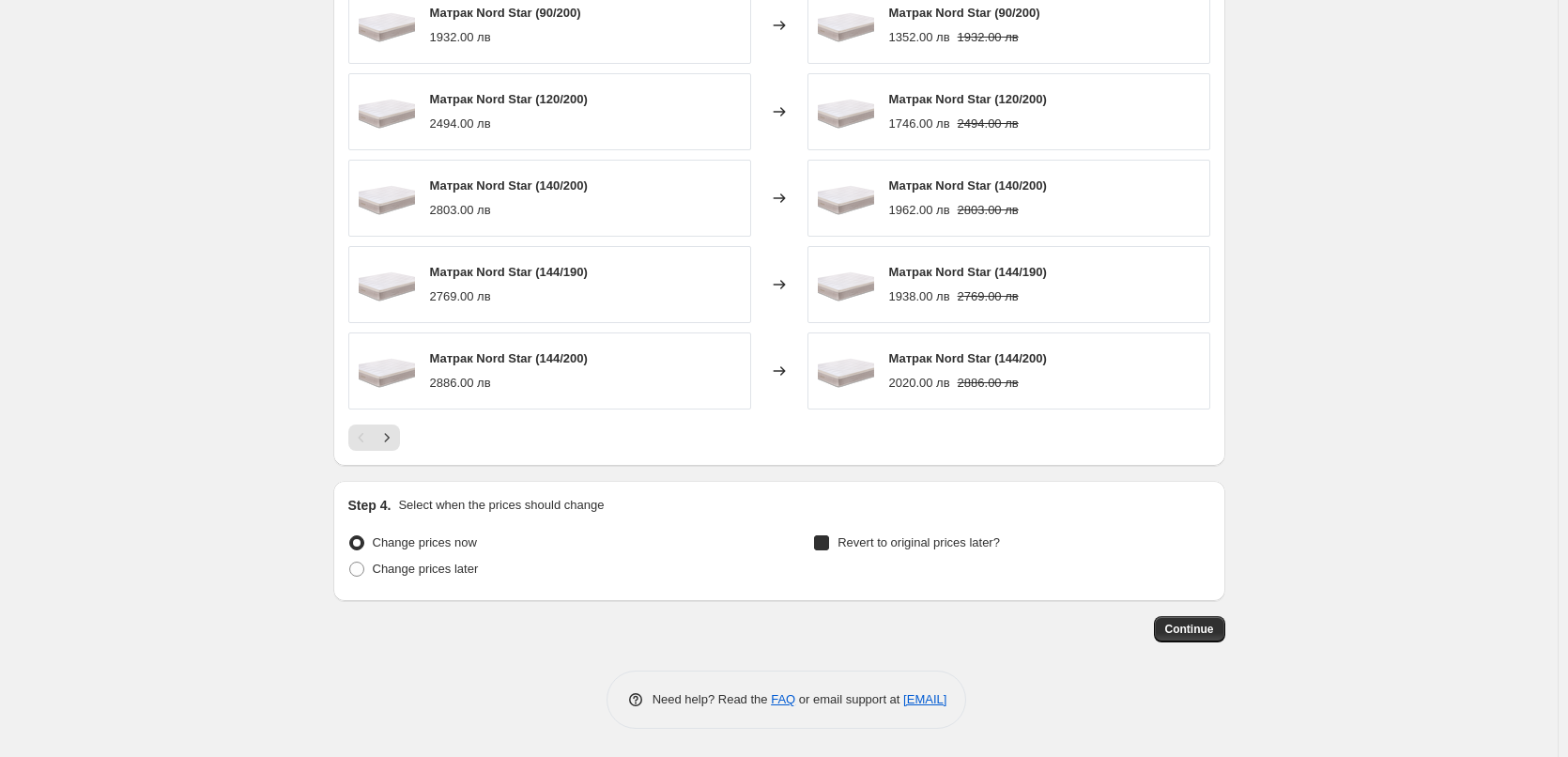 checkbox on "true" 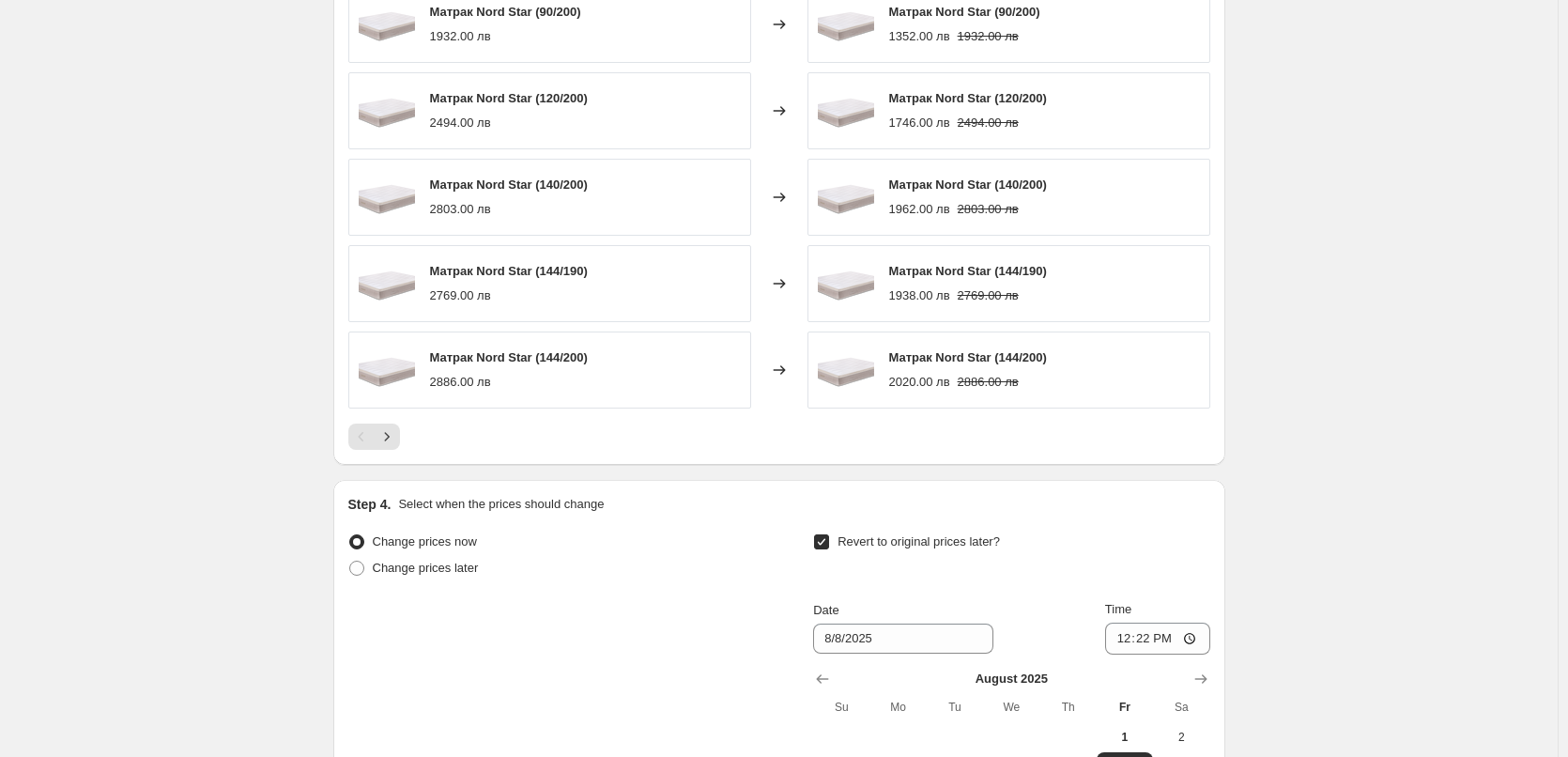 scroll, scrollTop: 1530, scrollLeft: 0, axis: vertical 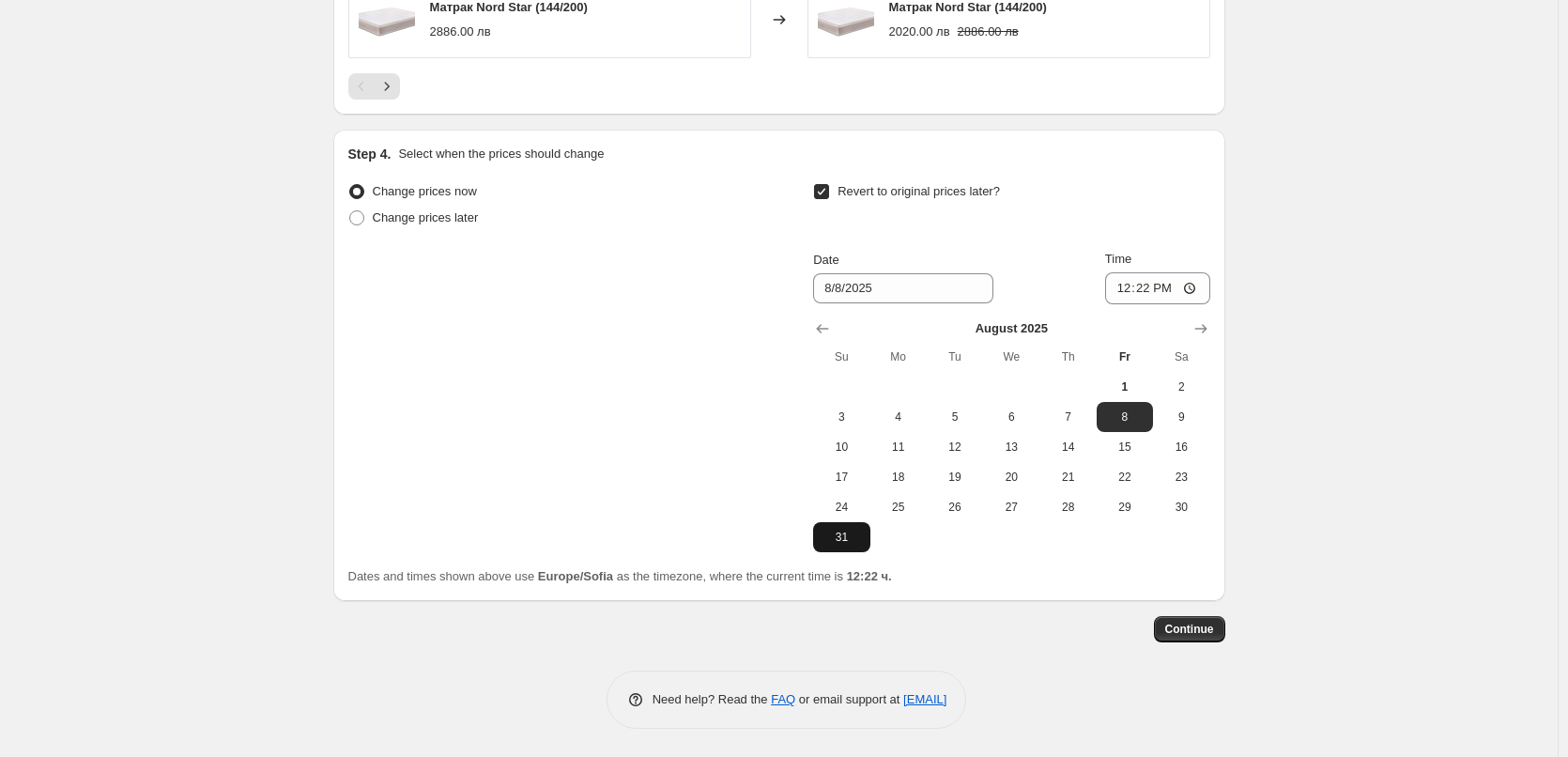 click on "31" at bounding box center [841, 537] 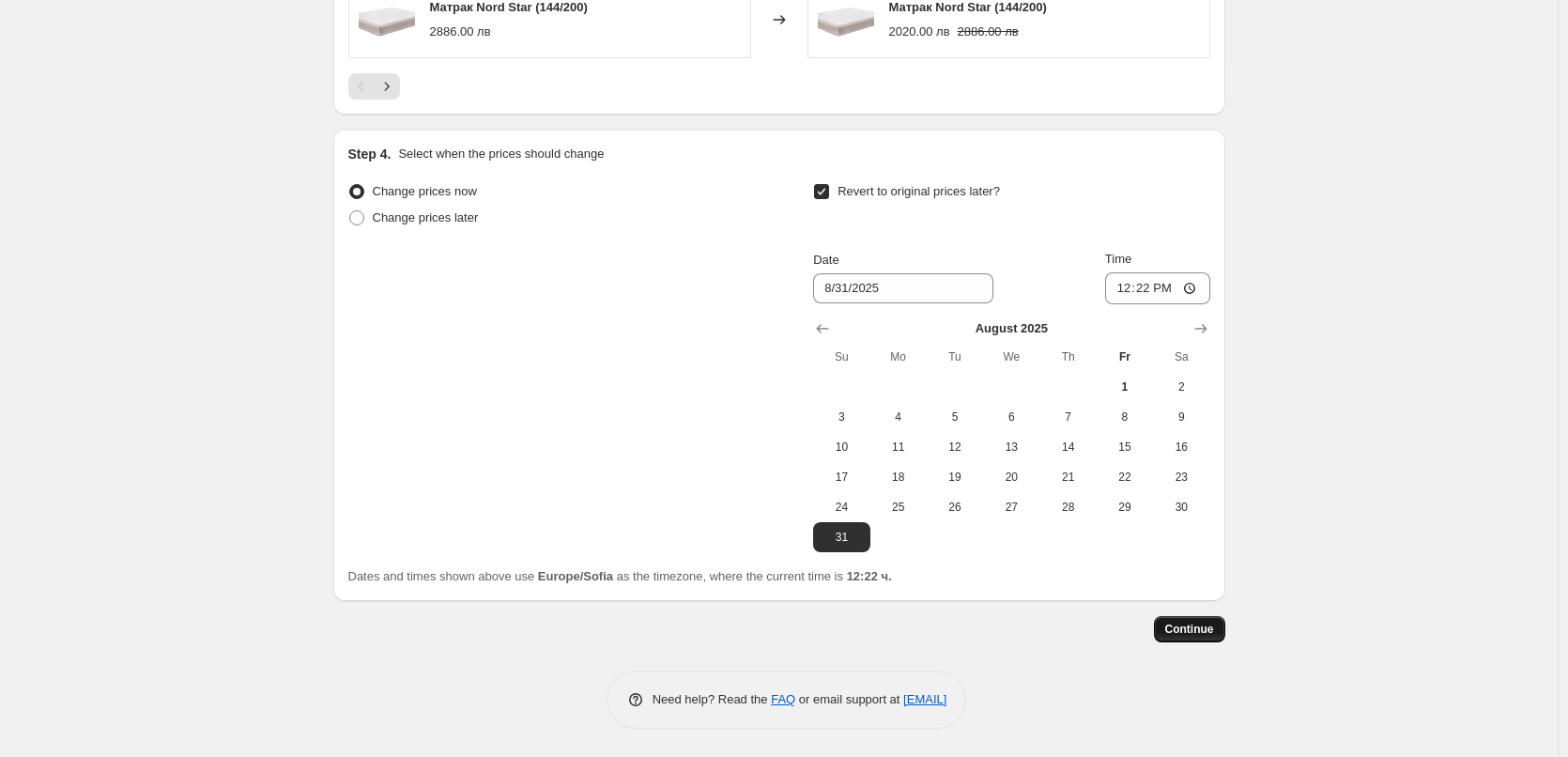 click on "Continue" at bounding box center [1190, 629] 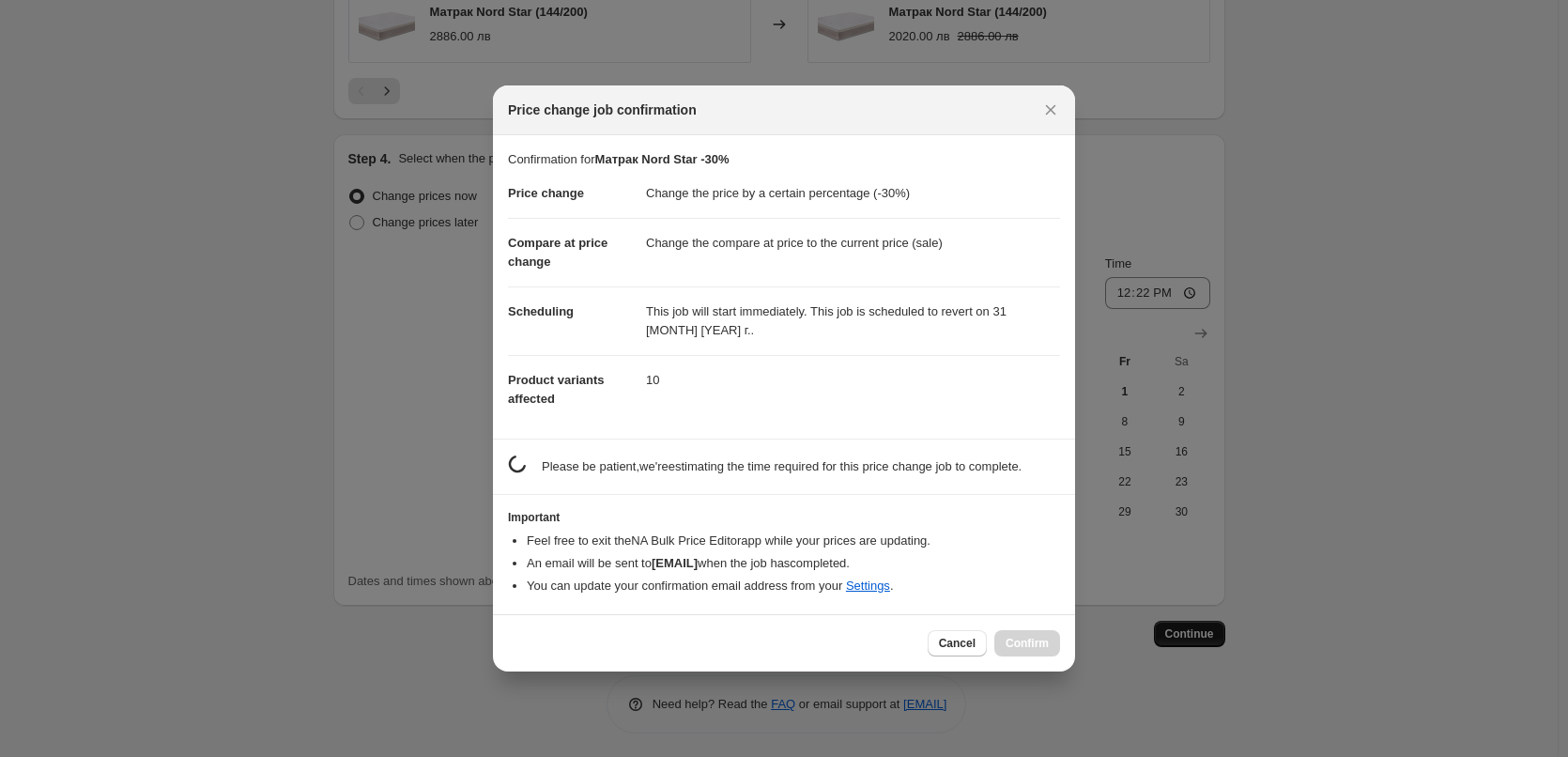 scroll, scrollTop: 0, scrollLeft: 0, axis: both 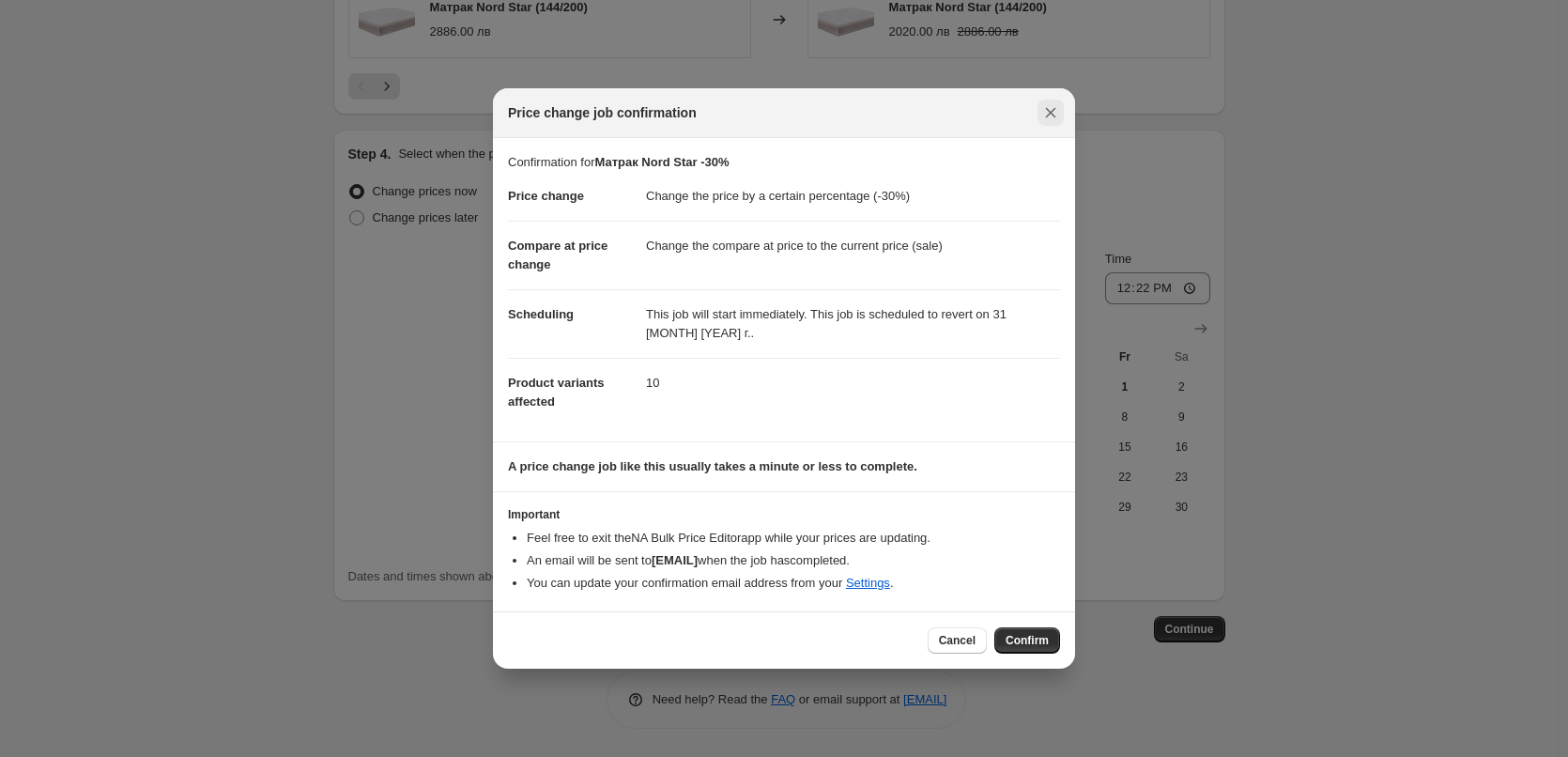 click 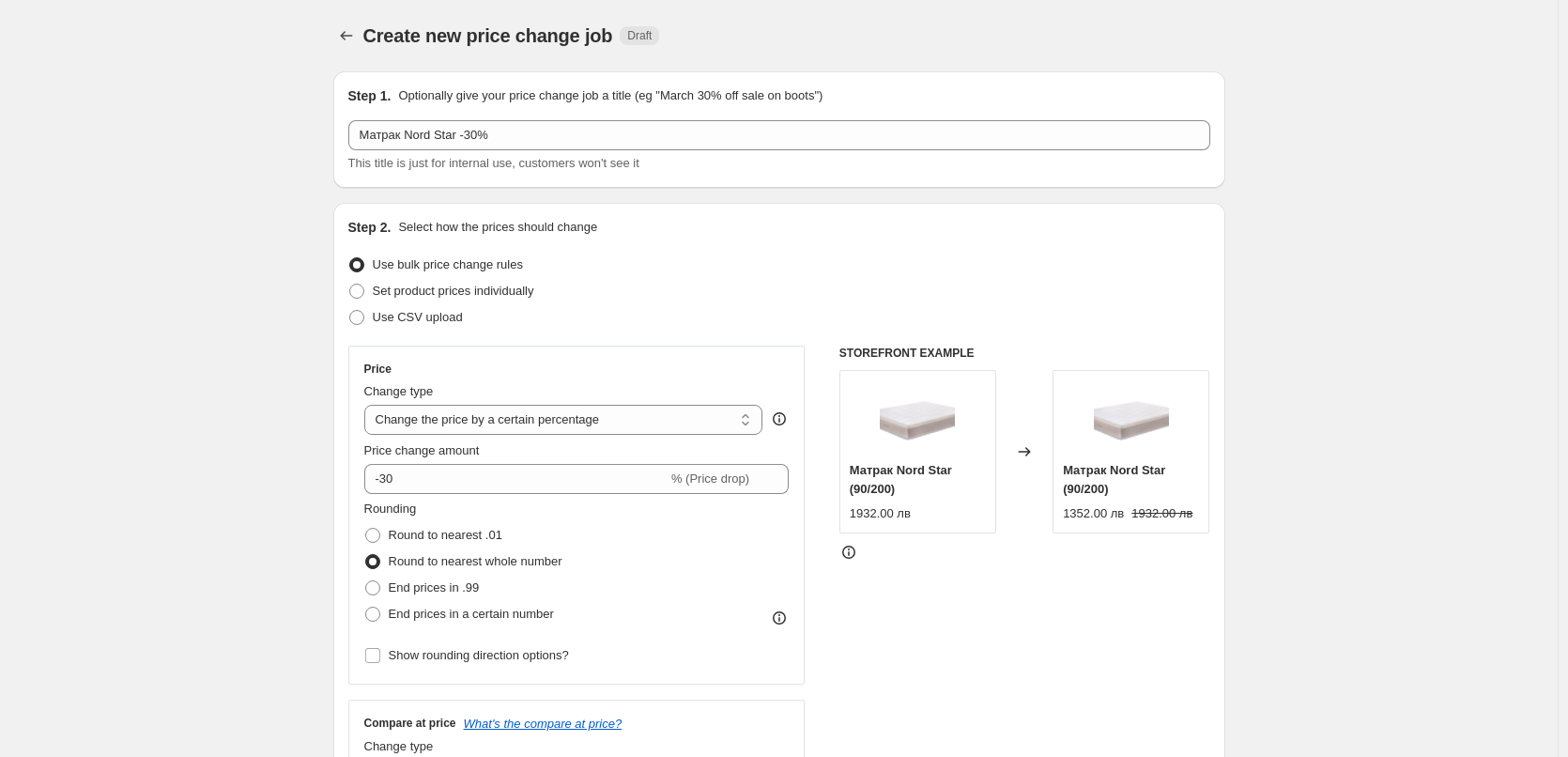 scroll, scrollTop: 1530, scrollLeft: 0, axis: vertical 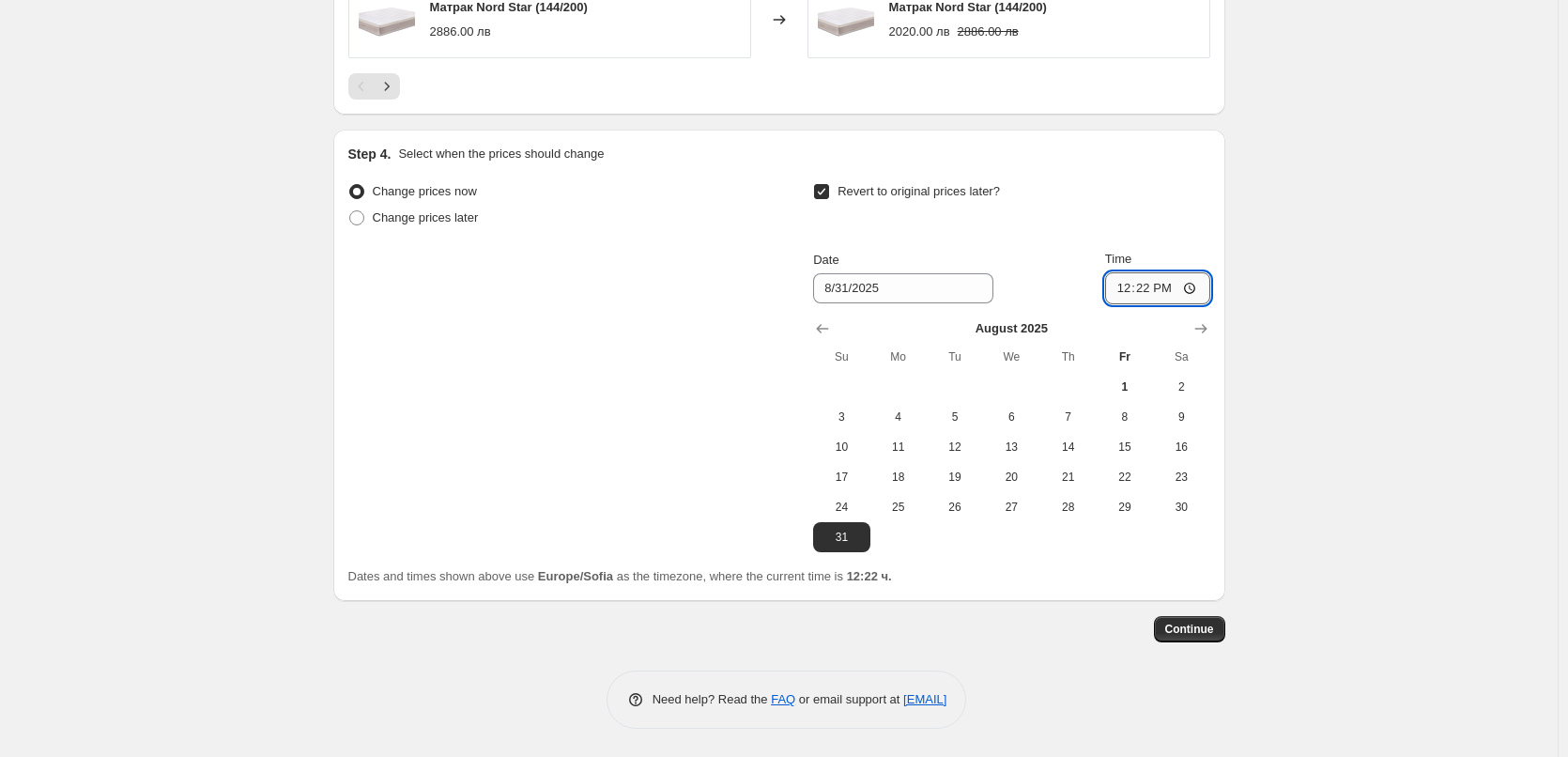 click on "12:22" at bounding box center (1158, 288) 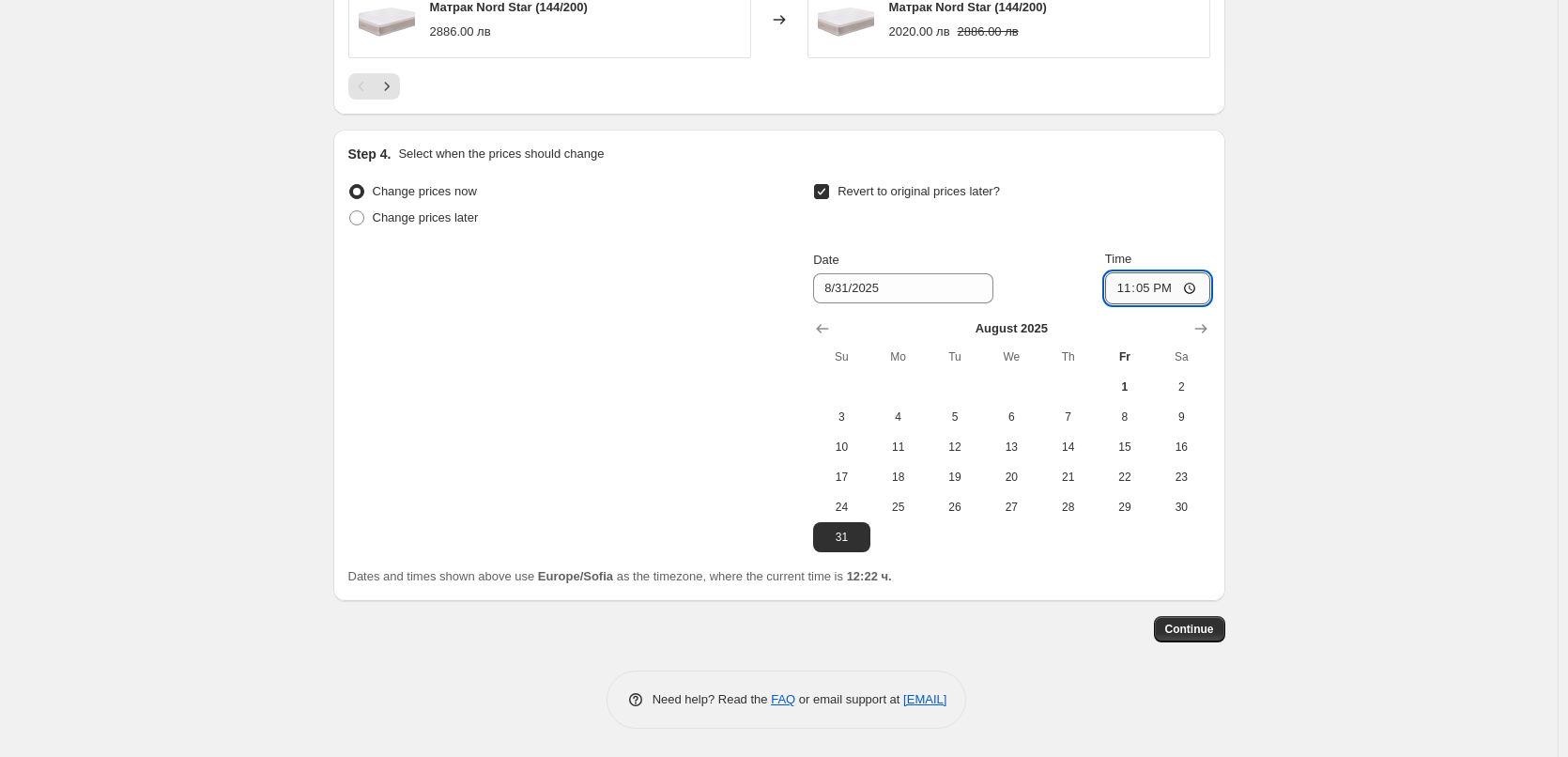type on "23:59" 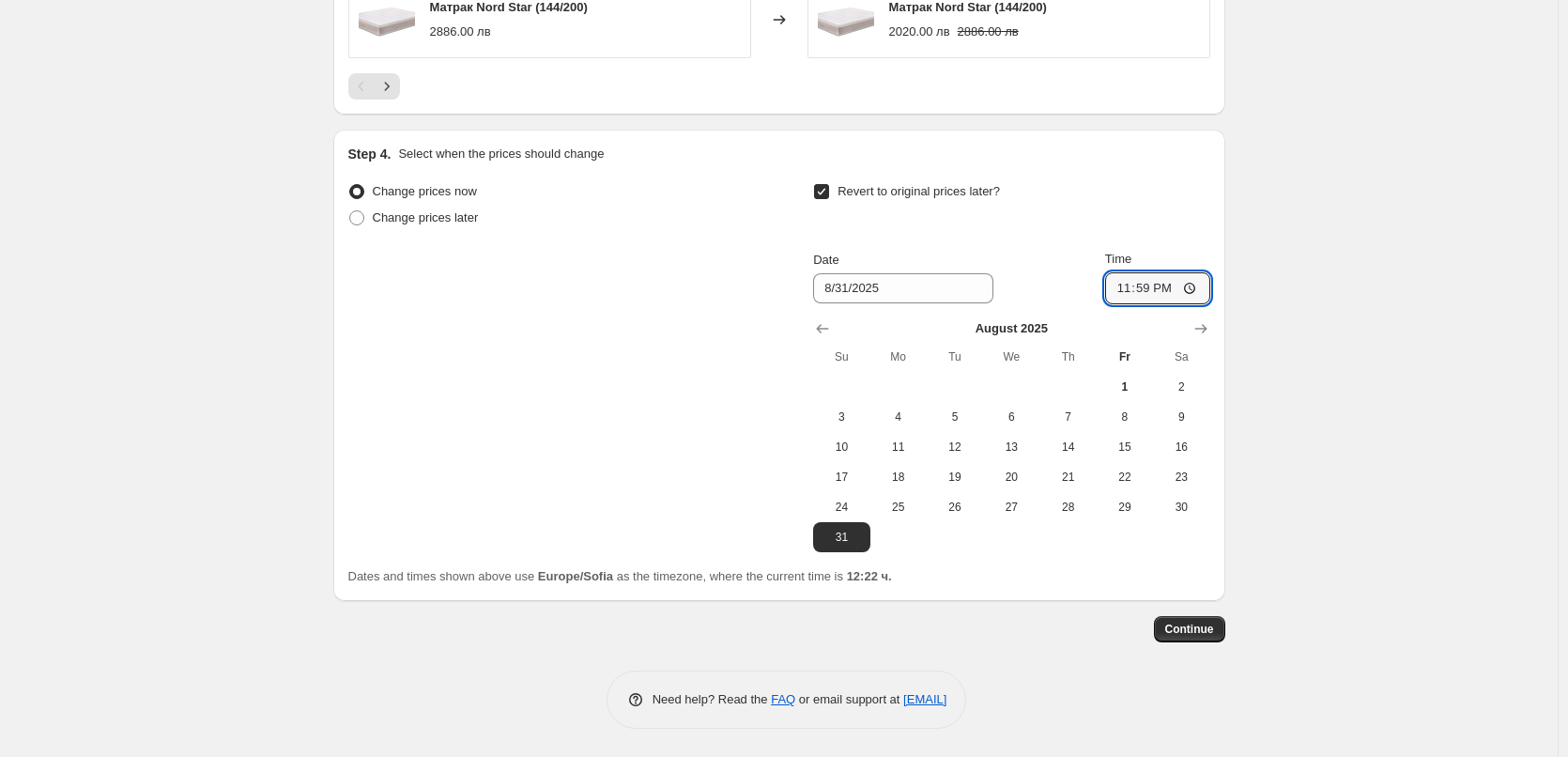 click at bounding box center [841, 387] 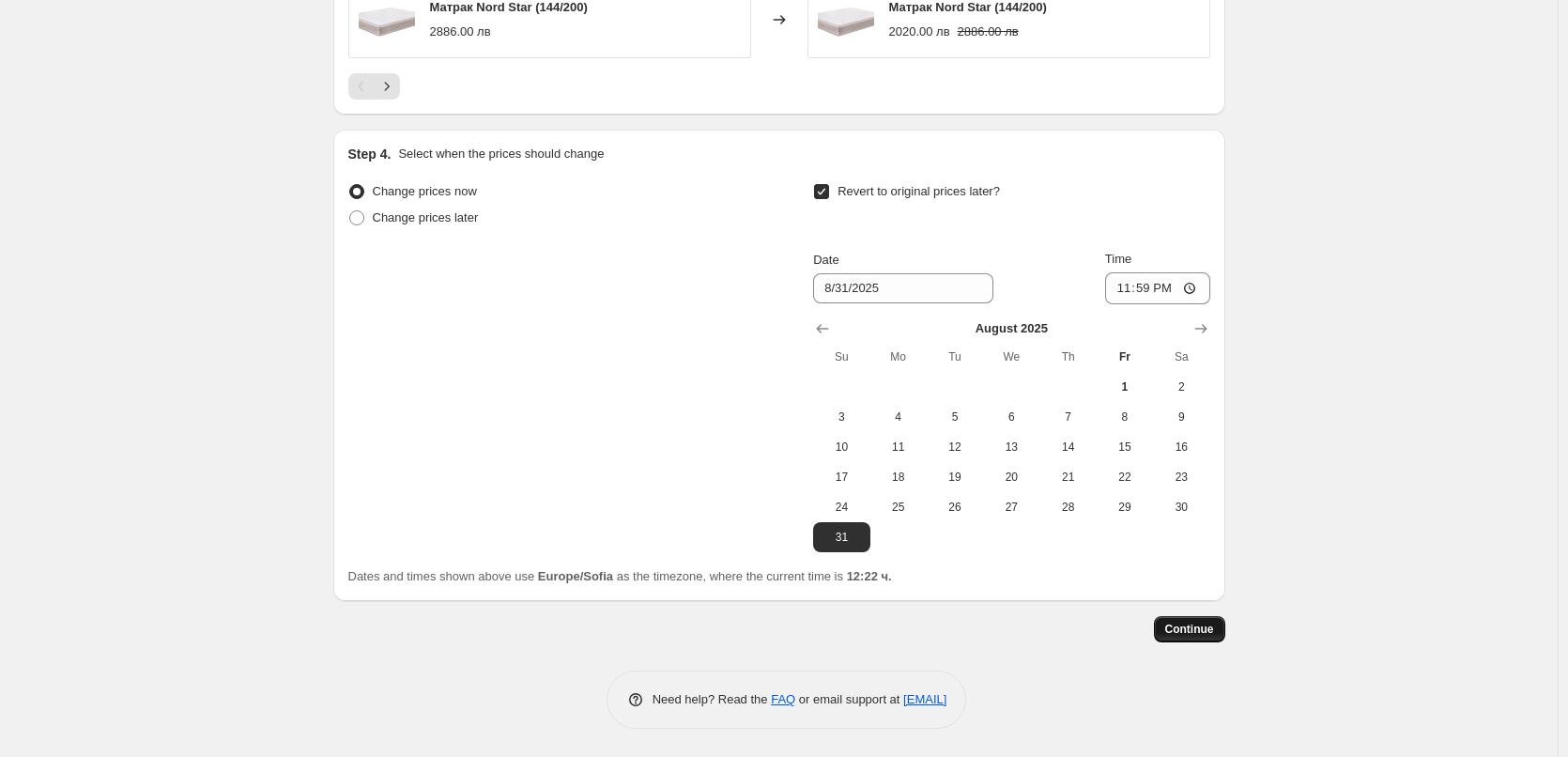 click on "Continue" at bounding box center [1190, 629] 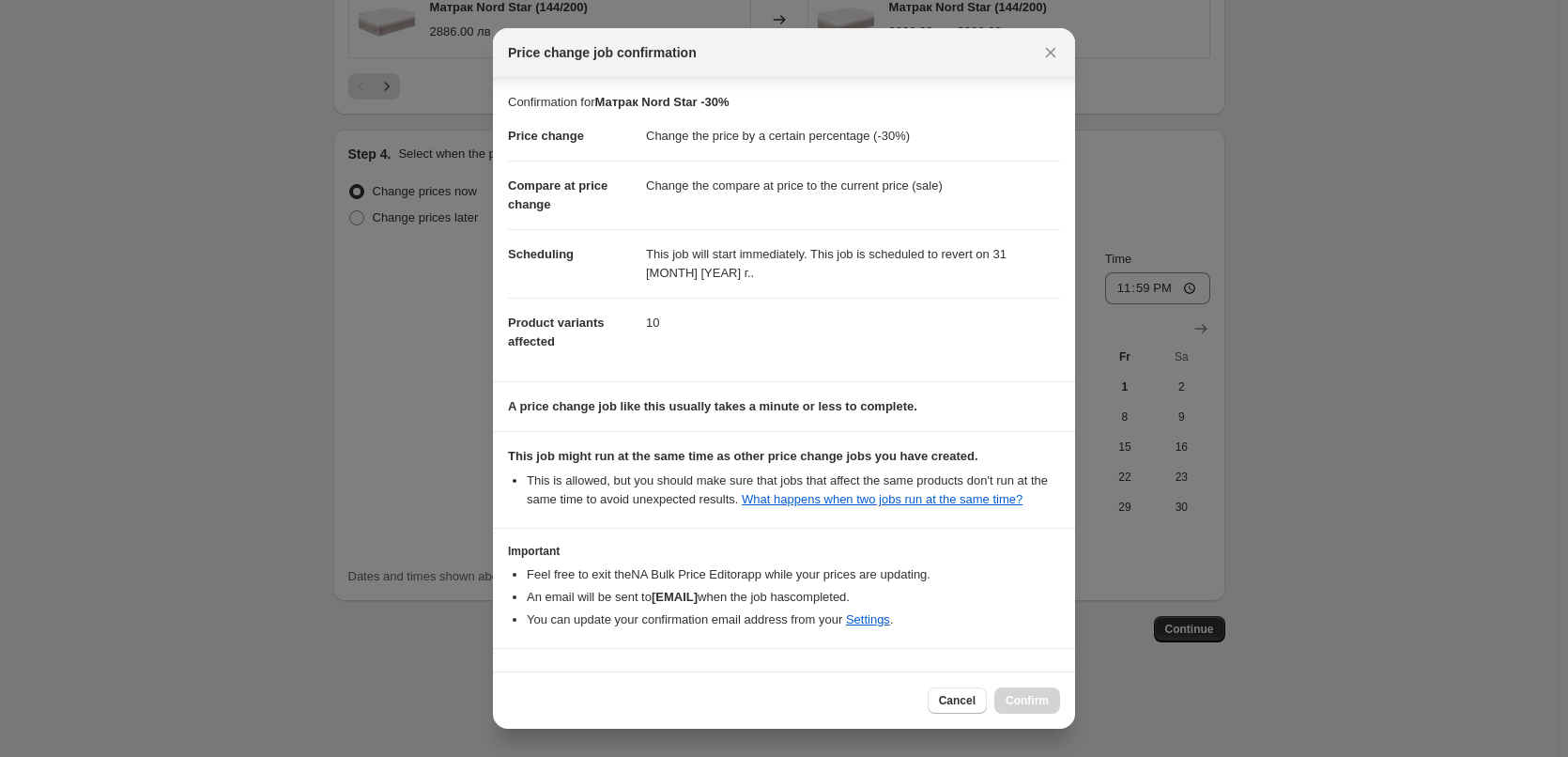 scroll, scrollTop: 53, scrollLeft: 0, axis: vertical 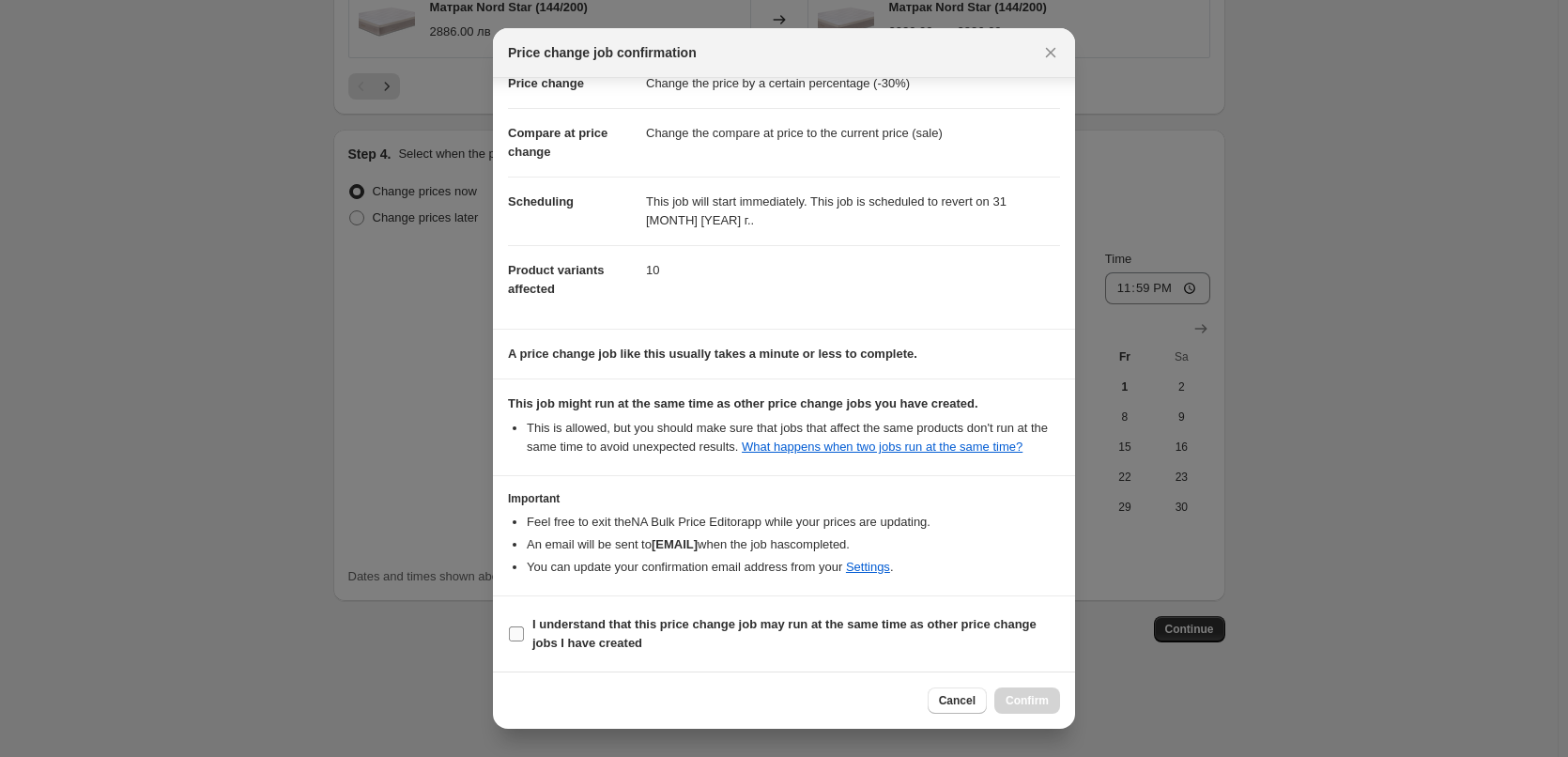 click on "I understand that this price change job may run at the same time as other price change jobs I have created" at bounding box center [516, 634] 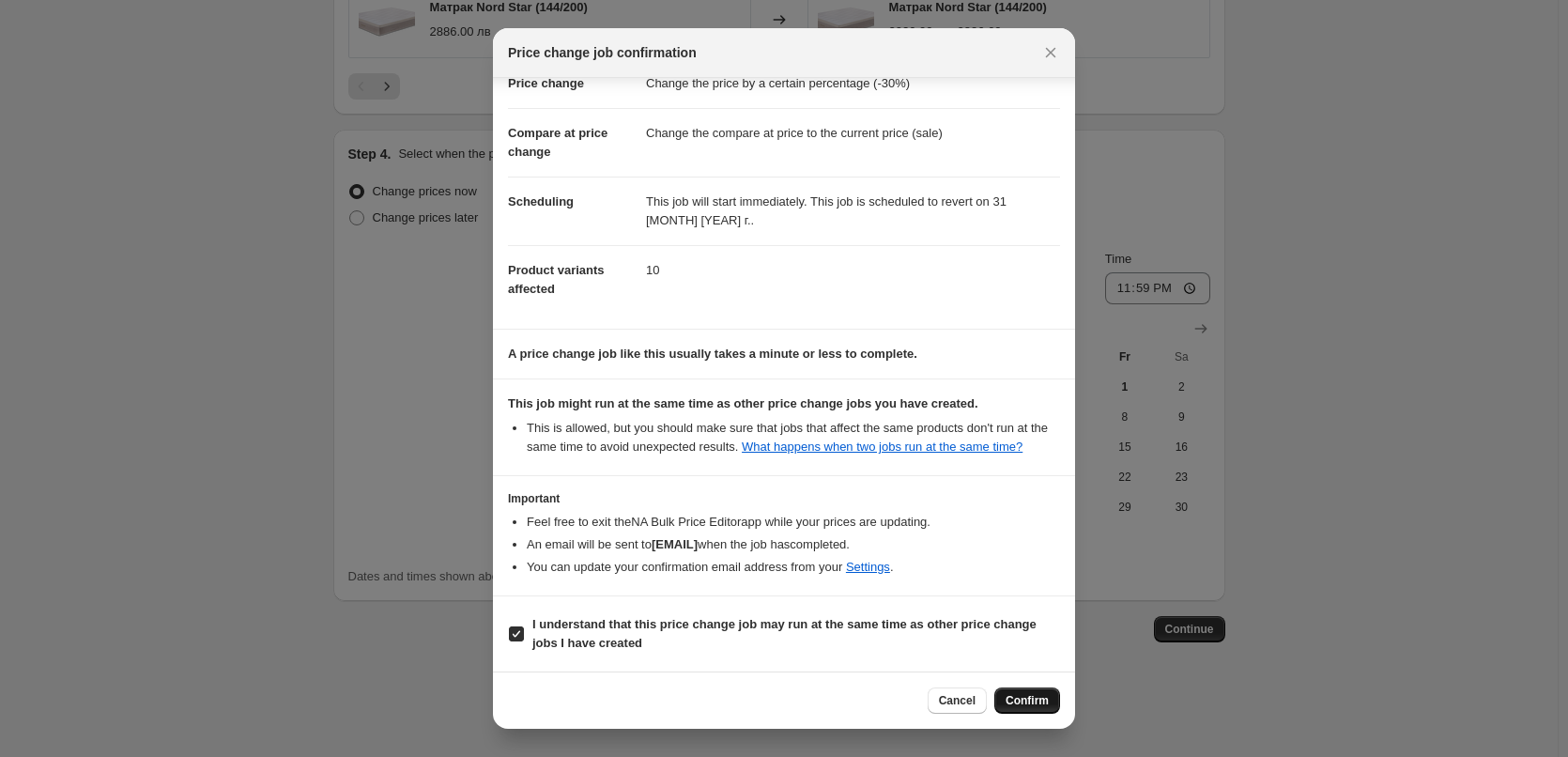 click on "Confirm" at bounding box center (1027, 701) 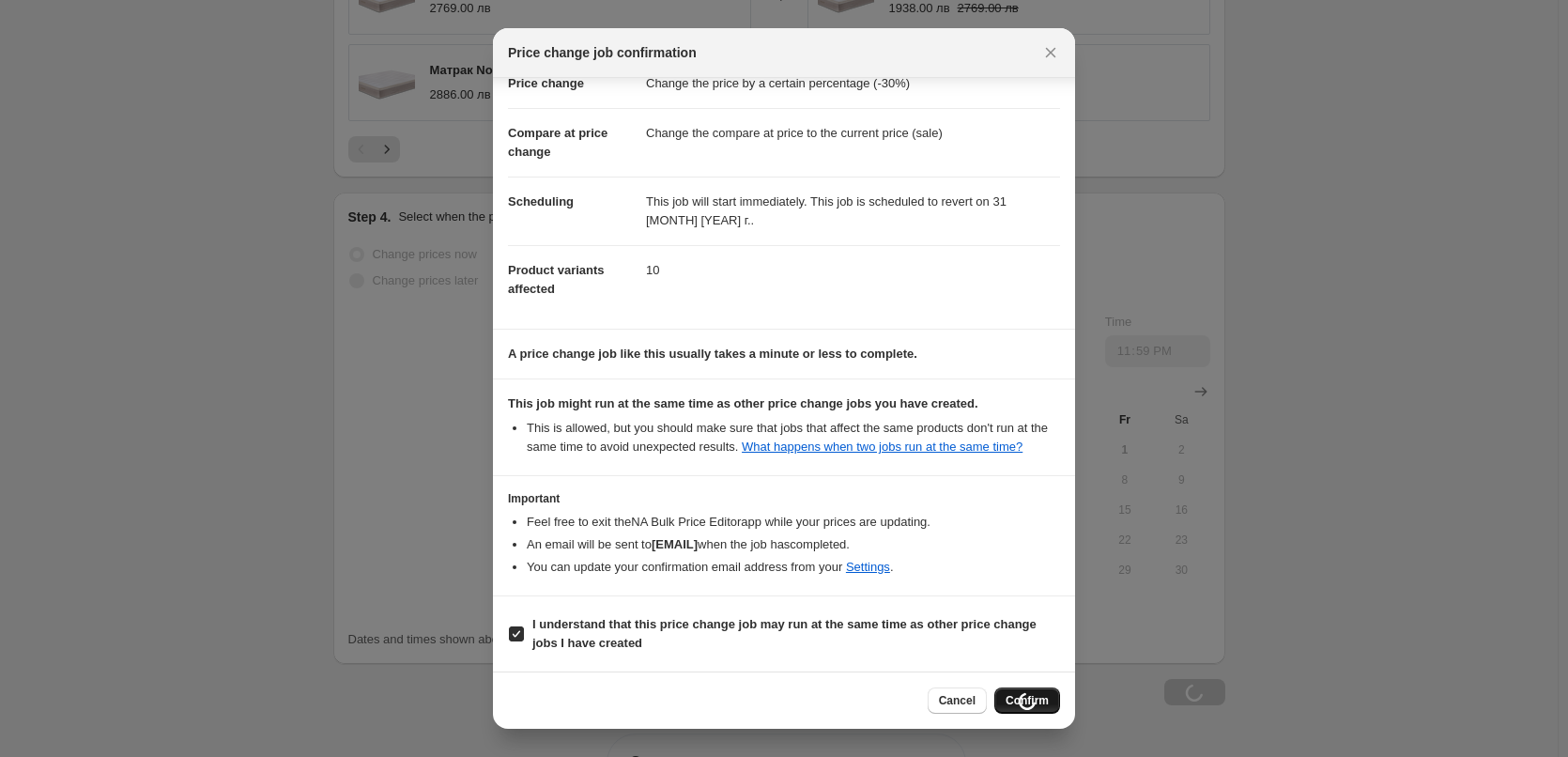 scroll, scrollTop: 1594, scrollLeft: 0, axis: vertical 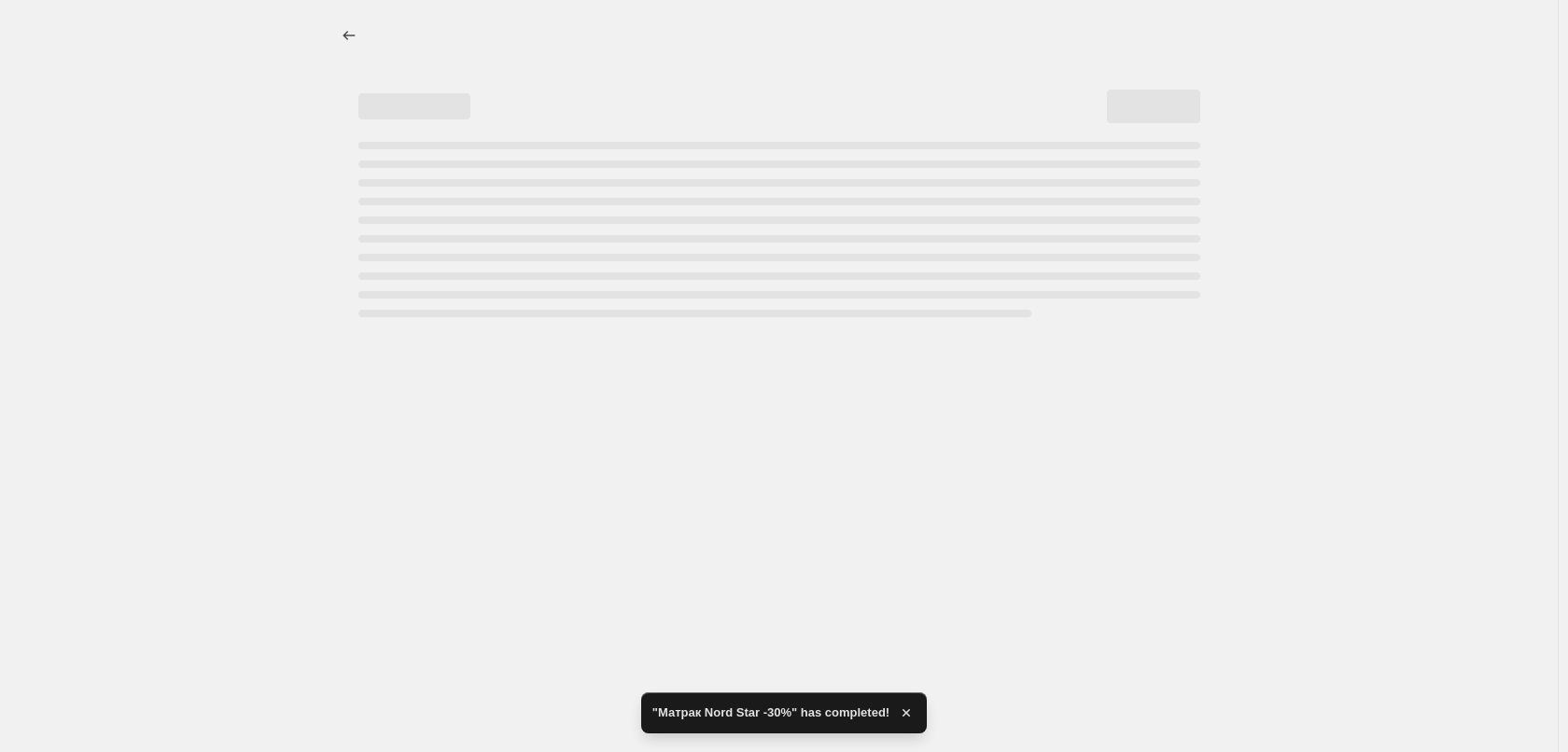 select on "percentage" 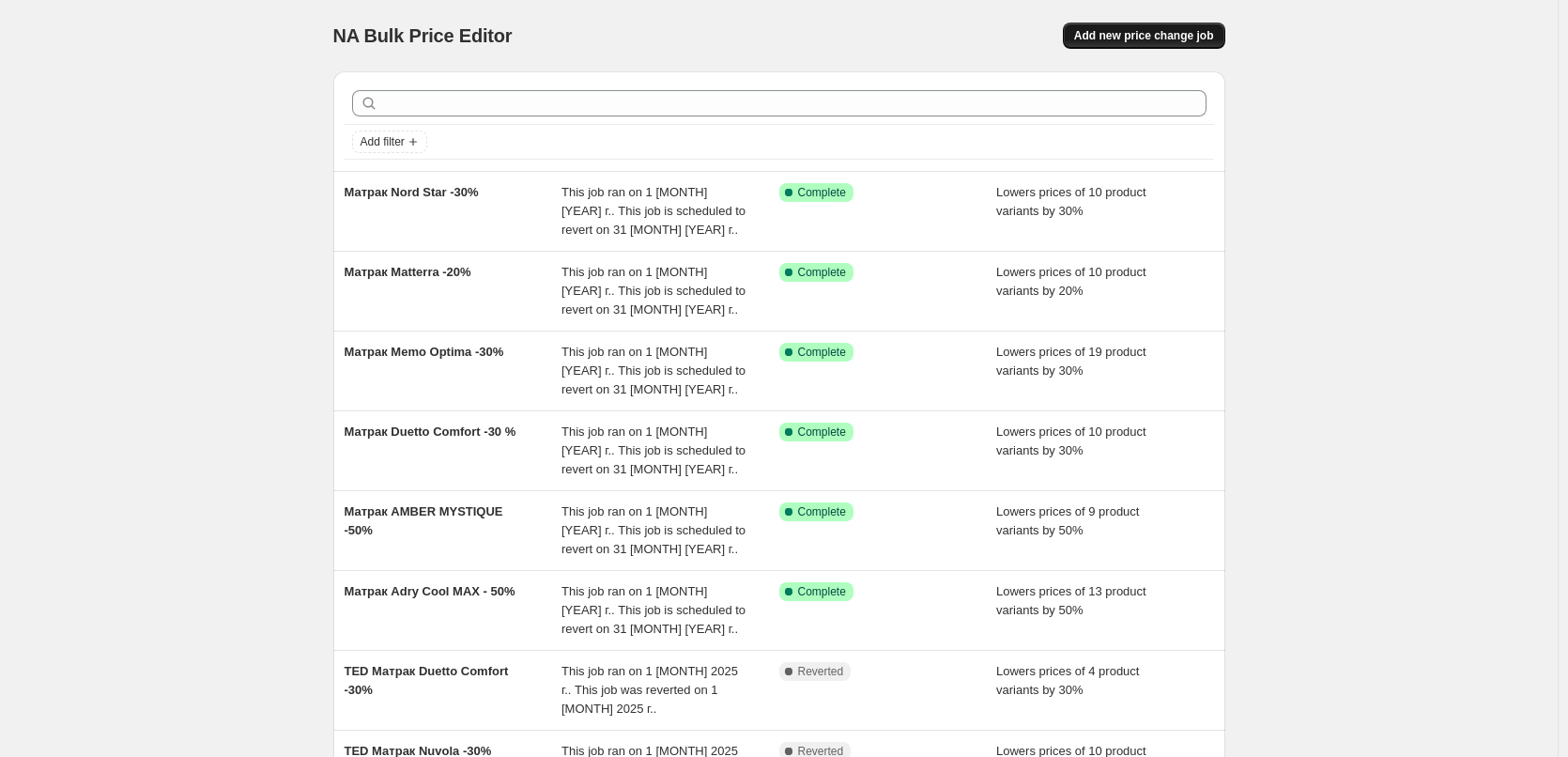 click on "Add new price change job" at bounding box center (1144, 36) 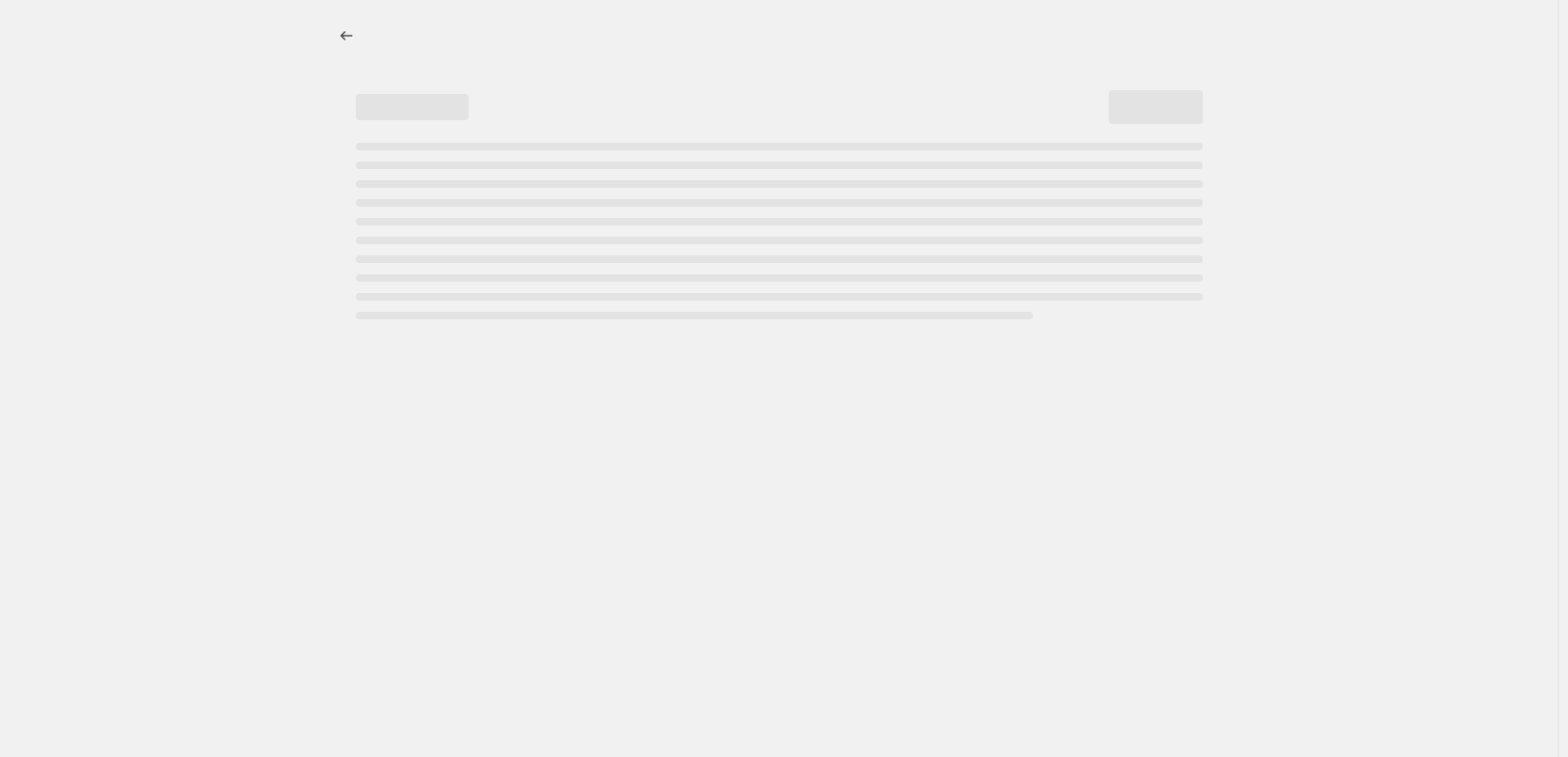 select on "percentage" 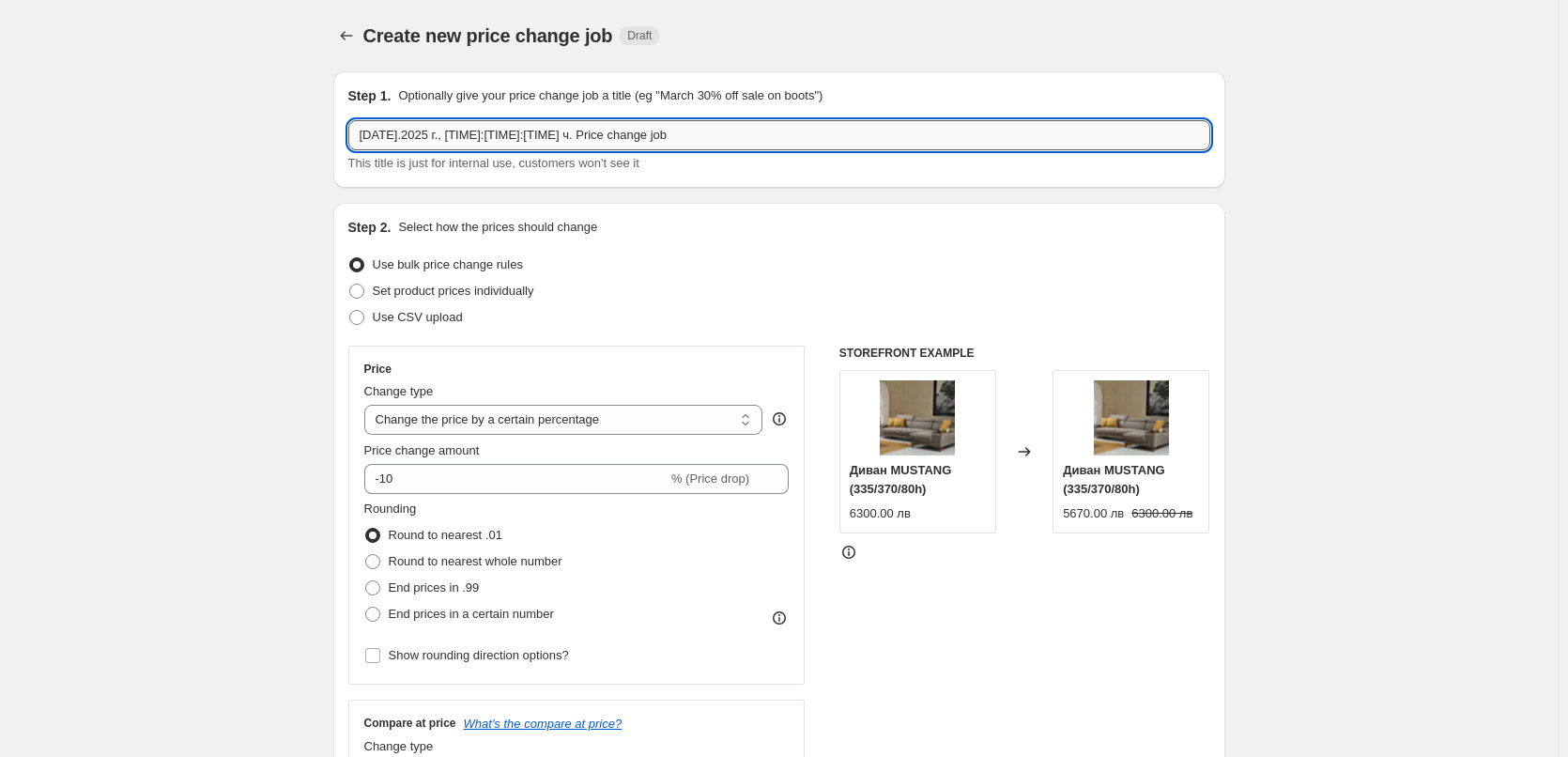 drag, startPoint x: 589, startPoint y: 135, endPoint x: 363, endPoint y: 136, distance: 226.00221 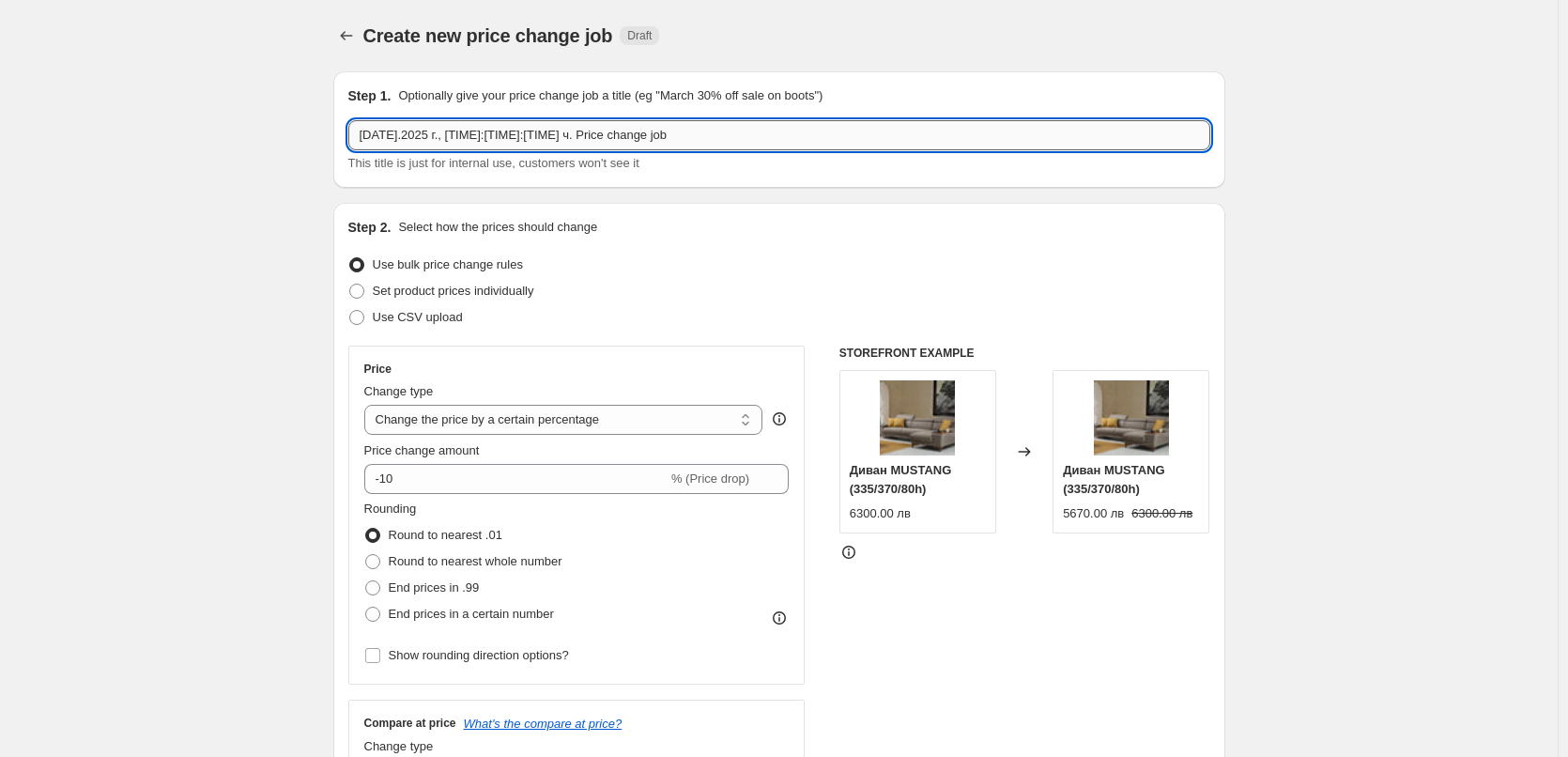 paste on "Матрак Favourite Nova - еднолицев" 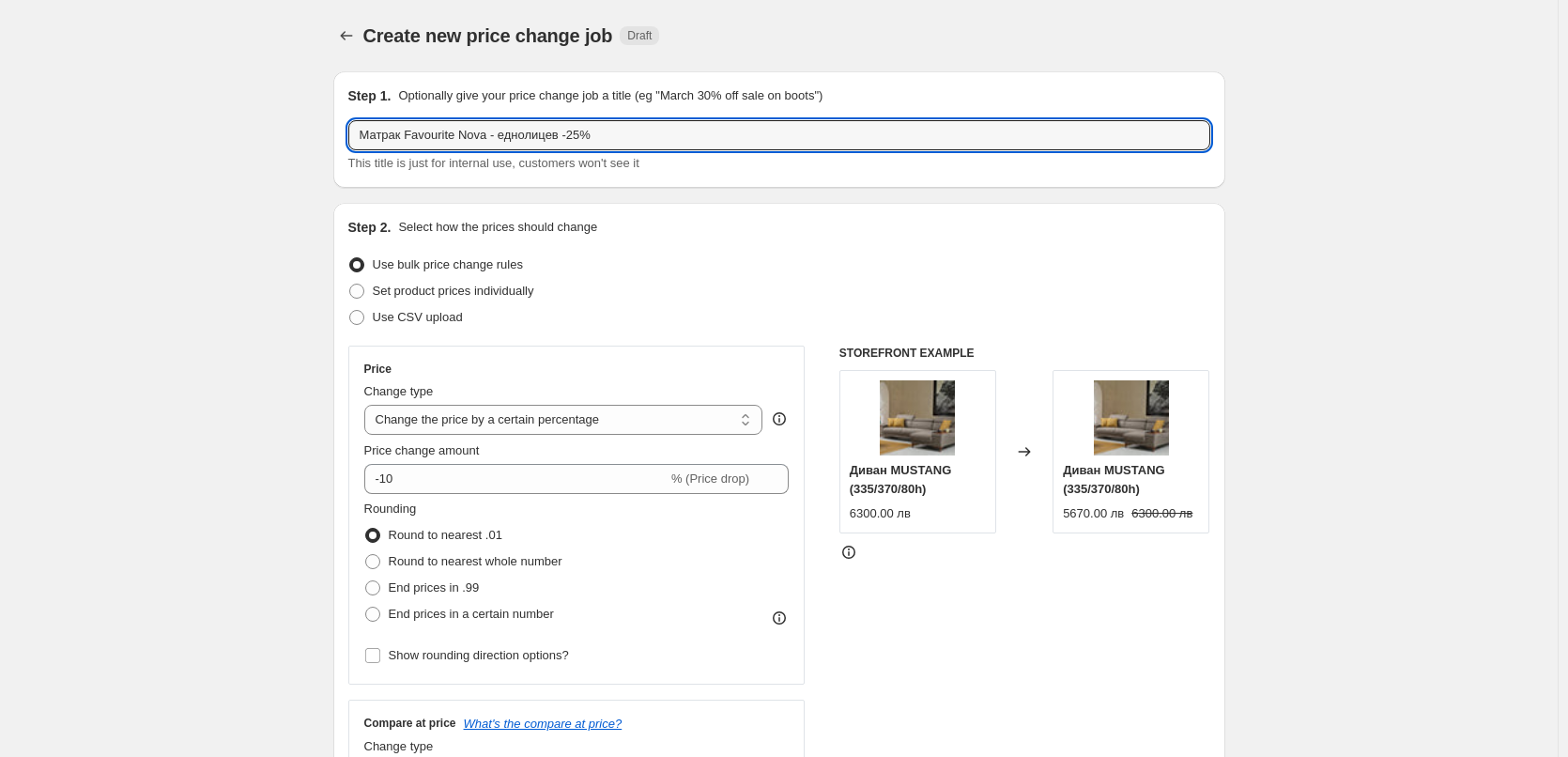 scroll, scrollTop: 188, scrollLeft: 0, axis: vertical 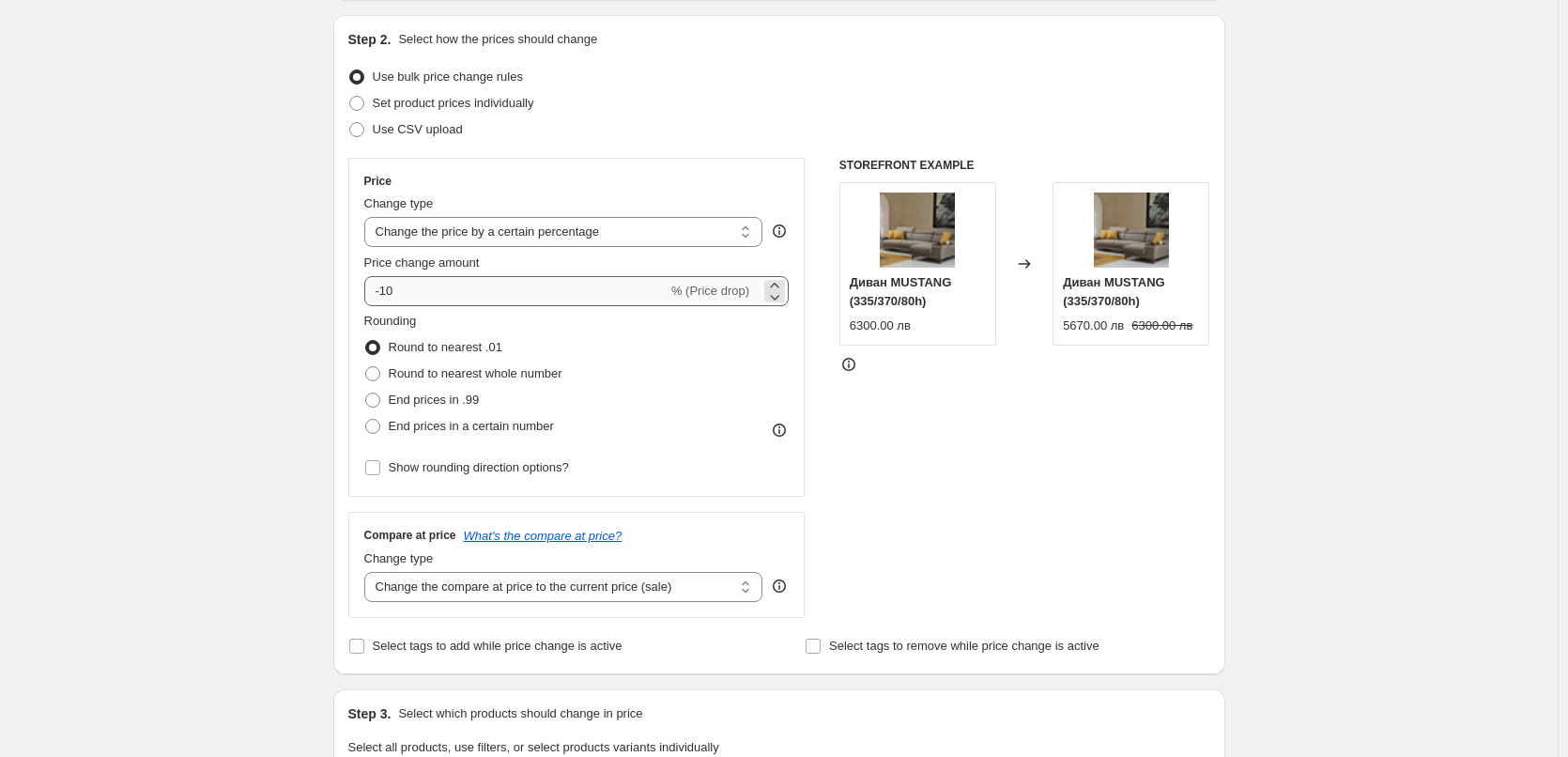 type on "Матрак Favourite Nova - еднолицев -25%" 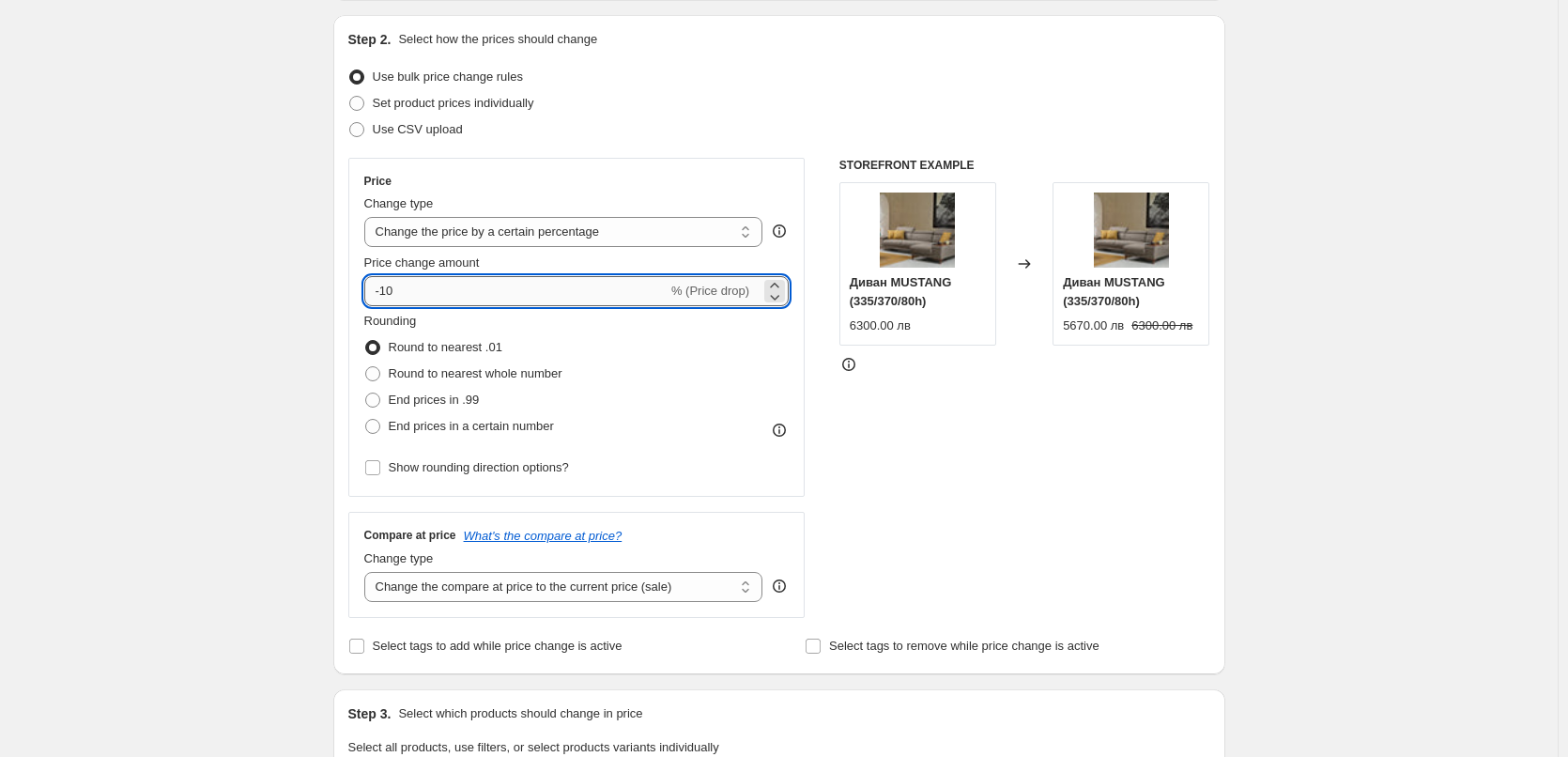 click on "-10" at bounding box center [515, 291] 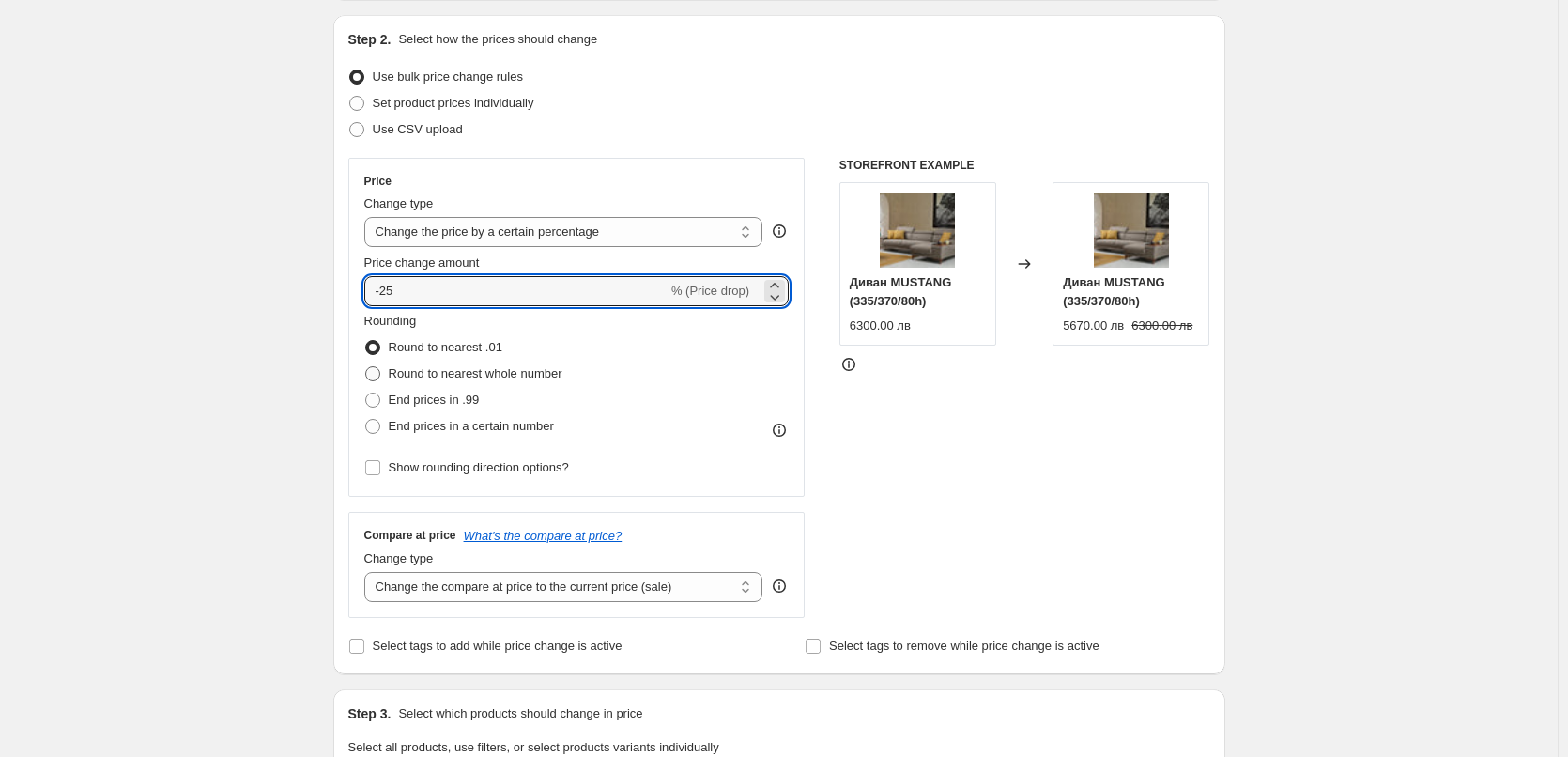 type on "-25" 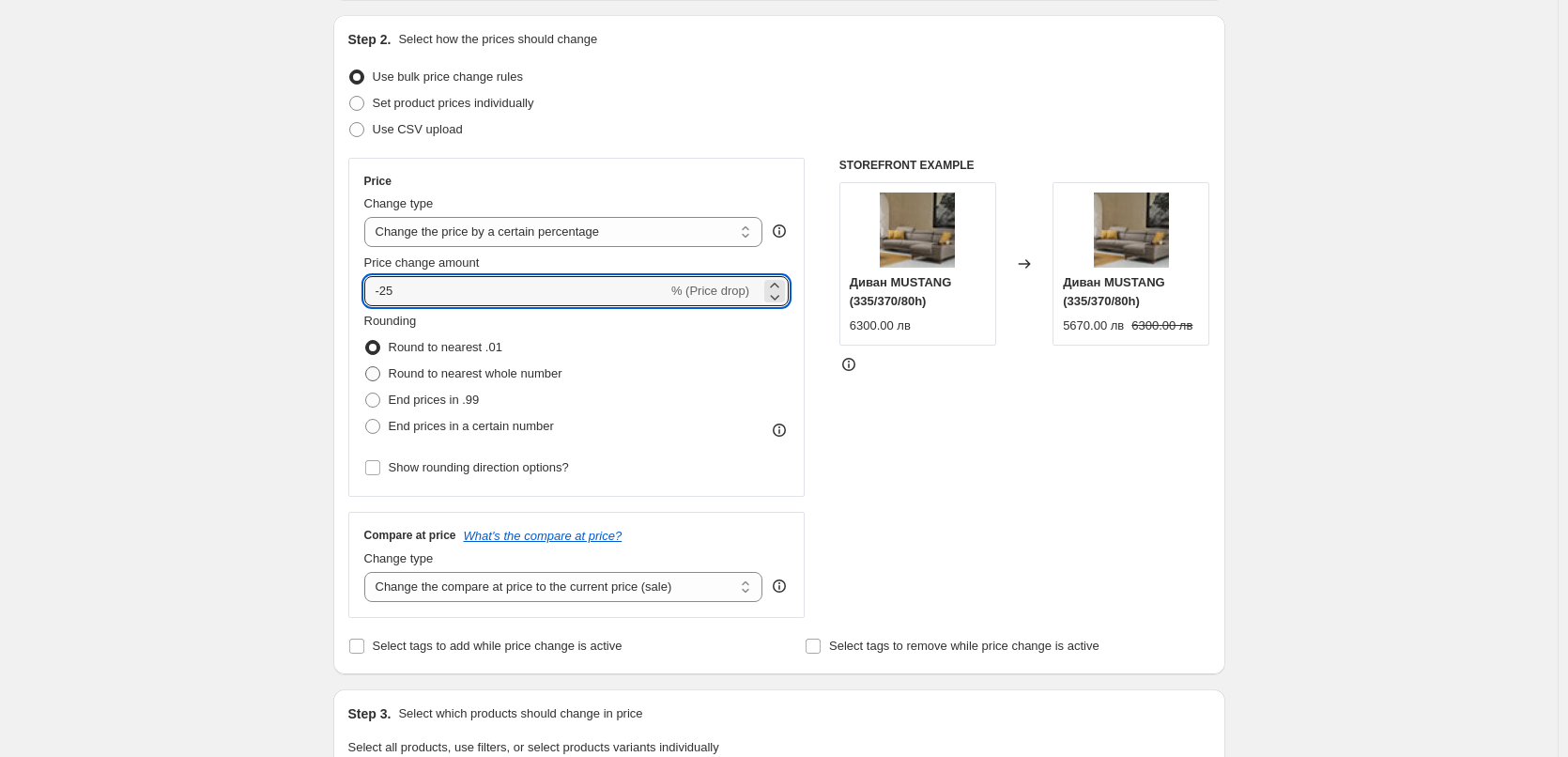 radio on "true" 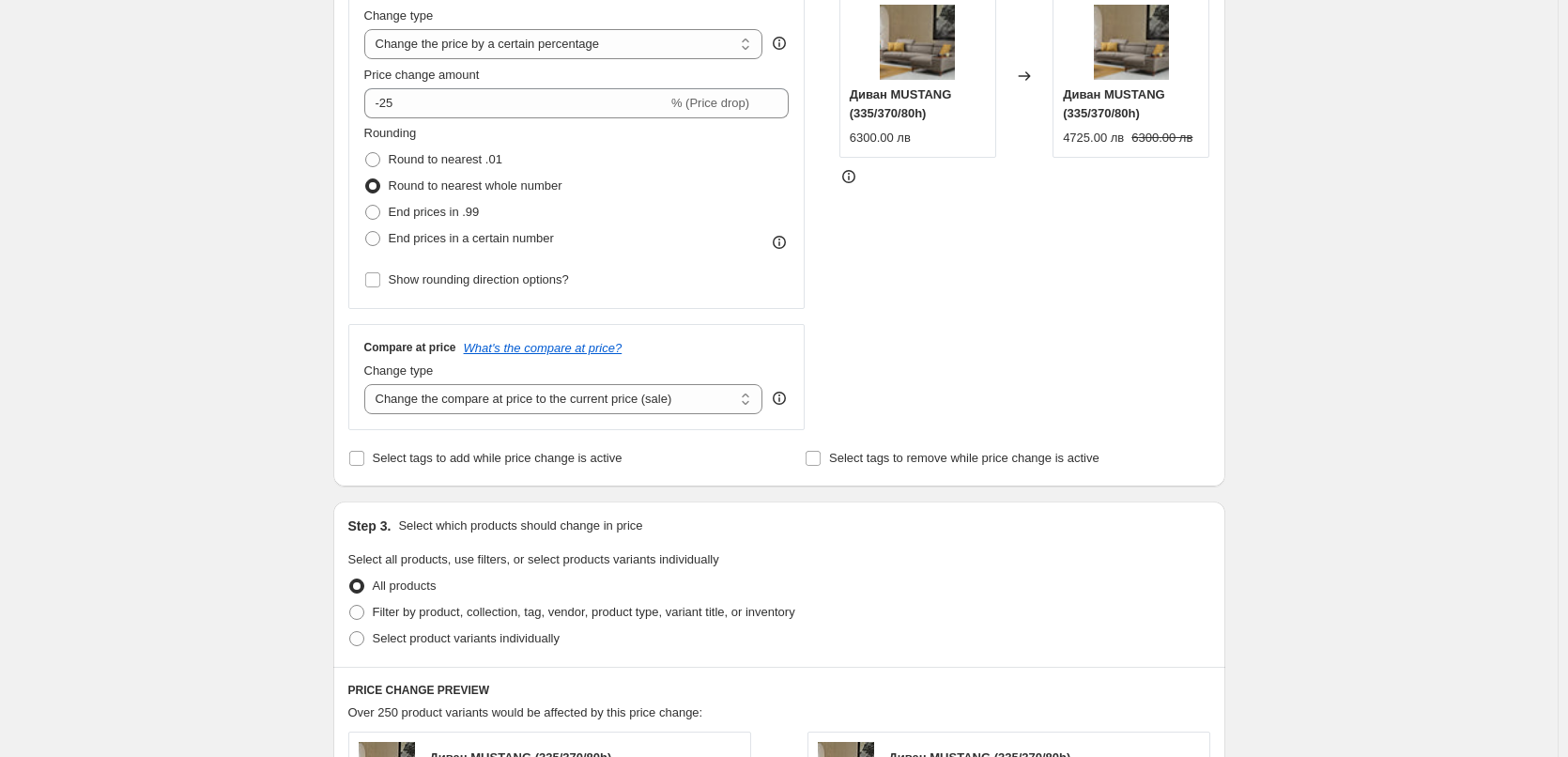 scroll, scrollTop: 564, scrollLeft: 0, axis: vertical 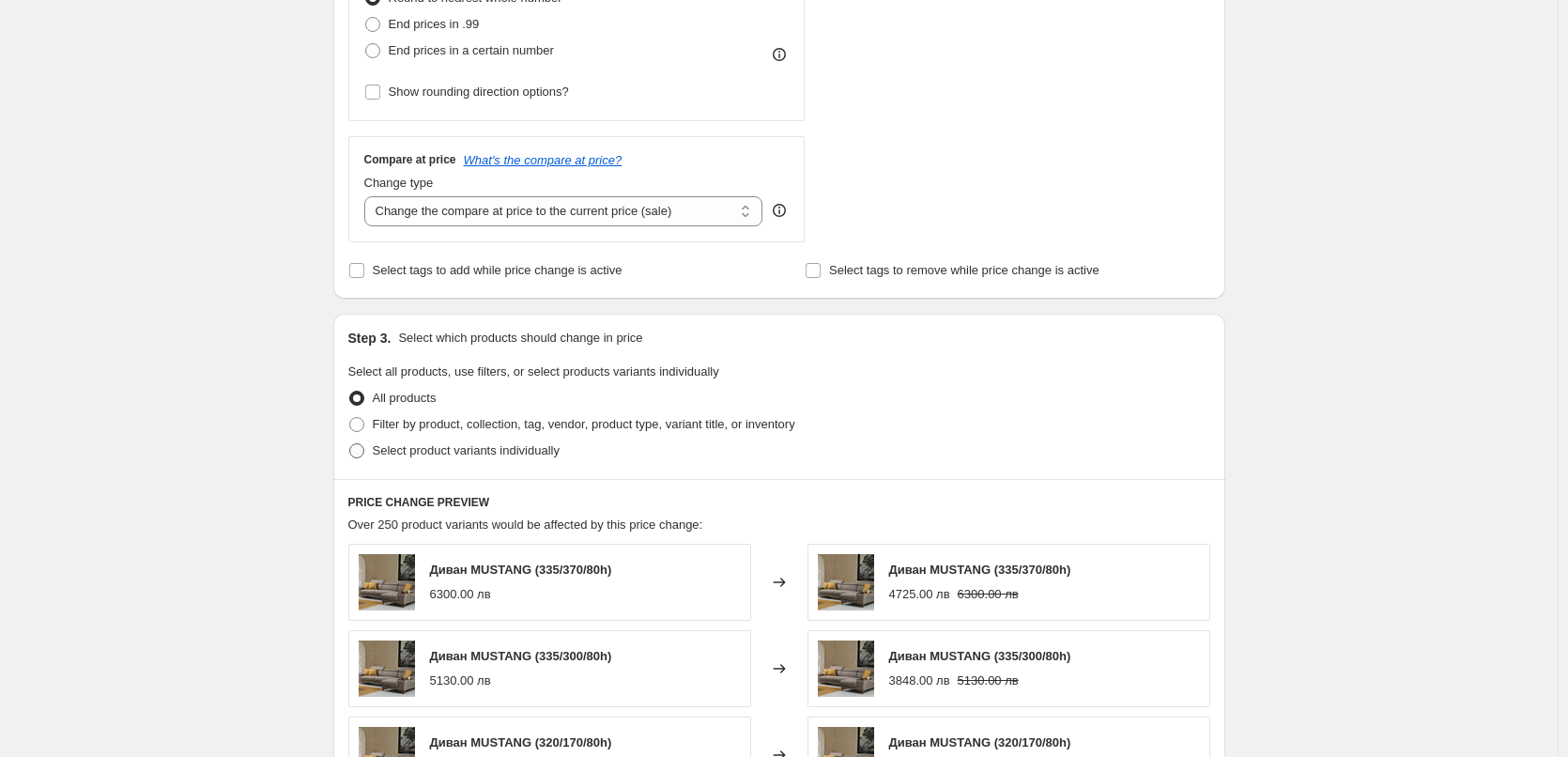 click at bounding box center [357, 451] 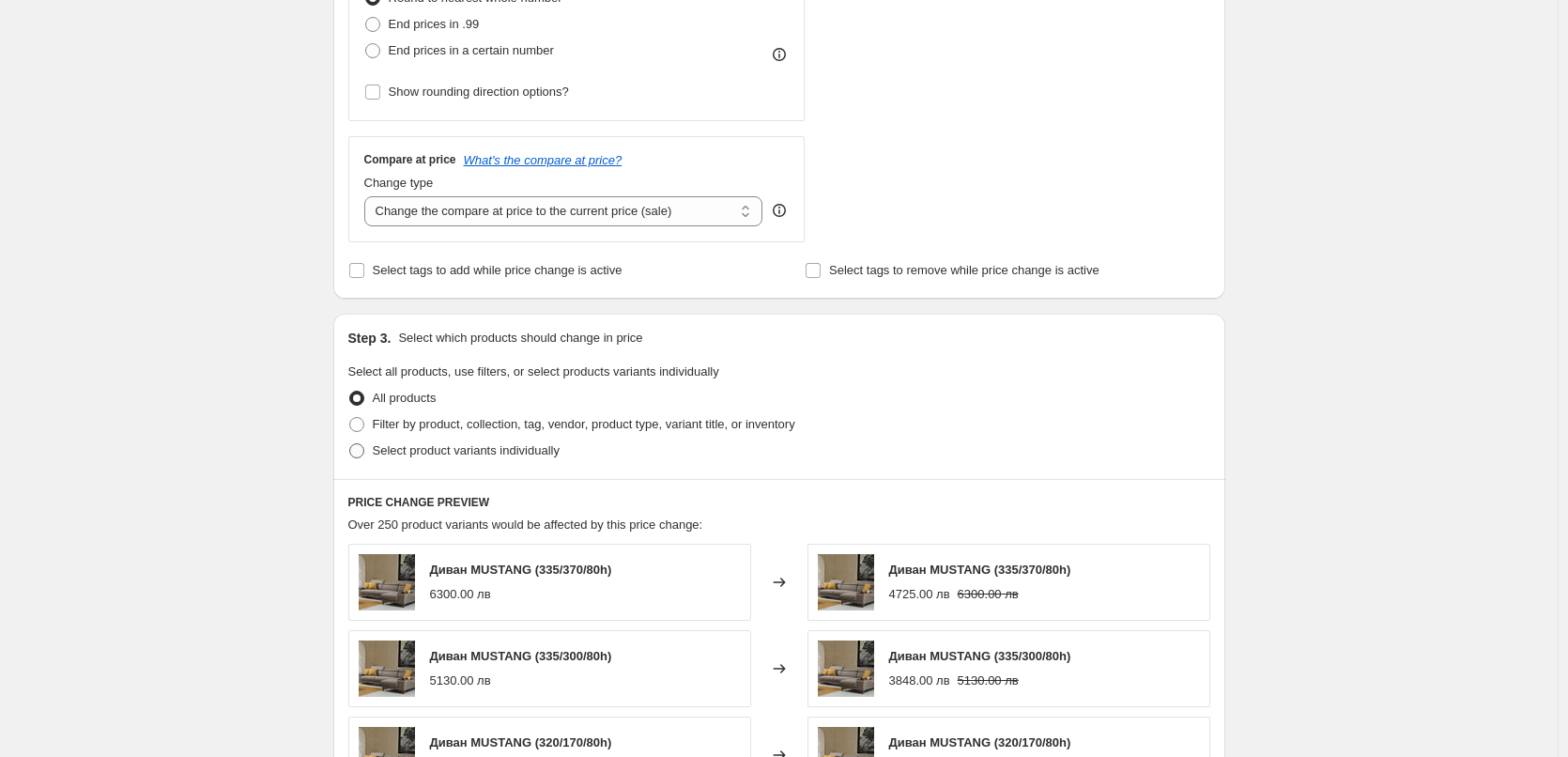 radio on "true" 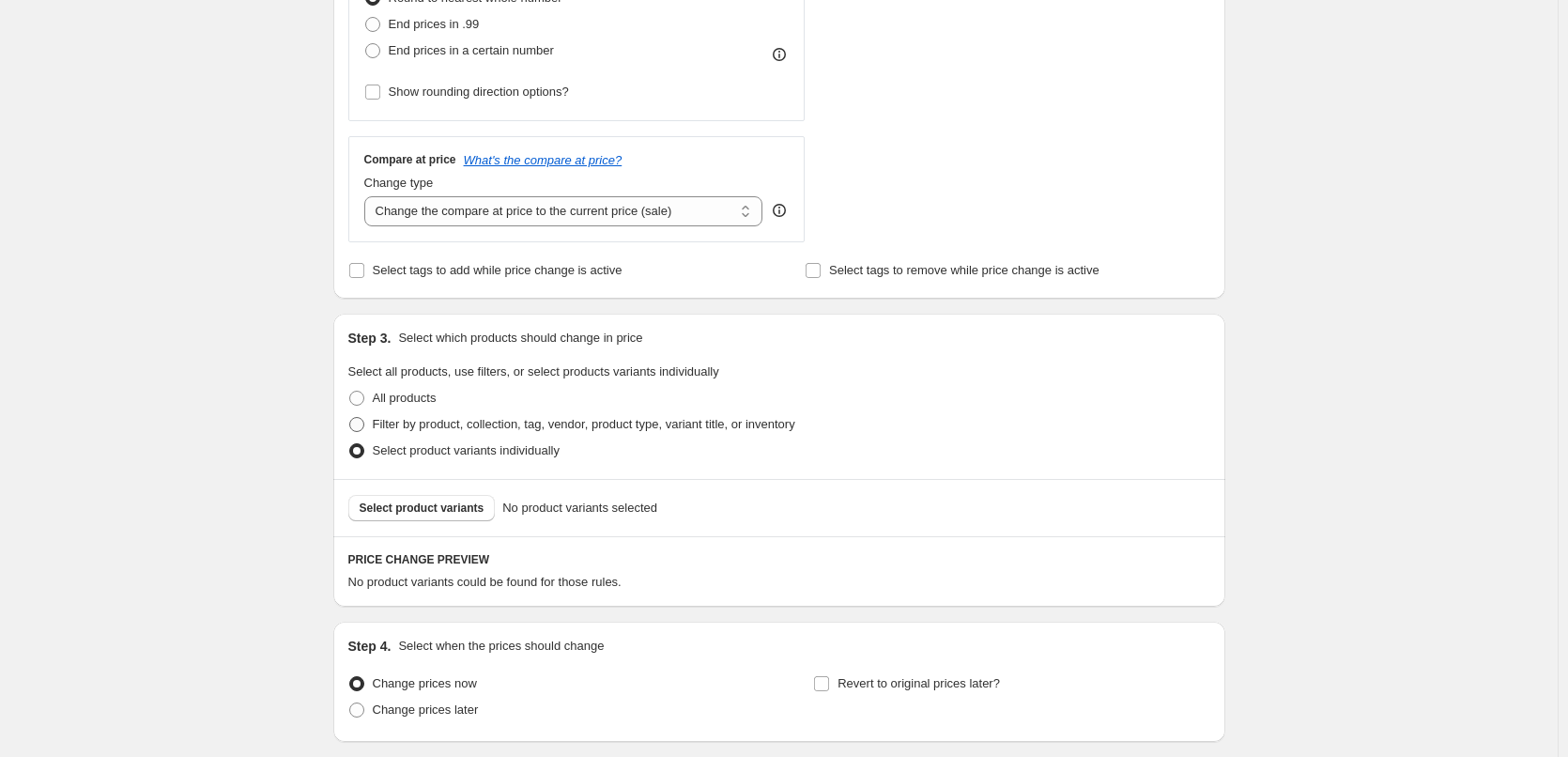 scroll, scrollTop: 705, scrollLeft: 0, axis: vertical 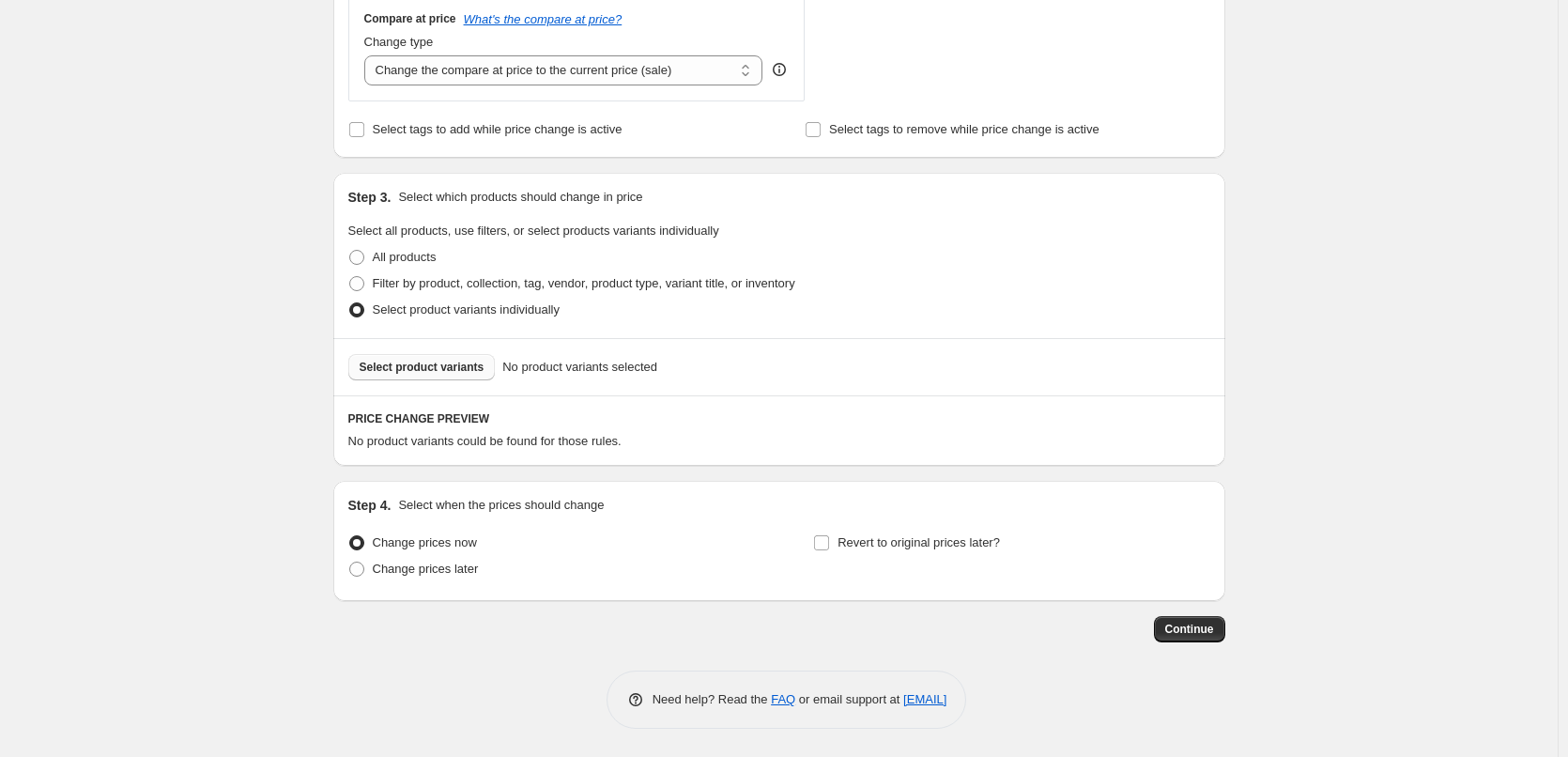 click on "Select product variants" at bounding box center (422, 367) 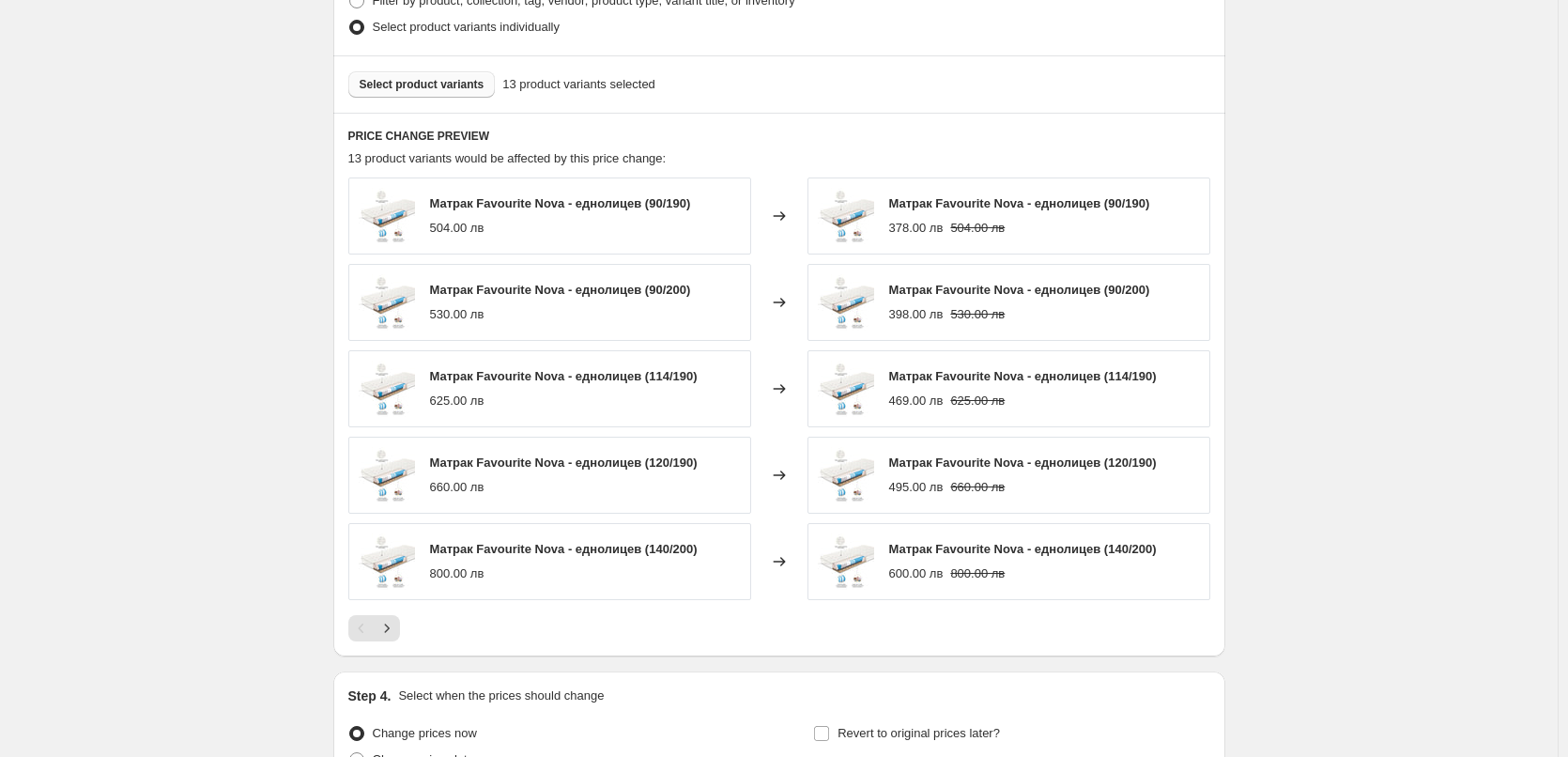 scroll, scrollTop: 1175, scrollLeft: 0, axis: vertical 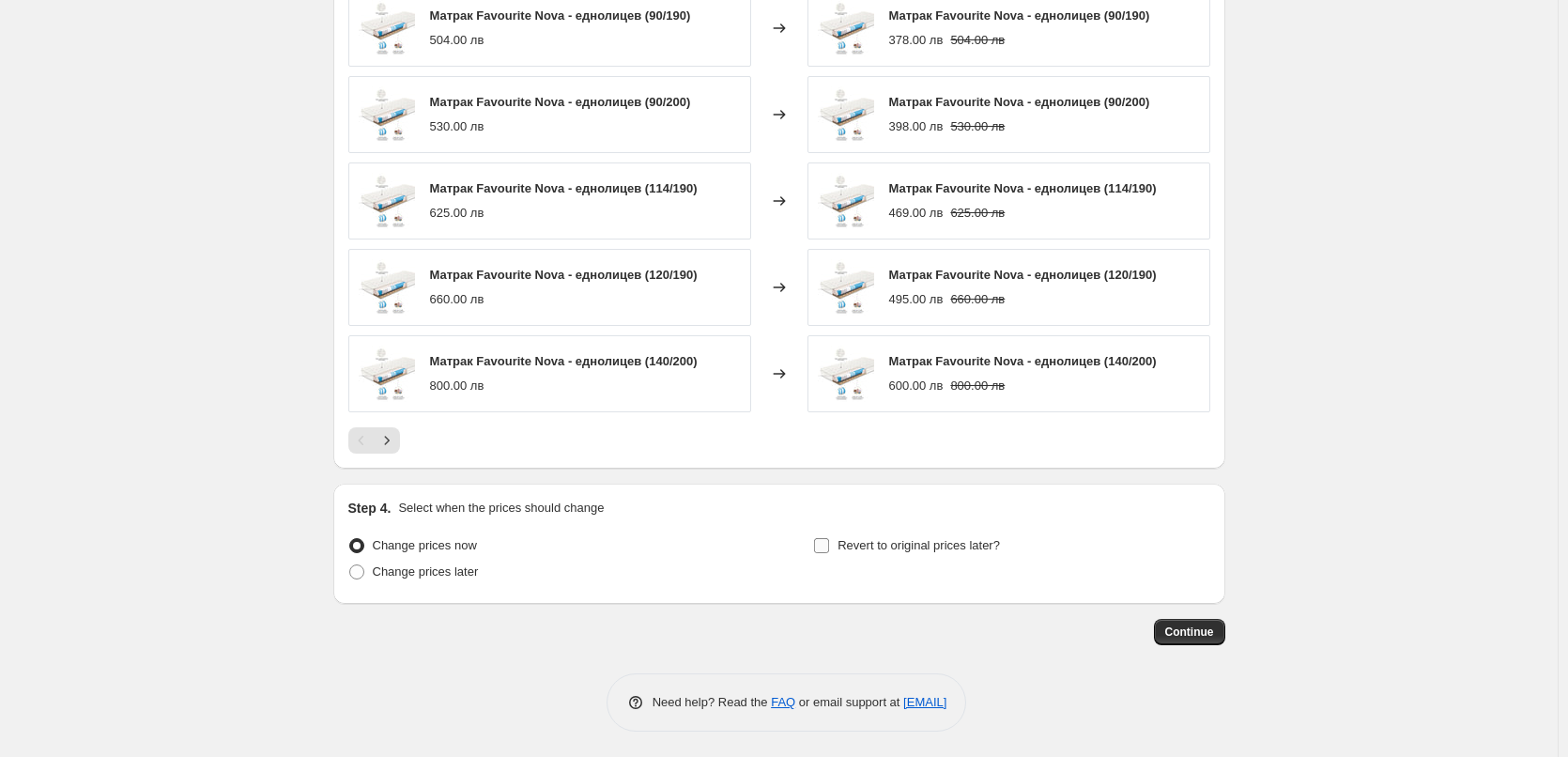 click on "Revert to original prices later?" at bounding box center [822, 546] 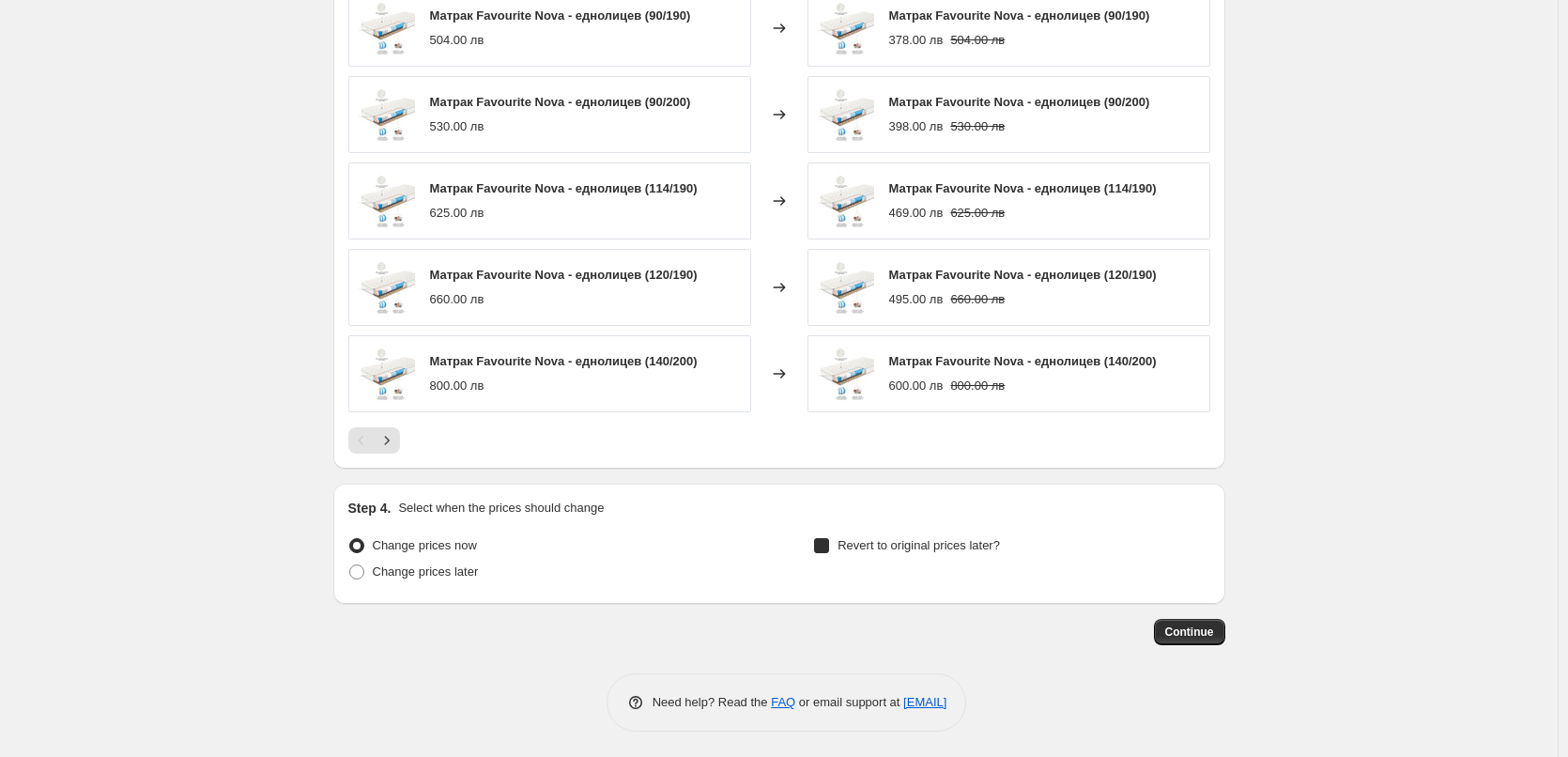 checkbox on "true" 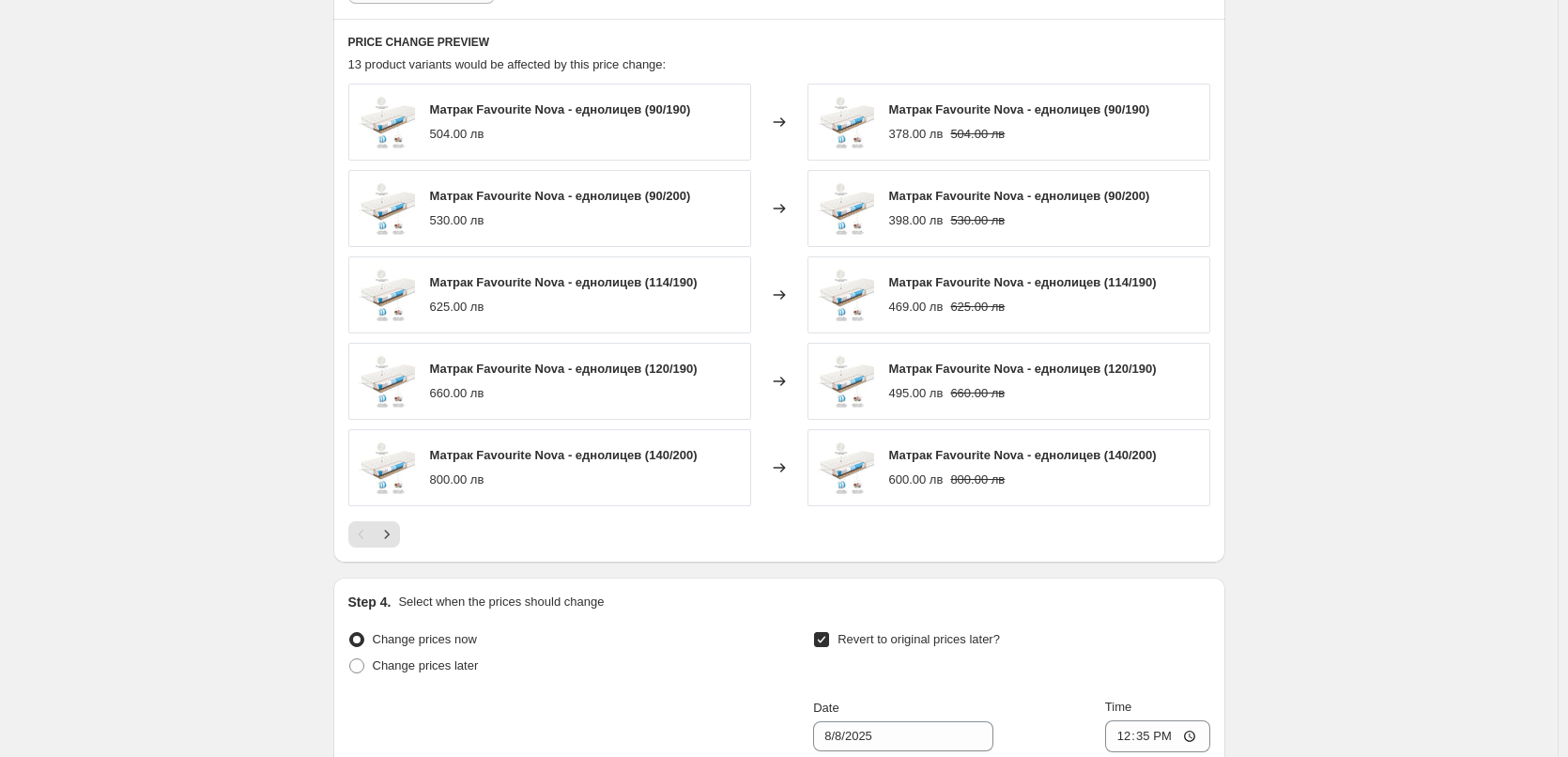 scroll, scrollTop: 1363, scrollLeft: 0, axis: vertical 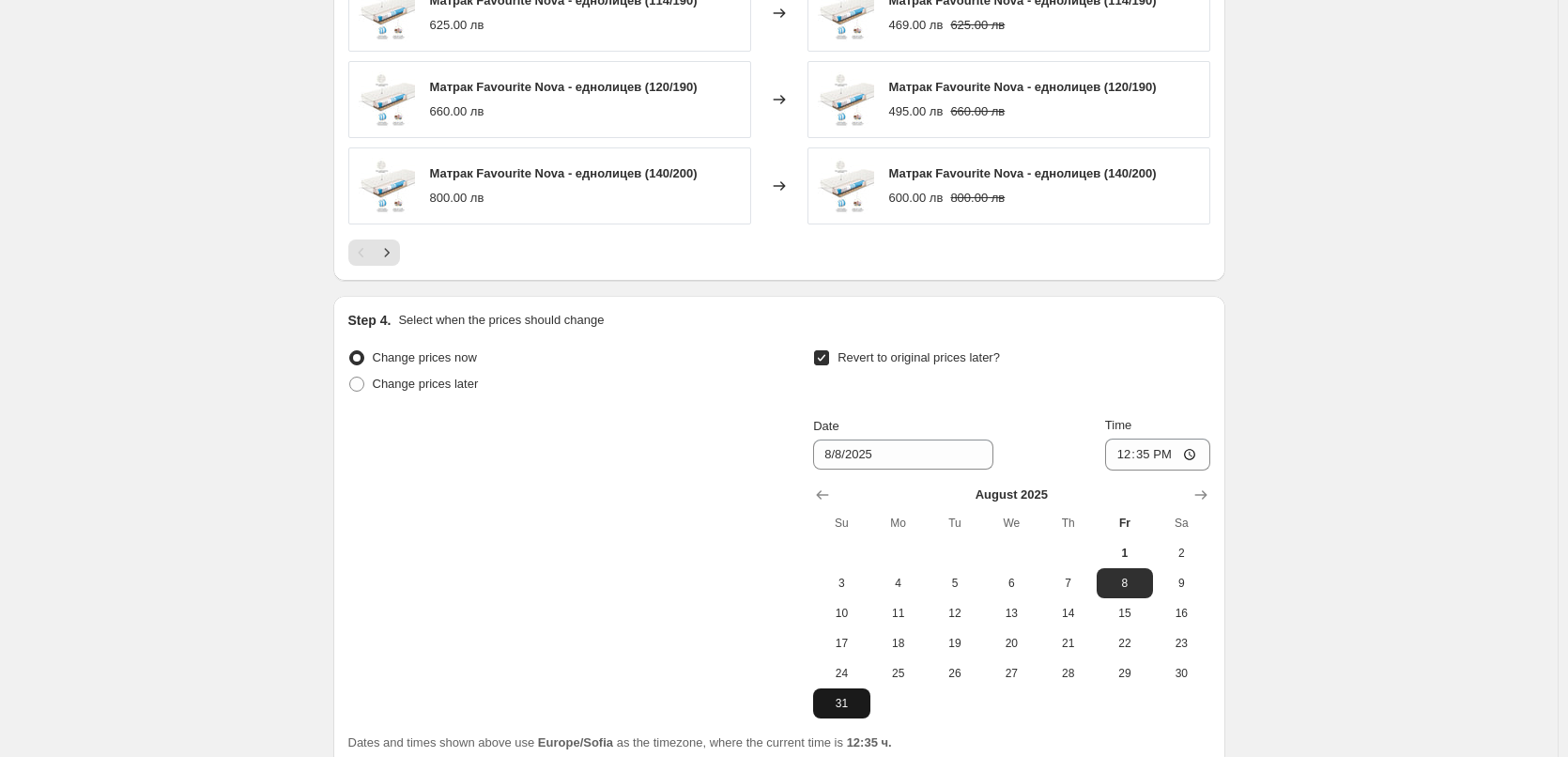 click on "31" at bounding box center [841, 703] 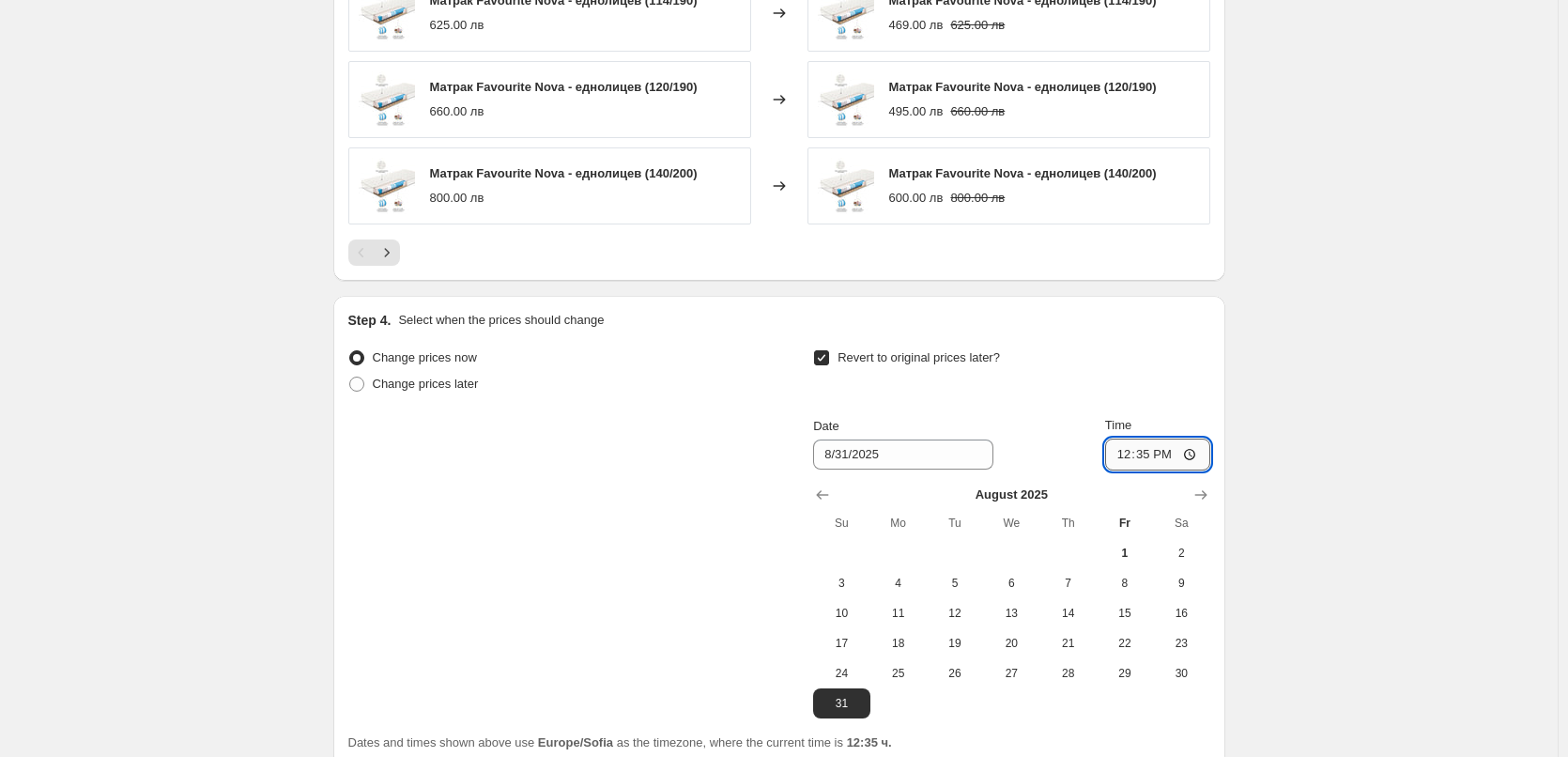 click on "12:35" at bounding box center (1158, 455) 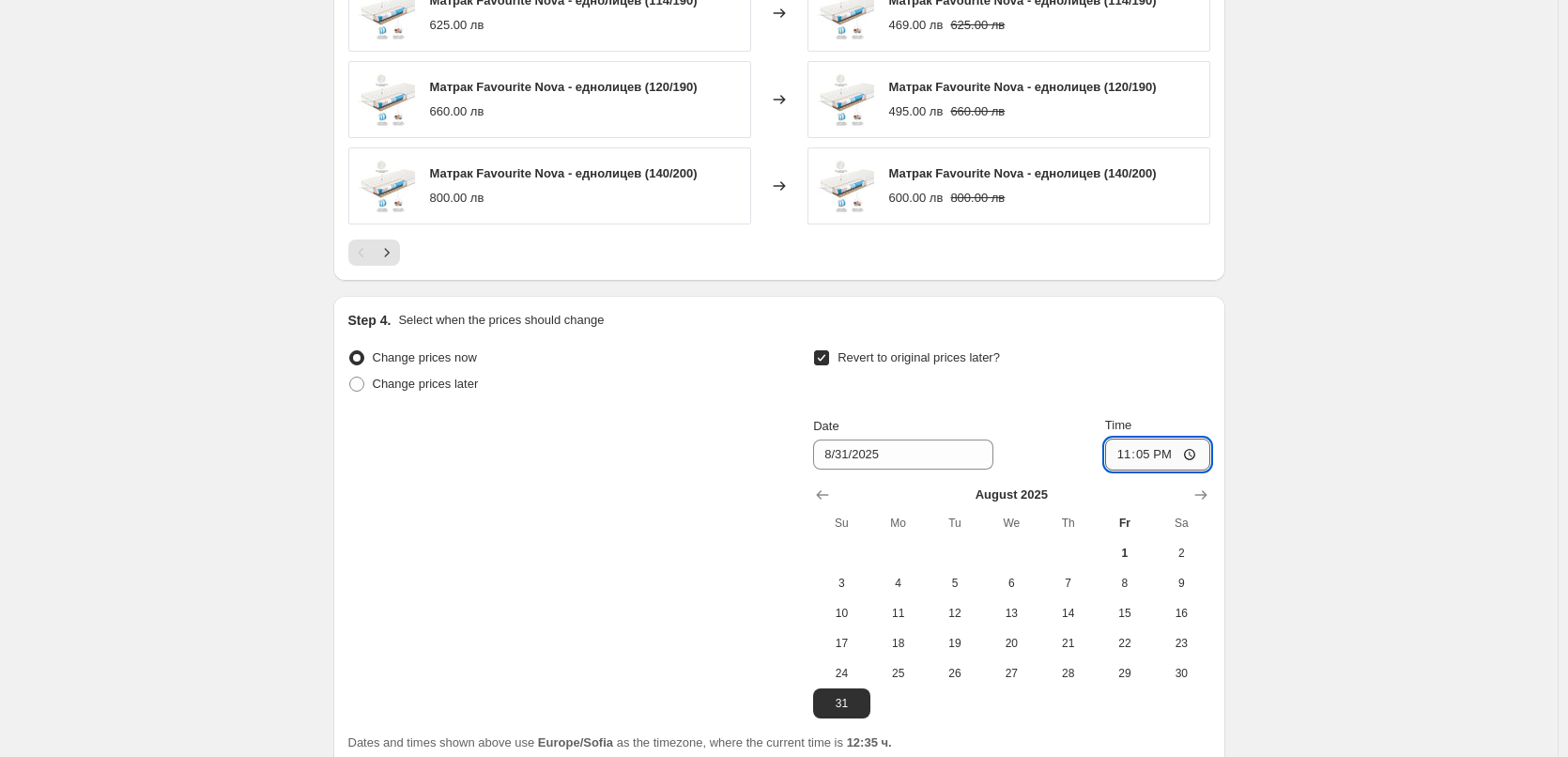type on "23:59" 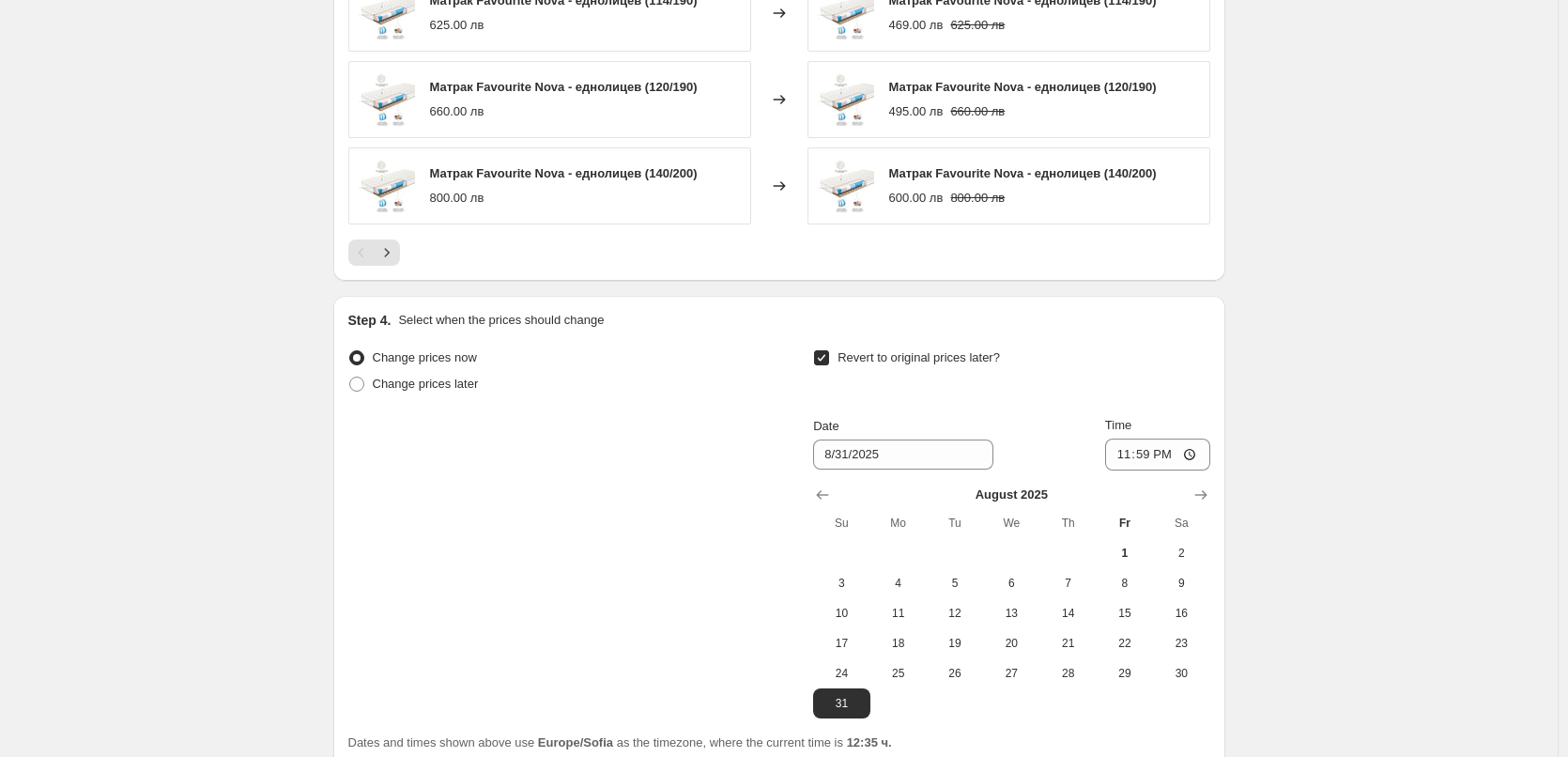 click on "Date [DATE]/2025 Time [TIME]:[TIME]" at bounding box center [1011, 443] 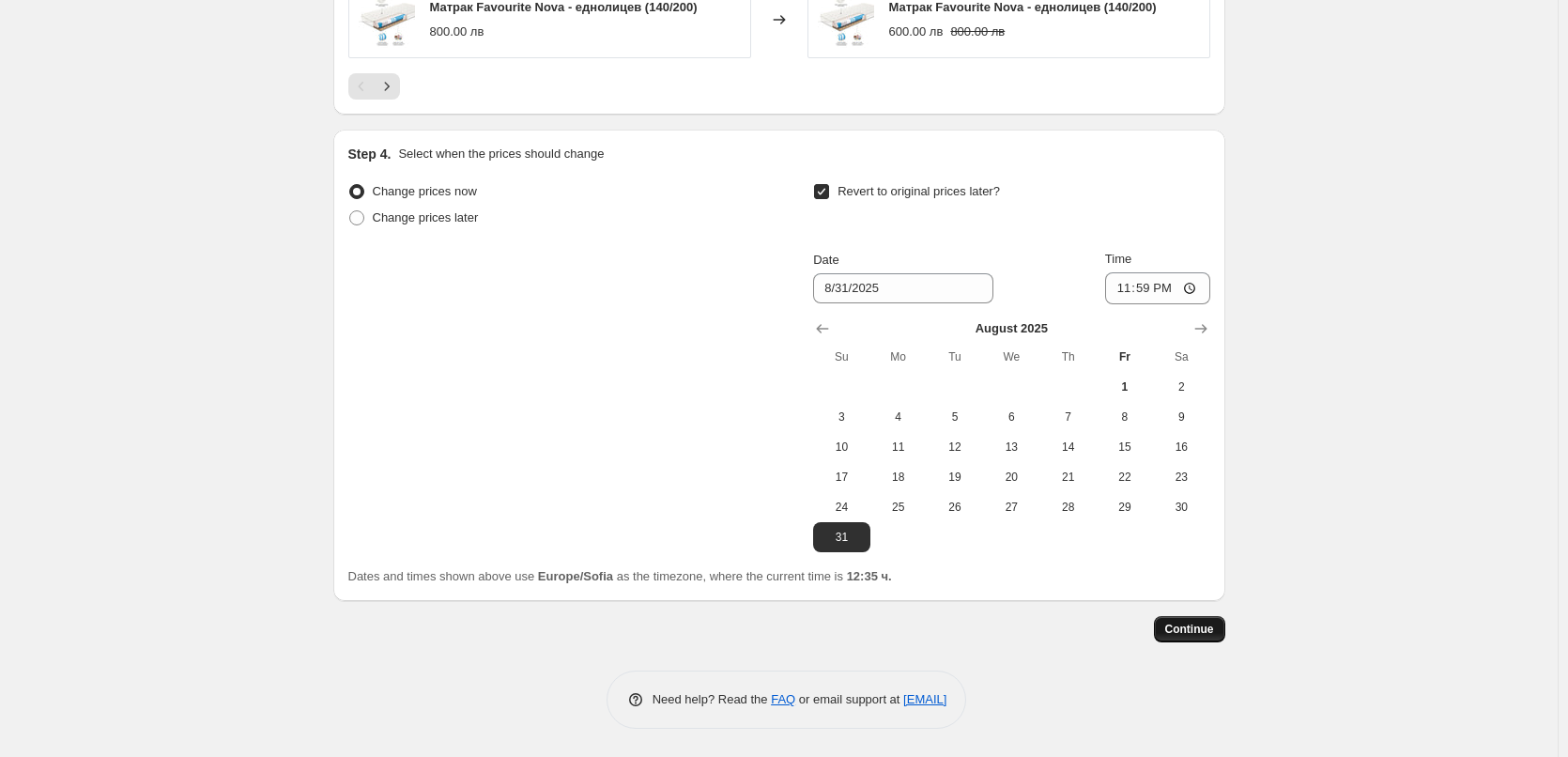 click on "Continue" at bounding box center (1190, 629) 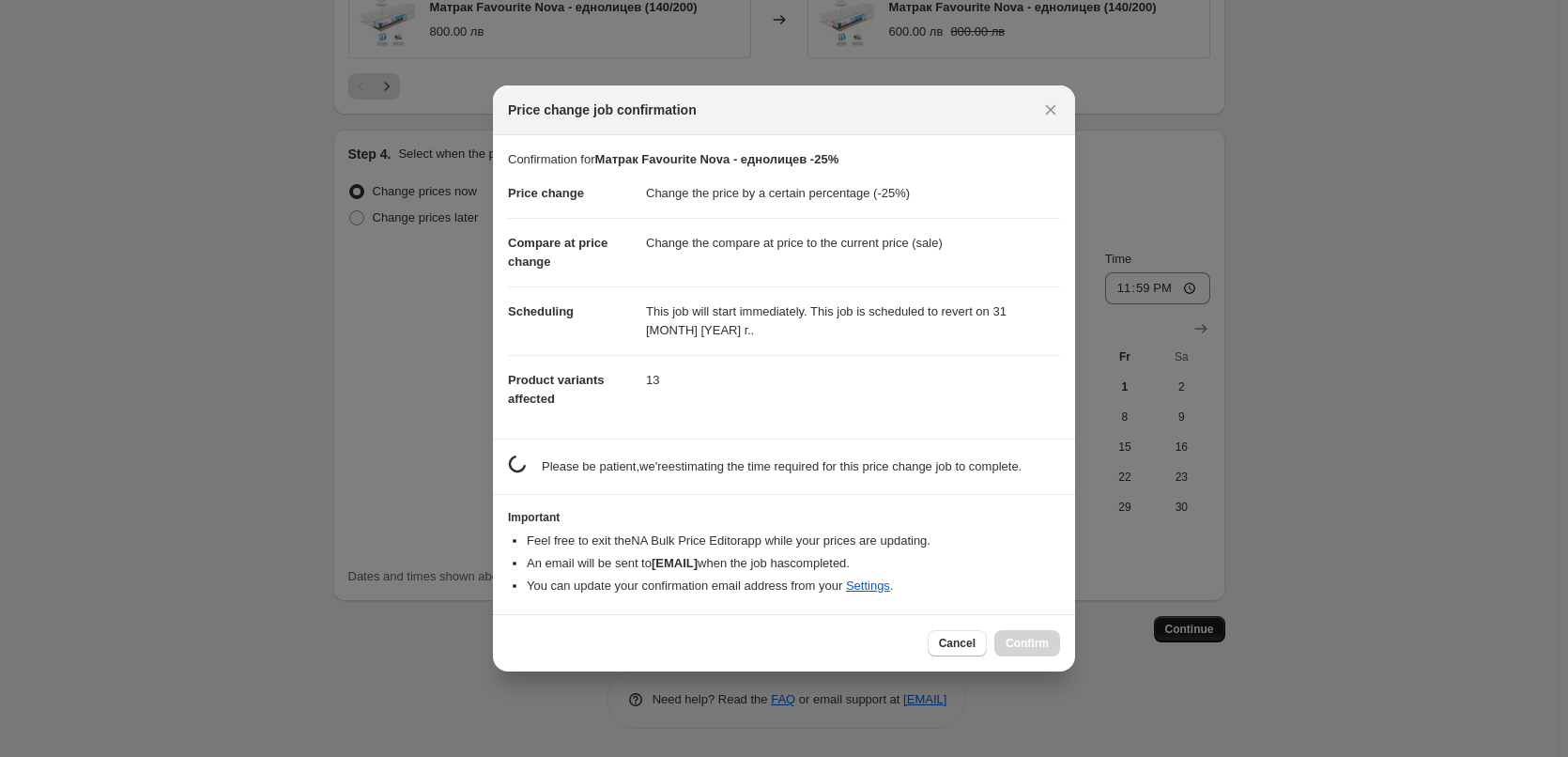 scroll, scrollTop: 1530, scrollLeft: 0, axis: vertical 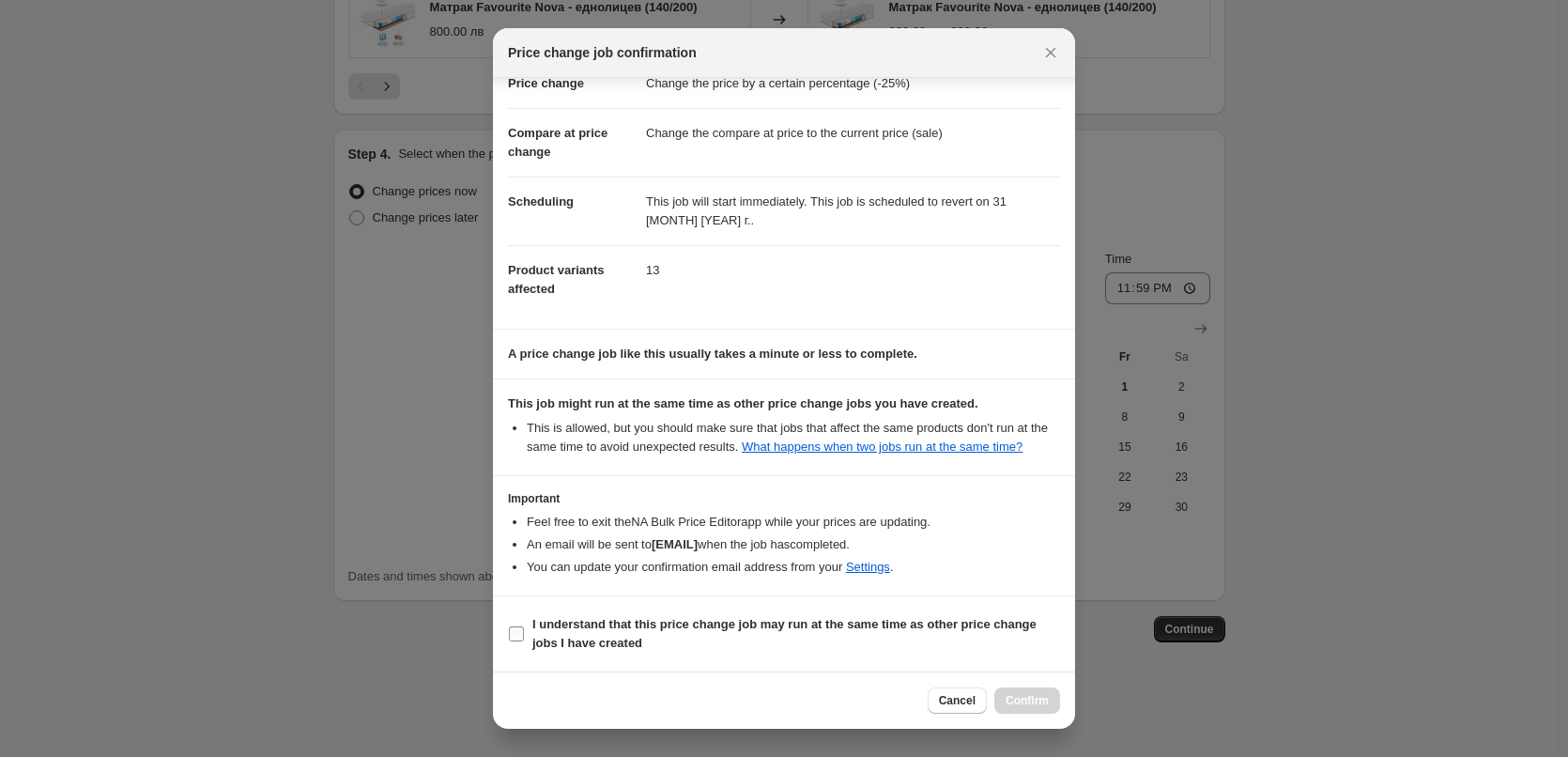 click on "I understand that this price change job may run at the same time as other price change jobs I have created" at bounding box center (516, 634) 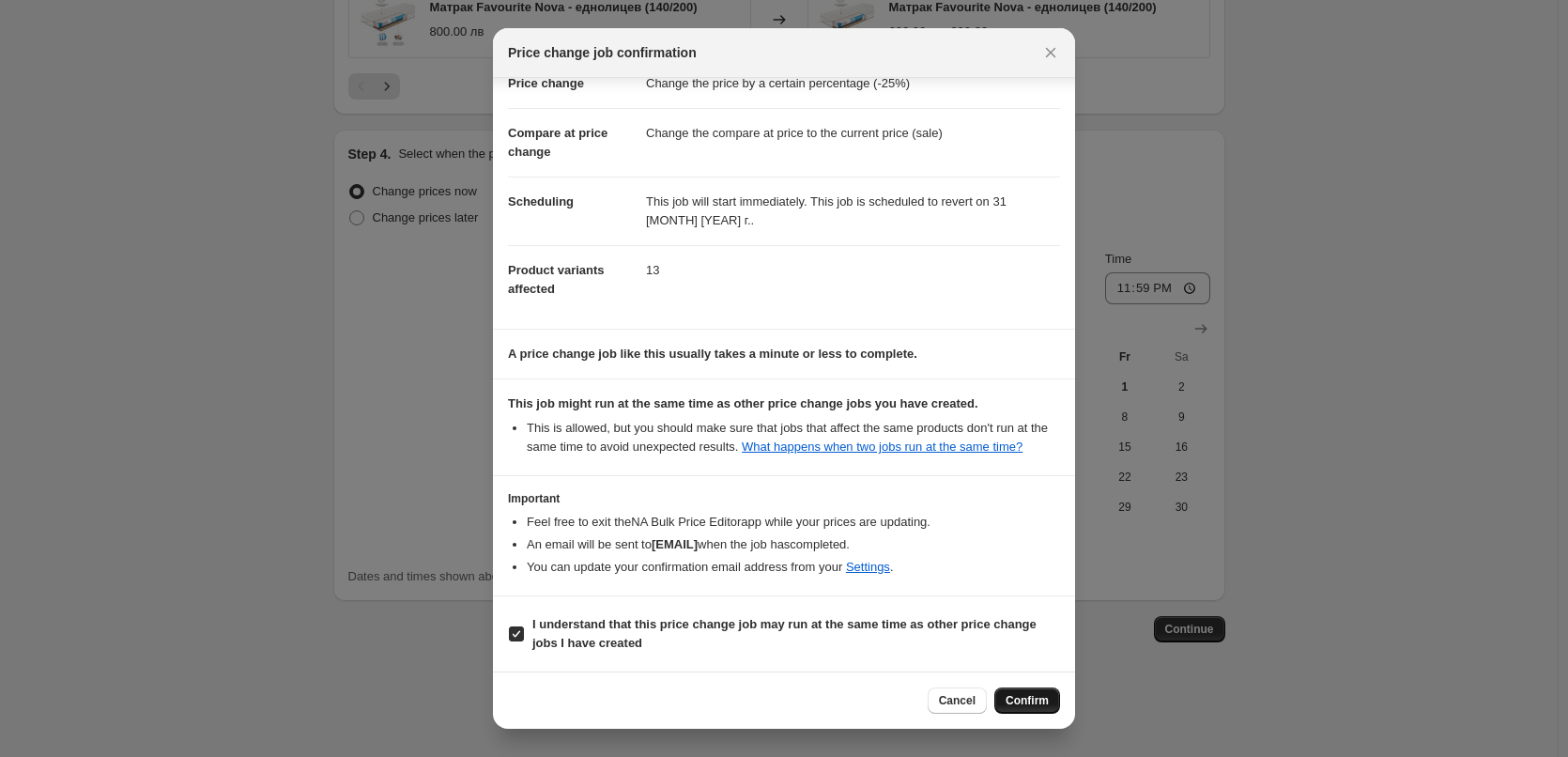click on "Confirm" at bounding box center (1027, 701) 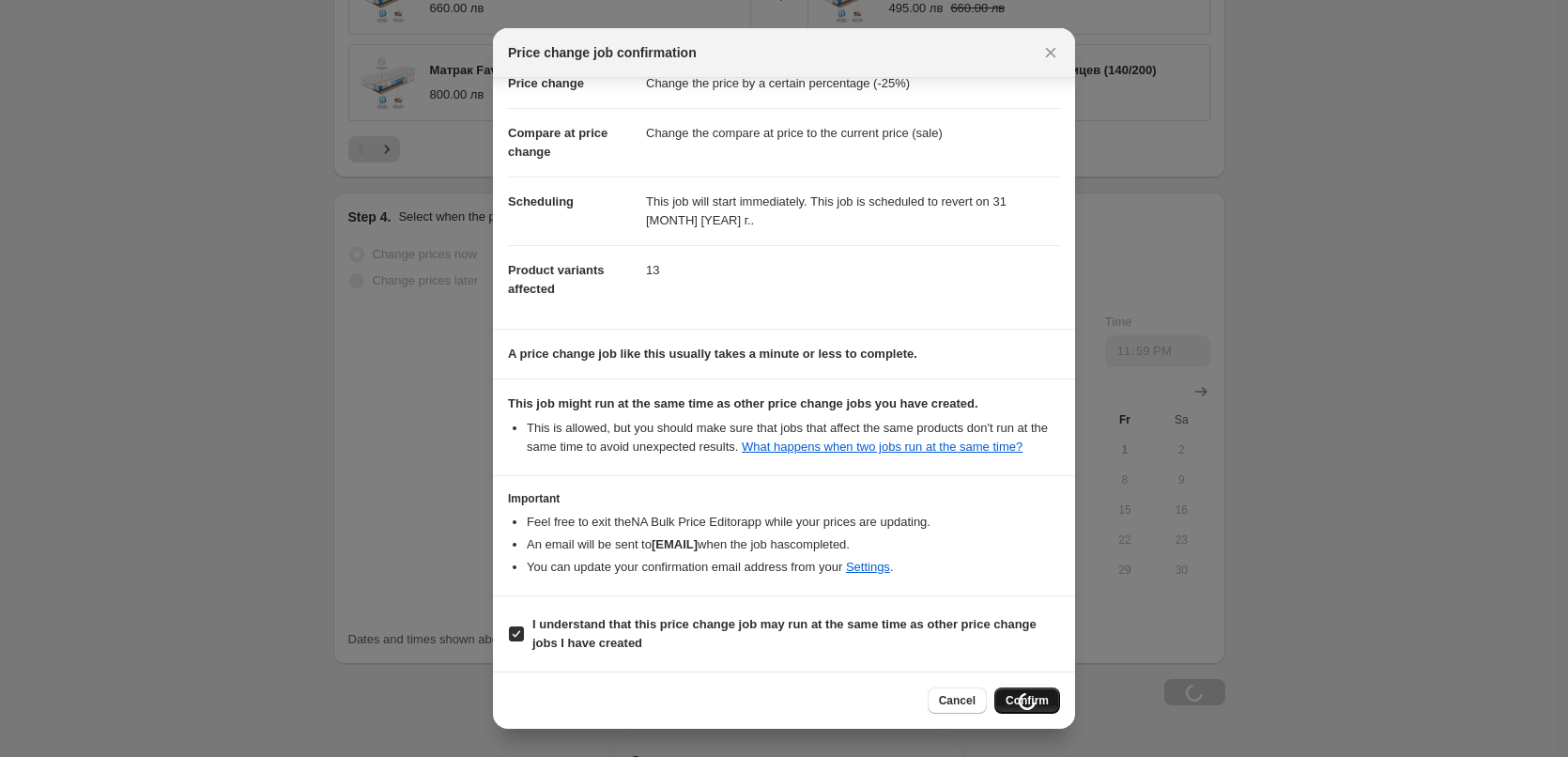 scroll, scrollTop: 1594, scrollLeft: 0, axis: vertical 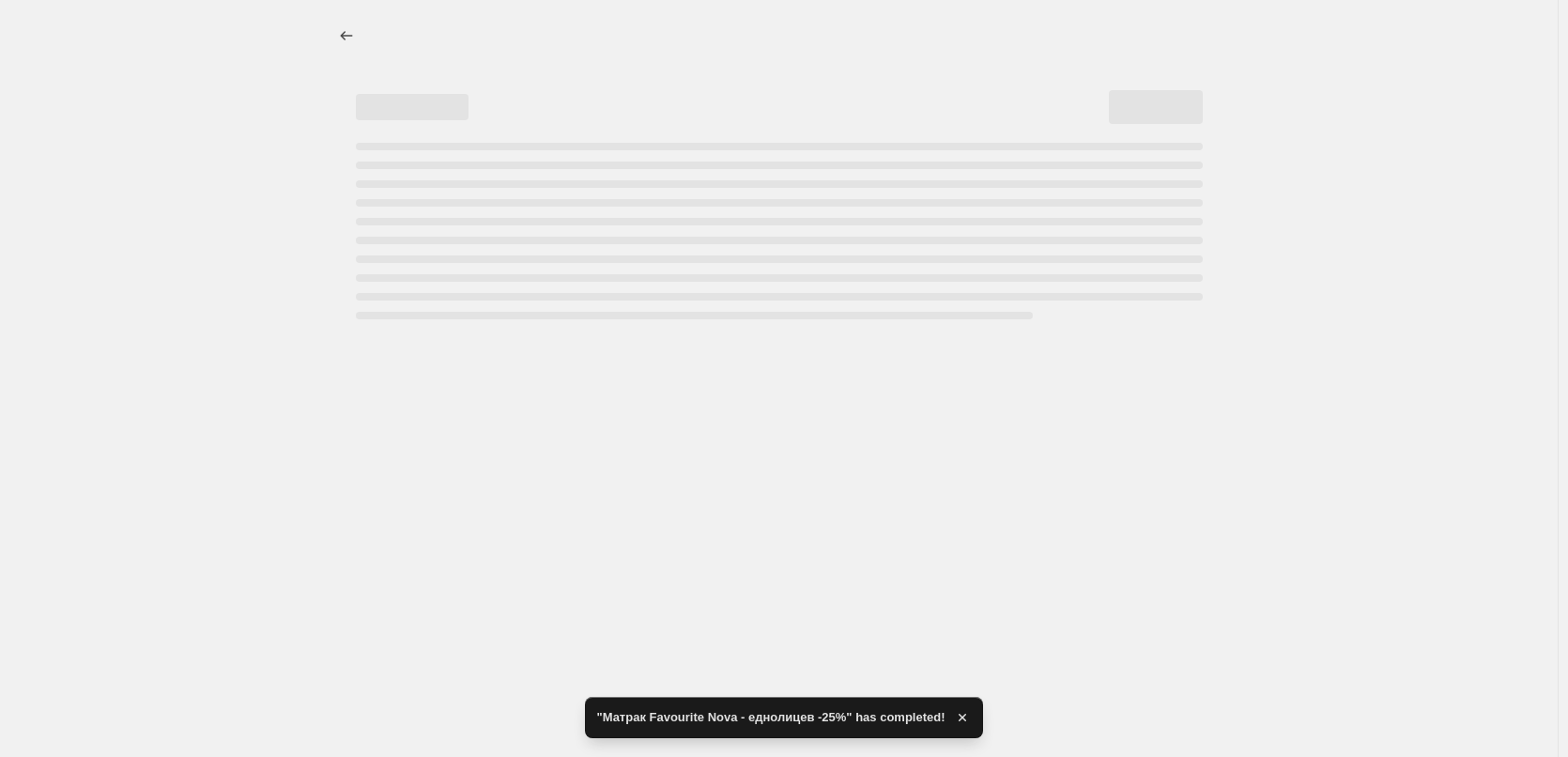 select on "percentage" 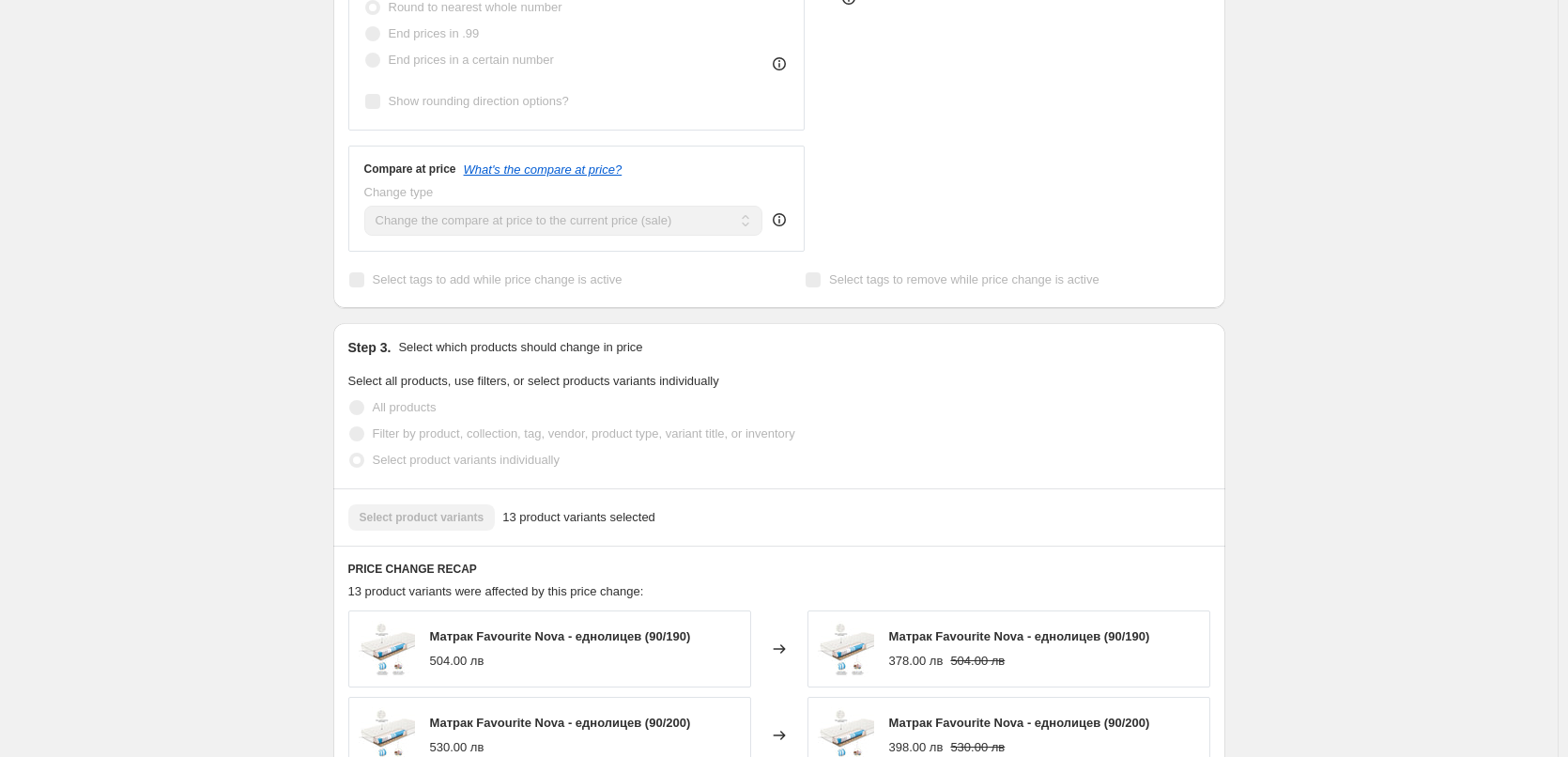 scroll, scrollTop: 1033, scrollLeft: 0, axis: vertical 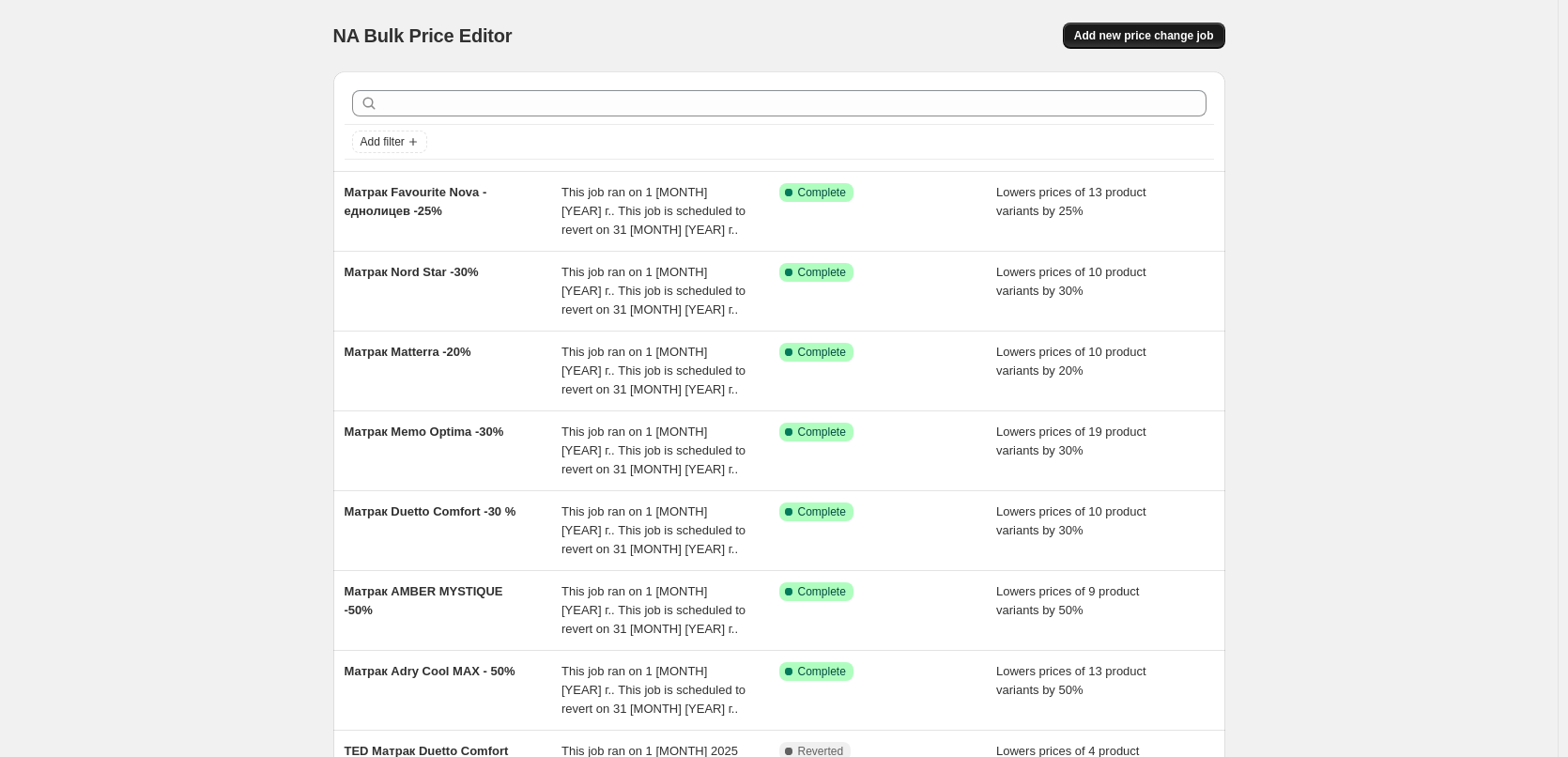 click on "Add new price change job" at bounding box center (1144, 36) 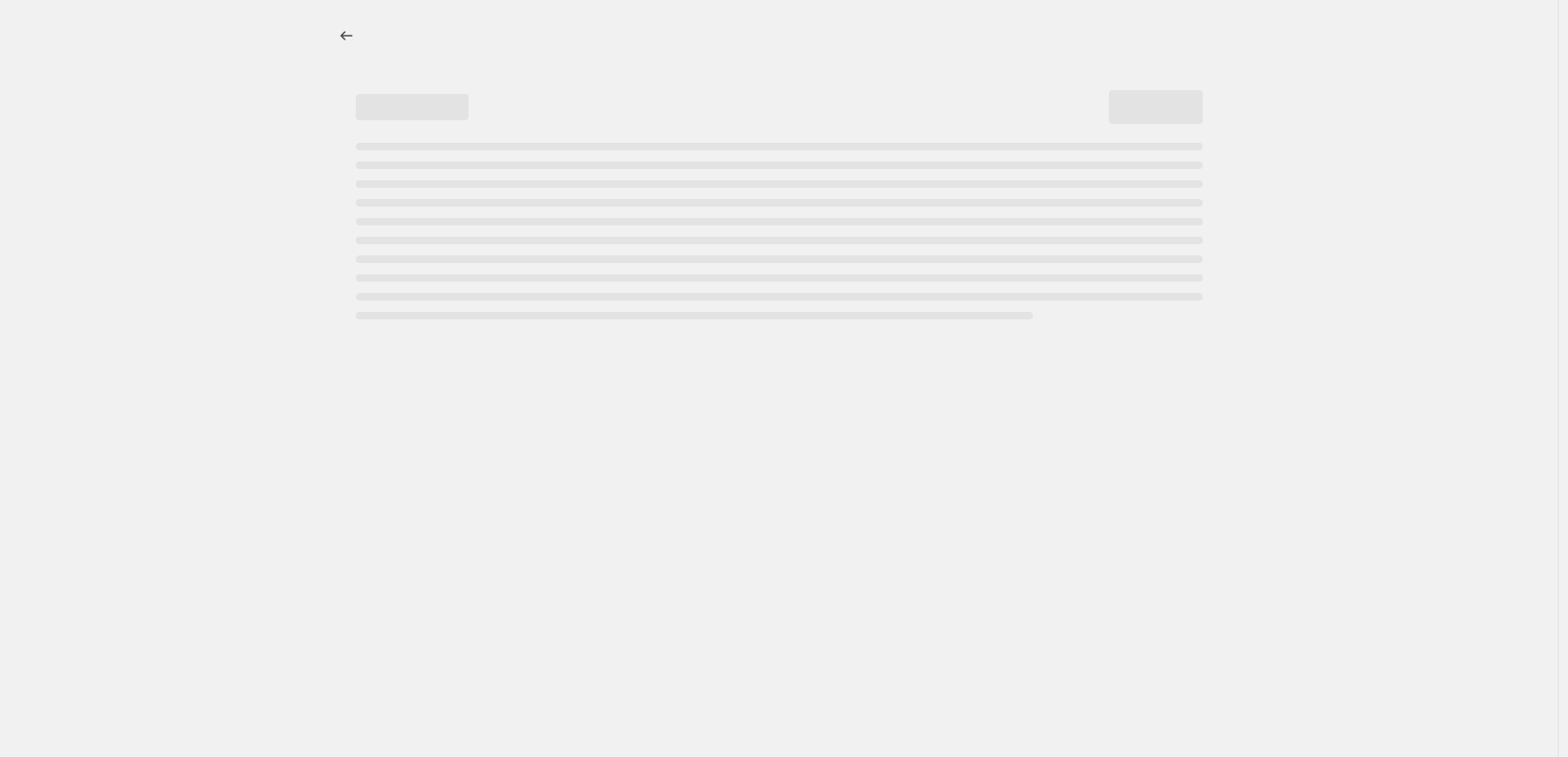 select on "percentage" 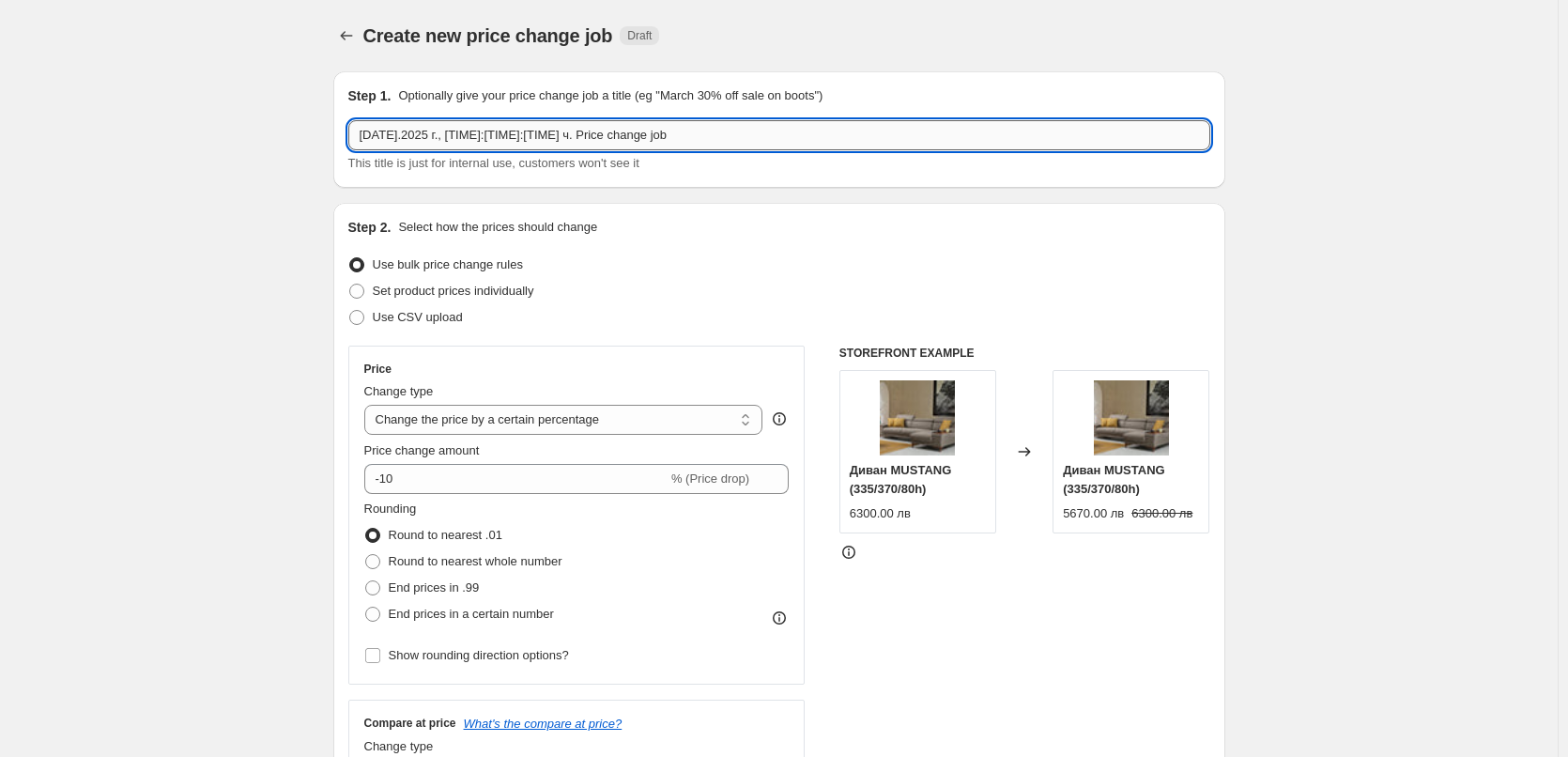 drag, startPoint x: 569, startPoint y: 133, endPoint x: 363, endPoint y: 136, distance: 206.02184 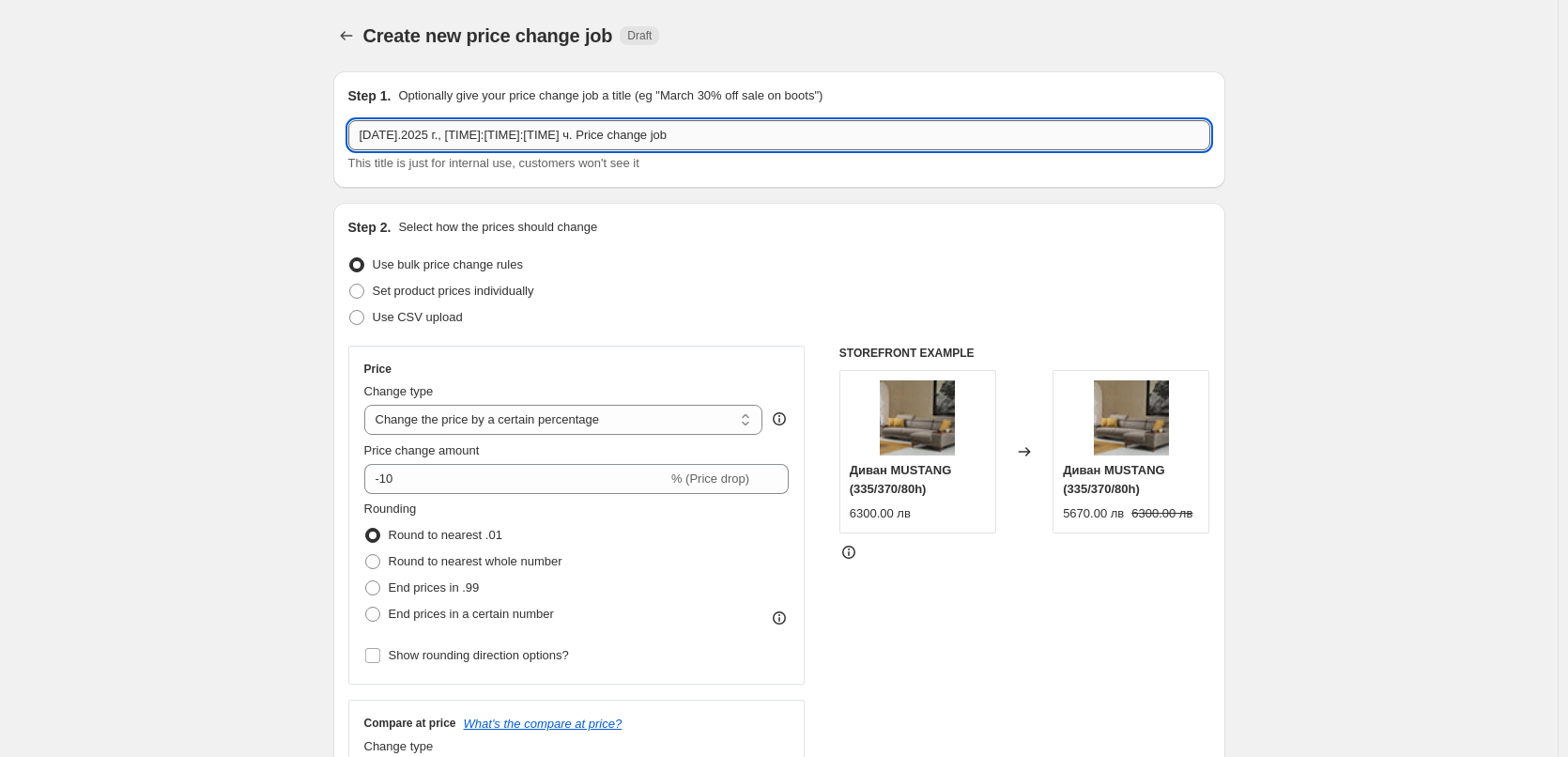 paste on "Матрак Favourite Nova - Двулицев" 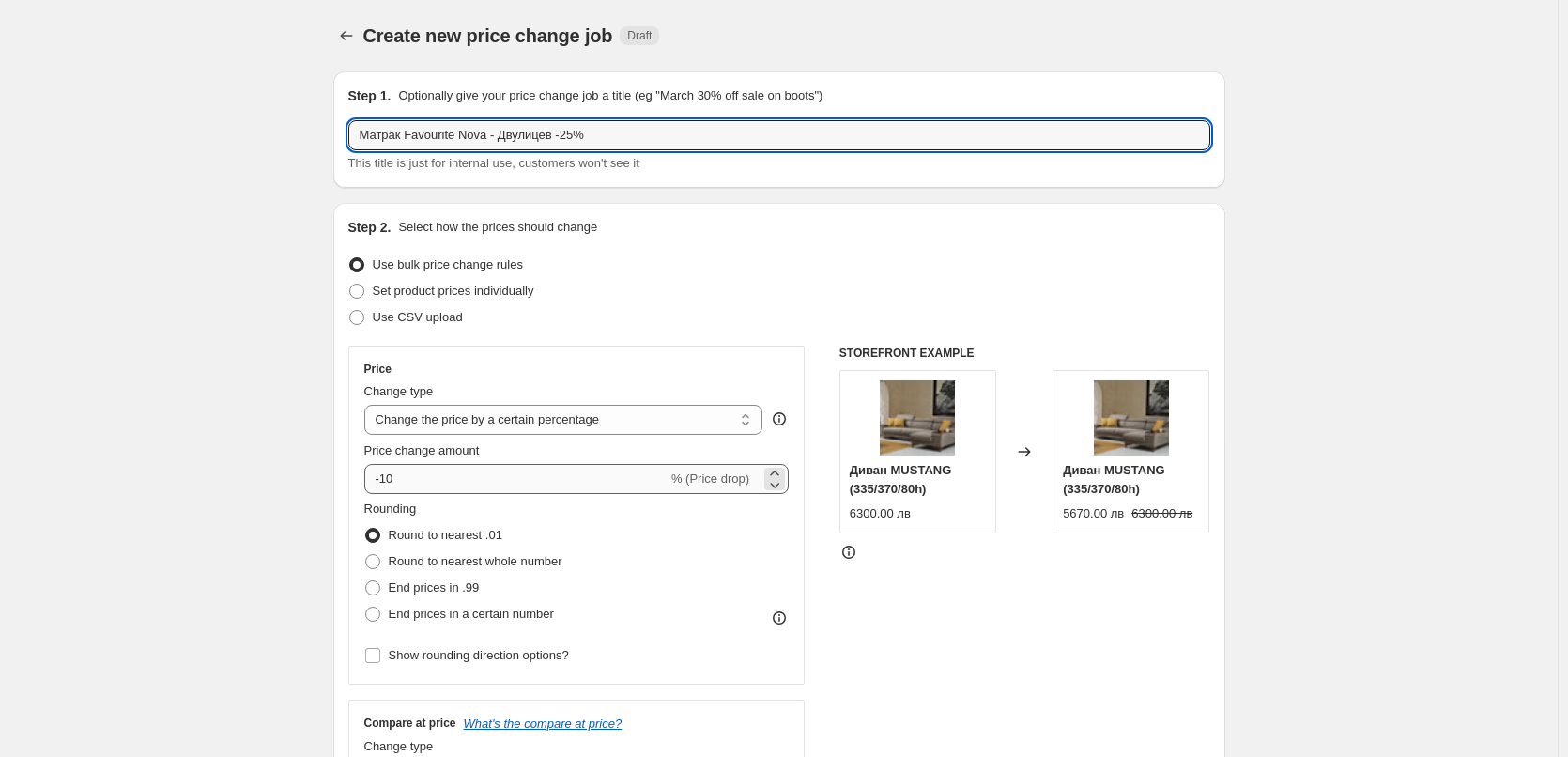 type on "Матрак Favourite Nova - Двулицев -25%" 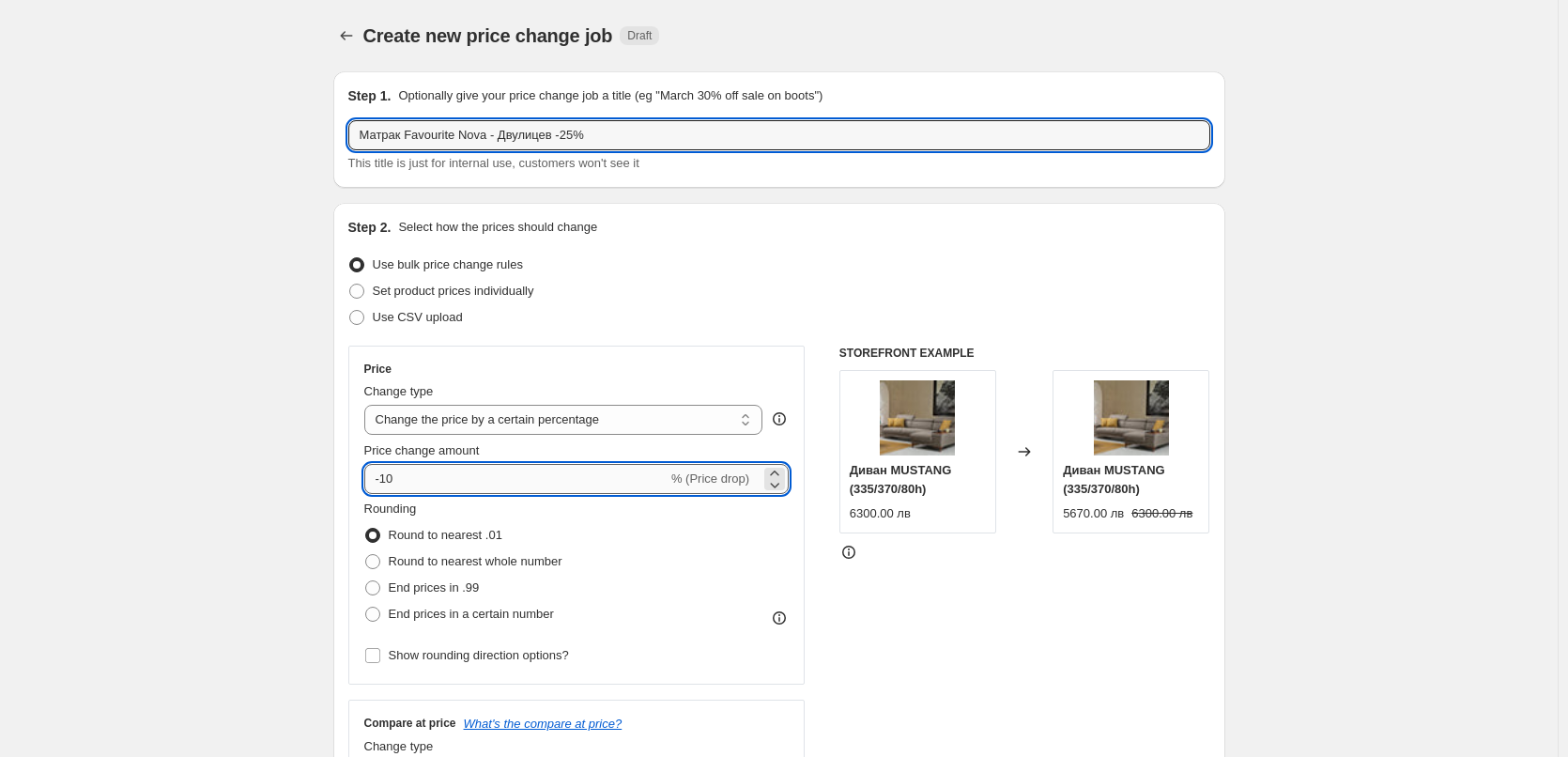 click on "-10" at bounding box center (515, 479) 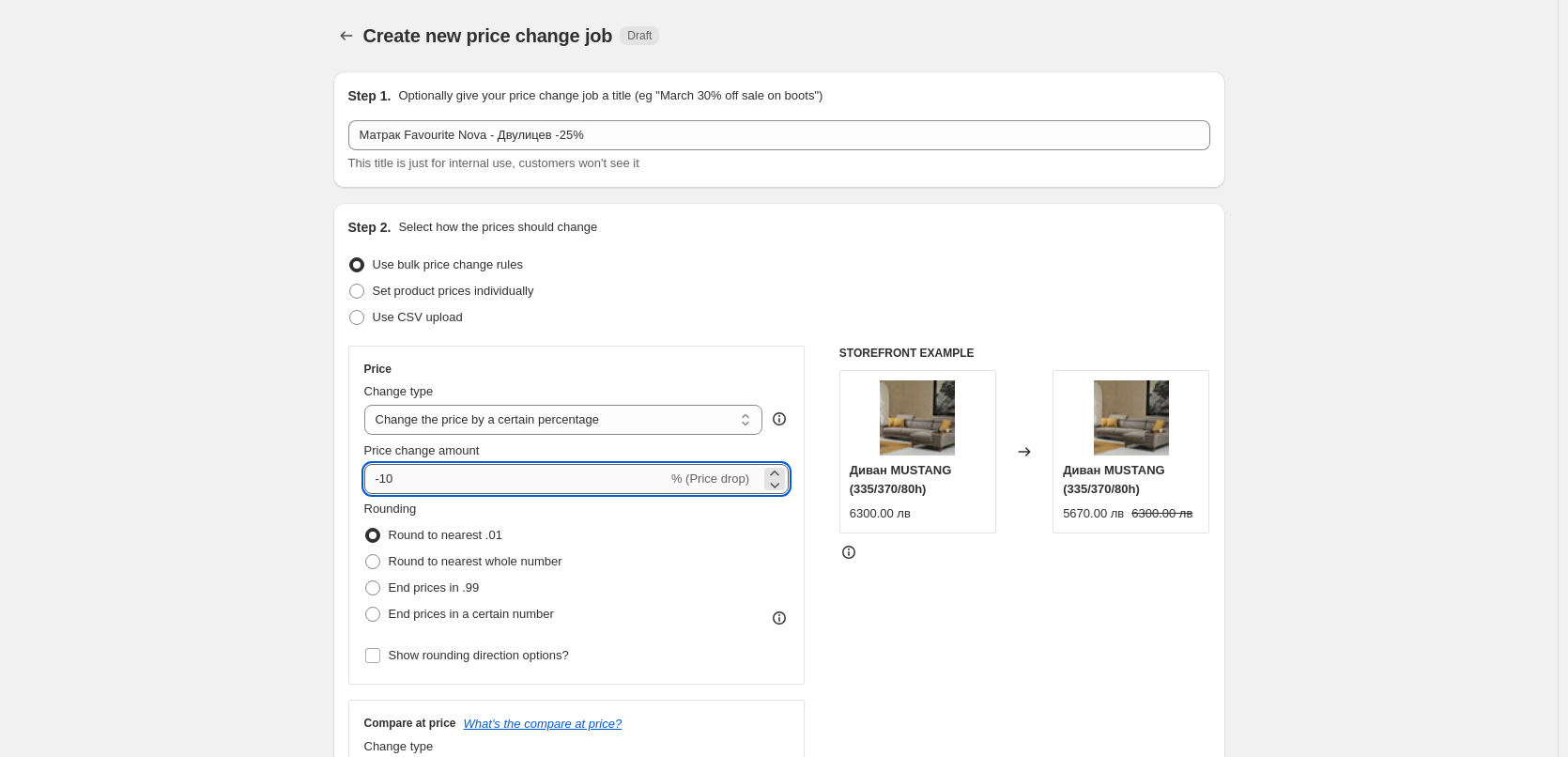 click on "-10" at bounding box center [515, 479] 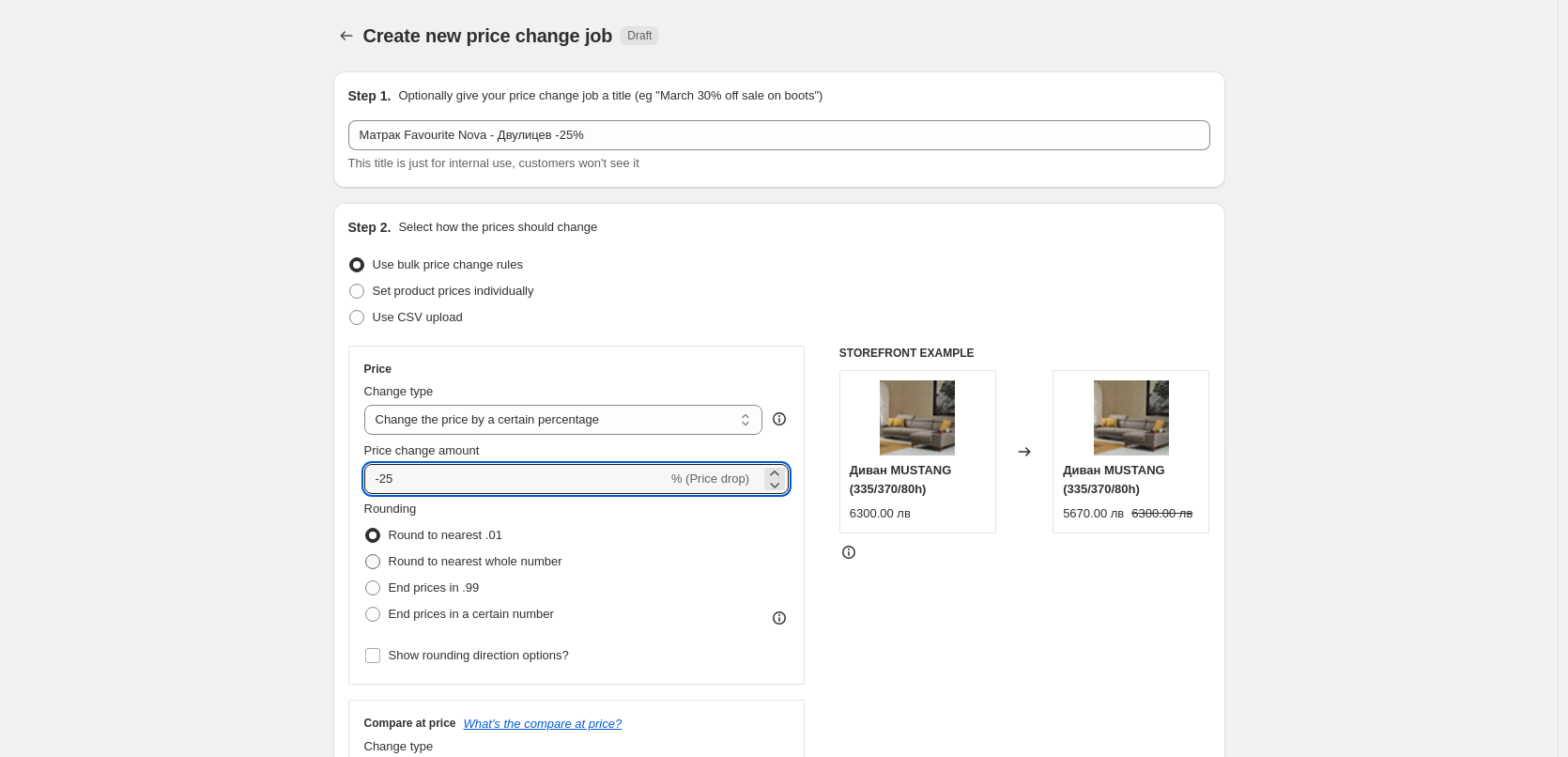 type on "-25" 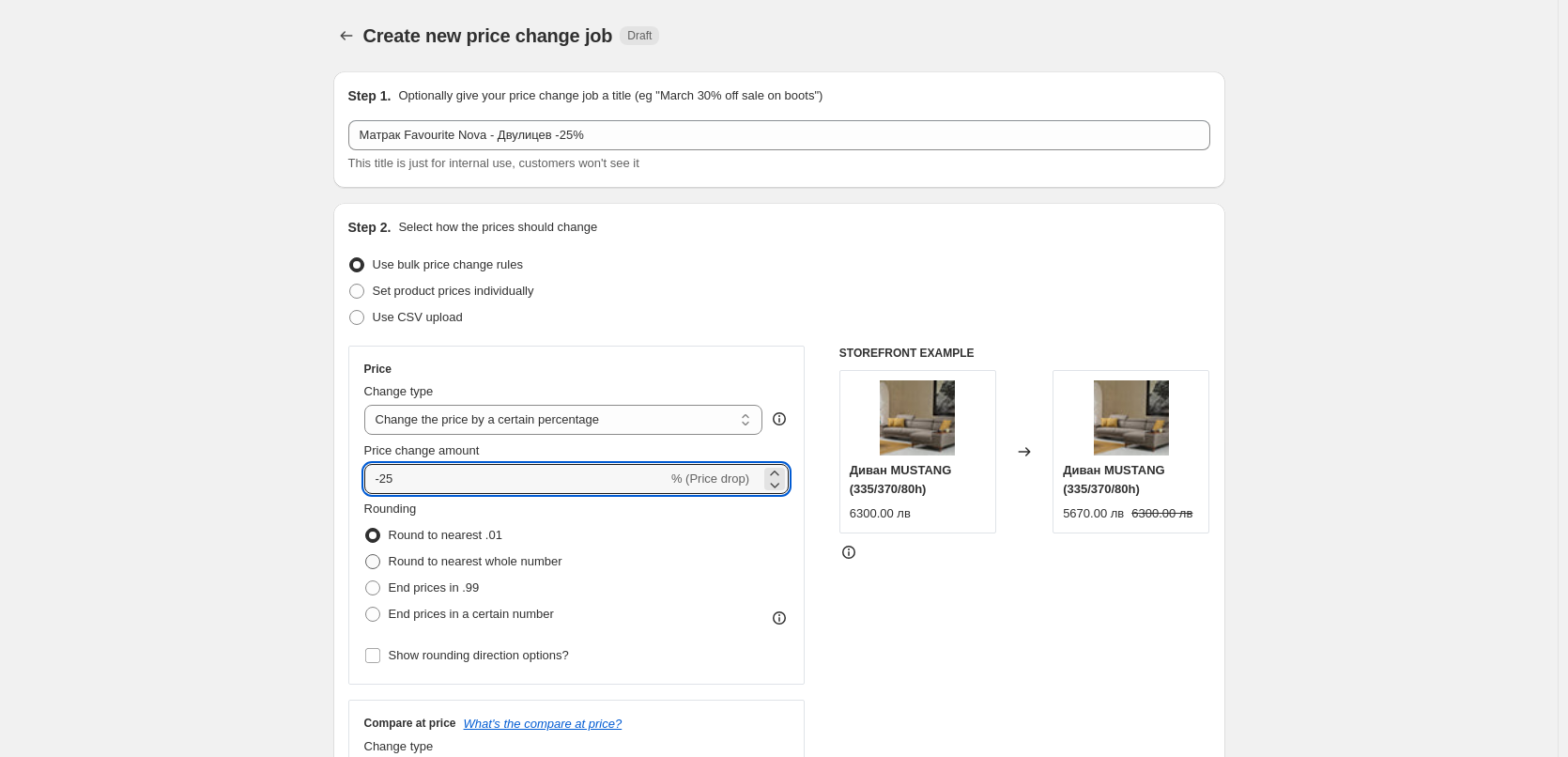 radio on "true" 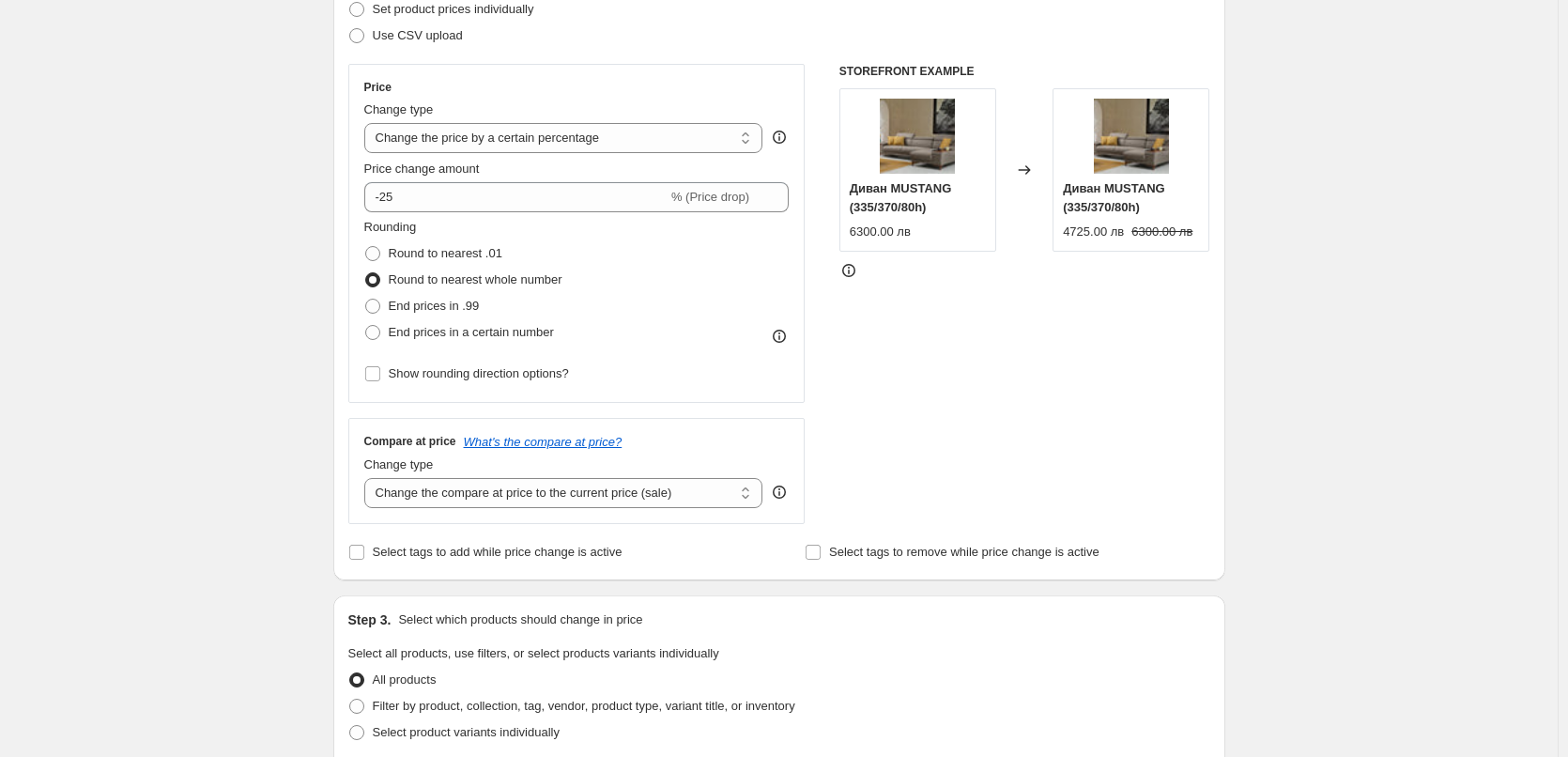 scroll, scrollTop: 470, scrollLeft: 0, axis: vertical 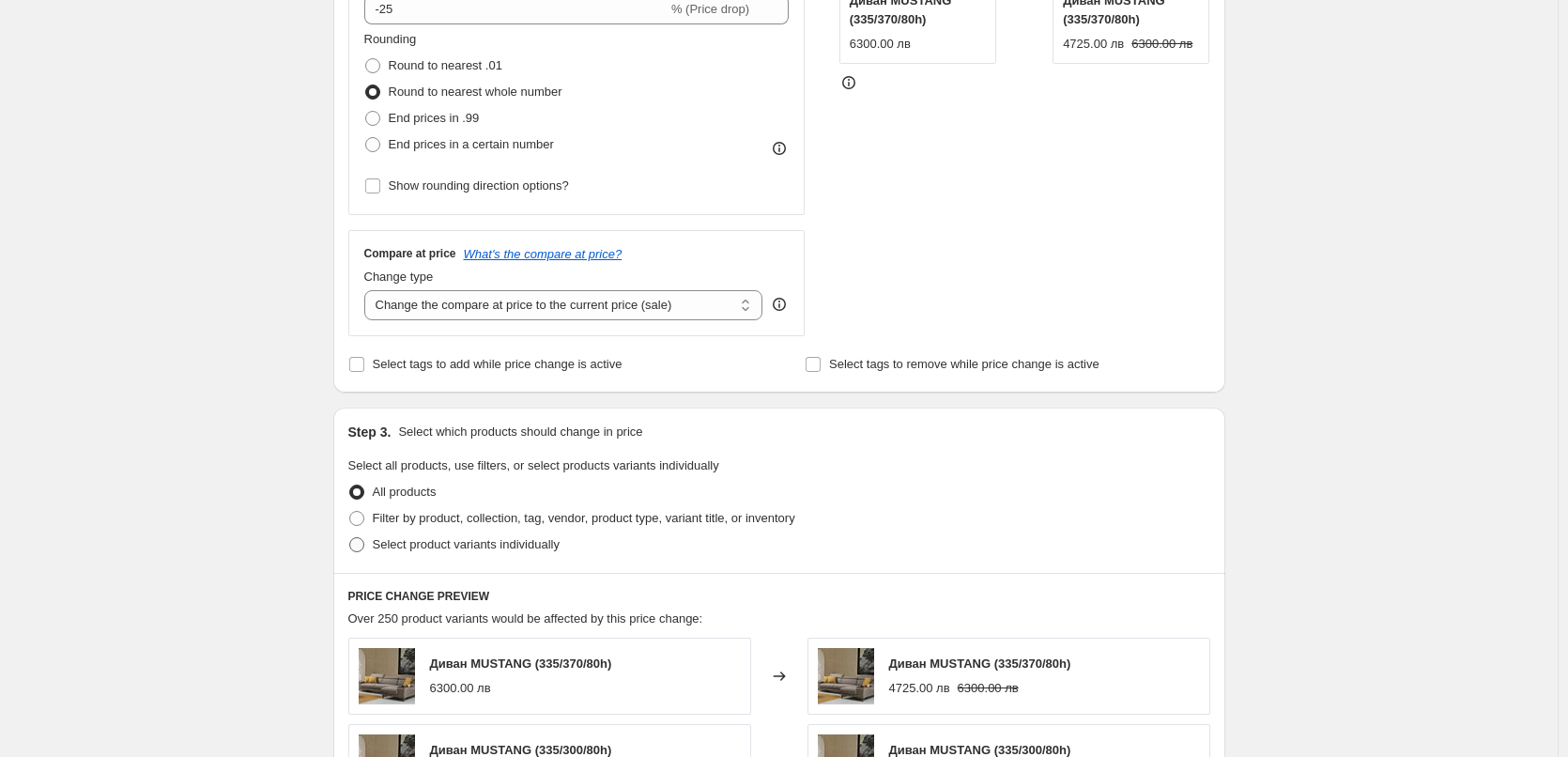 click at bounding box center [357, 545] 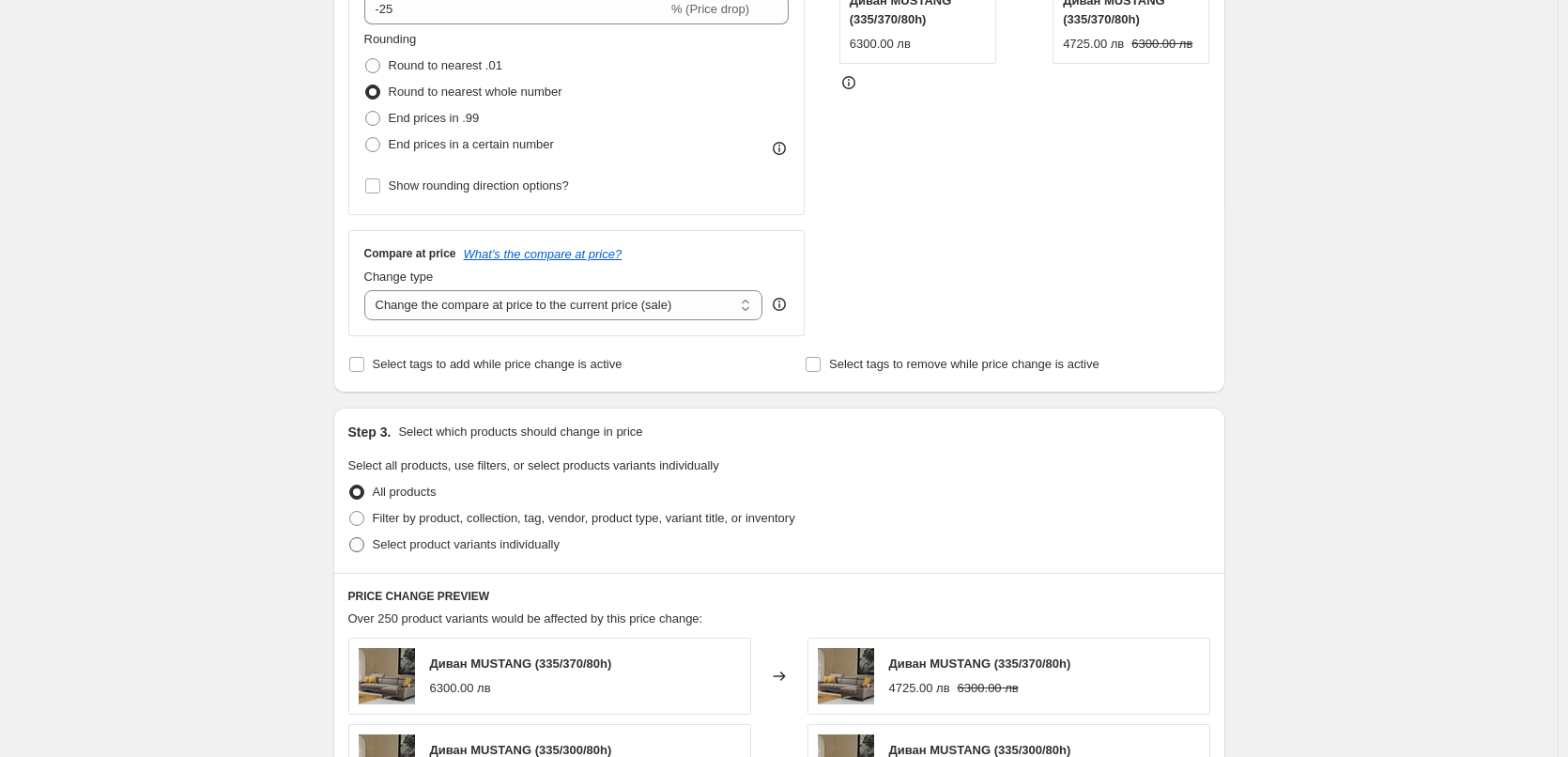 radio on "true" 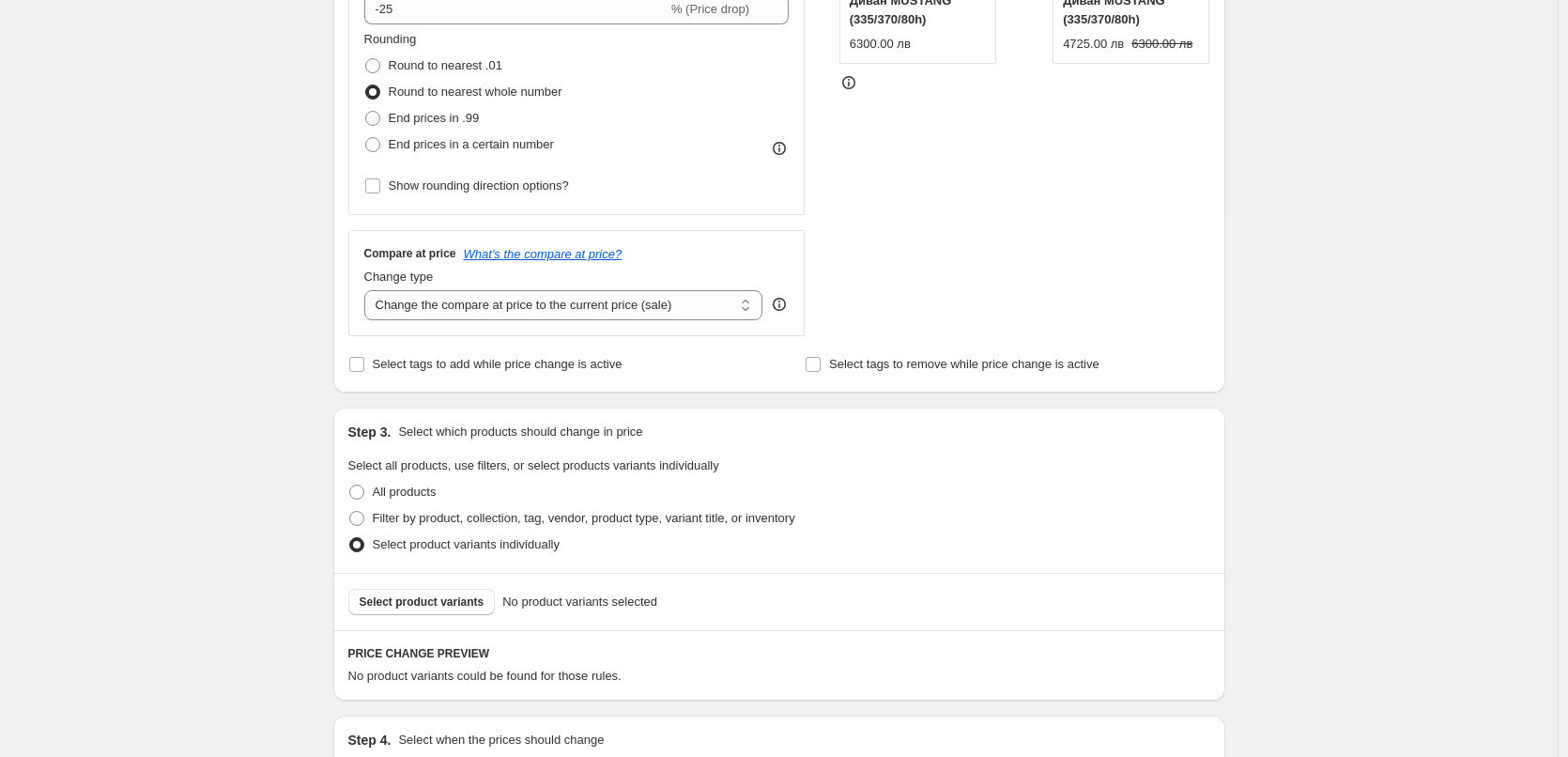 scroll, scrollTop: 705, scrollLeft: 0, axis: vertical 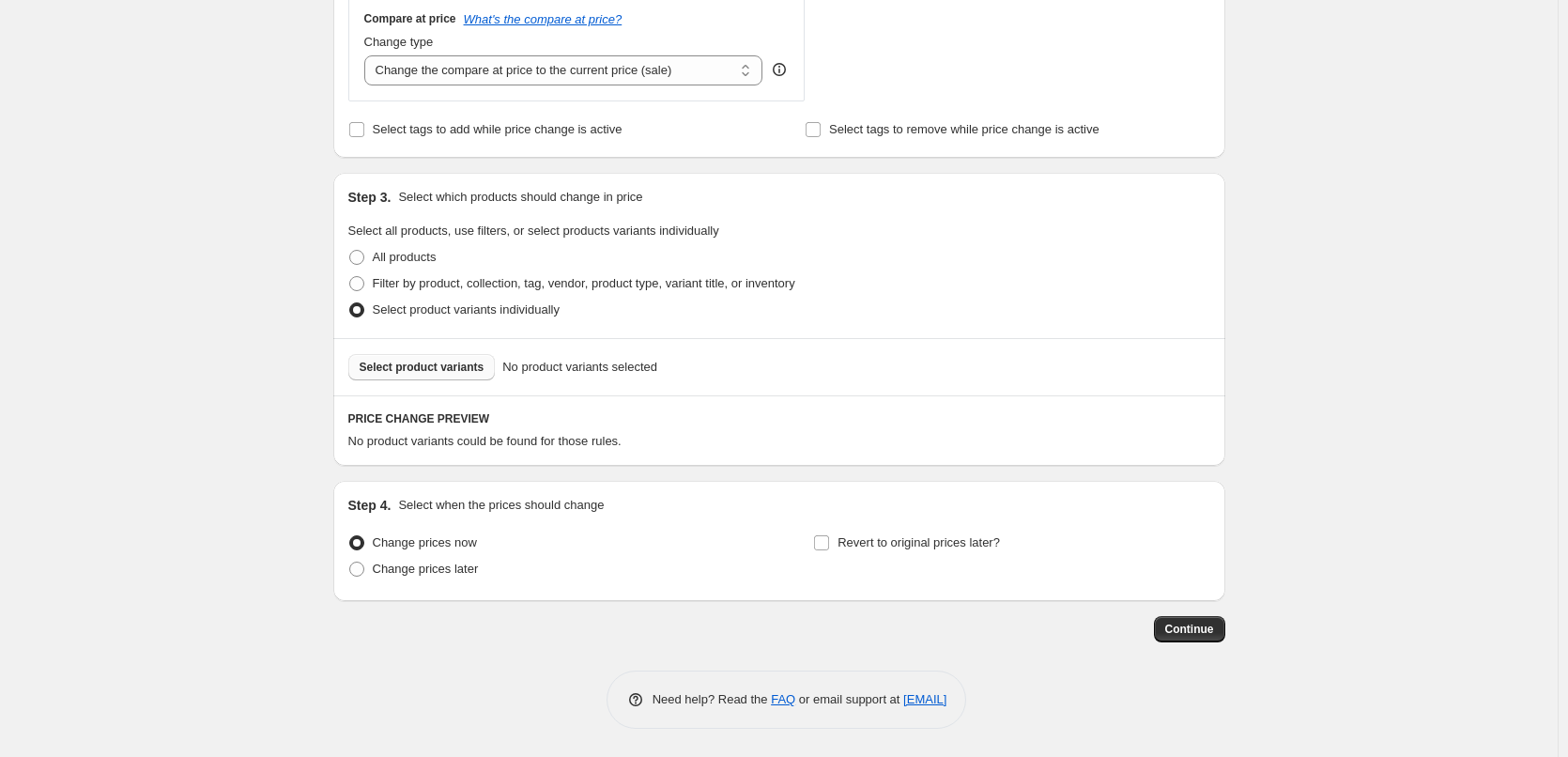 click on "Select product variants" at bounding box center (422, 367) 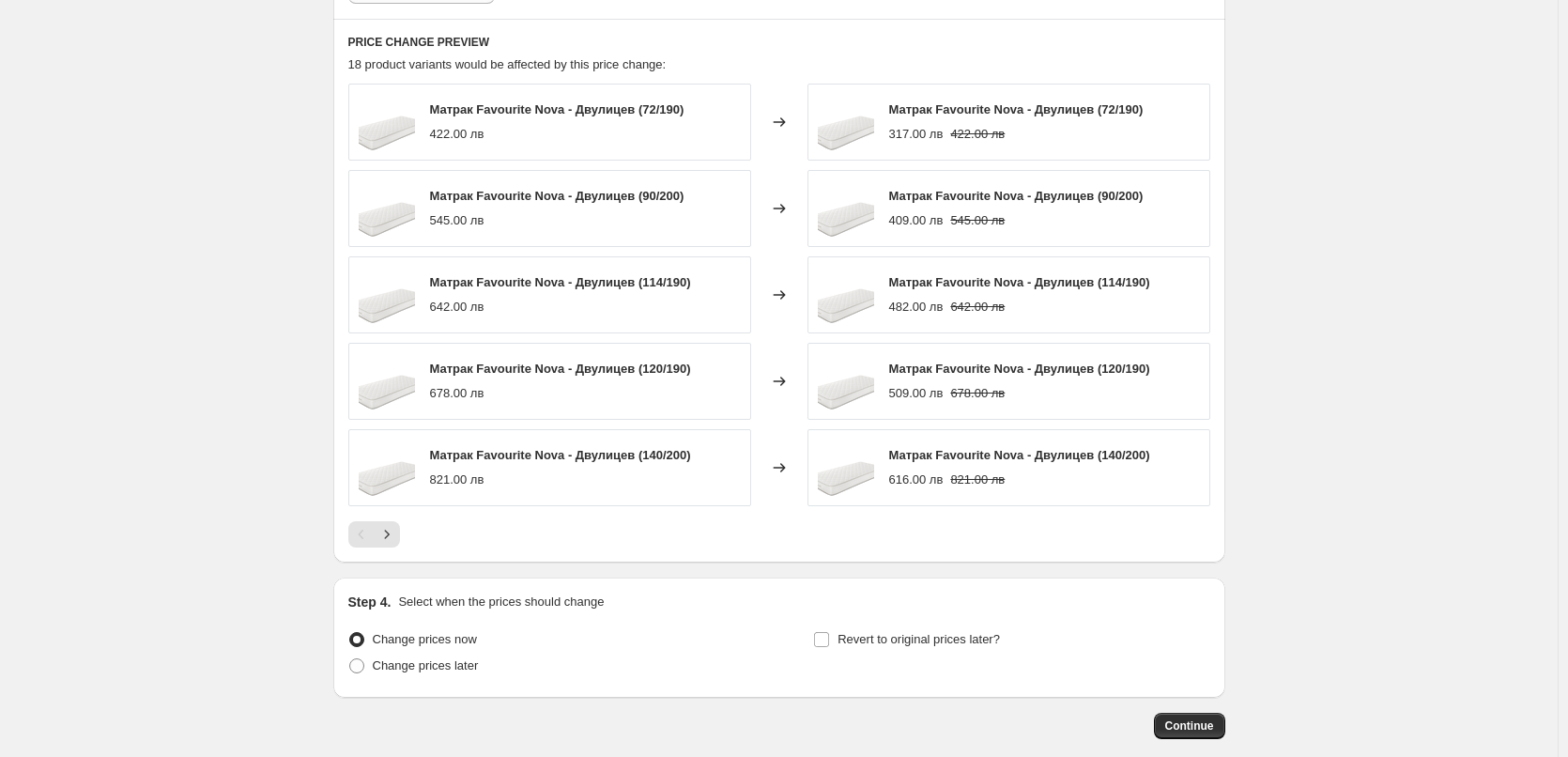 scroll, scrollTop: 1179, scrollLeft: 0, axis: vertical 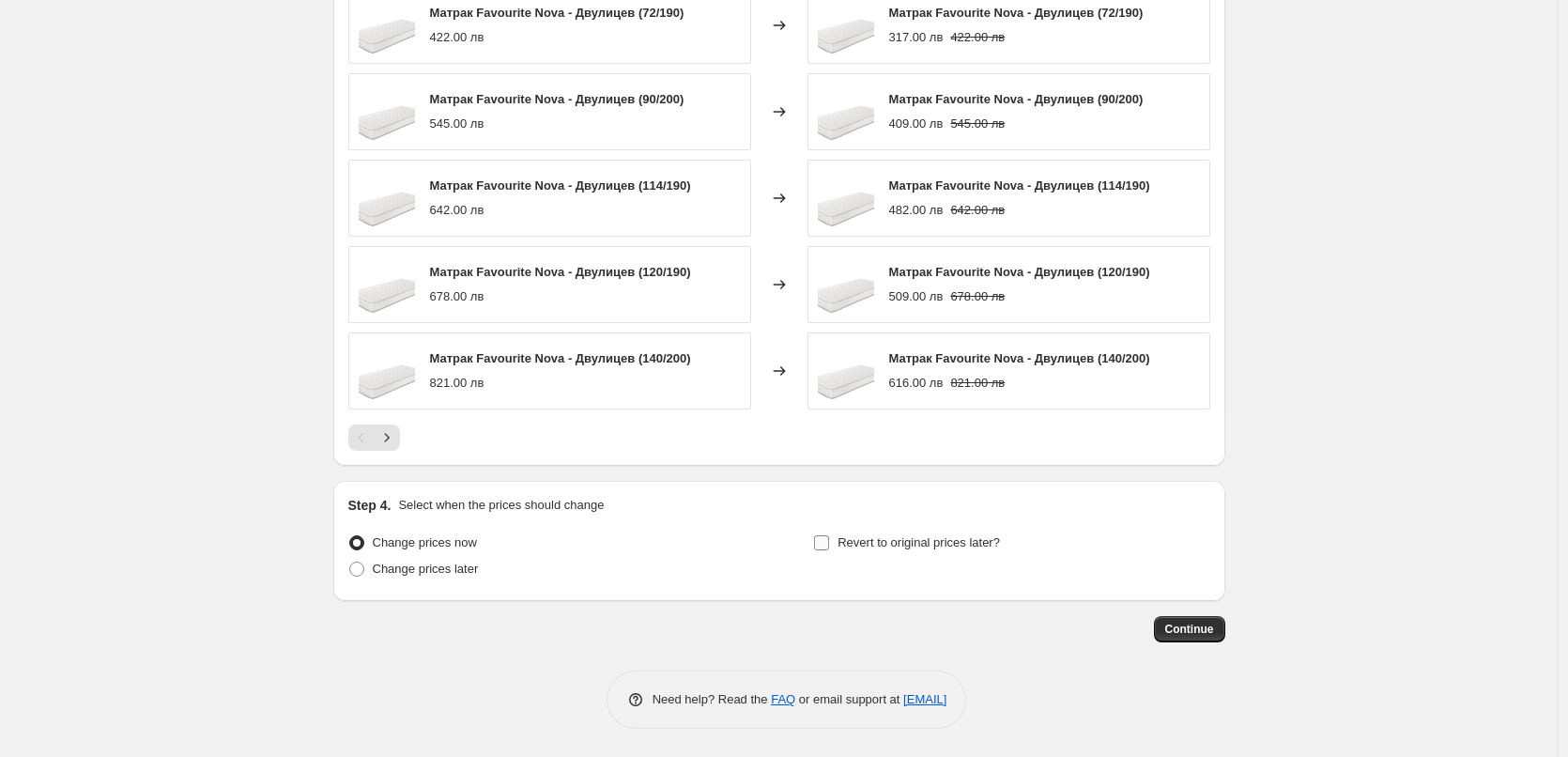 click on "Revert to original prices later?" at bounding box center [822, 543] 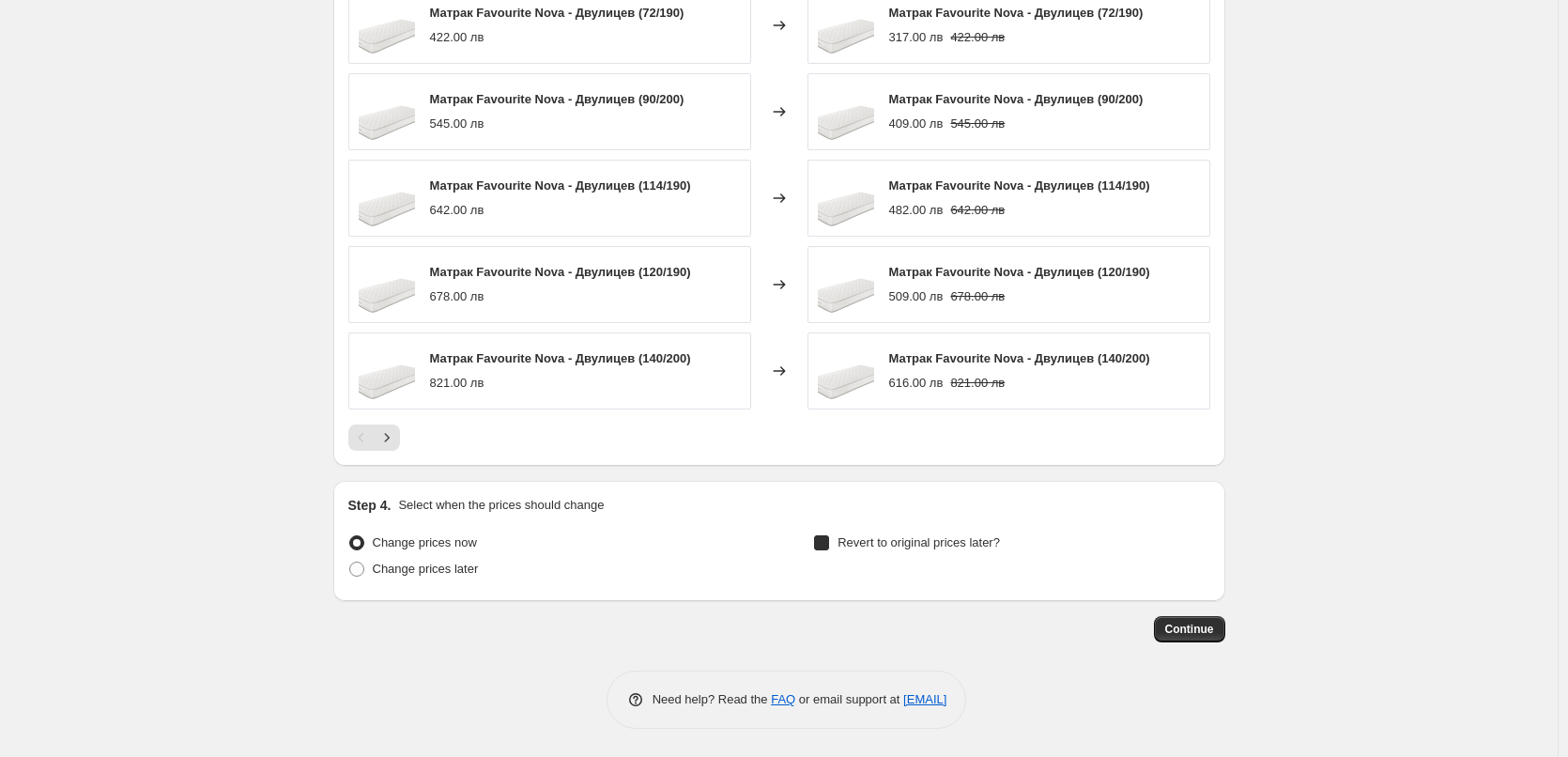 checkbox on "true" 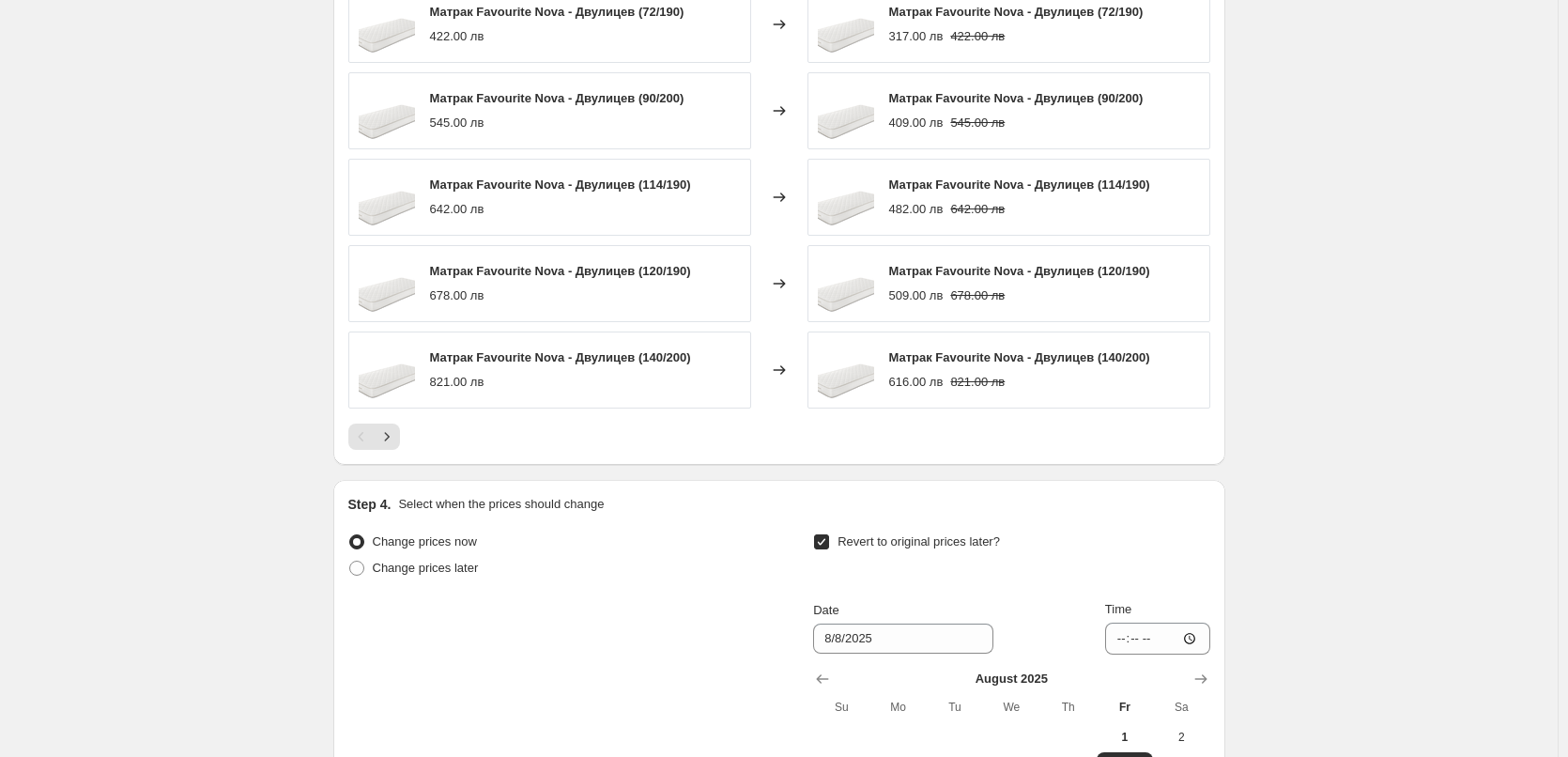 scroll, scrollTop: 1530, scrollLeft: 0, axis: vertical 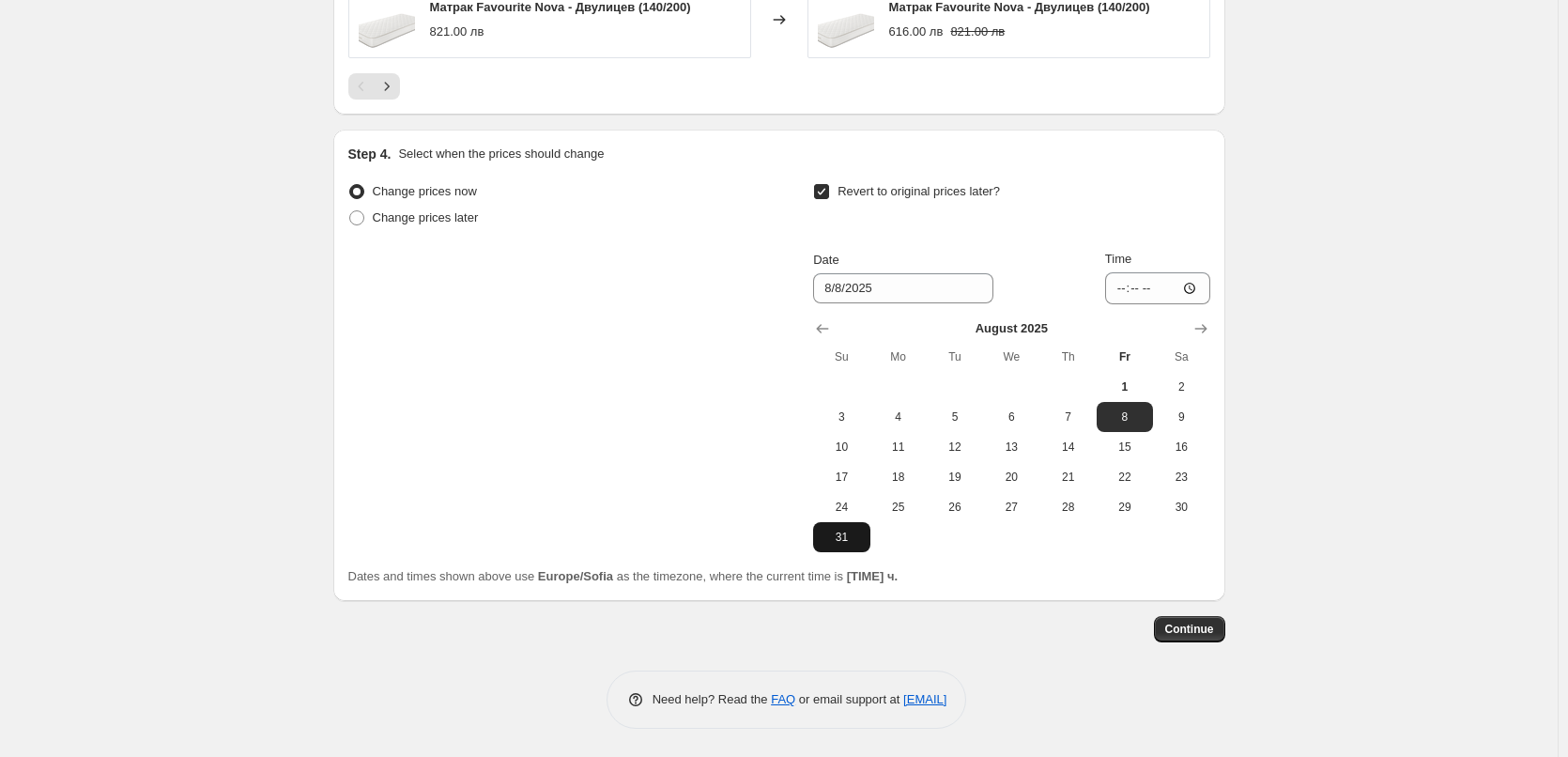 click on "31" at bounding box center (841, 537) 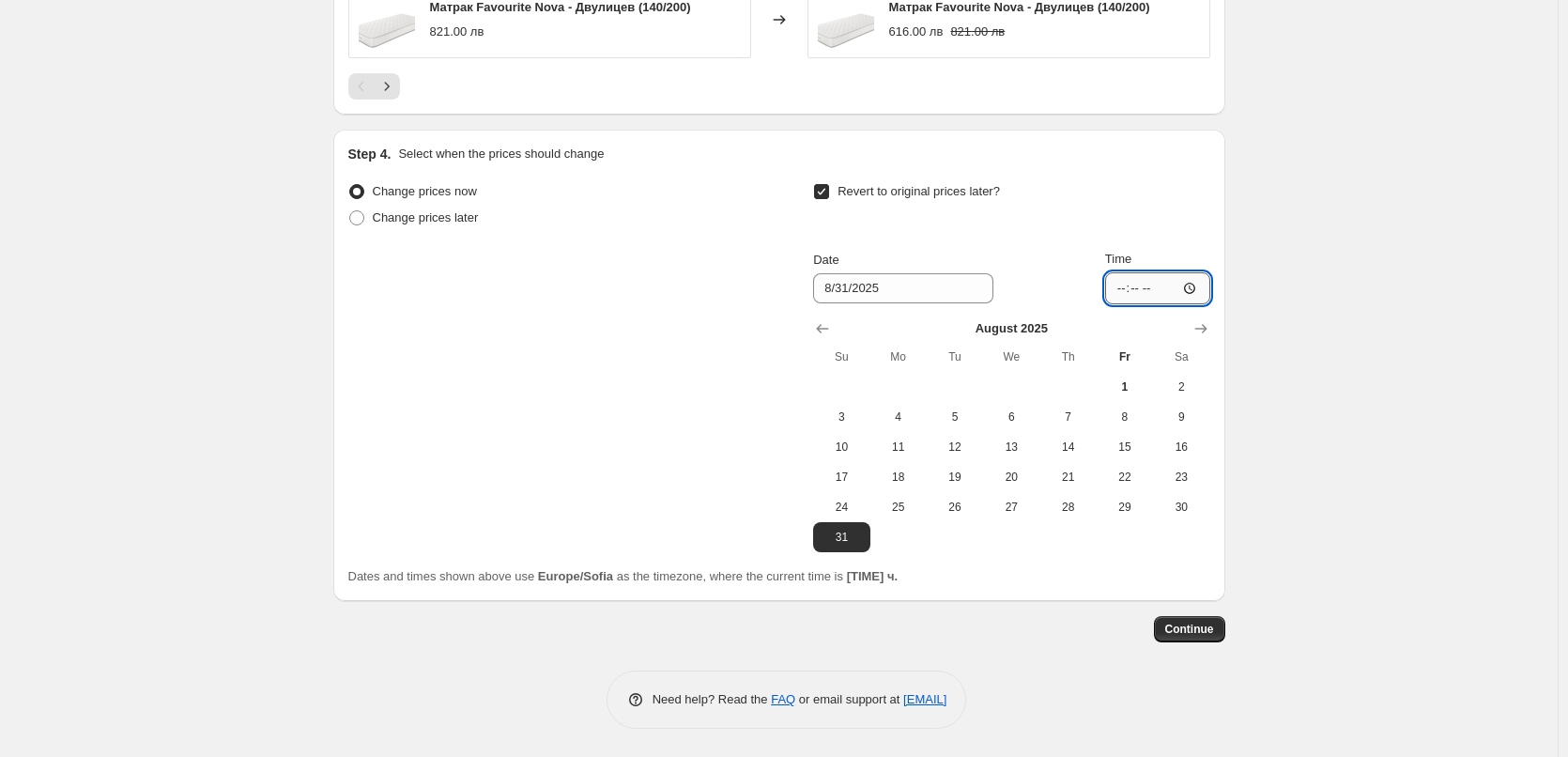 click on "[TIME]" at bounding box center [1158, 288] 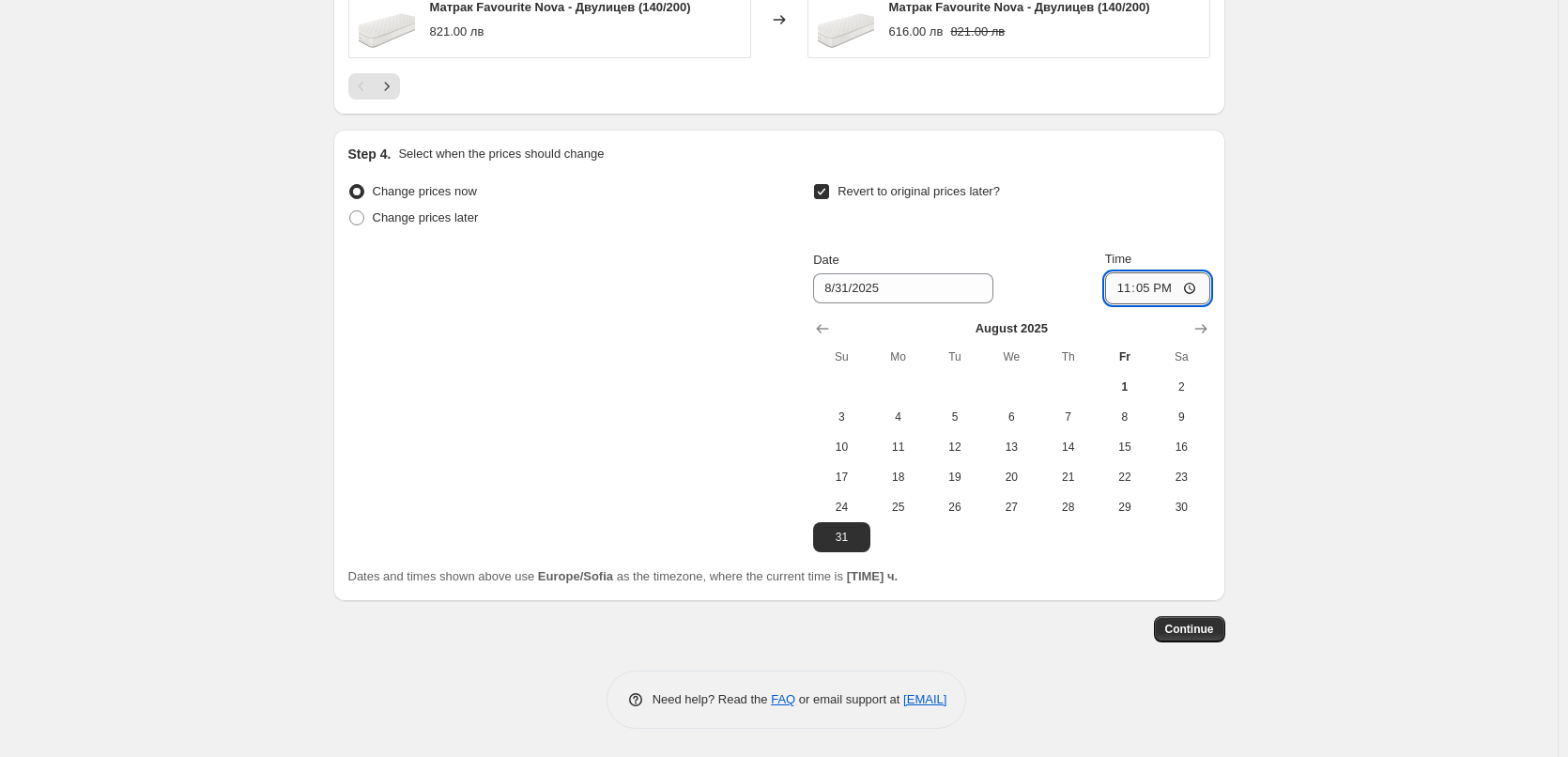 type on "23:59" 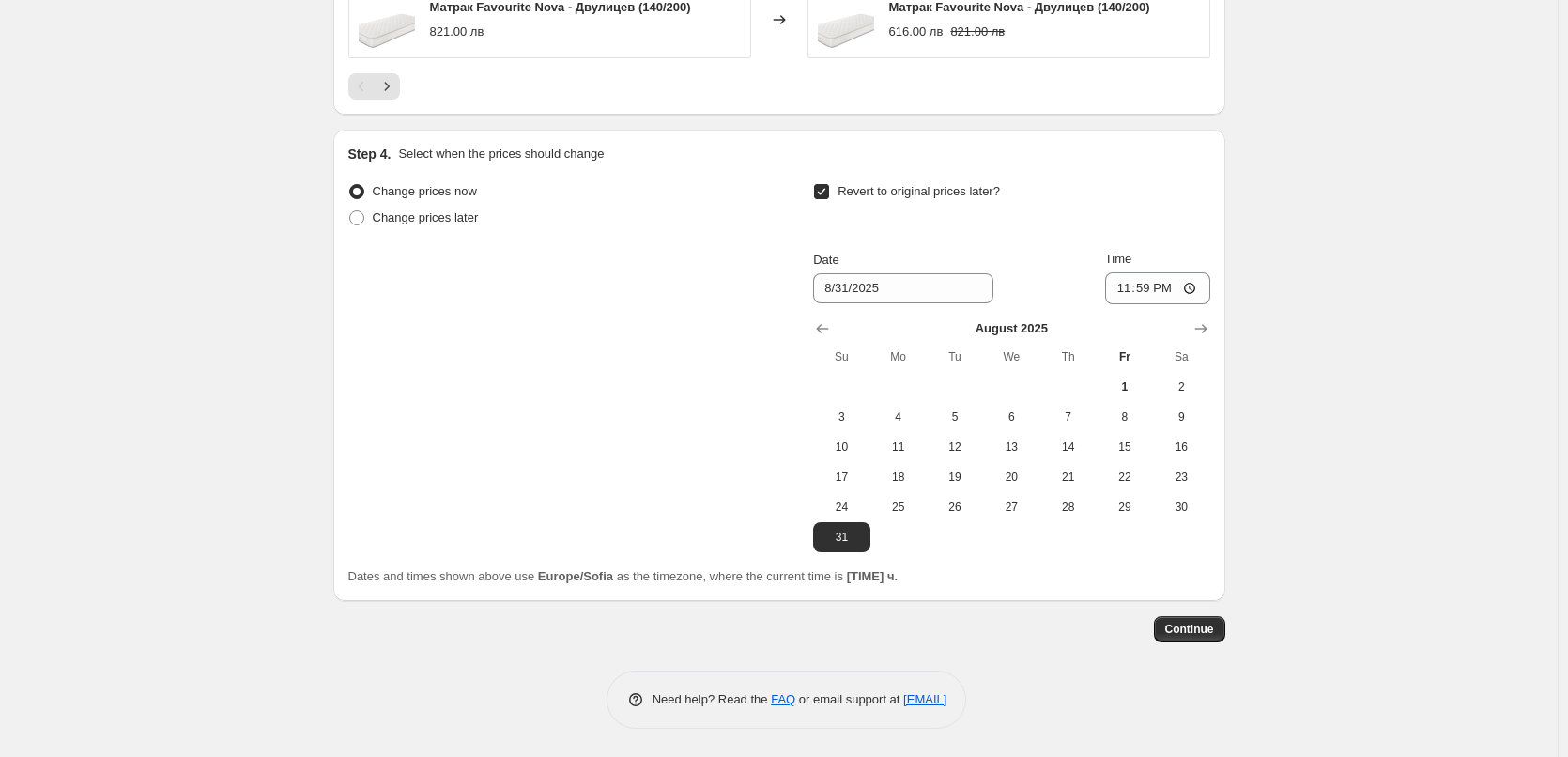 click on "Change prices now Change prices later Revert to original prices later? Date 8/31/2025 Time 23:59 August   2025 Su Mo Tu We Th Fr Sa 1 2 3 4 5 6 7 8 9 10 11 12 13 14 15 16 17 18 19 20 21 22 23 24 25 26 27 28 29 30 31" at bounding box center (779, 365) 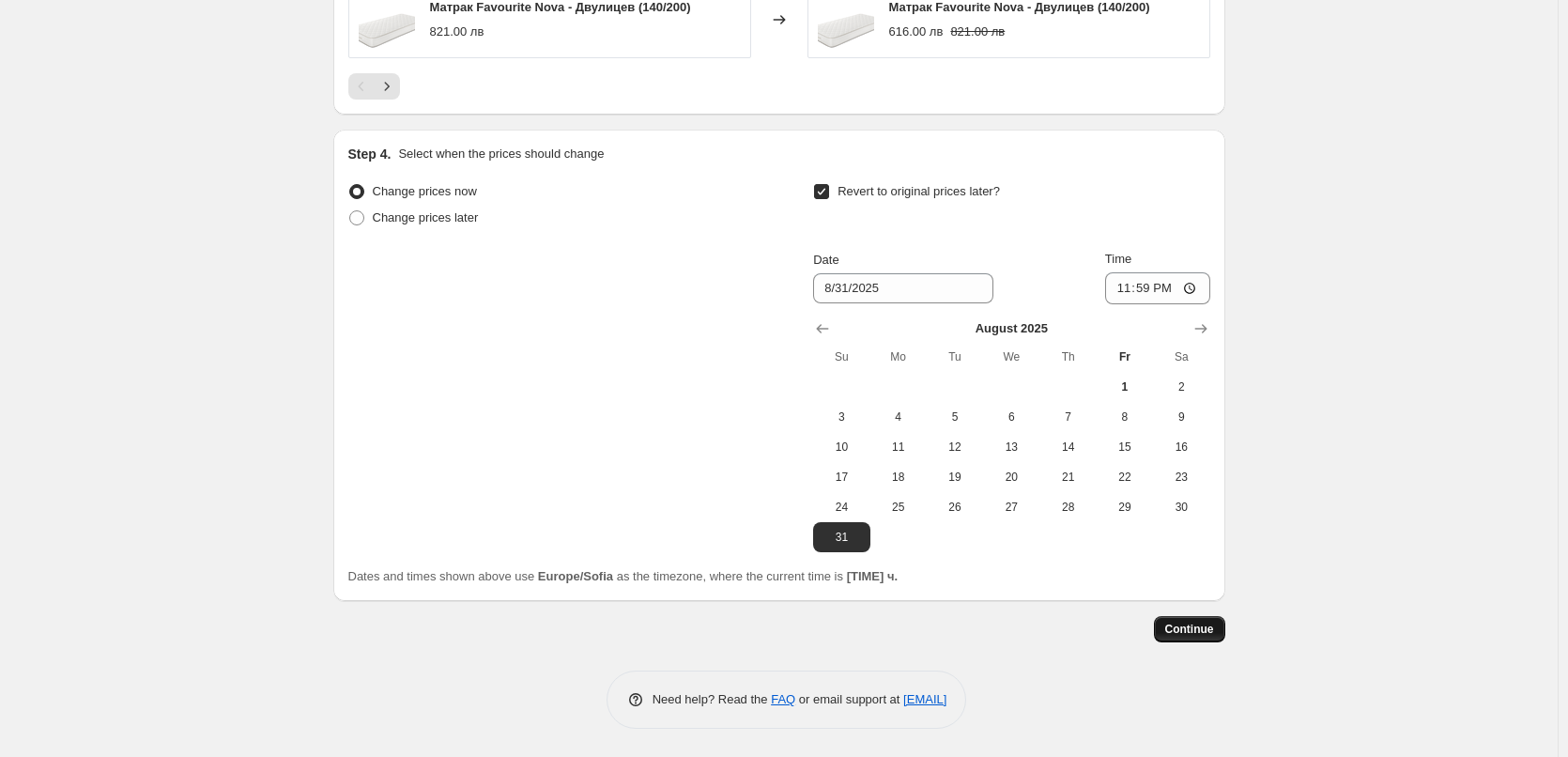click on "Continue" at bounding box center [1190, 629] 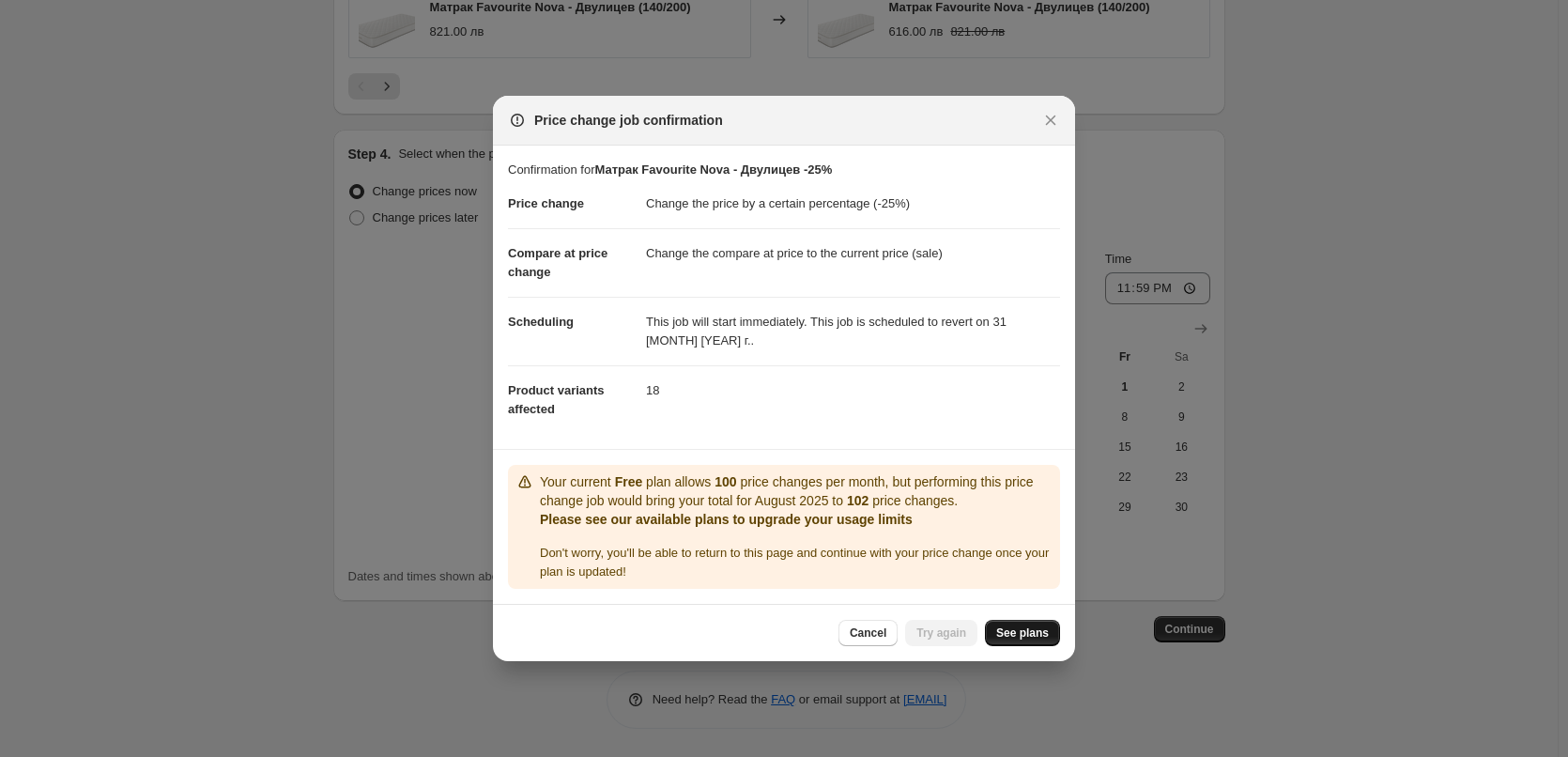 click on "See plans" at bounding box center [1022, 633] 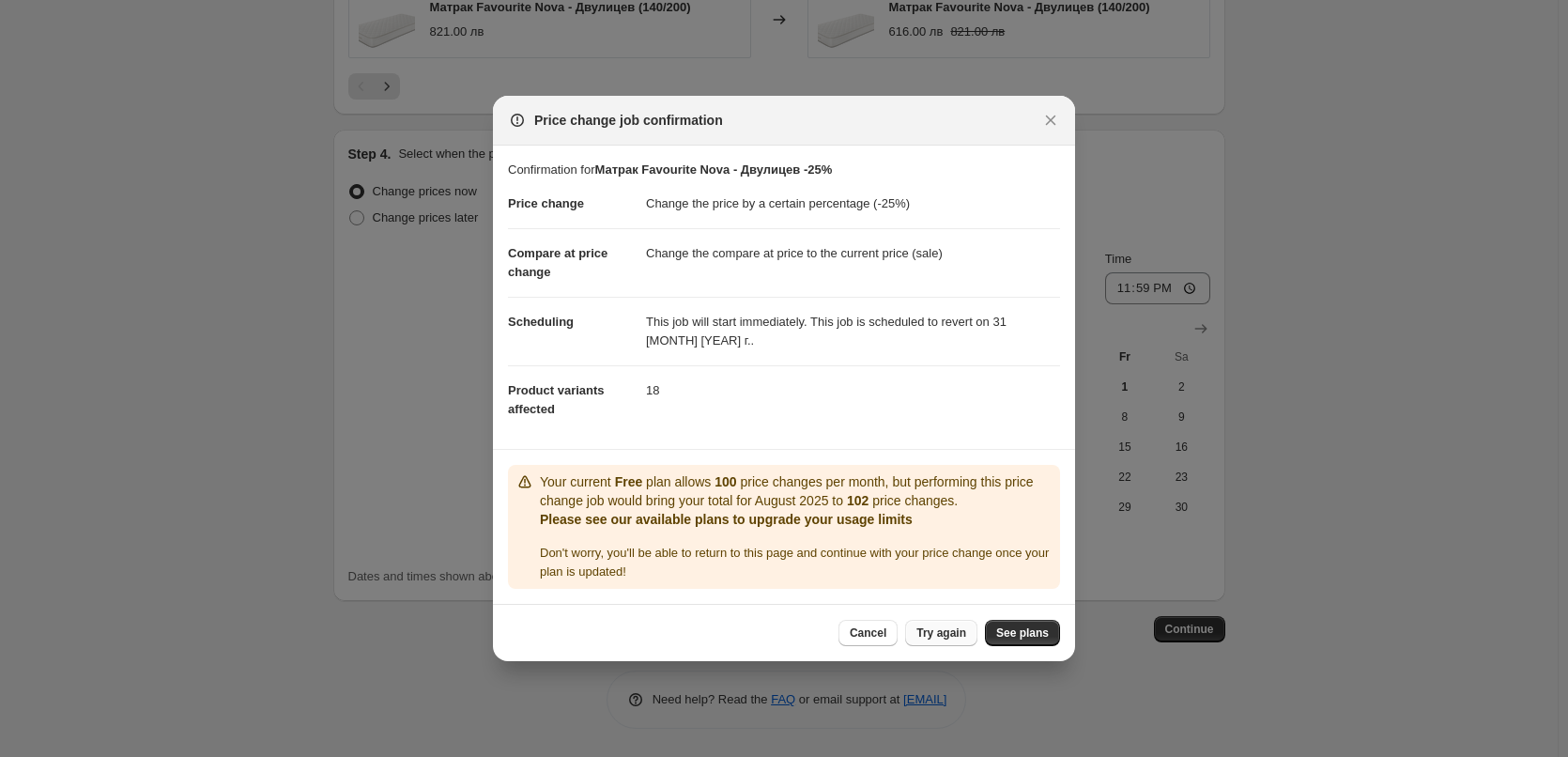 click on "Try again" at bounding box center [941, 633] 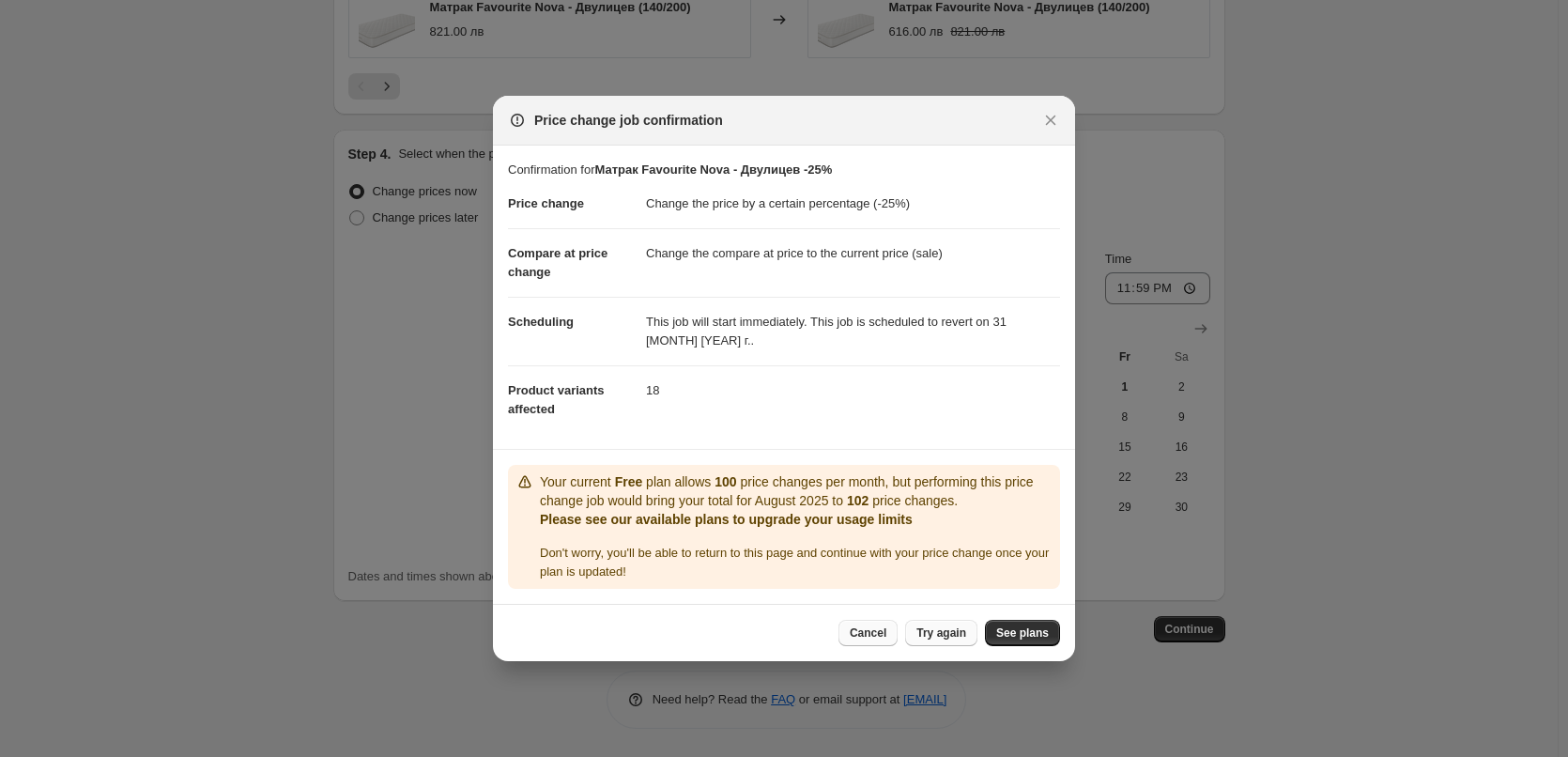 click on "Cancel" at bounding box center (868, 633) 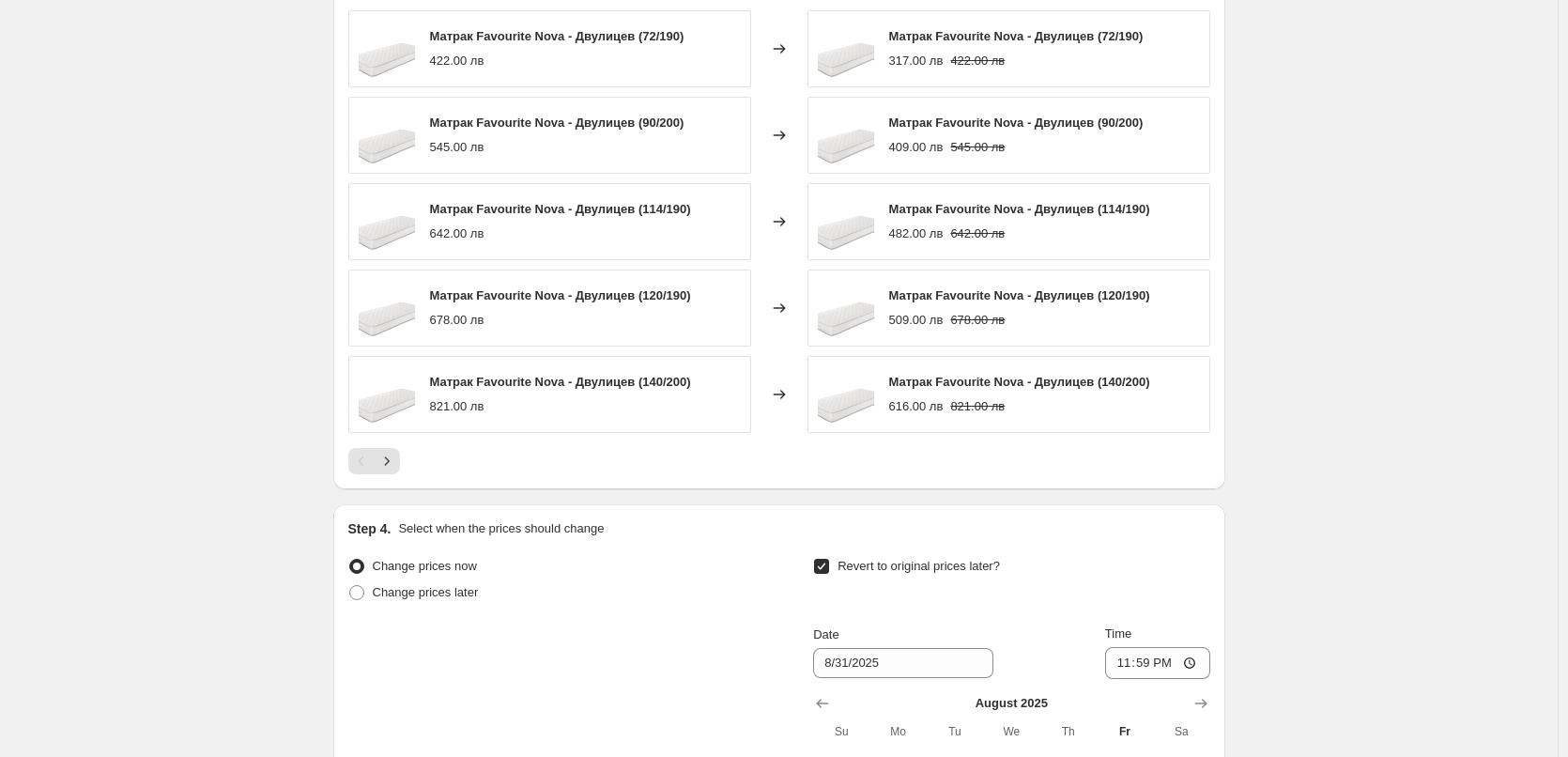 scroll, scrollTop: 779, scrollLeft: 0, axis: vertical 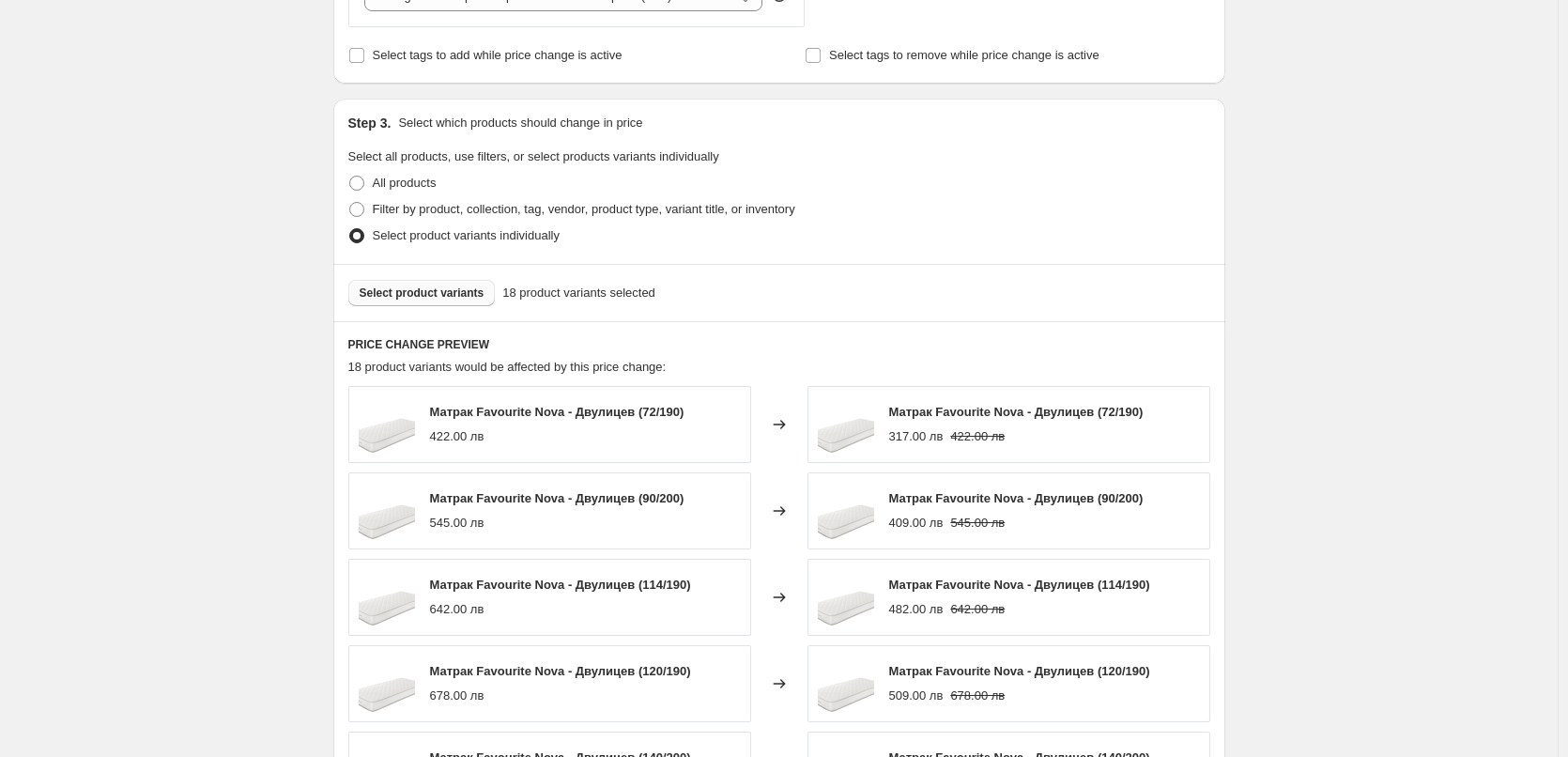 click on "Select product variants" at bounding box center (422, 293) 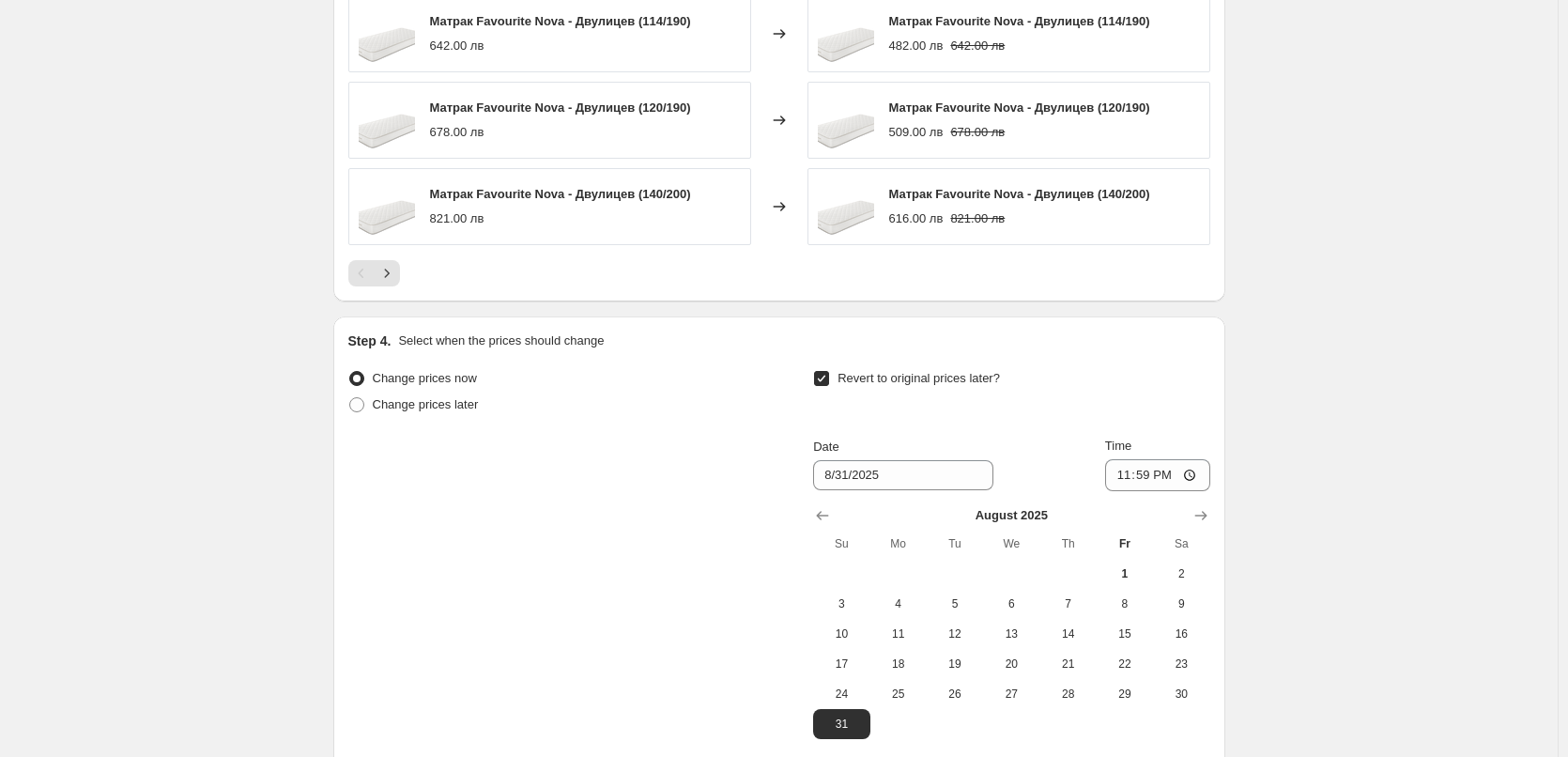 scroll, scrollTop: 1436, scrollLeft: 0, axis: vertical 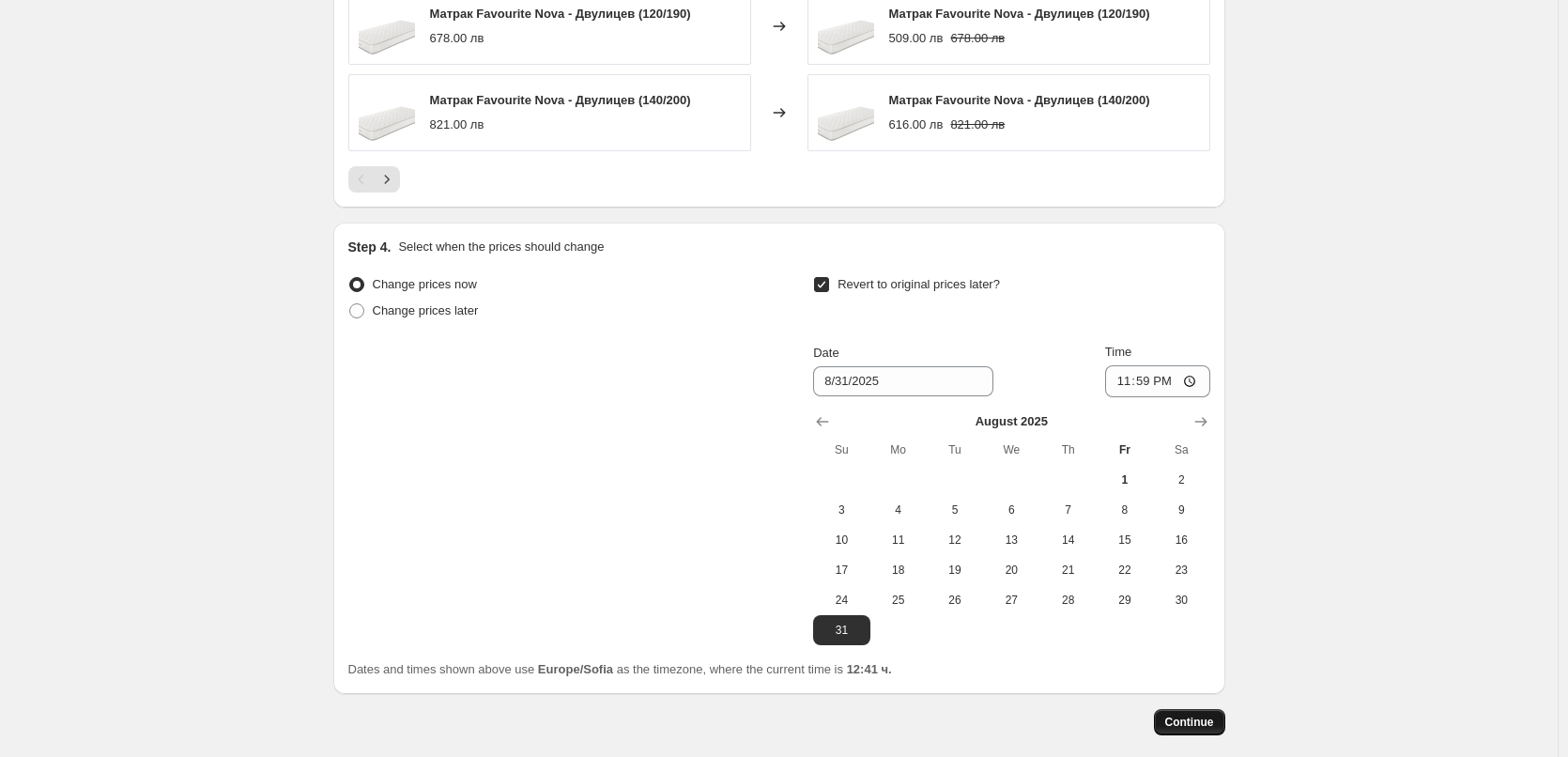 click on "Continue" at bounding box center [1190, 722] 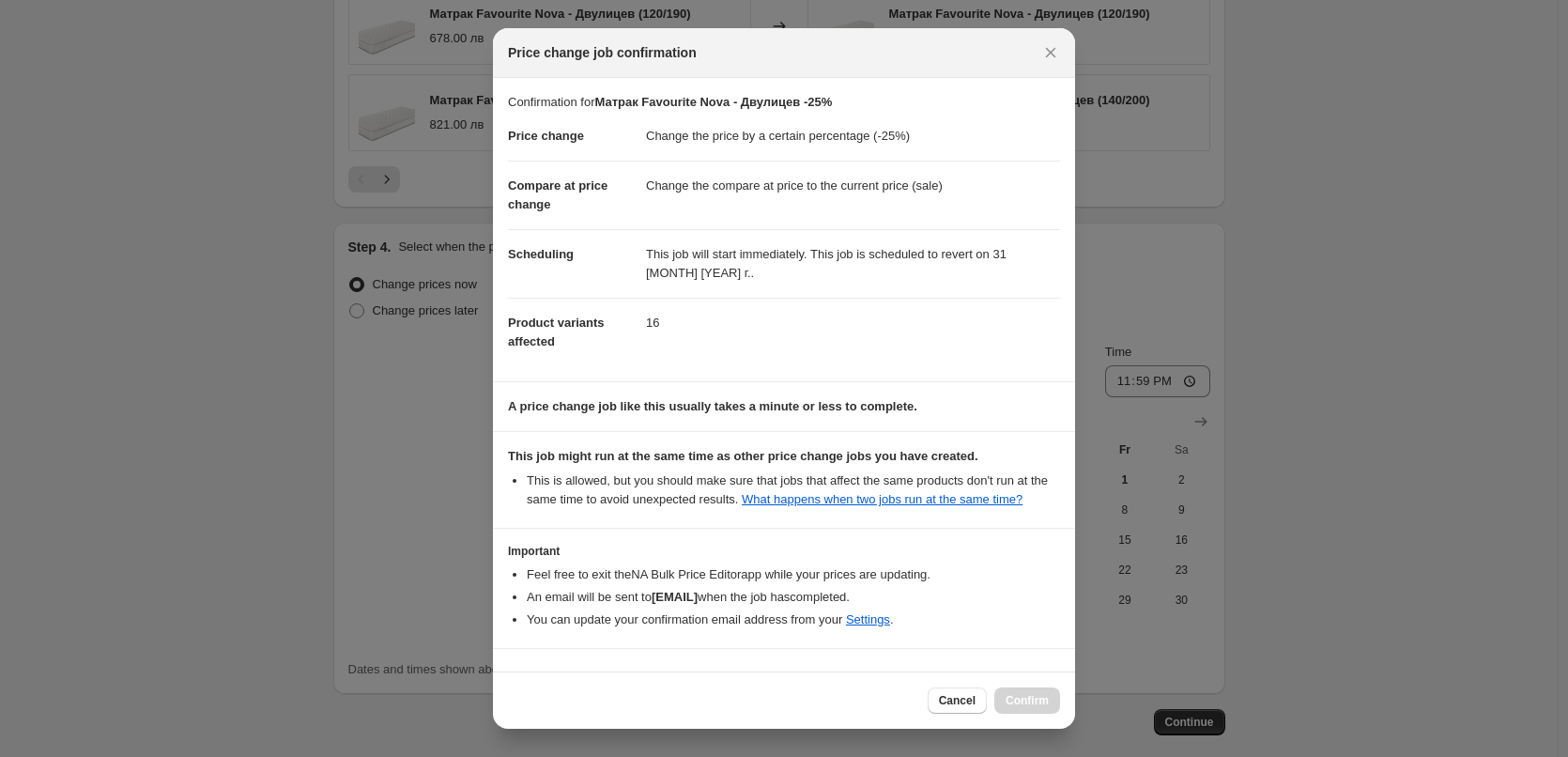 scroll, scrollTop: 53, scrollLeft: 0, axis: vertical 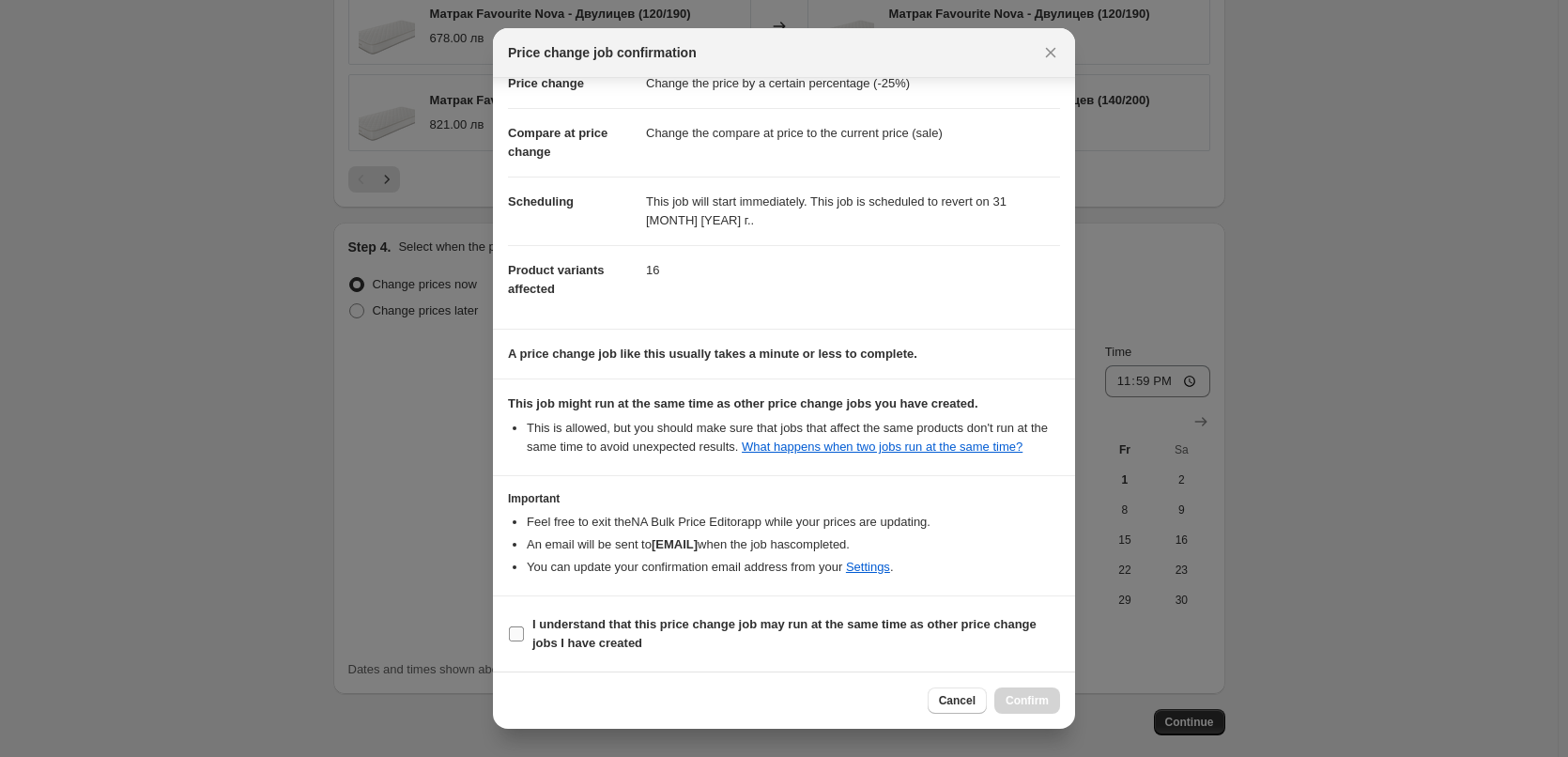 click on "I understand that this price change job may run at the same time as other price change jobs I have created" at bounding box center (516, 634) 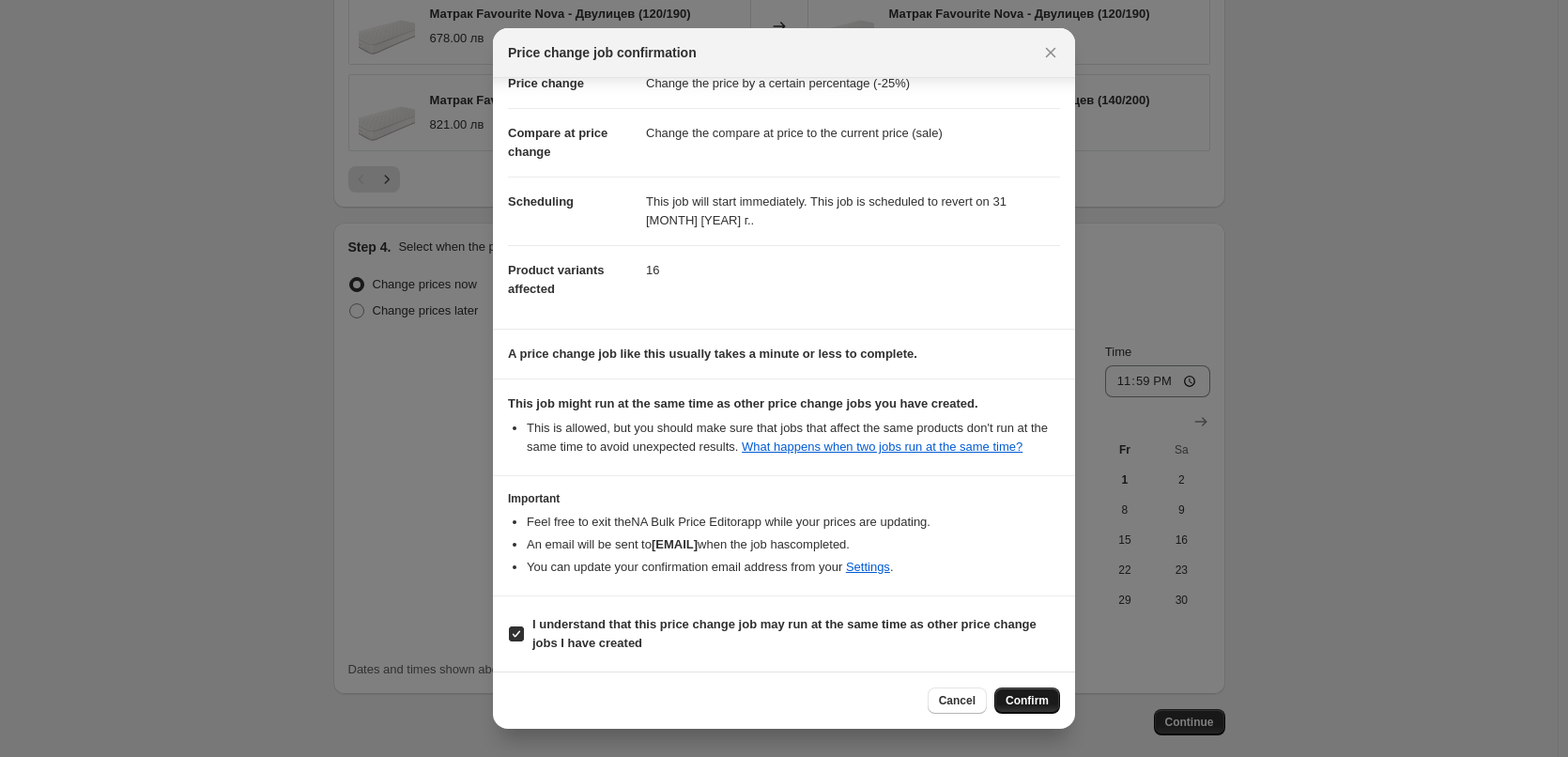 click on "Confirm" at bounding box center [1027, 701] 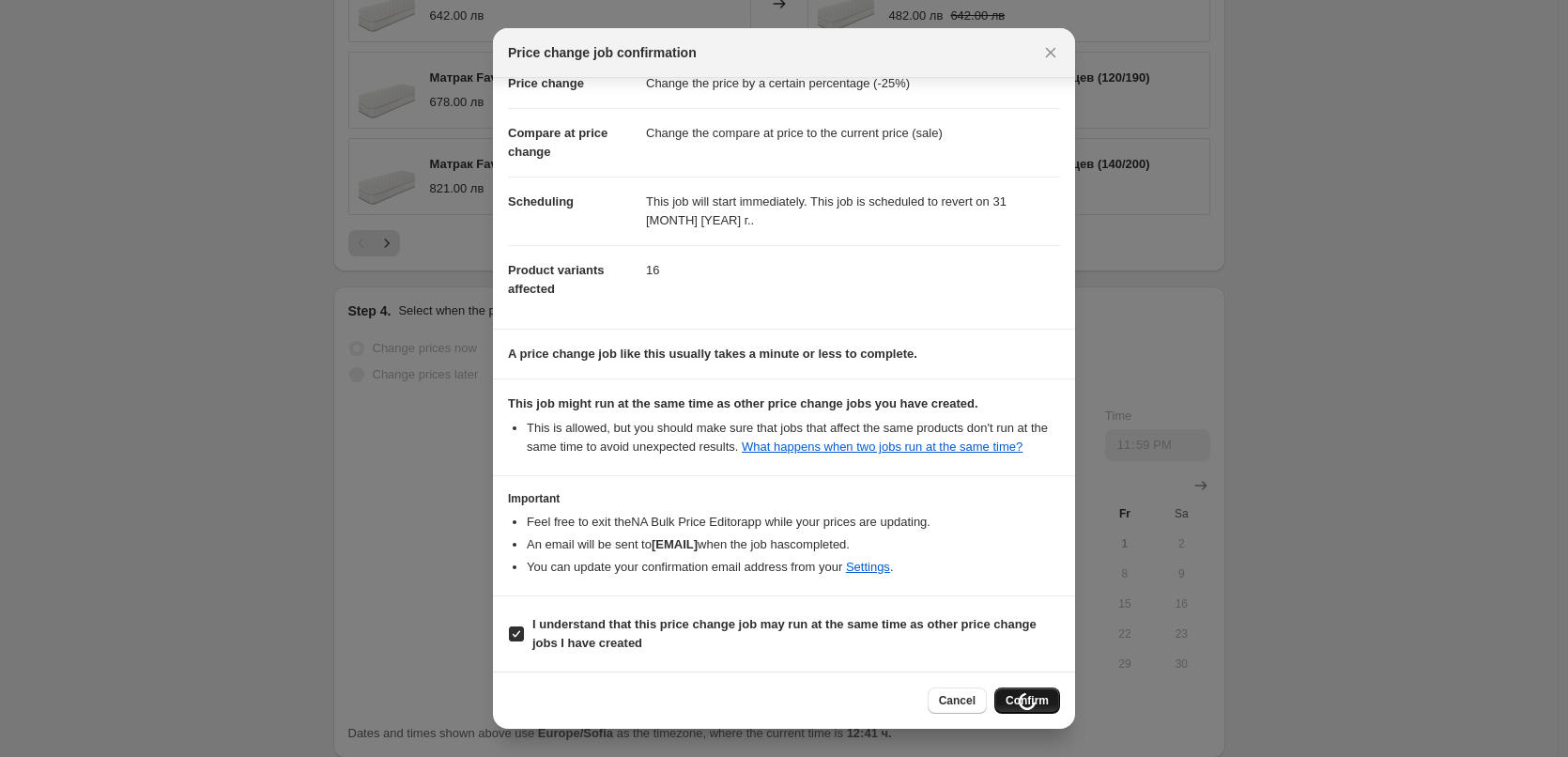 scroll, scrollTop: 1500, scrollLeft: 0, axis: vertical 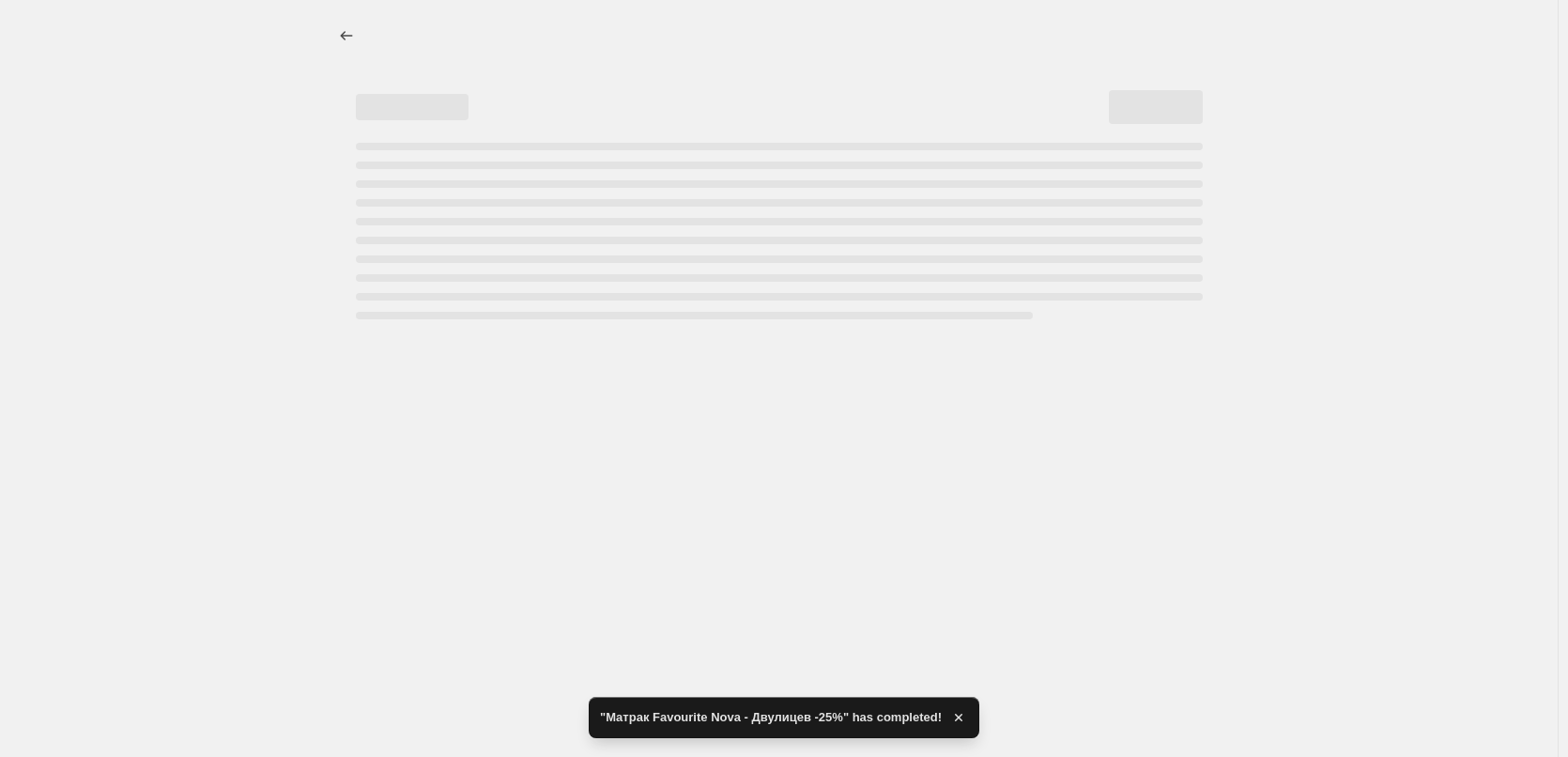 select on "percentage" 